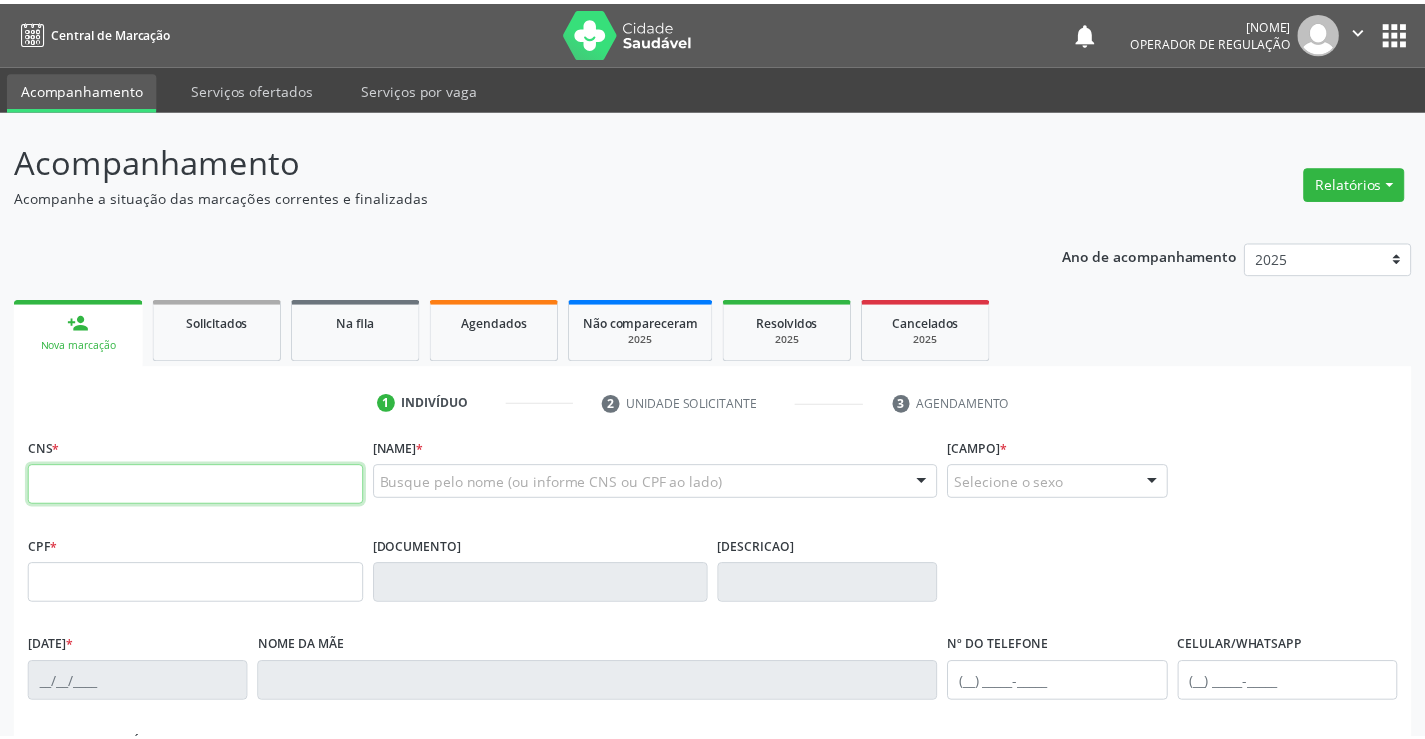 scroll, scrollTop: 0, scrollLeft: 0, axis: both 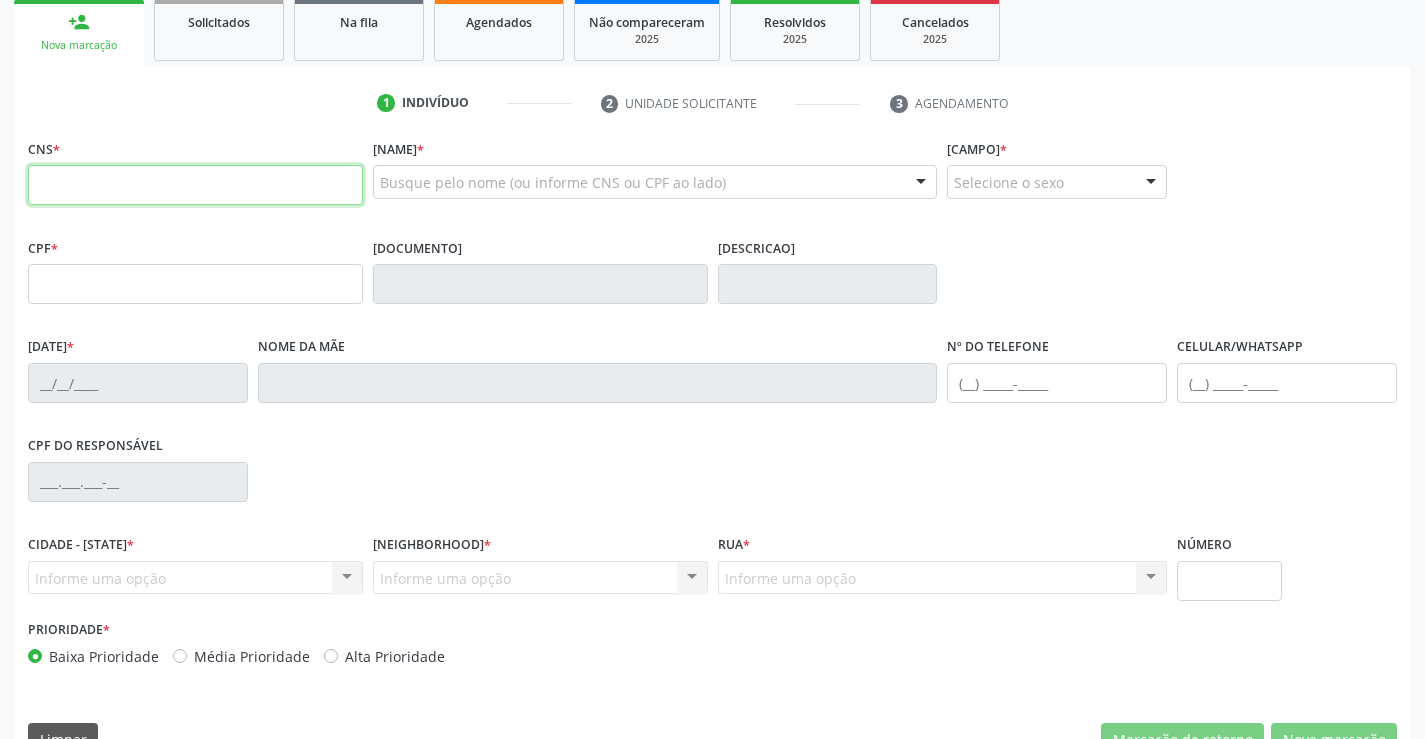 click at bounding box center (195, 185) 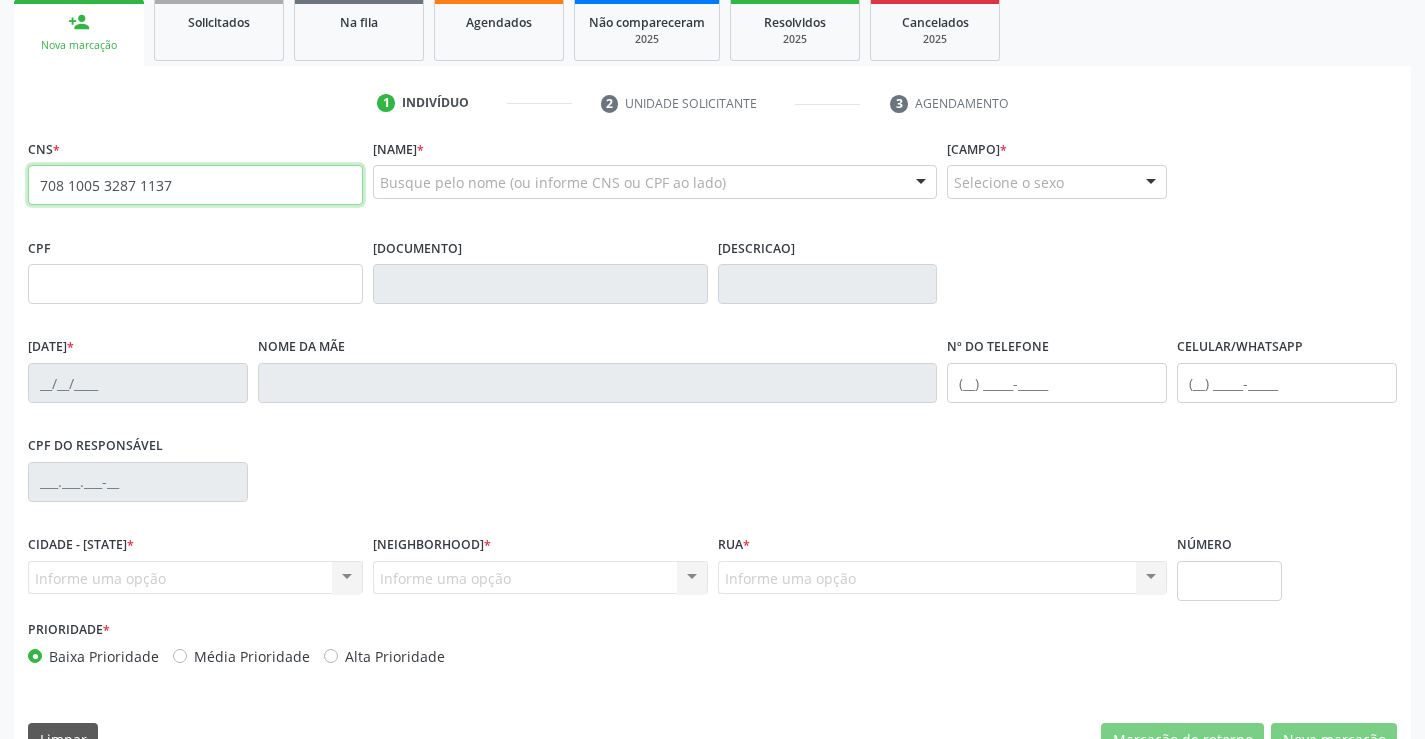 type on "708 1005 3287 1137" 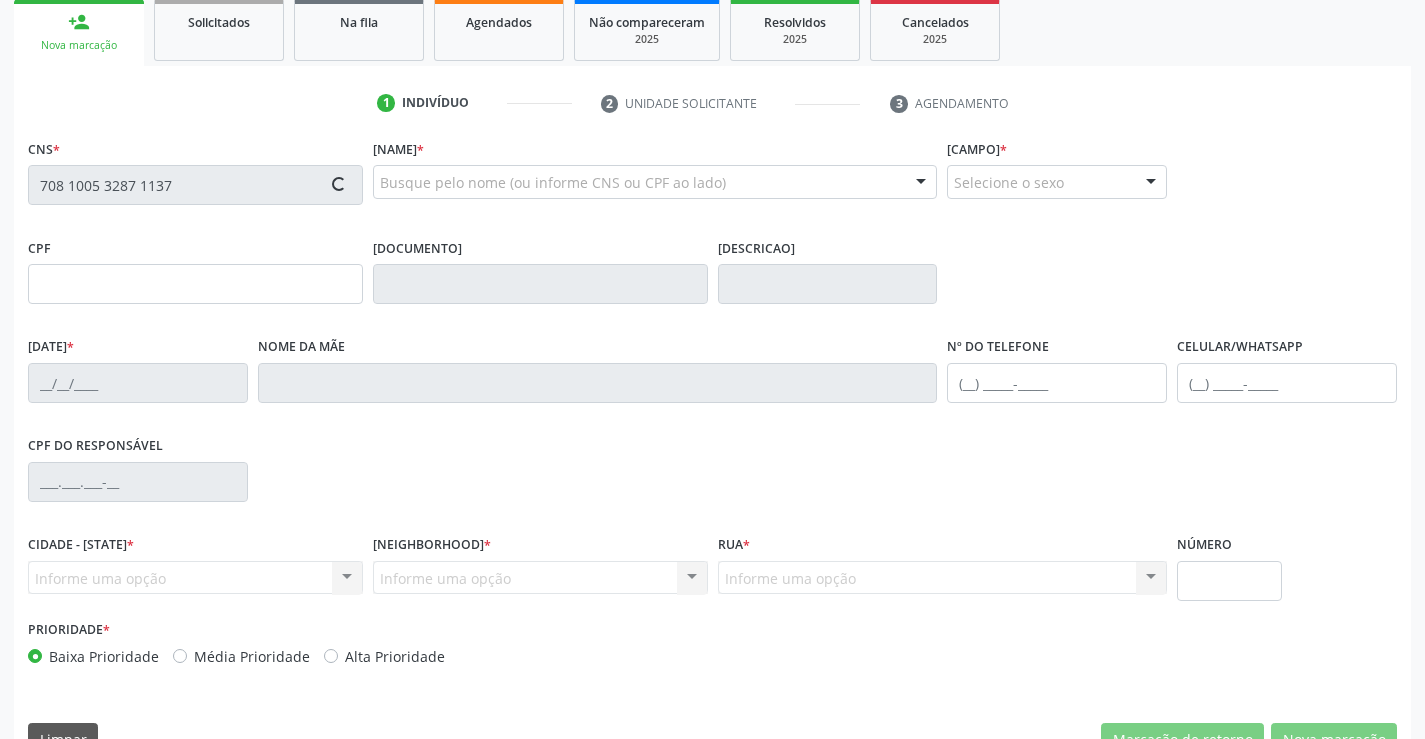 type on "0527120529" 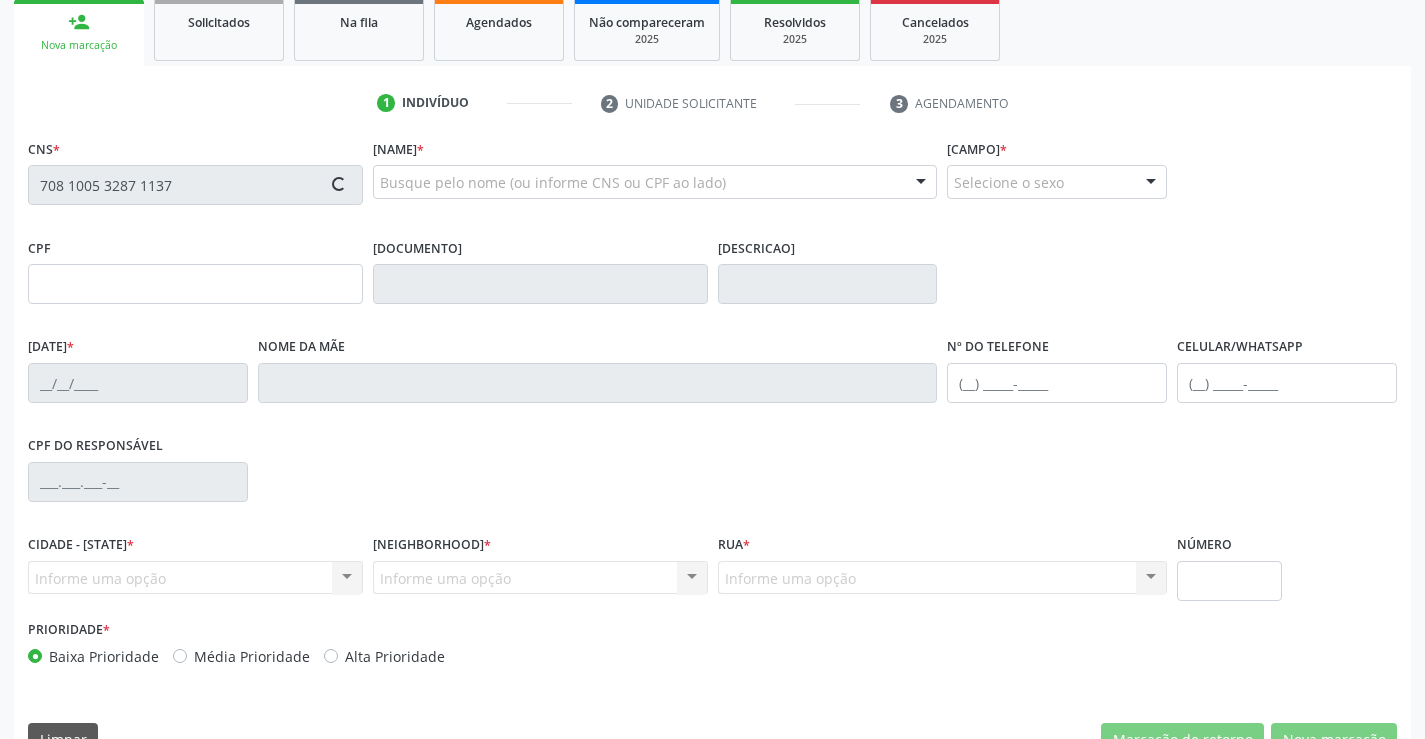 type on "03/10/1961" 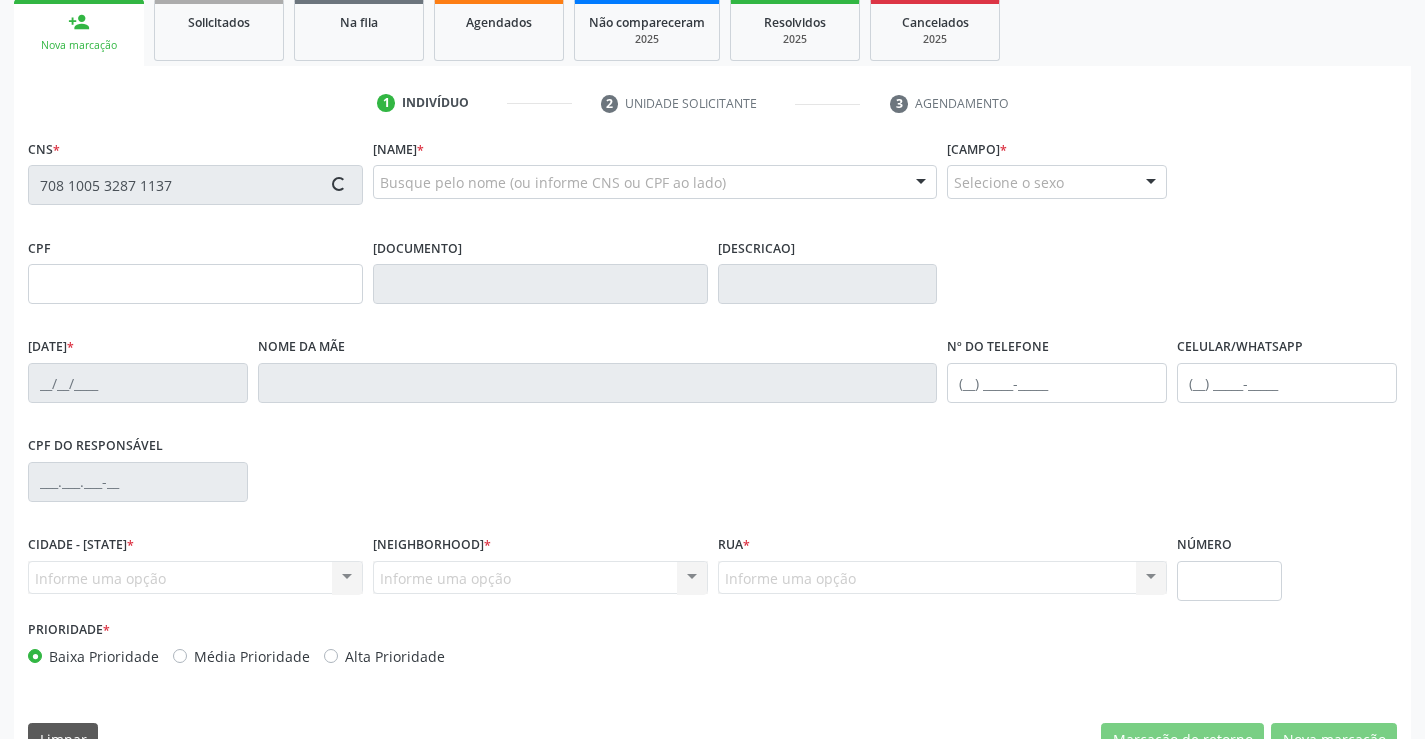 type on "S/N" 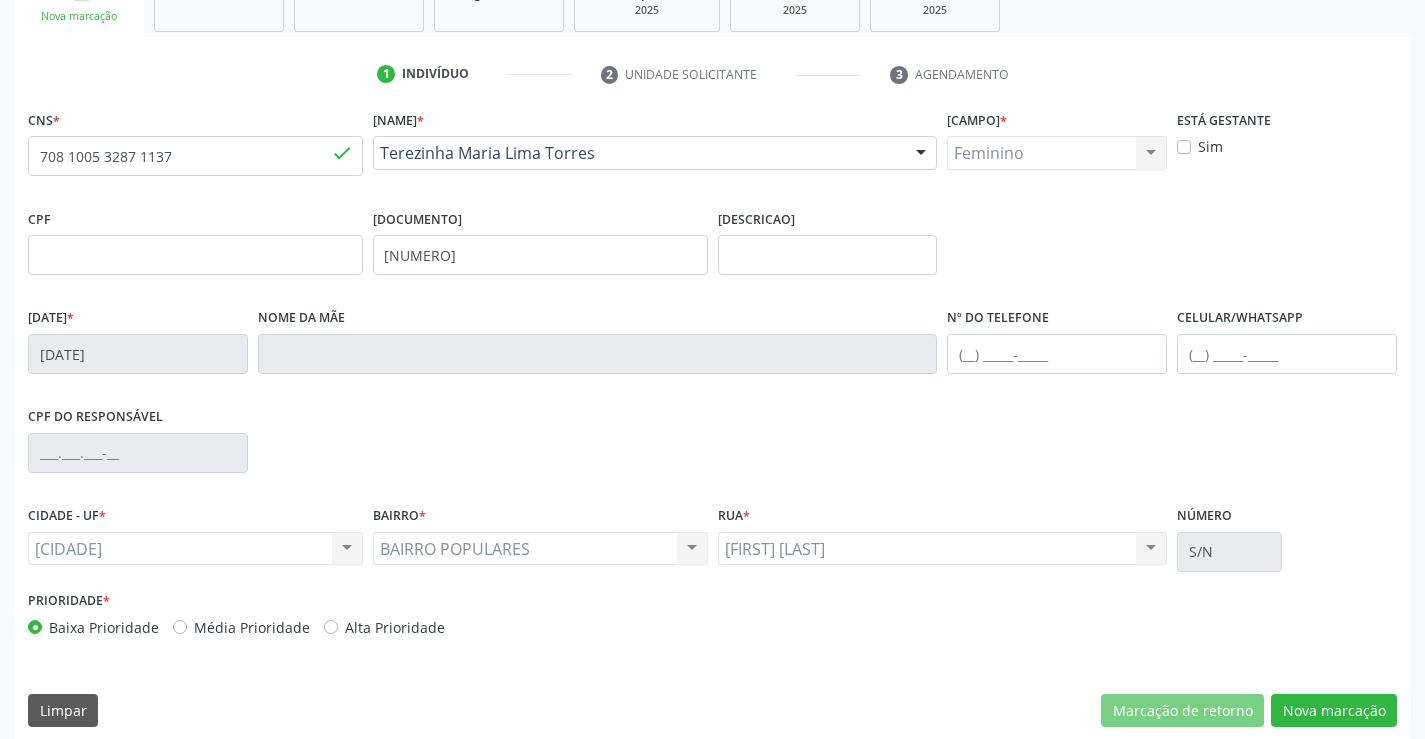 scroll, scrollTop: 345, scrollLeft: 0, axis: vertical 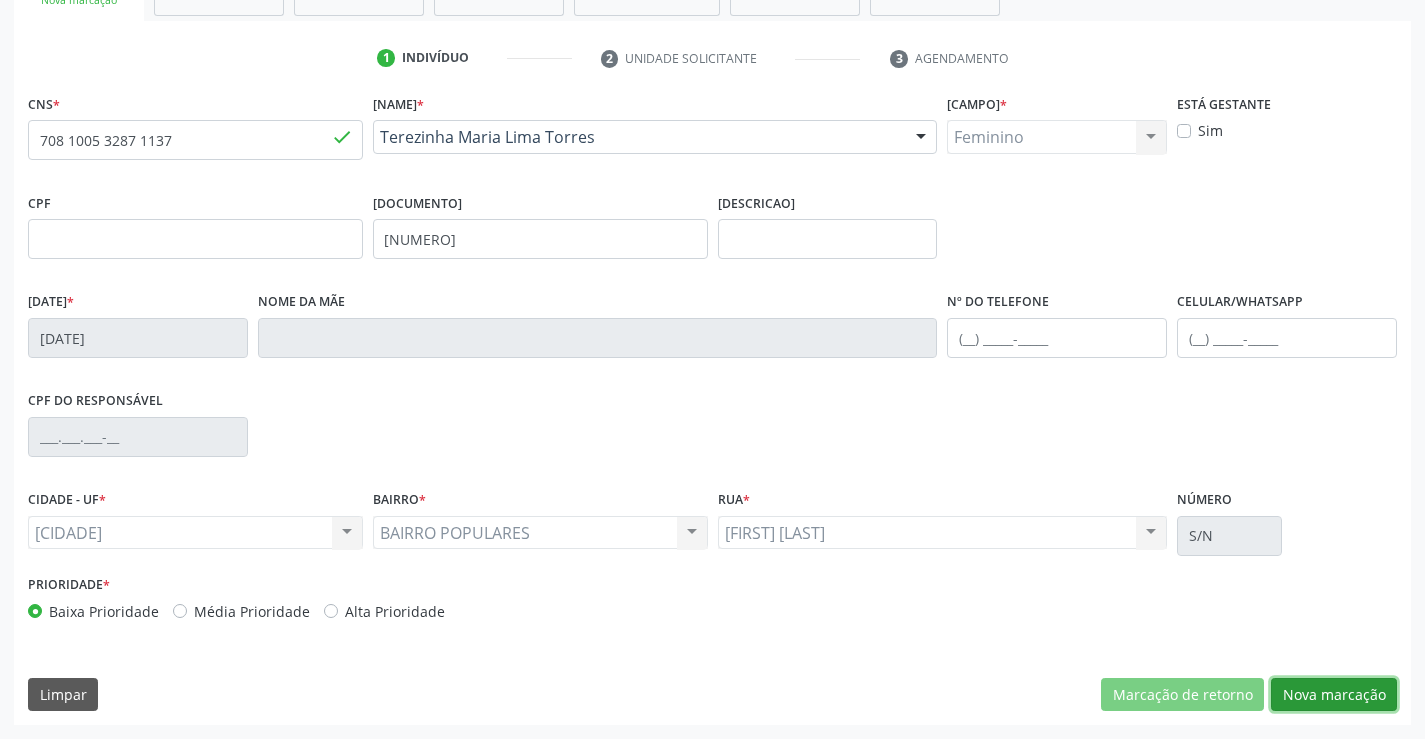 click on "Nova marcação" at bounding box center (1334, 695) 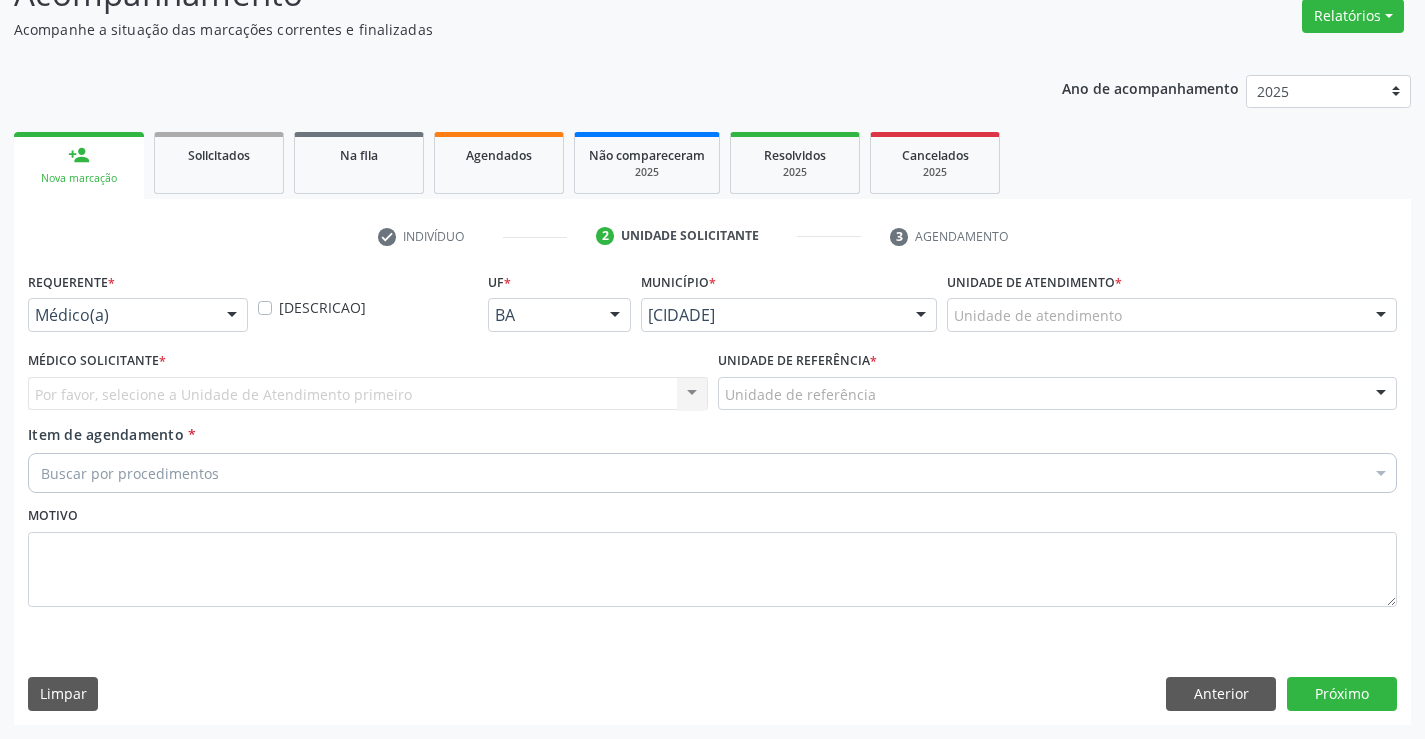 scroll, scrollTop: 167, scrollLeft: 0, axis: vertical 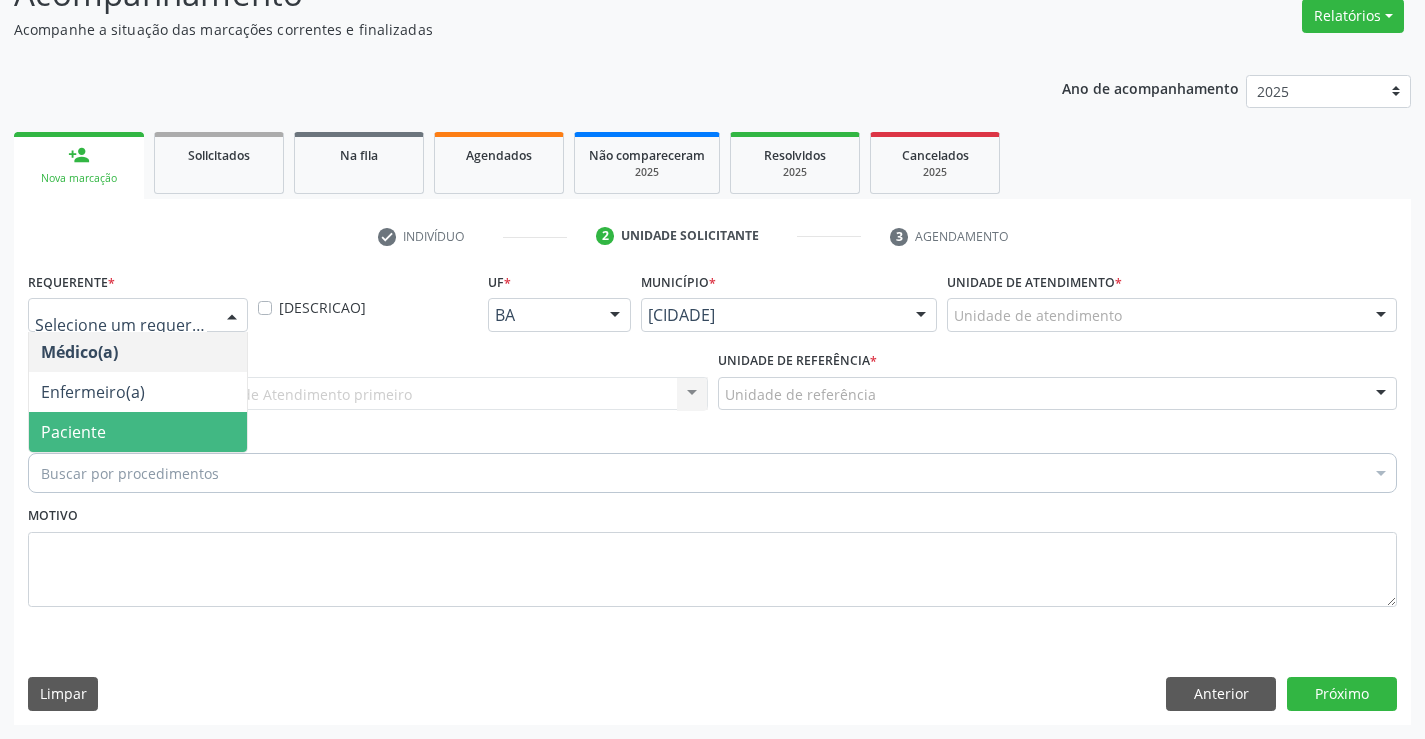 click on "Paciente" at bounding box center [138, 432] 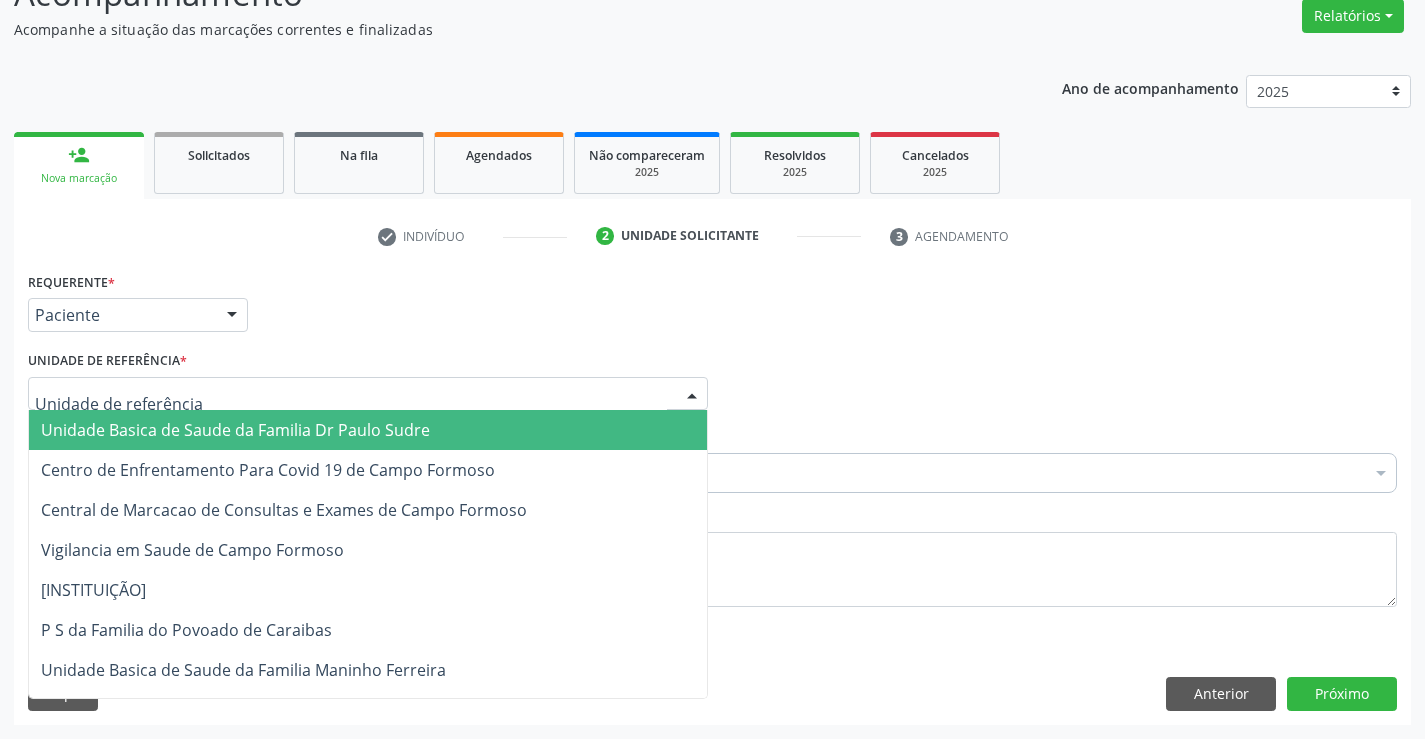 click at bounding box center [368, 394] 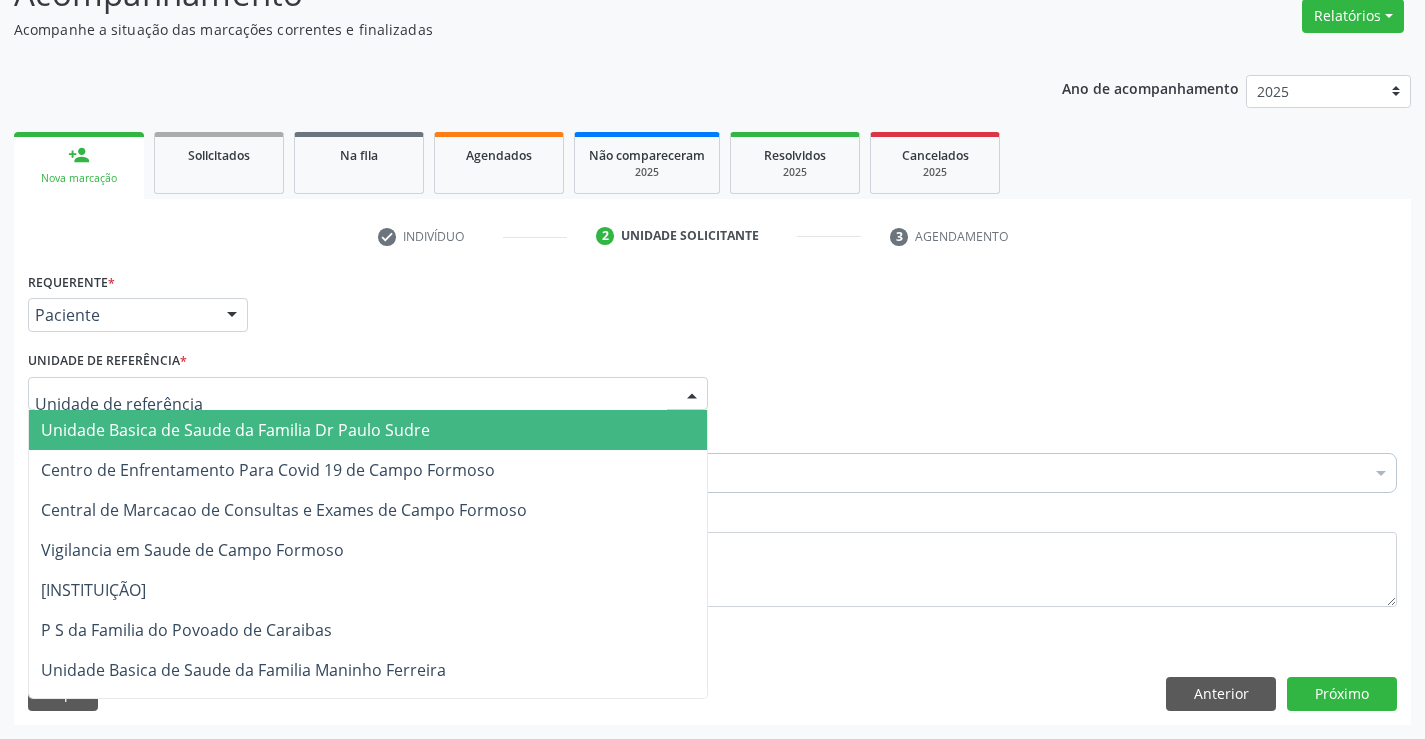 click on "Unidade Basica de Saude da Familia Dr Paulo Sudre" at bounding box center (235, 430) 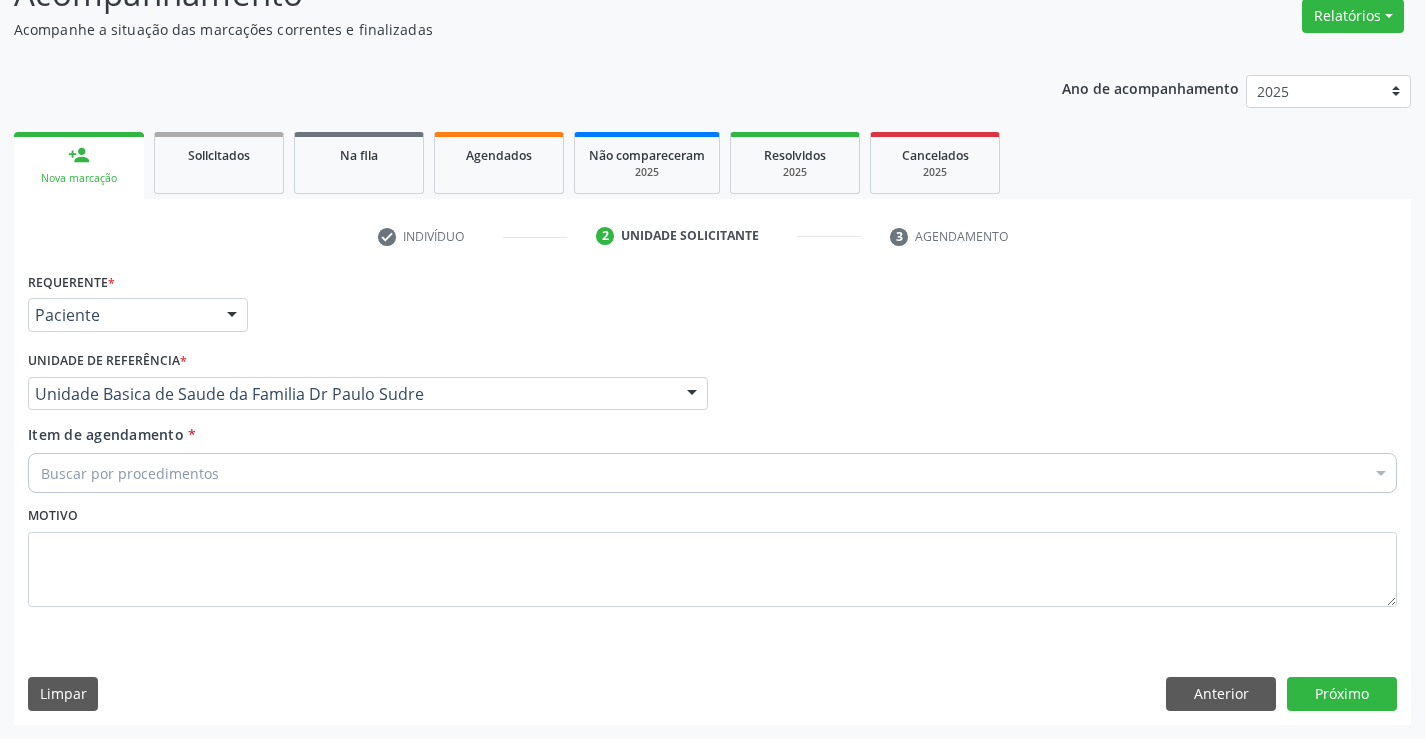 click on "Buscar por procedimentos" at bounding box center (712, 473) 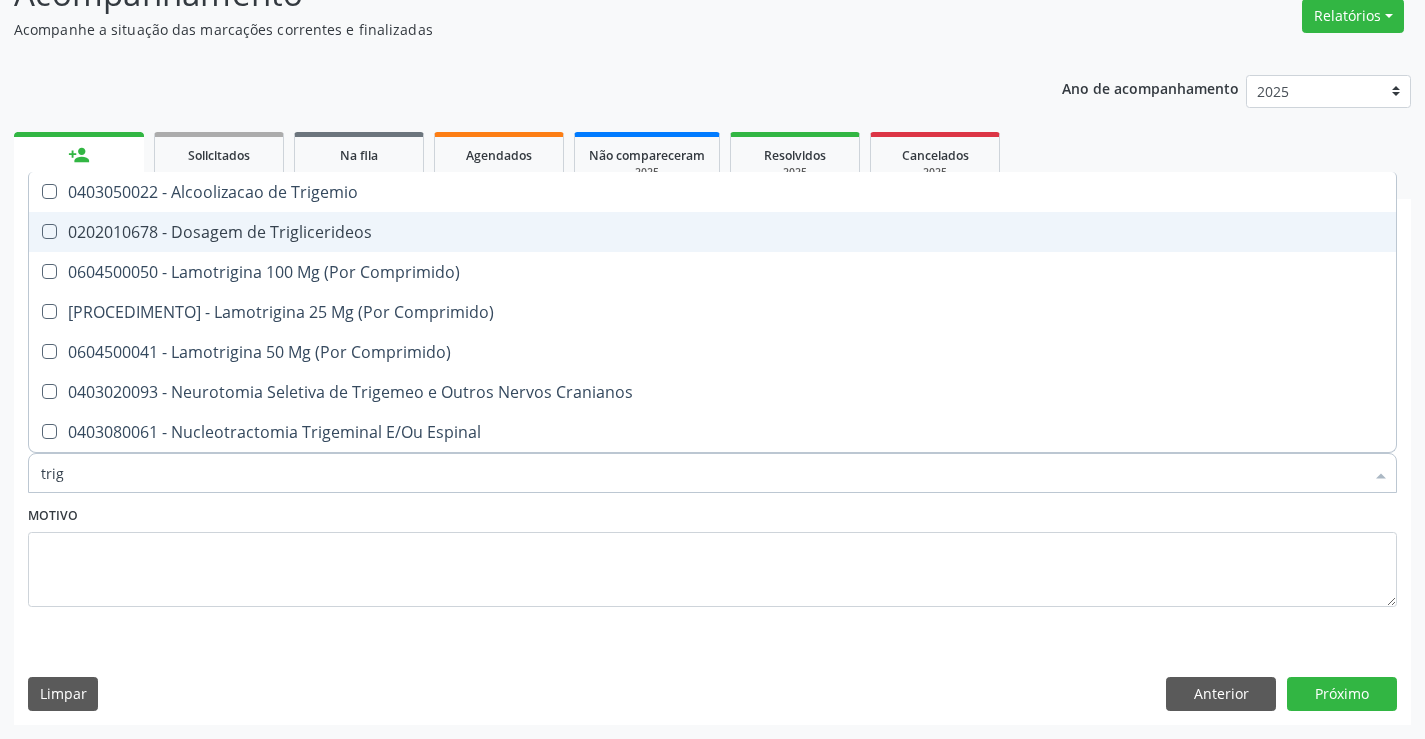 drag, startPoint x: 266, startPoint y: 228, endPoint x: 279, endPoint y: 407, distance: 179.47145 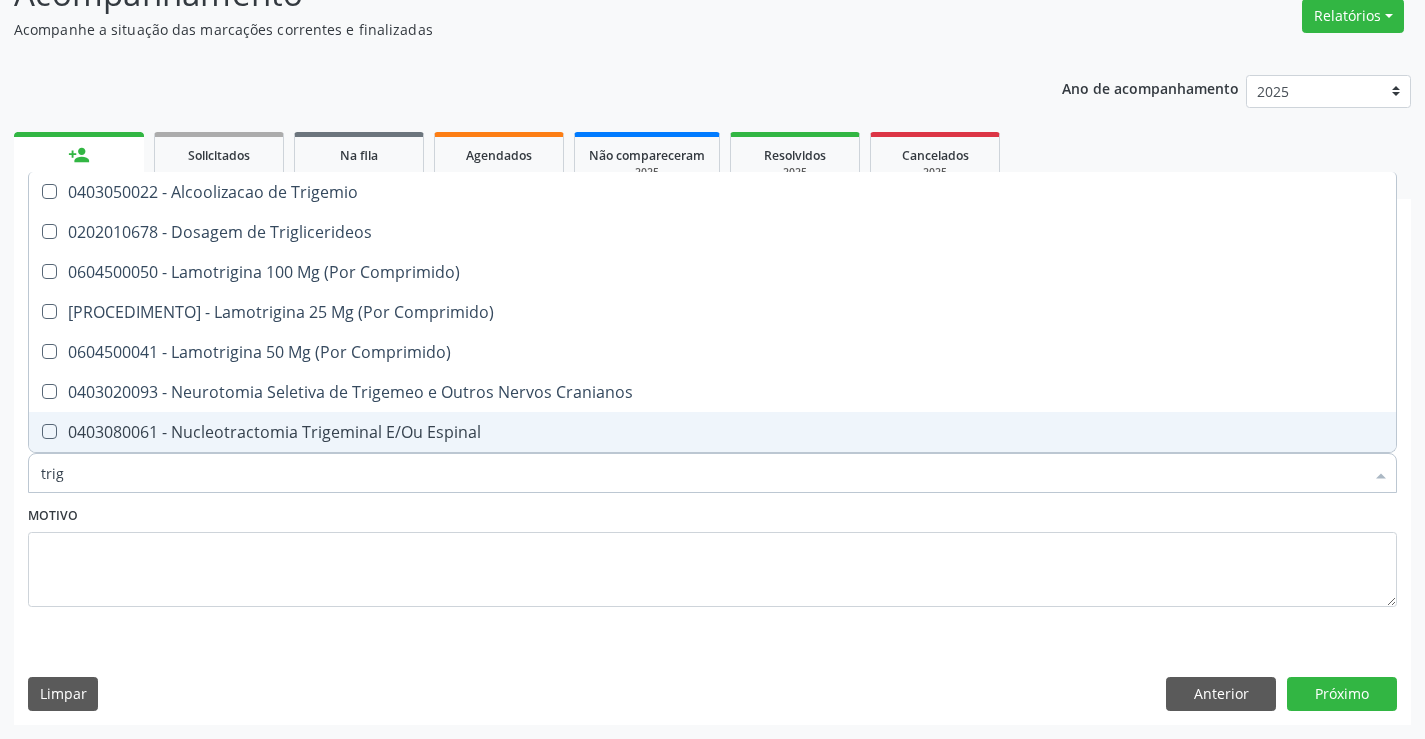 type on "trig" 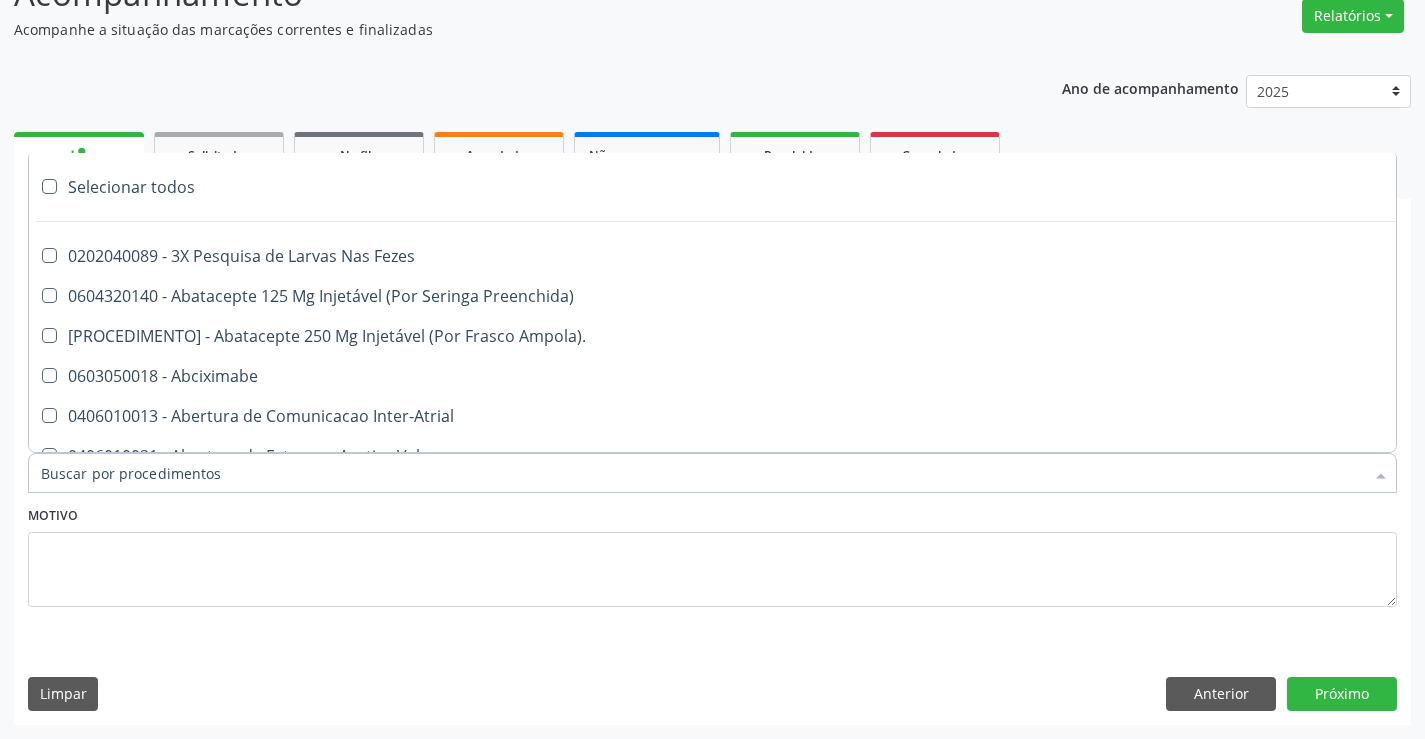 click at bounding box center (712, 473) 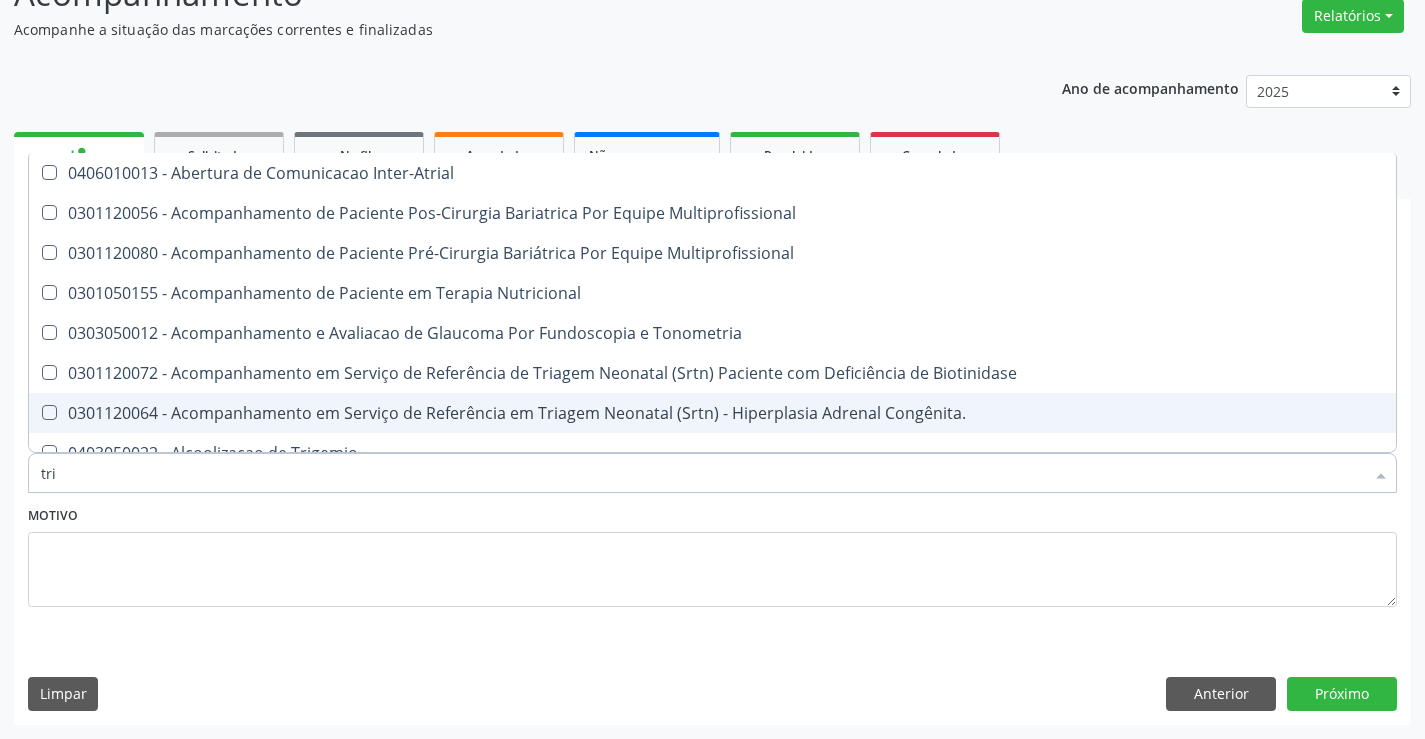 type on "trig" 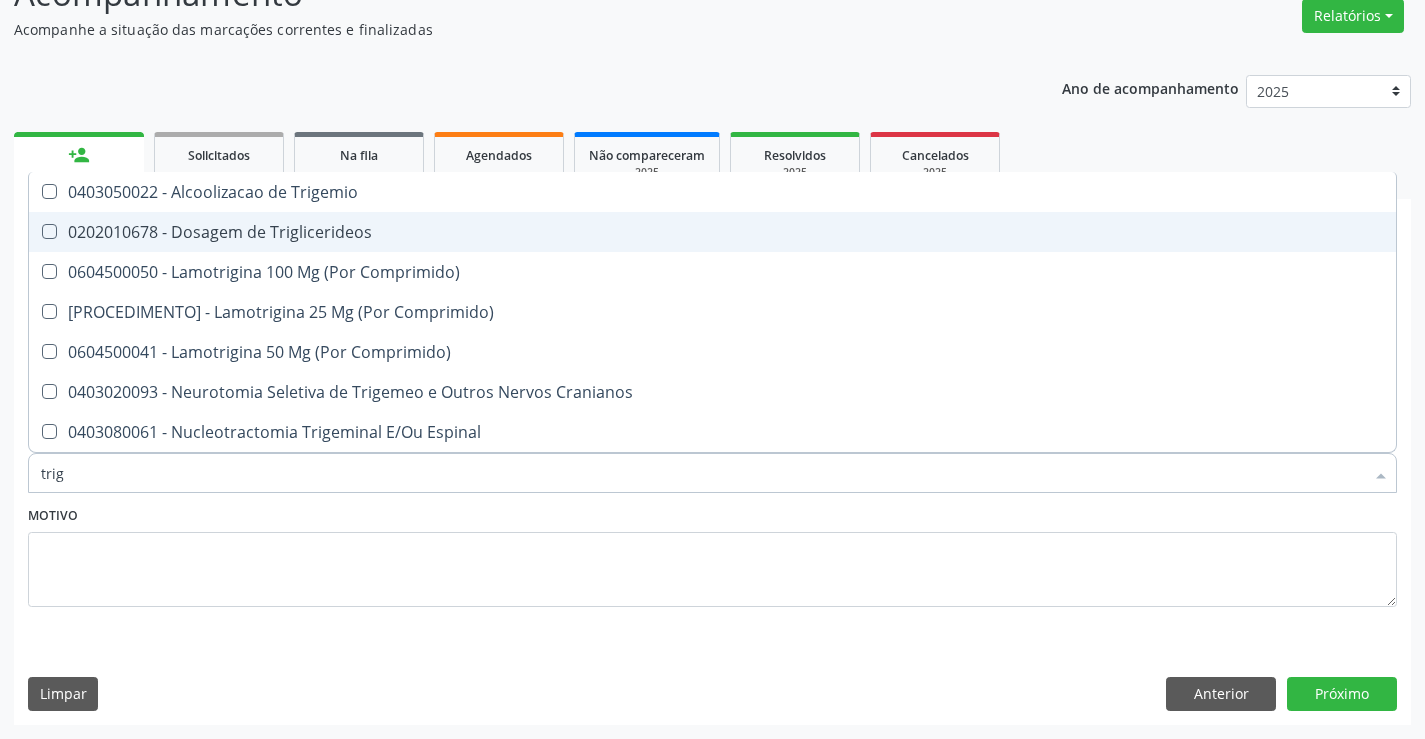 click on "[NUMBER] - Dosagem de Triglicerideos" at bounding box center [712, 232] 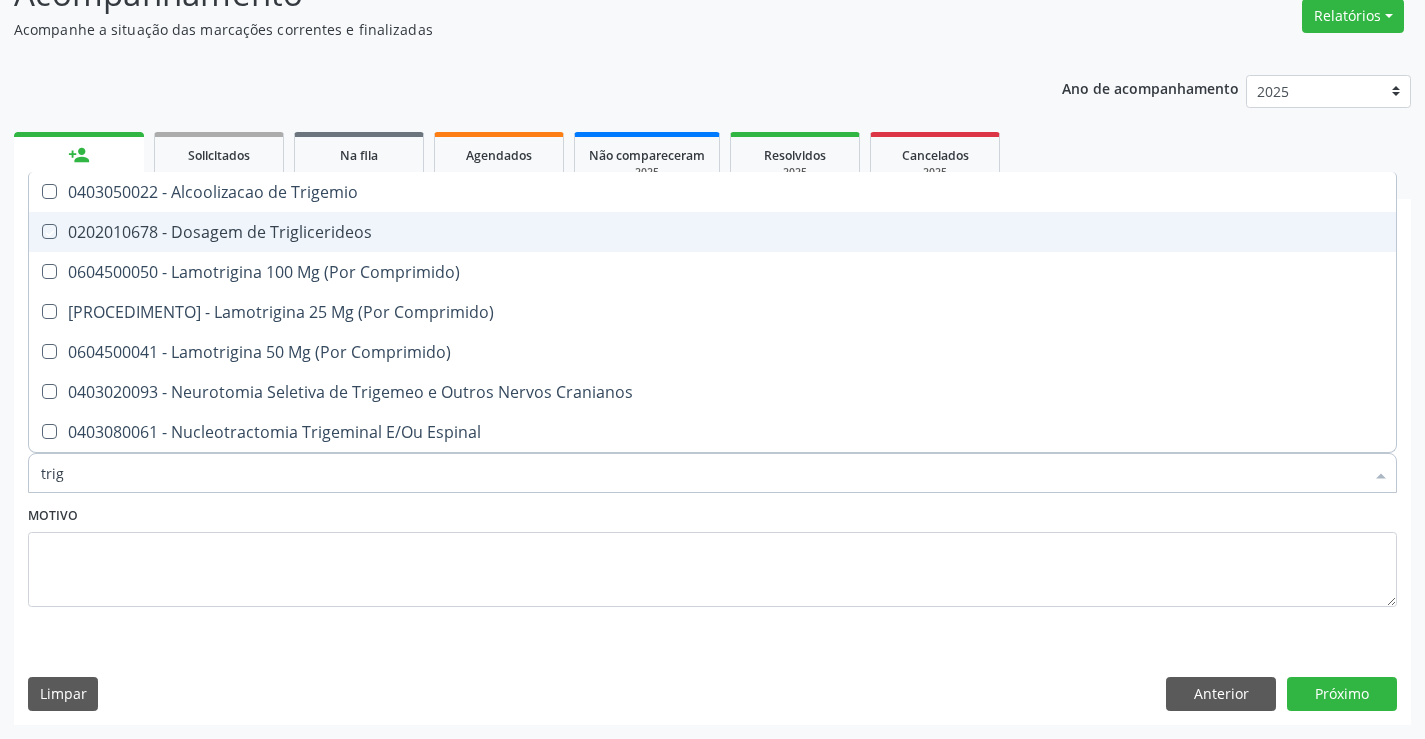 checkbox on "true" 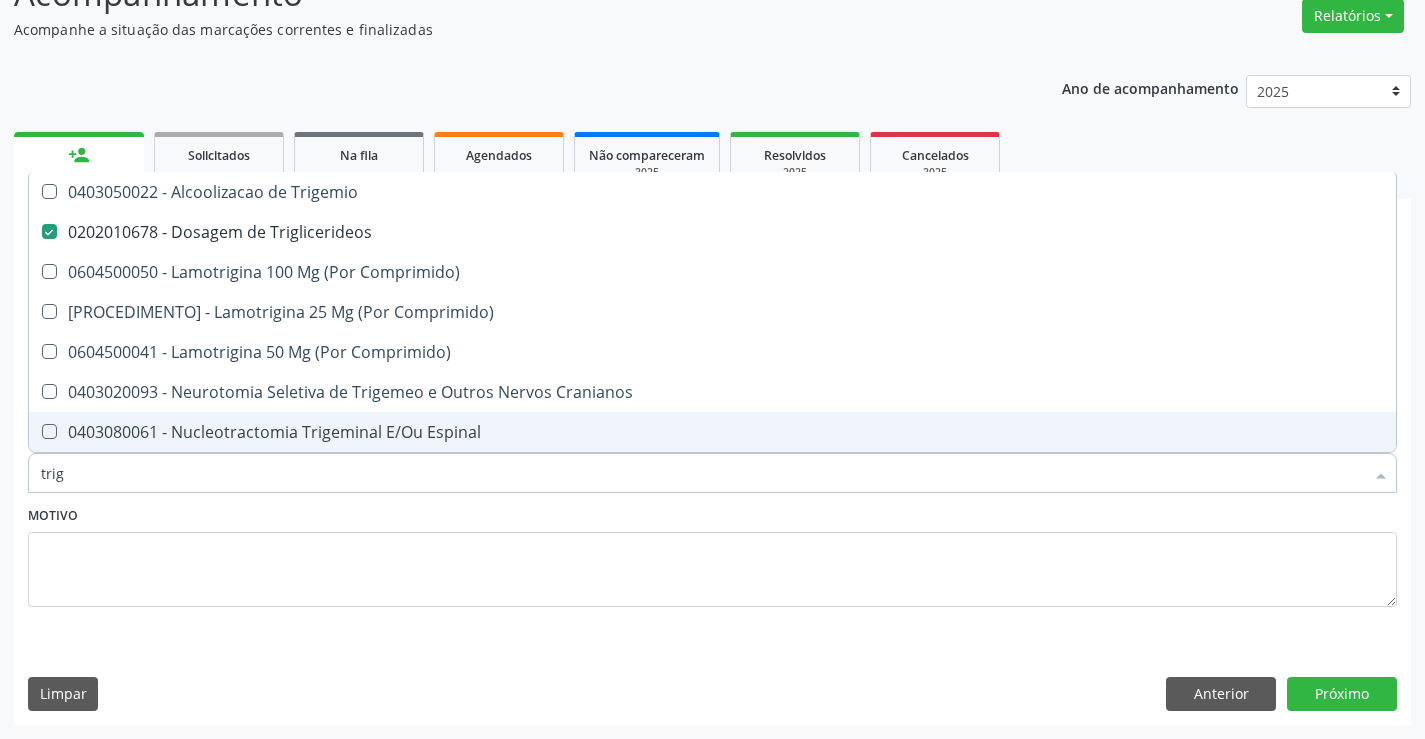 click on "Motivo" at bounding box center [712, 554] 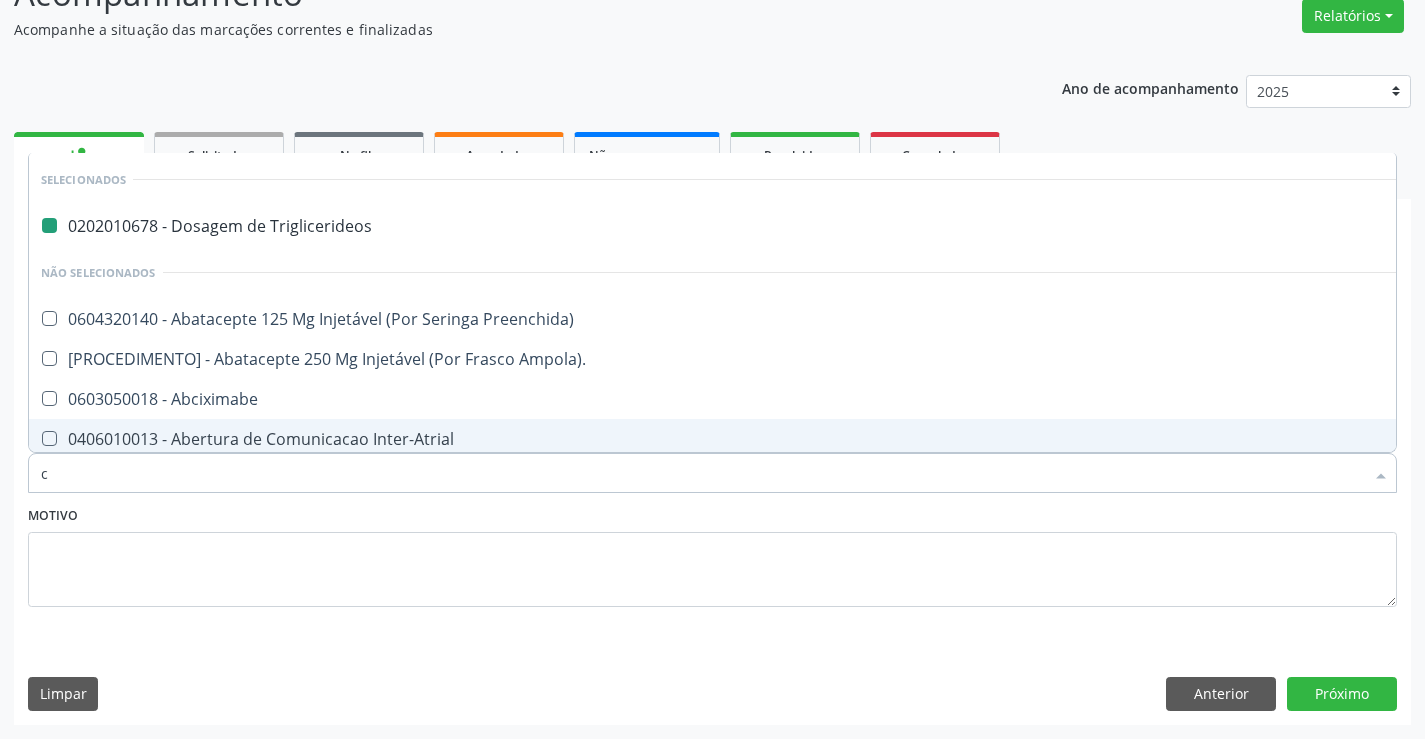 type on "co" 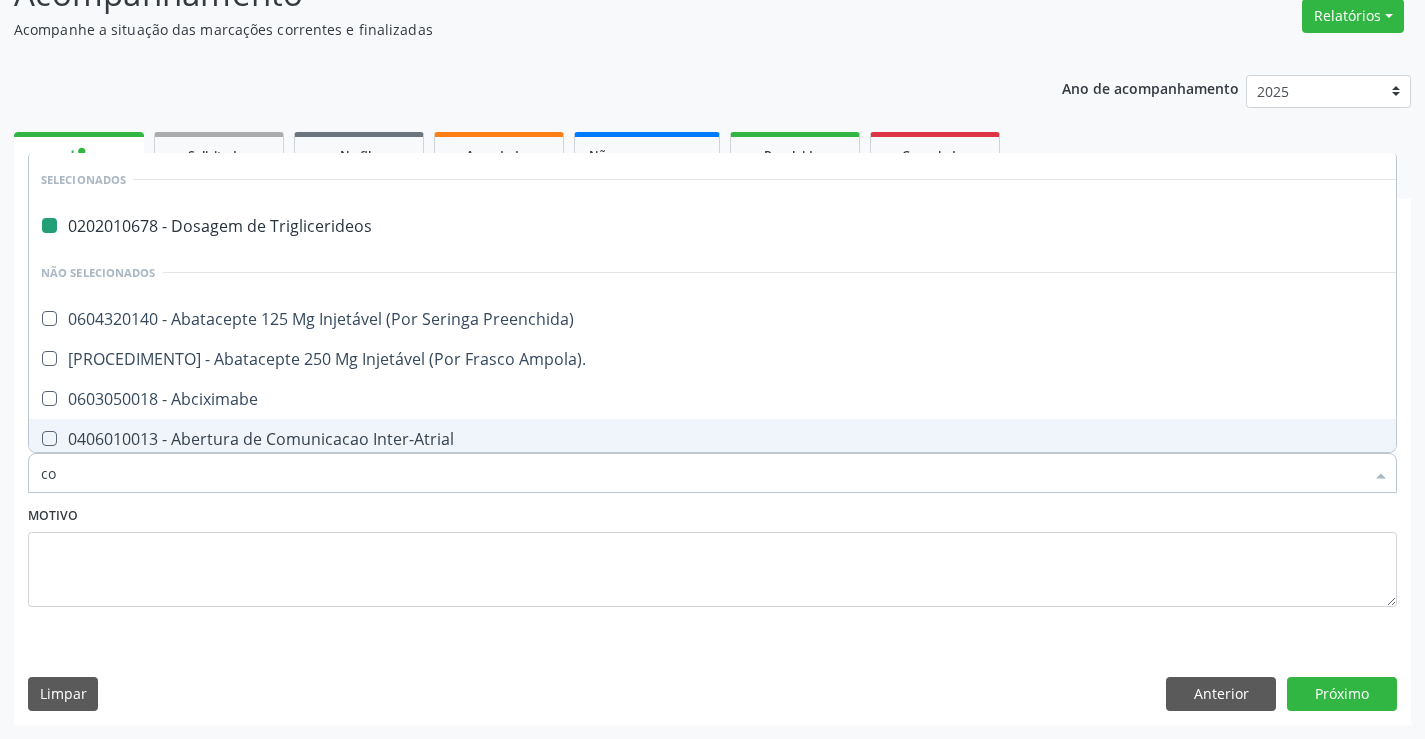 checkbox on "false" 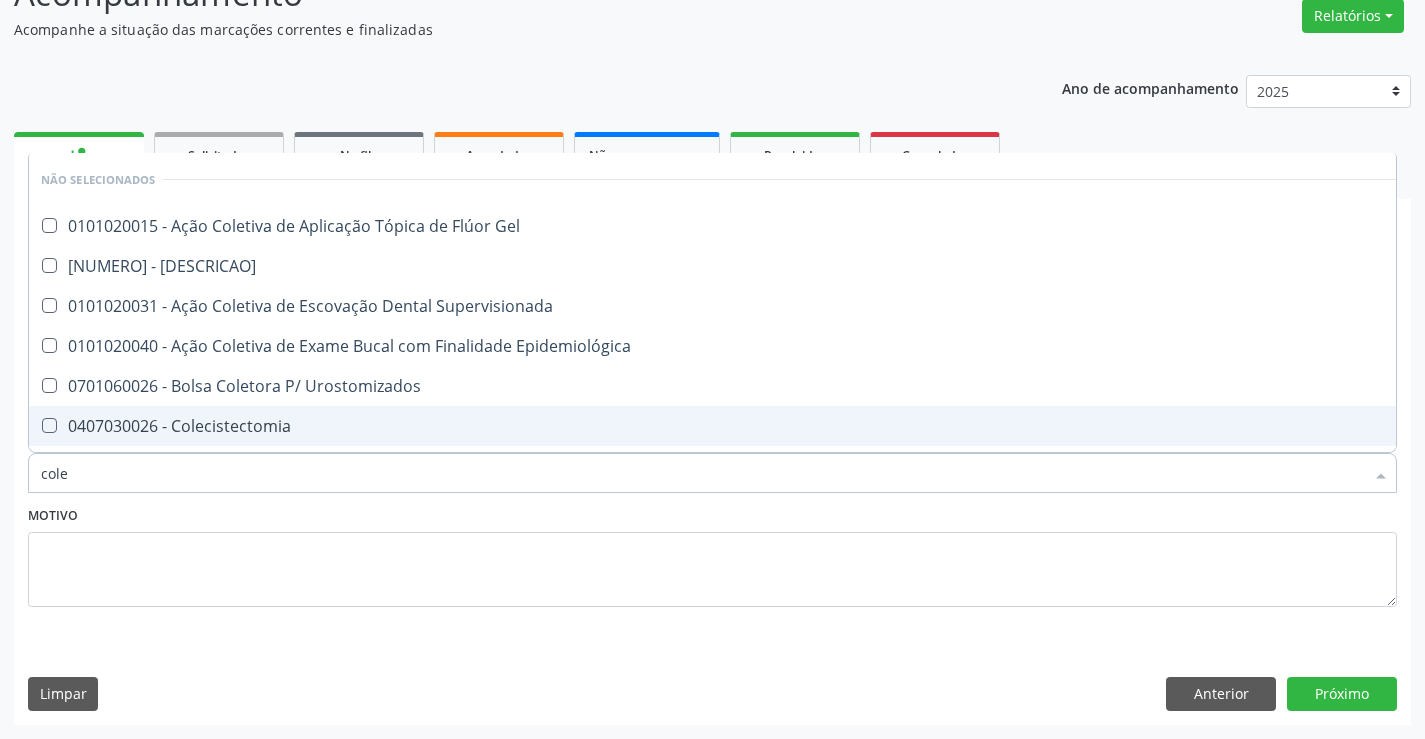 type on "coles" 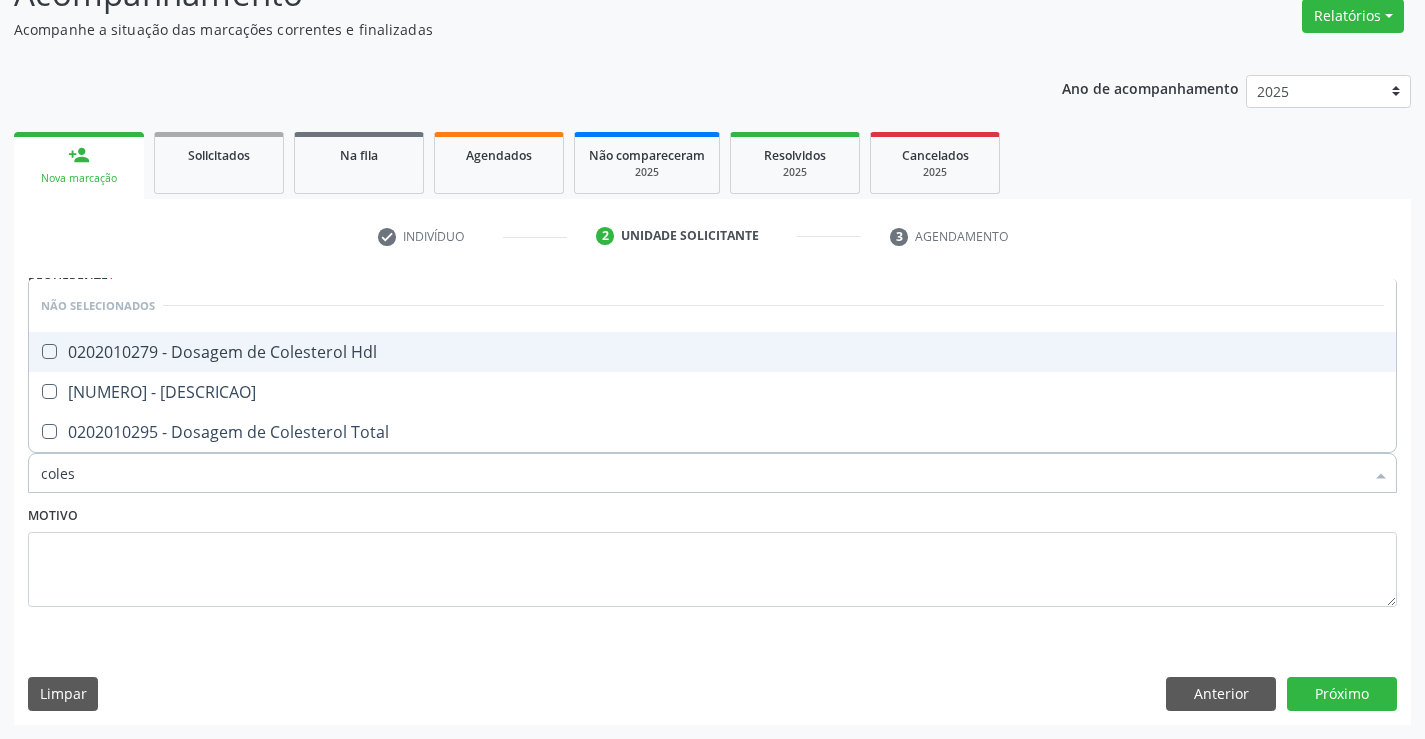 drag, startPoint x: 320, startPoint y: 353, endPoint x: 300, endPoint y: 409, distance: 59.464275 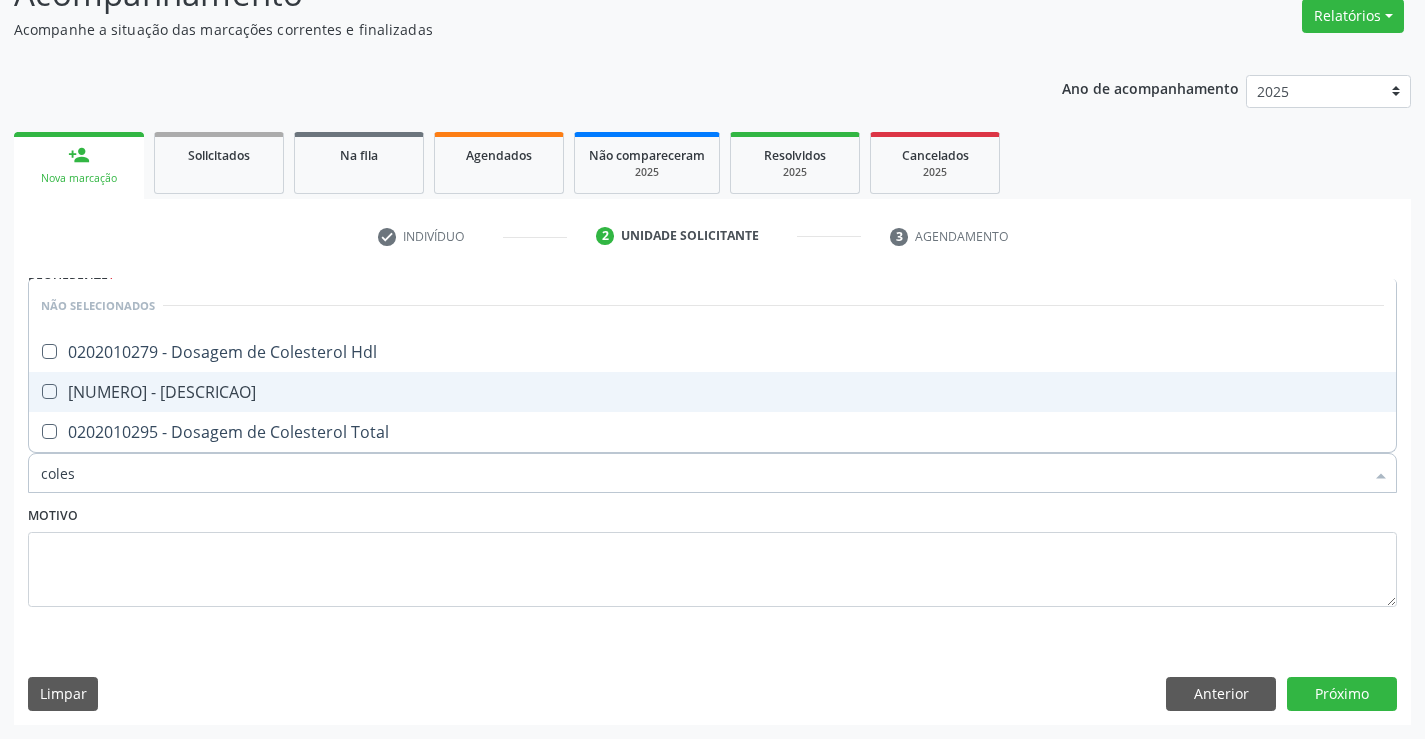 drag, startPoint x: 303, startPoint y: 388, endPoint x: 296, endPoint y: 408, distance: 21.189621 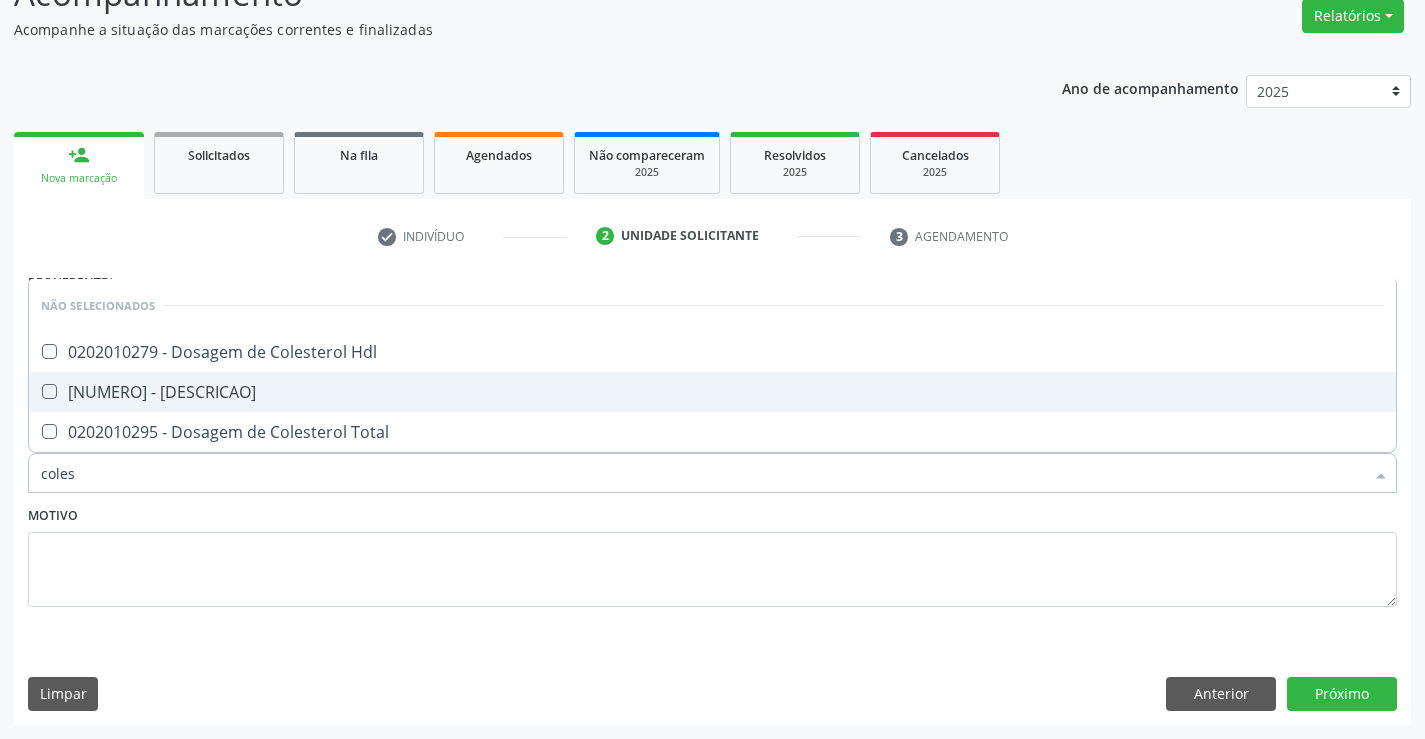 checkbox on "true" 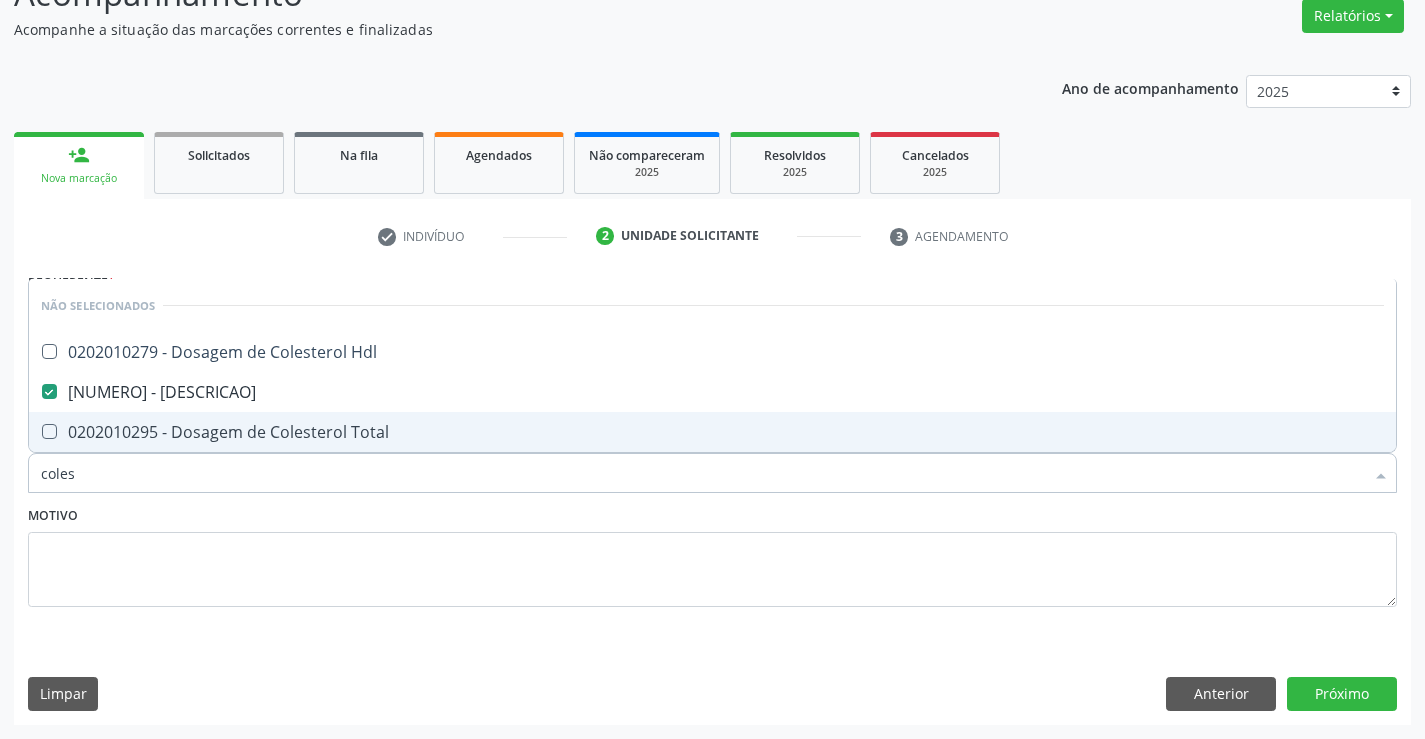 click on "0202010295 - Dosagem de Colesterol Total" at bounding box center [712, 432] 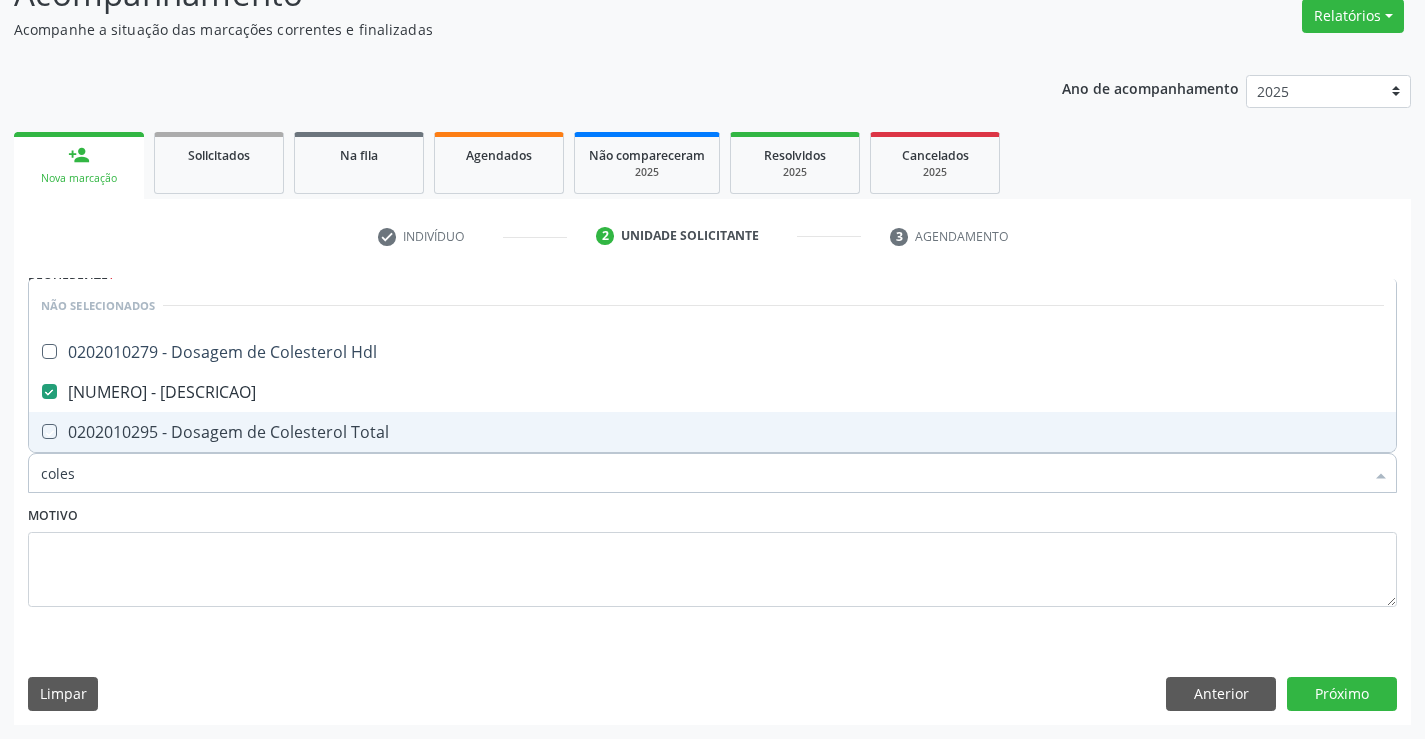checkbox on "true" 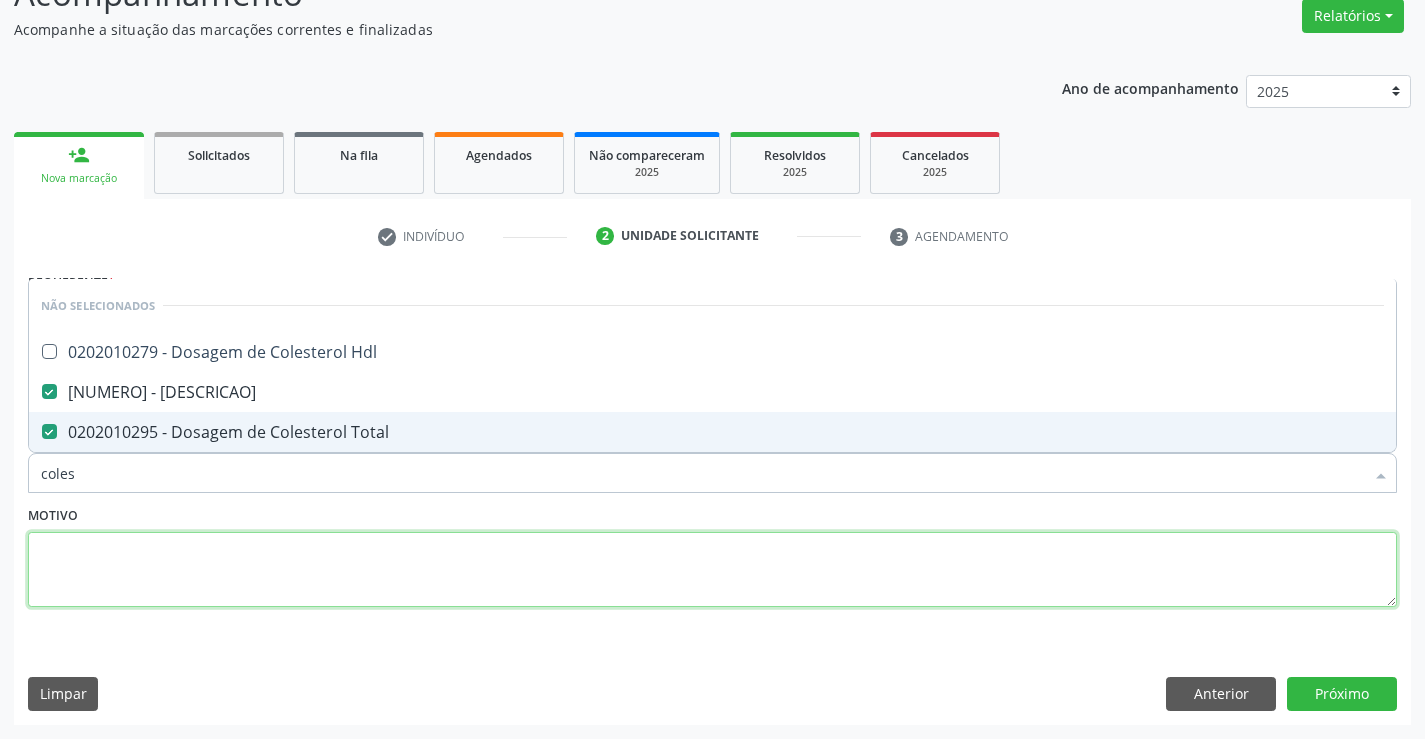 click at bounding box center (712, 570) 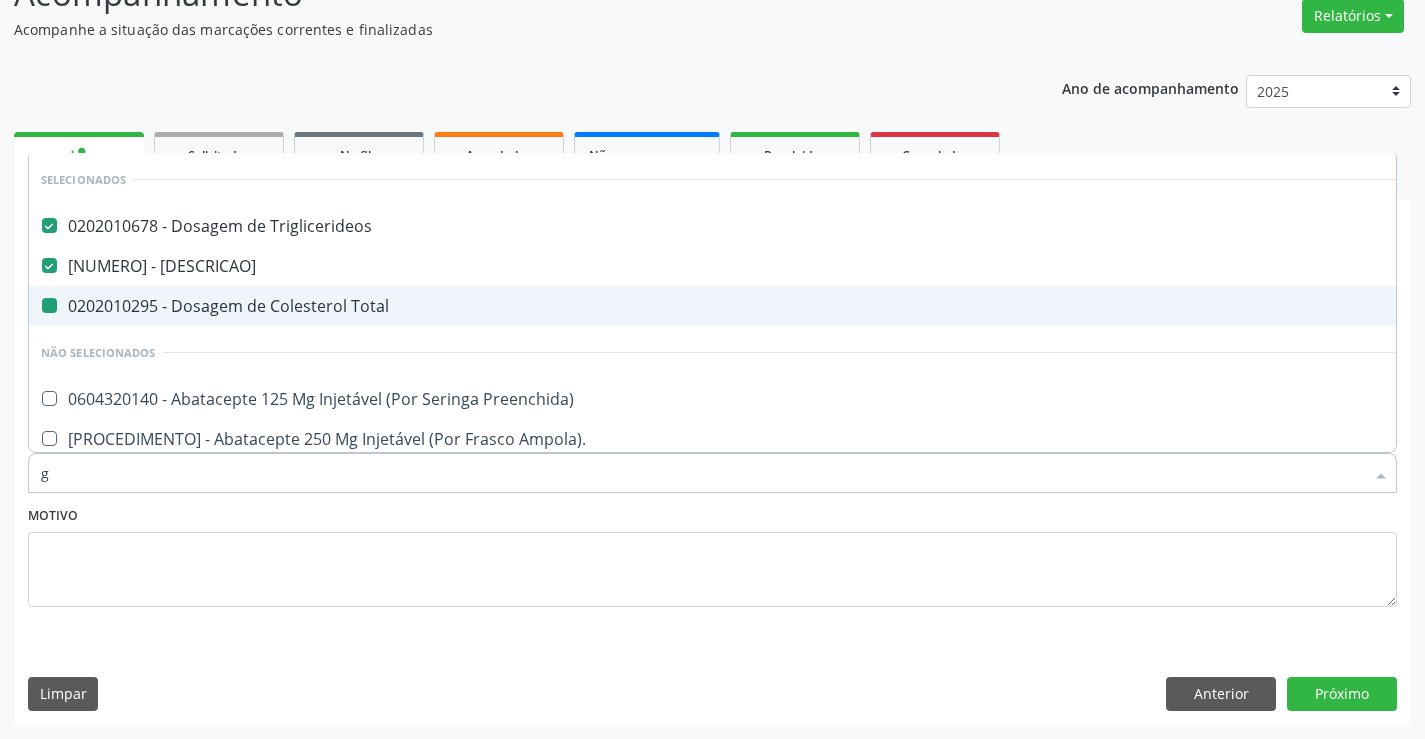 type on "gl" 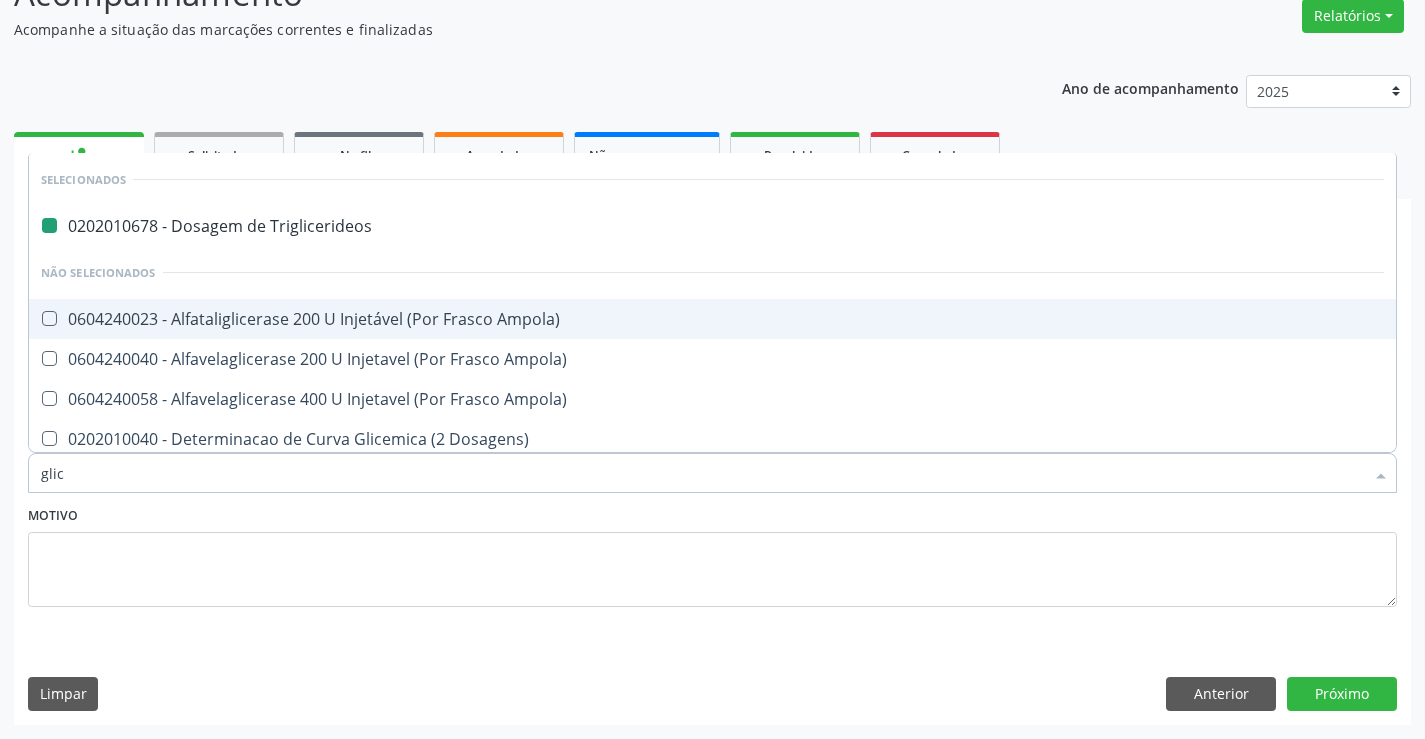 type on "glico" 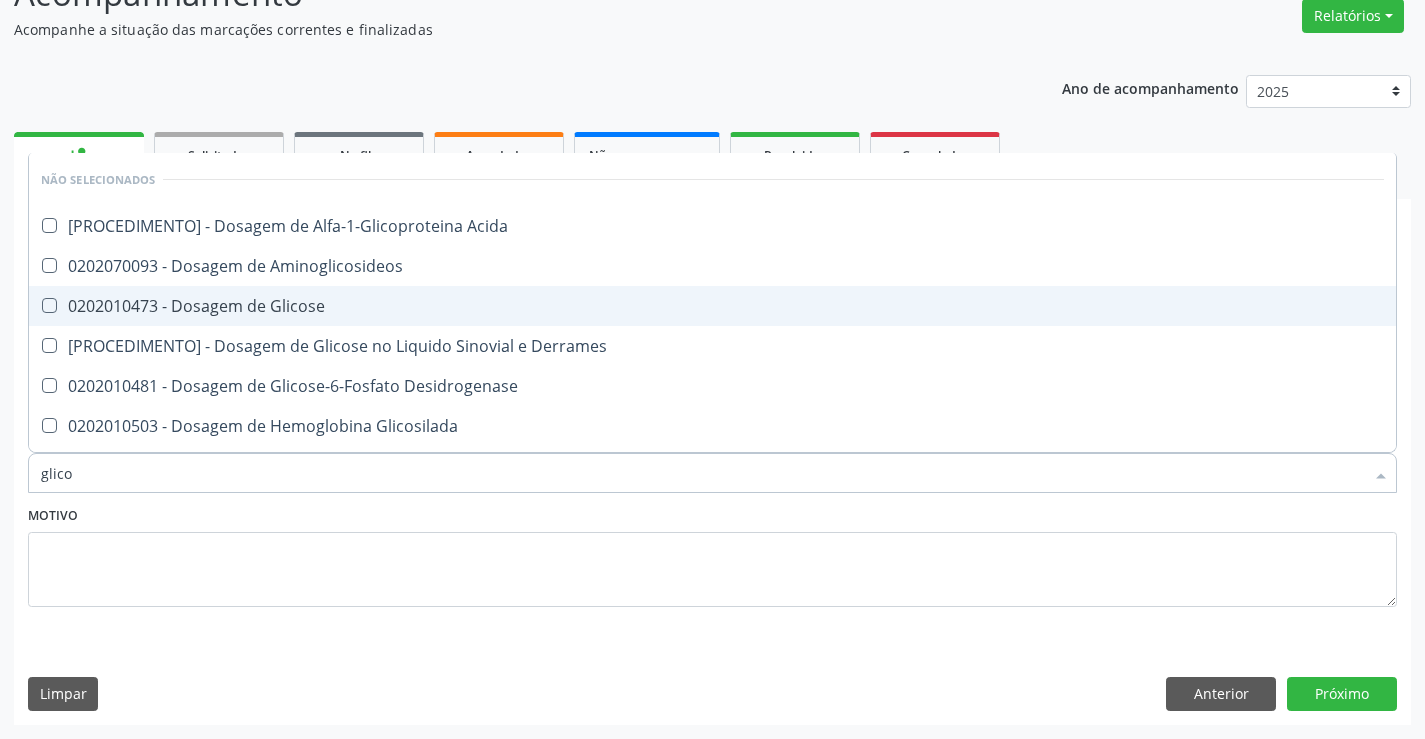 drag, startPoint x: 263, startPoint y: 300, endPoint x: 353, endPoint y: 563, distance: 277.97302 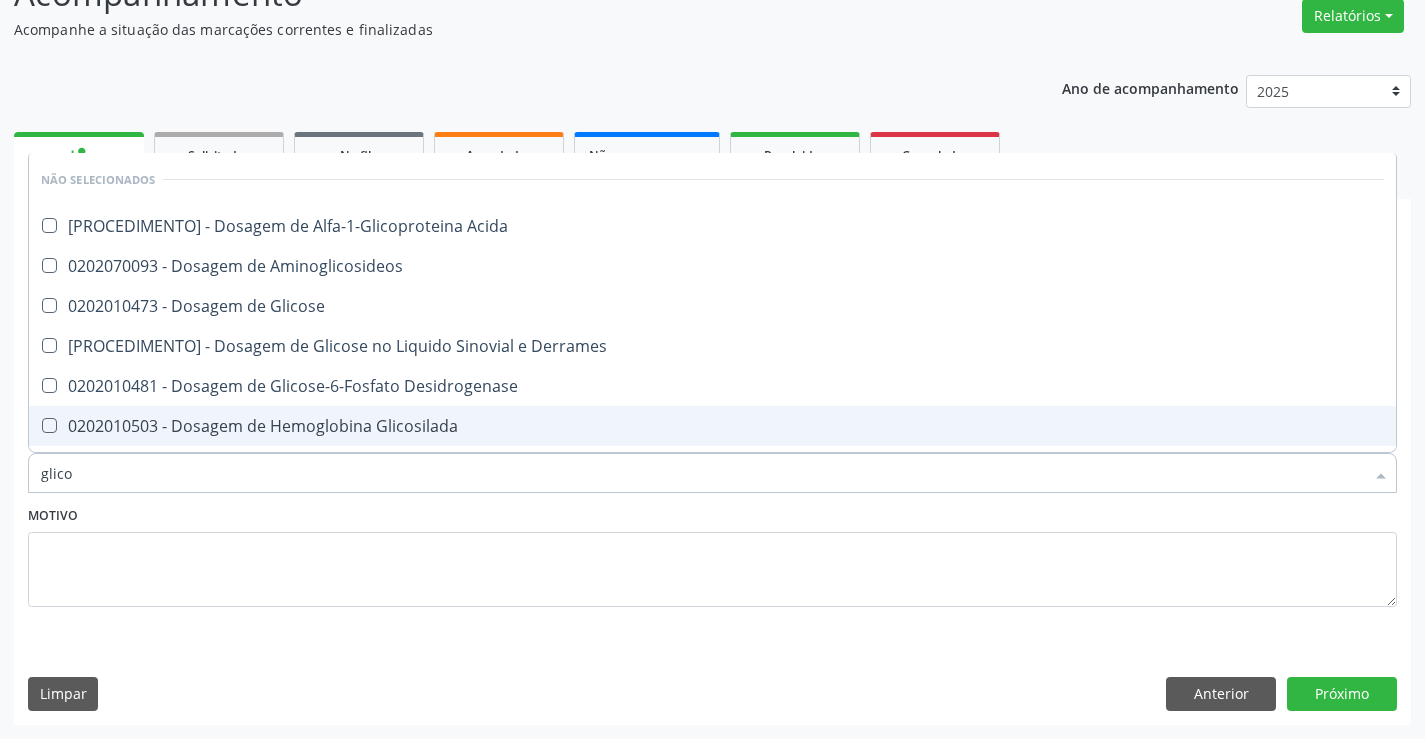 click on "Motivo" at bounding box center [712, 554] 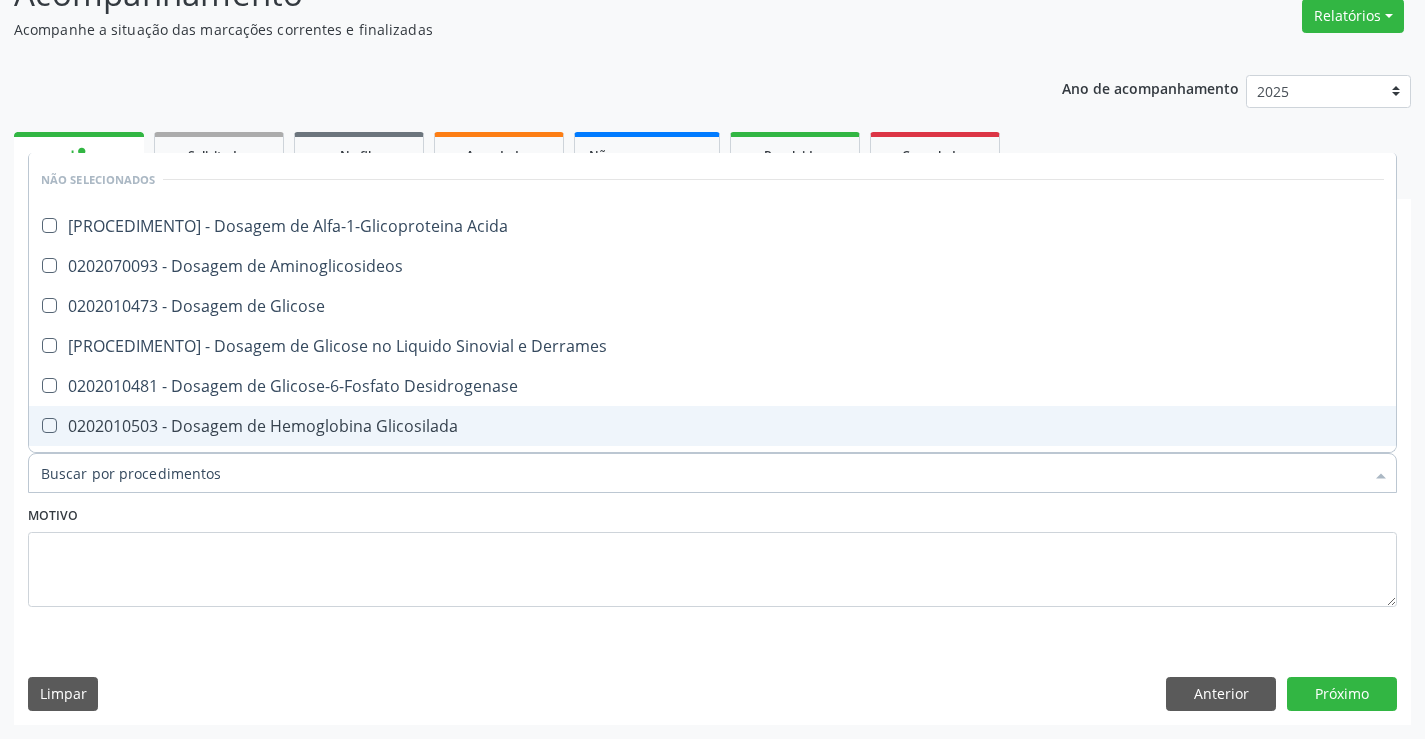 checkbox on "true" 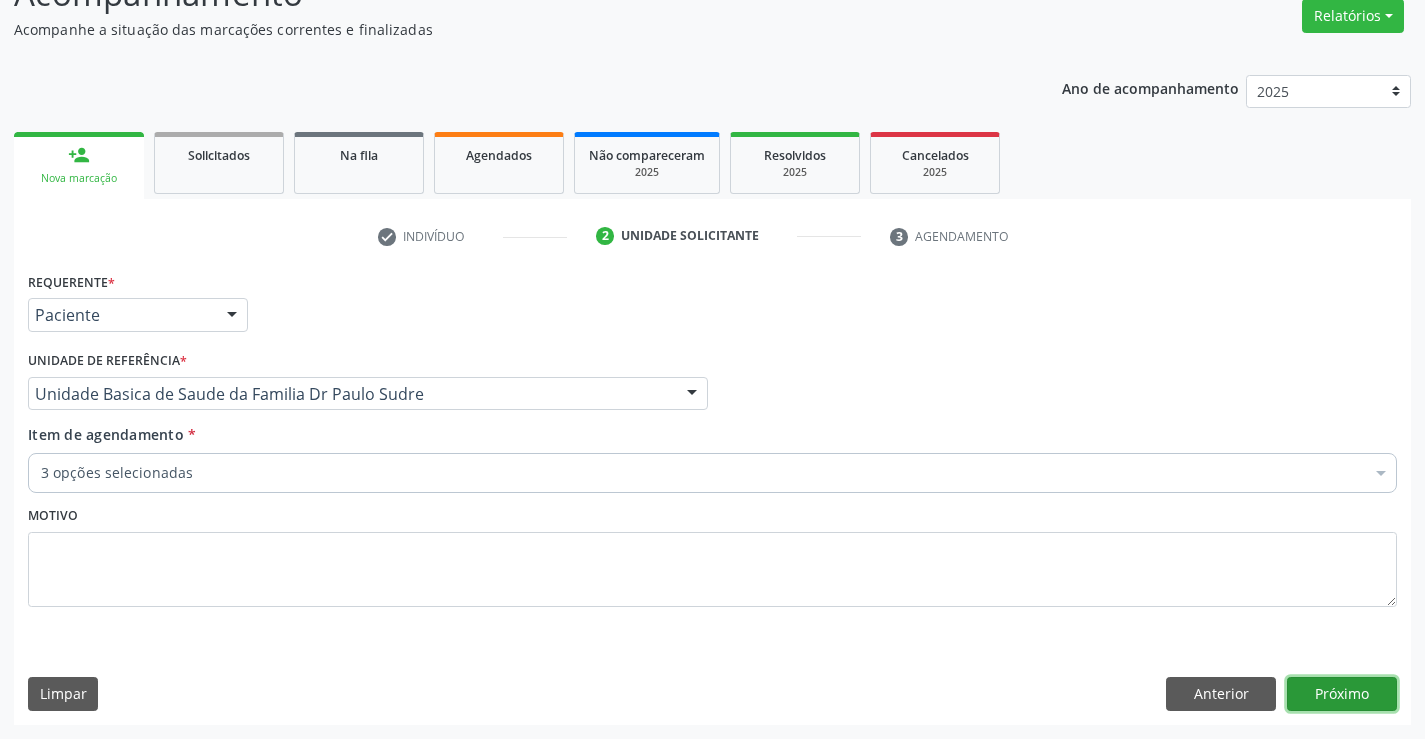 click on "Próximo" at bounding box center (1342, 694) 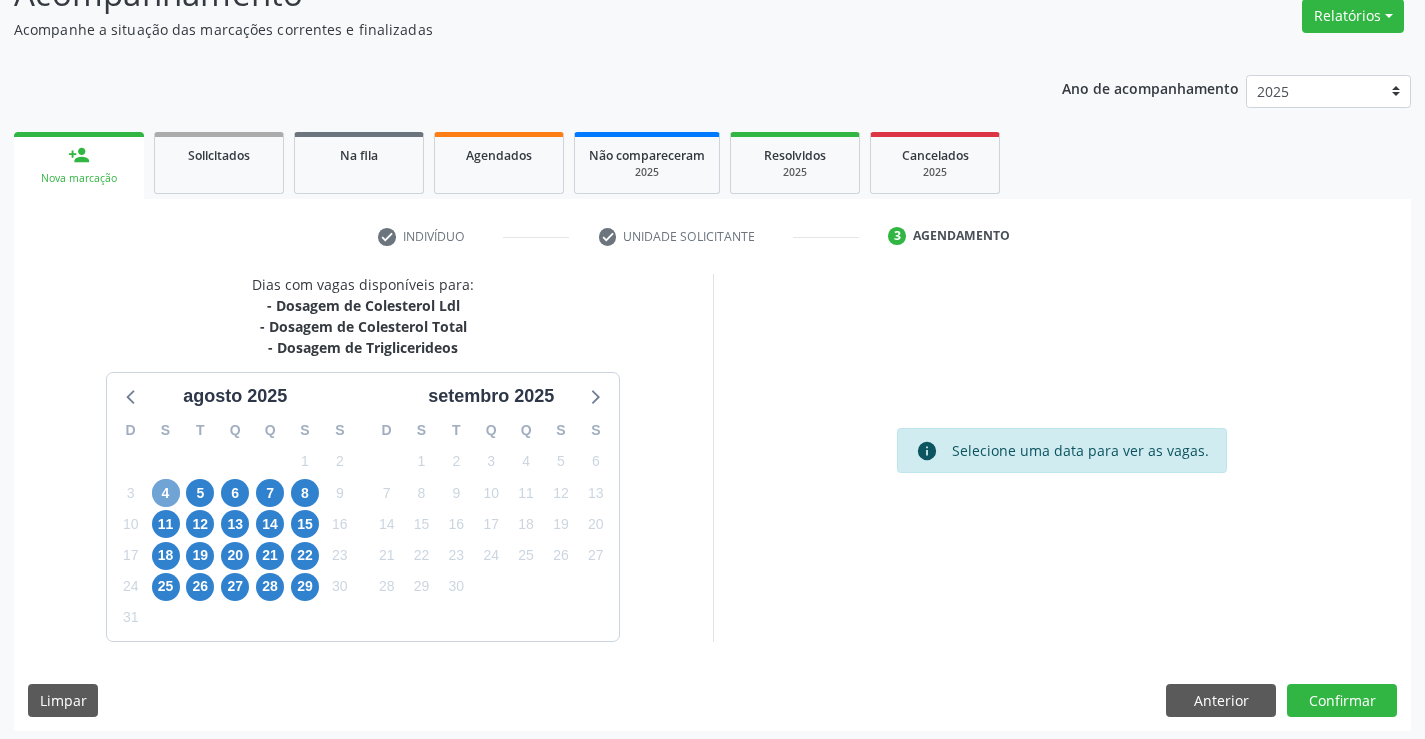 click on "4" at bounding box center [166, 493] 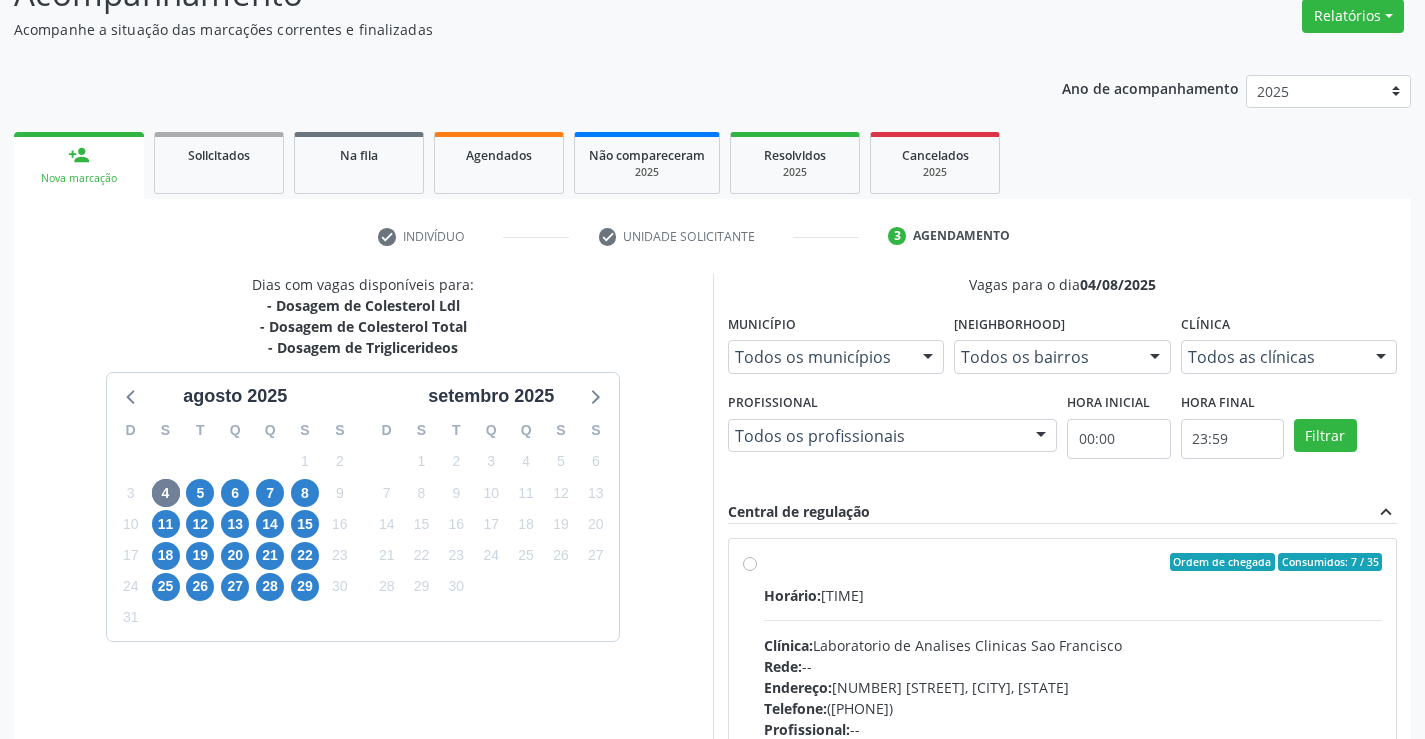 click on "Ordem de chegada
Consumidos: 7 / 35
Horário:   07:00
Clínica:  Laboratorio de Analises Clinicas Sao Francisco
Rede:
--
Endereço:   Terreo, nº 258, Centro, Campo Formoso - BA
Telefone:   (74) 36453588
Profissional:
--
Informações adicionais sobre o atendimento
Idade de atendimento:
Sem restrição
Gênero(s) atendido(s):
Sem restrição
Informações adicionais:
--" at bounding box center (1073, 706) 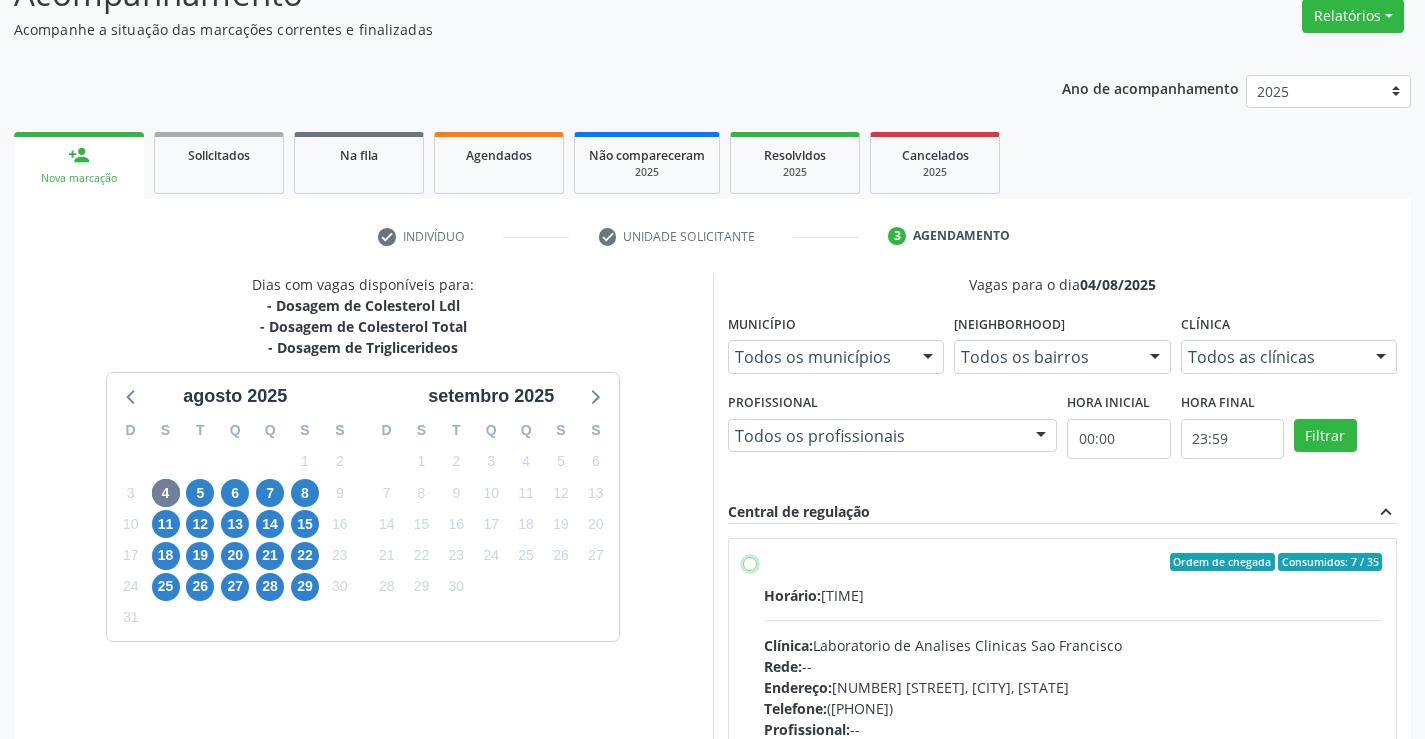 click on "Ordem de chegada
Consumidos: 7 / 35
Horário:   07:00
Clínica:  Laboratorio de Analises Clinicas Sao Francisco
Rede:
--
Endereço:   Terreo, nº 258, Centro, Campo Formoso - BA
Telefone:   (74) 36453588
Profissional:
--
Informações adicionais sobre o atendimento
Idade de atendimento:
Sem restrição
Gênero(s) atendido(s):
Sem restrição
Informações adicionais:
--" at bounding box center [750, 562] 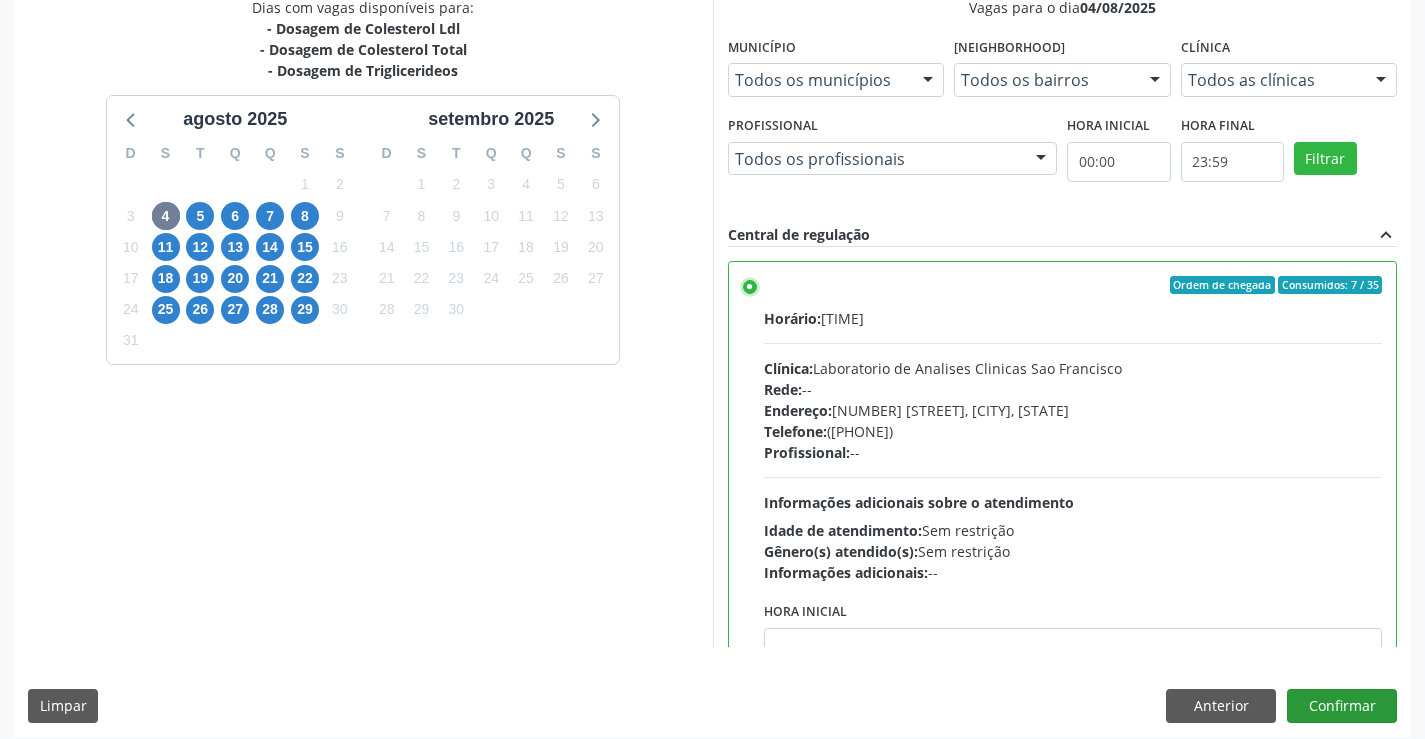 scroll, scrollTop: 456, scrollLeft: 0, axis: vertical 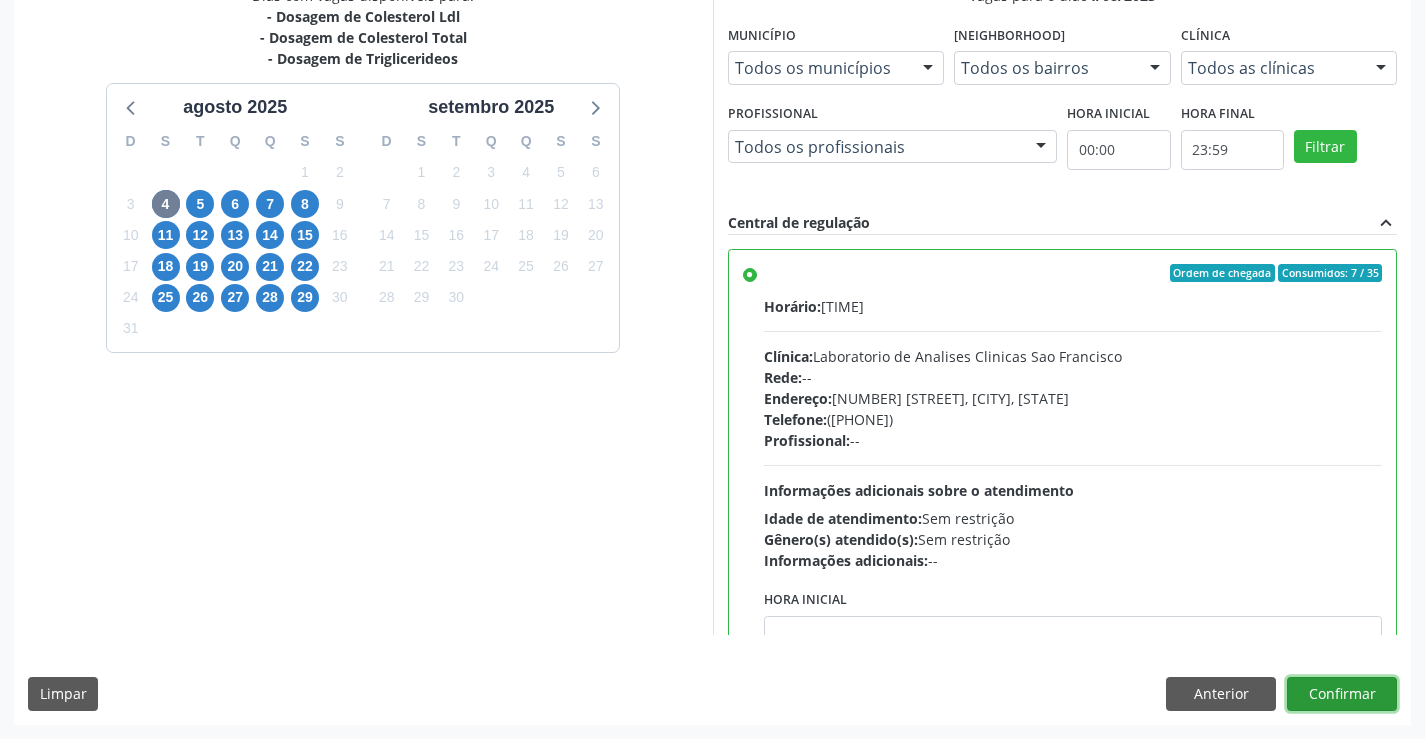 click on "Confirmar" at bounding box center (1342, 694) 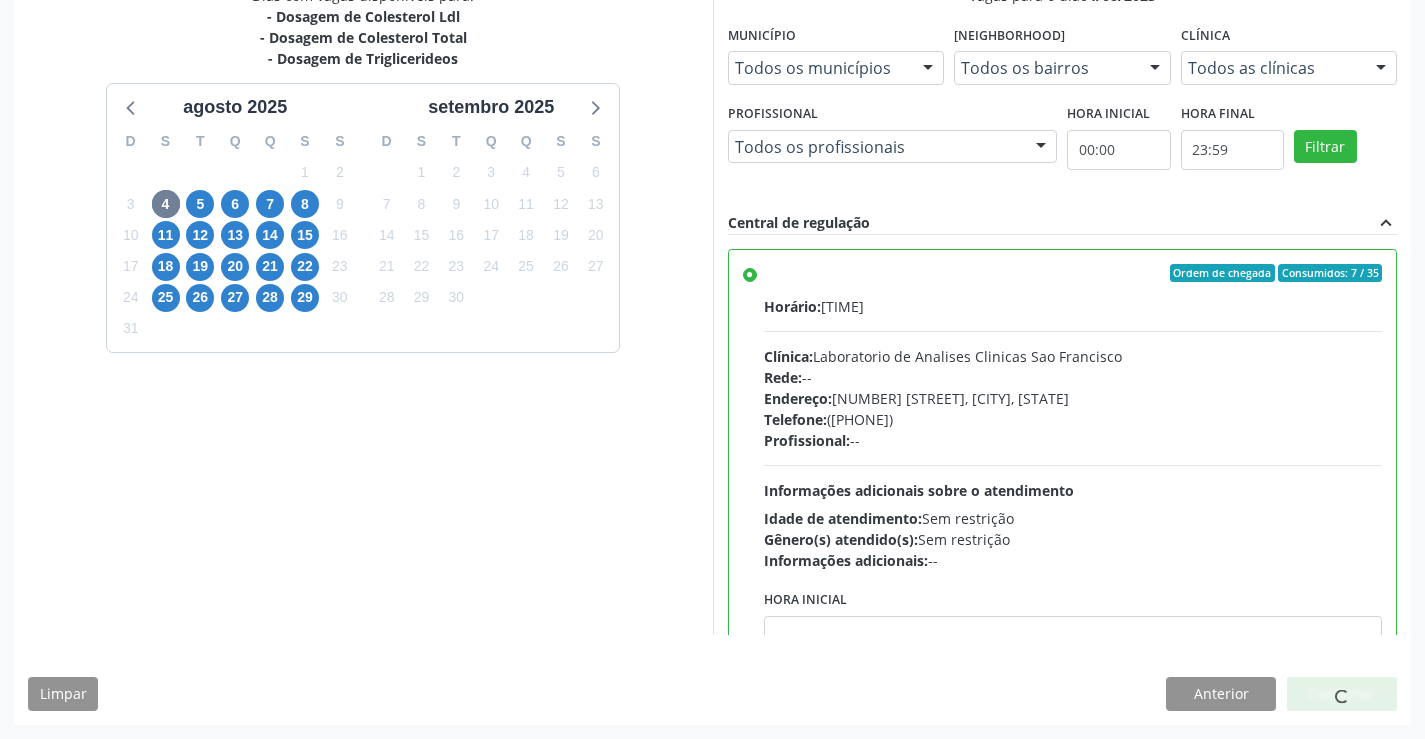 scroll, scrollTop: 0, scrollLeft: 0, axis: both 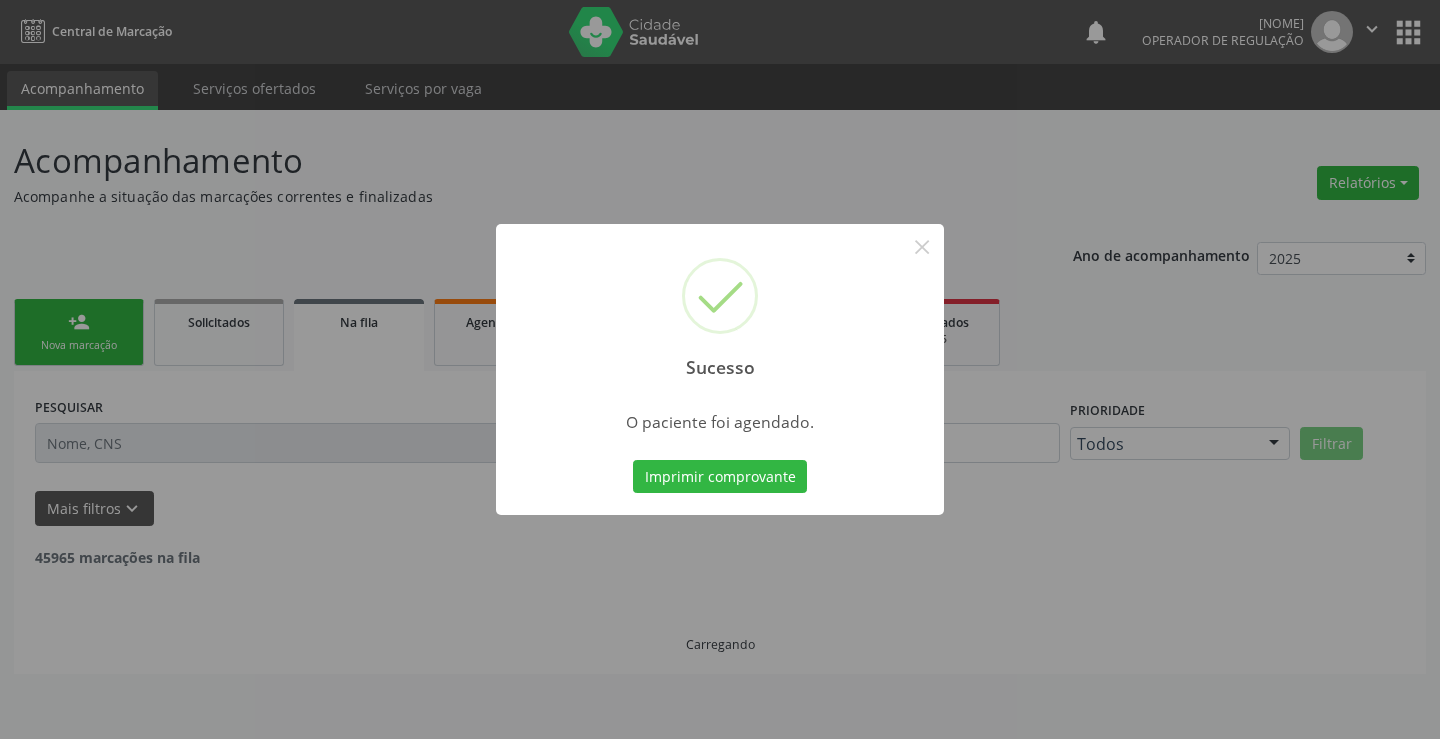 type 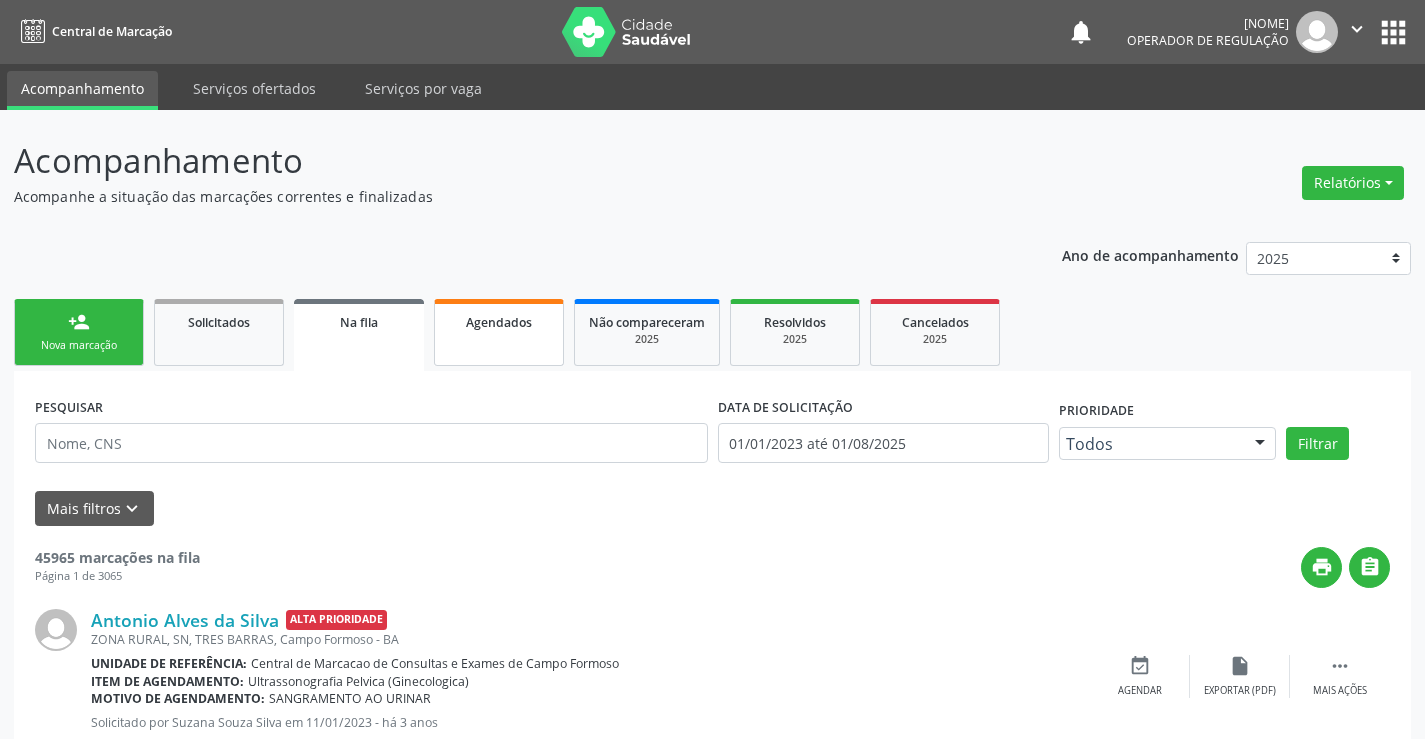 click on "Agendados" at bounding box center [499, 332] 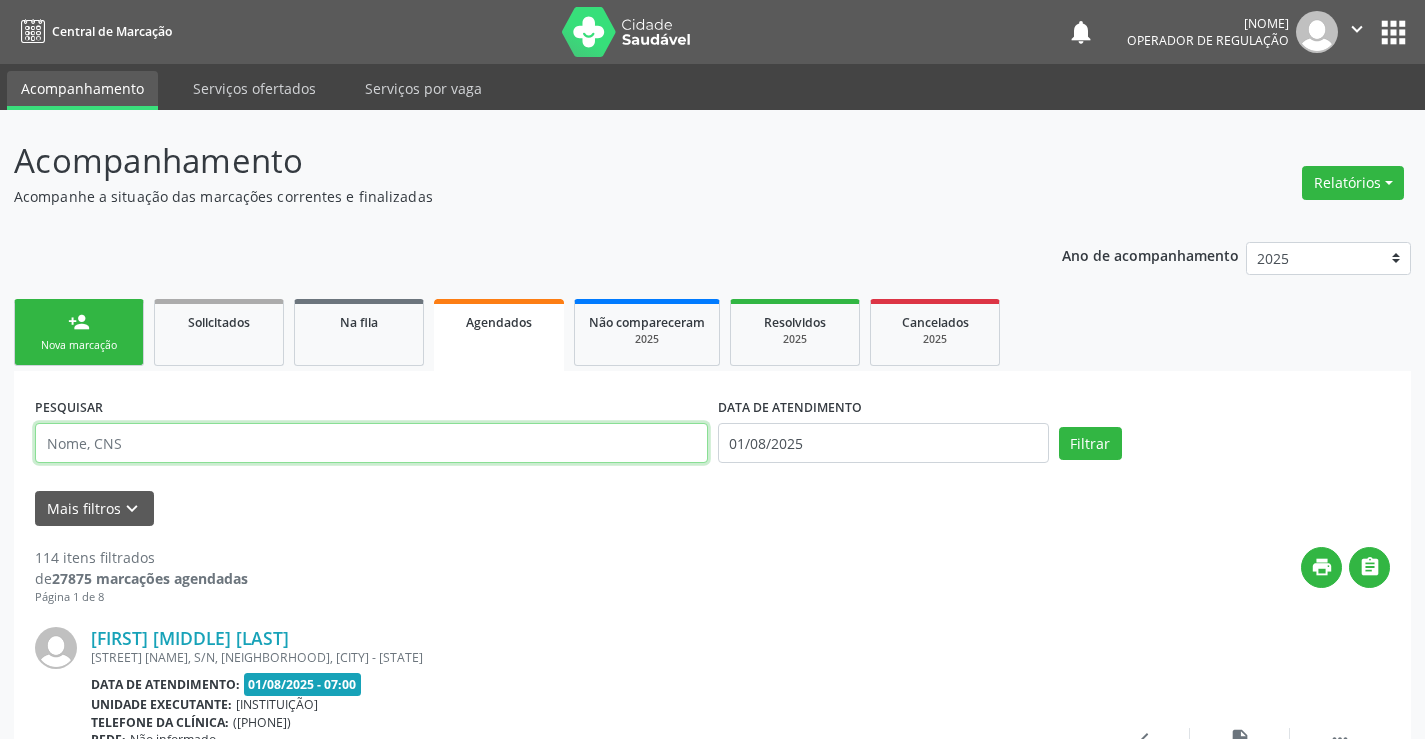 click at bounding box center [371, 443] 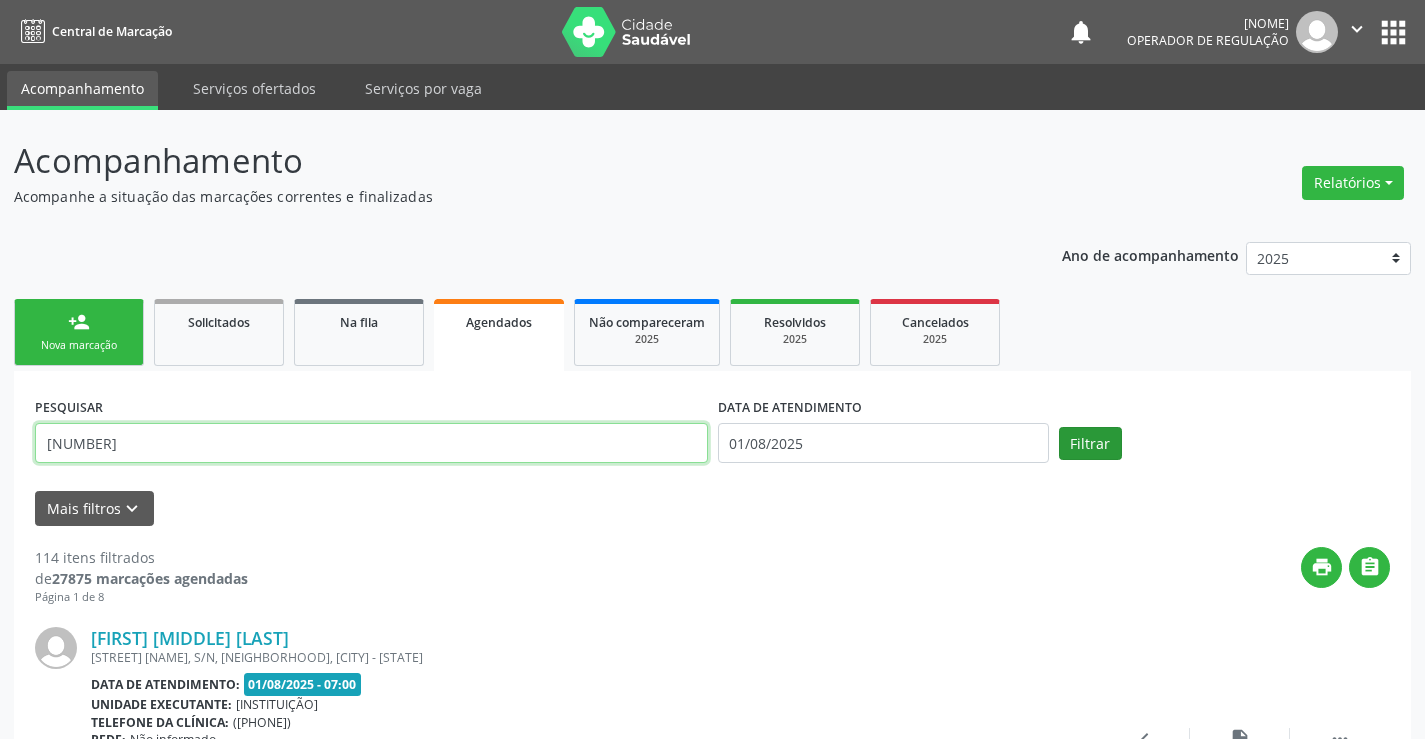 type on "708100532871137" 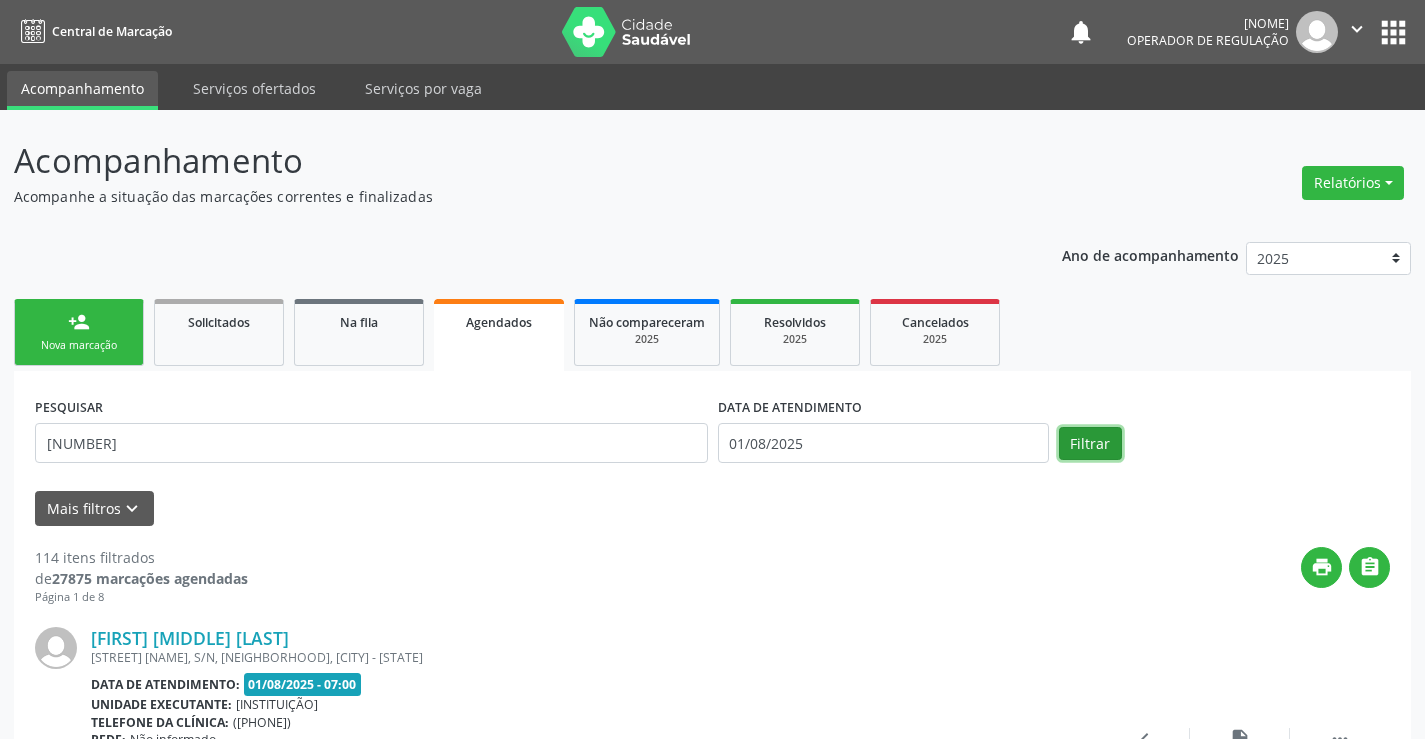click on "[ACTION]" at bounding box center [1090, 444] 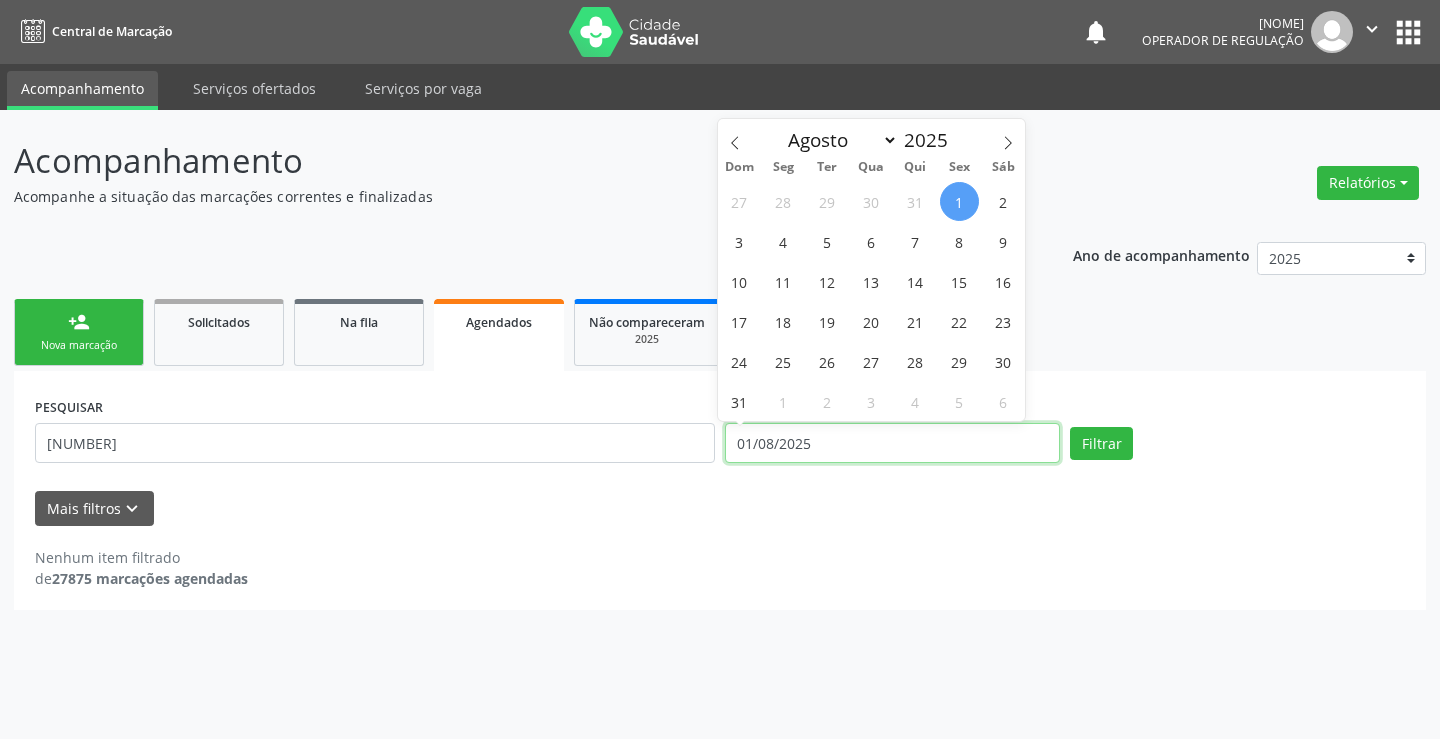 click on "01/08/2025" at bounding box center (892, 443) 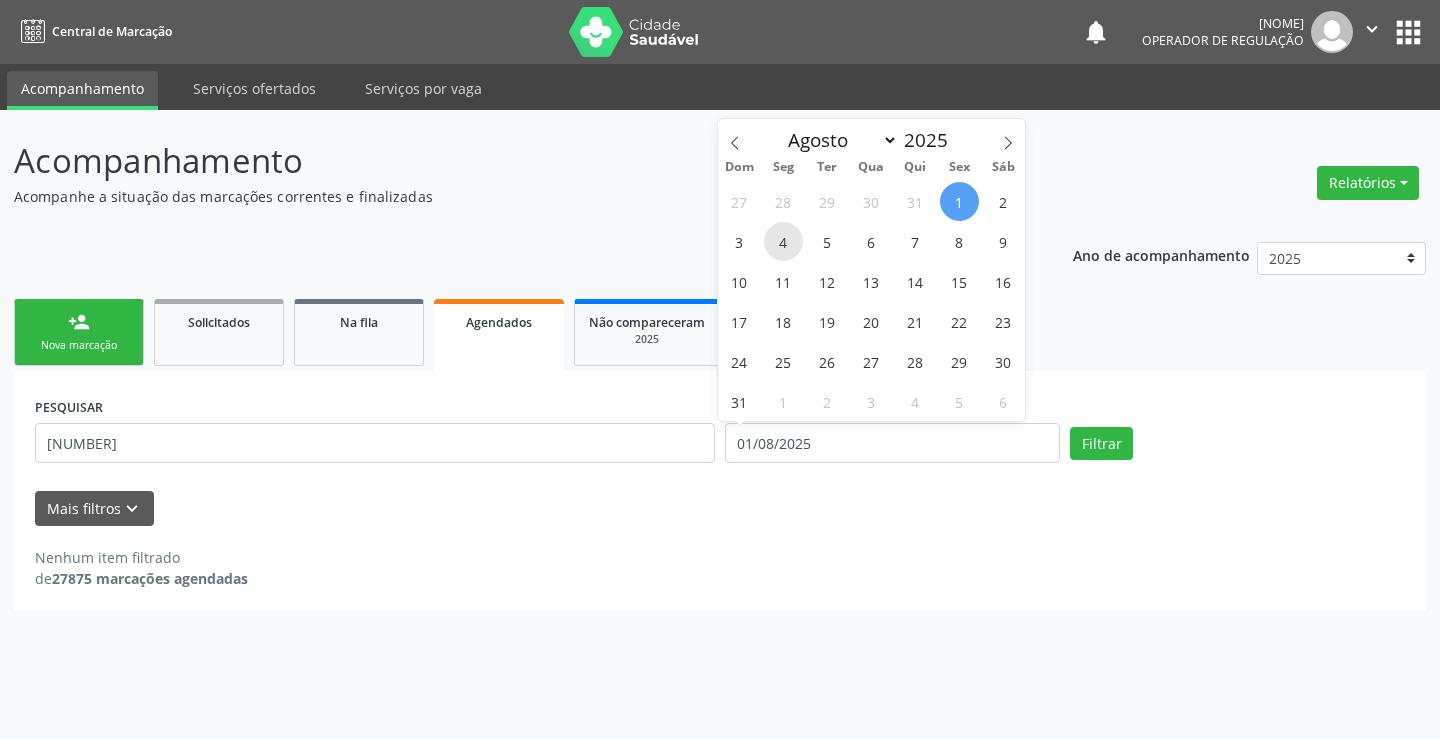 click on "4" at bounding box center (783, 241) 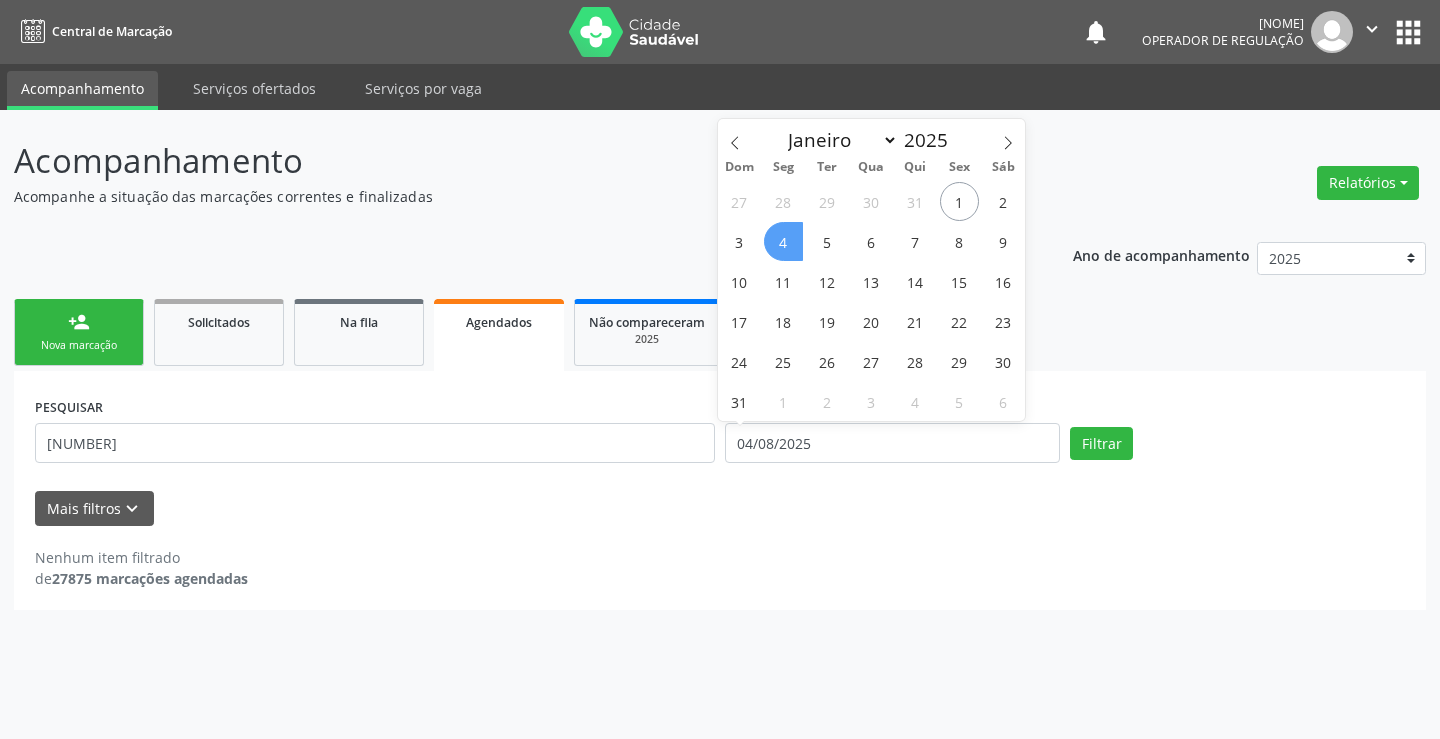 click on "4" at bounding box center (783, 241) 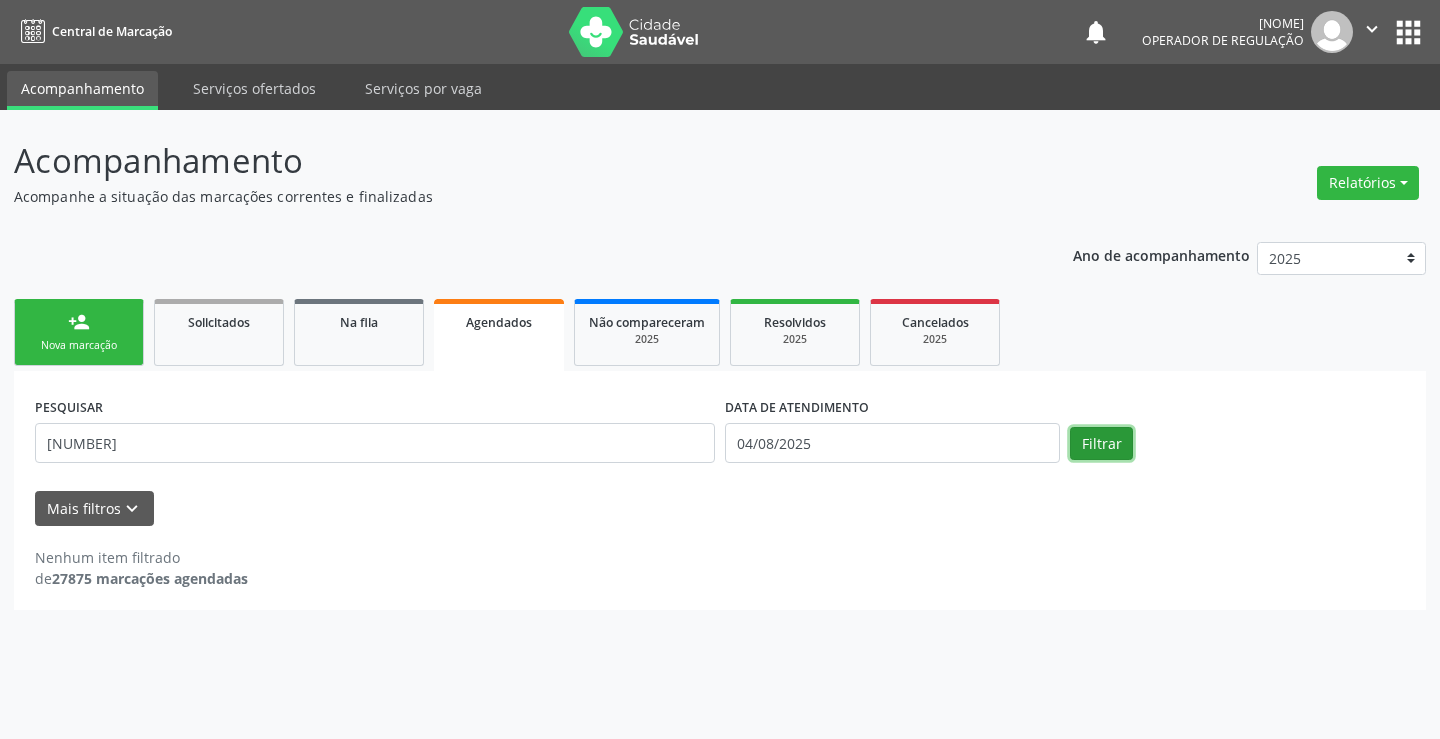 click on "[ACTION]" at bounding box center (1101, 444) 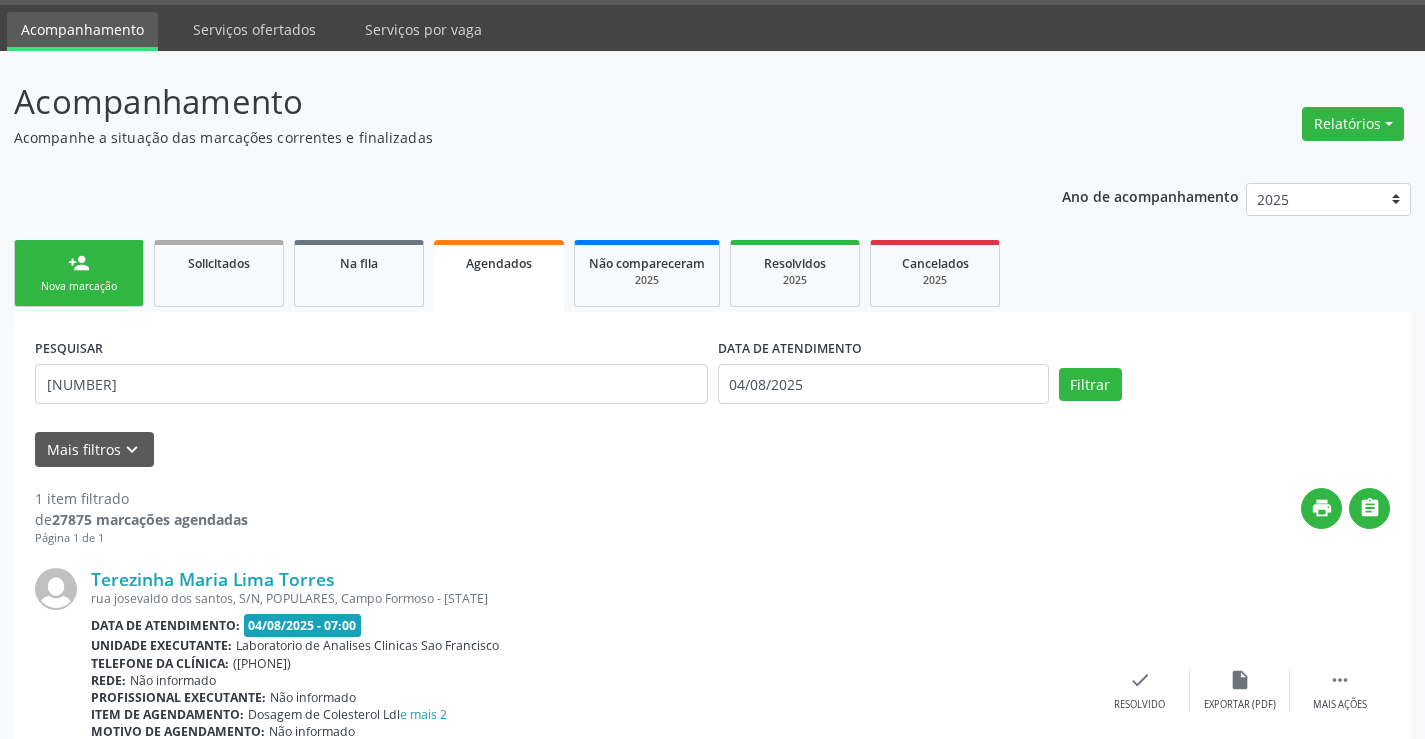 scroll, scrollTop: 189, scrollLeft: 0, axis: vertical 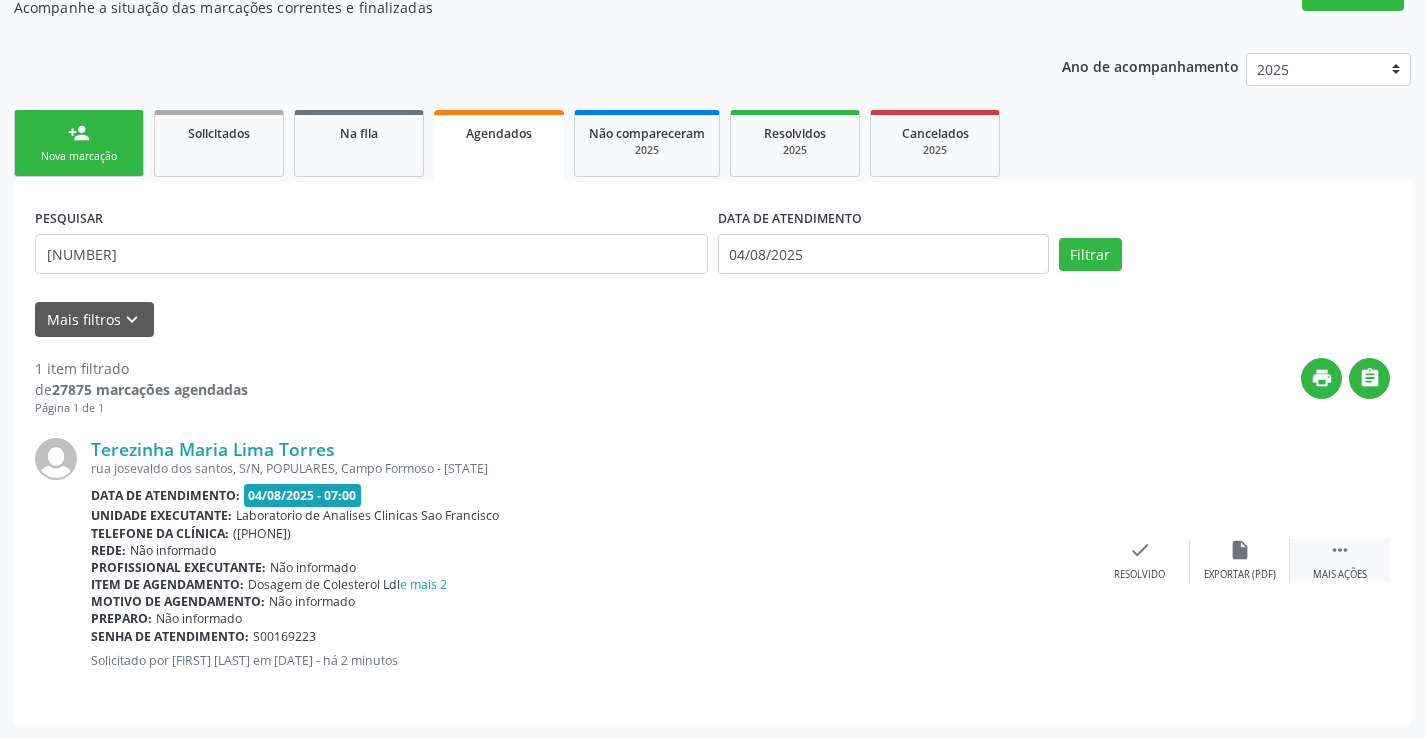 click on "" at bounding box center (1340, 550) 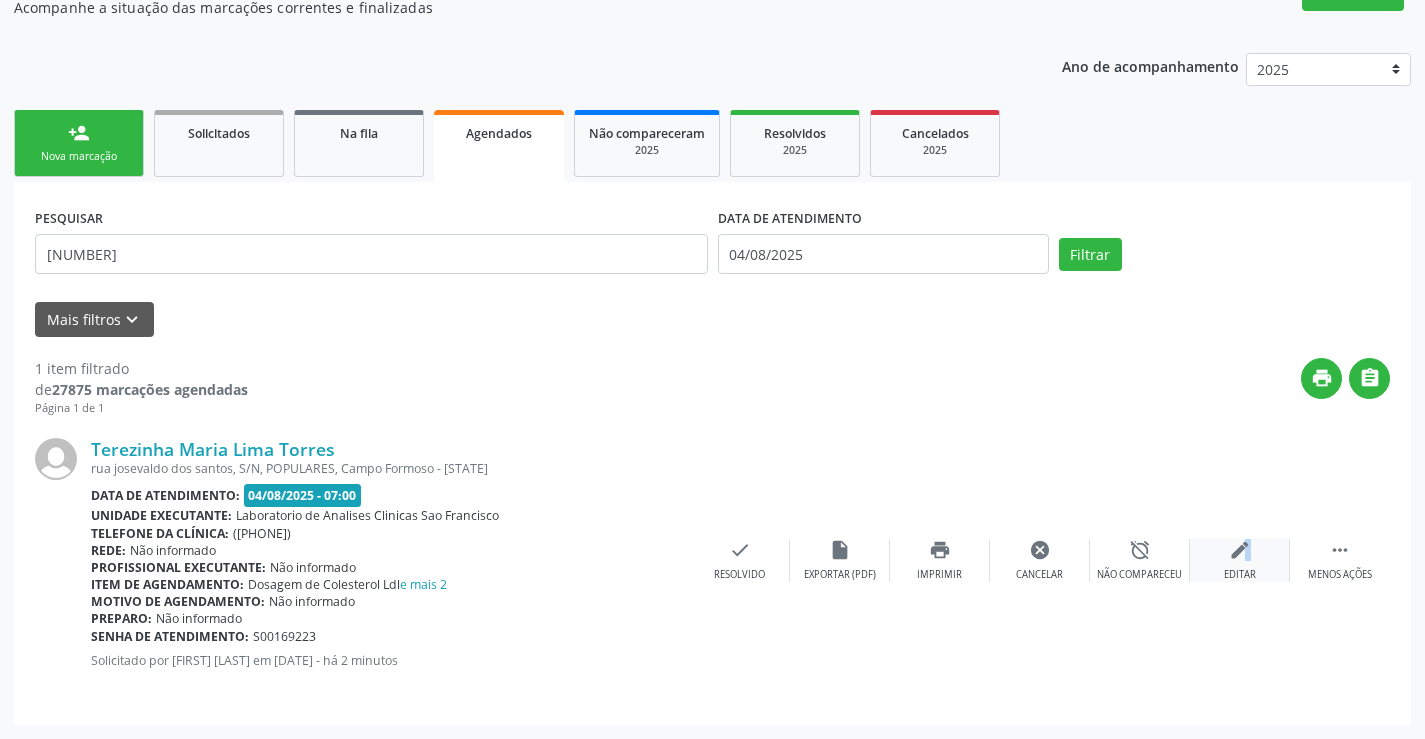 click on "edit" at bounding box center (1240, 550) 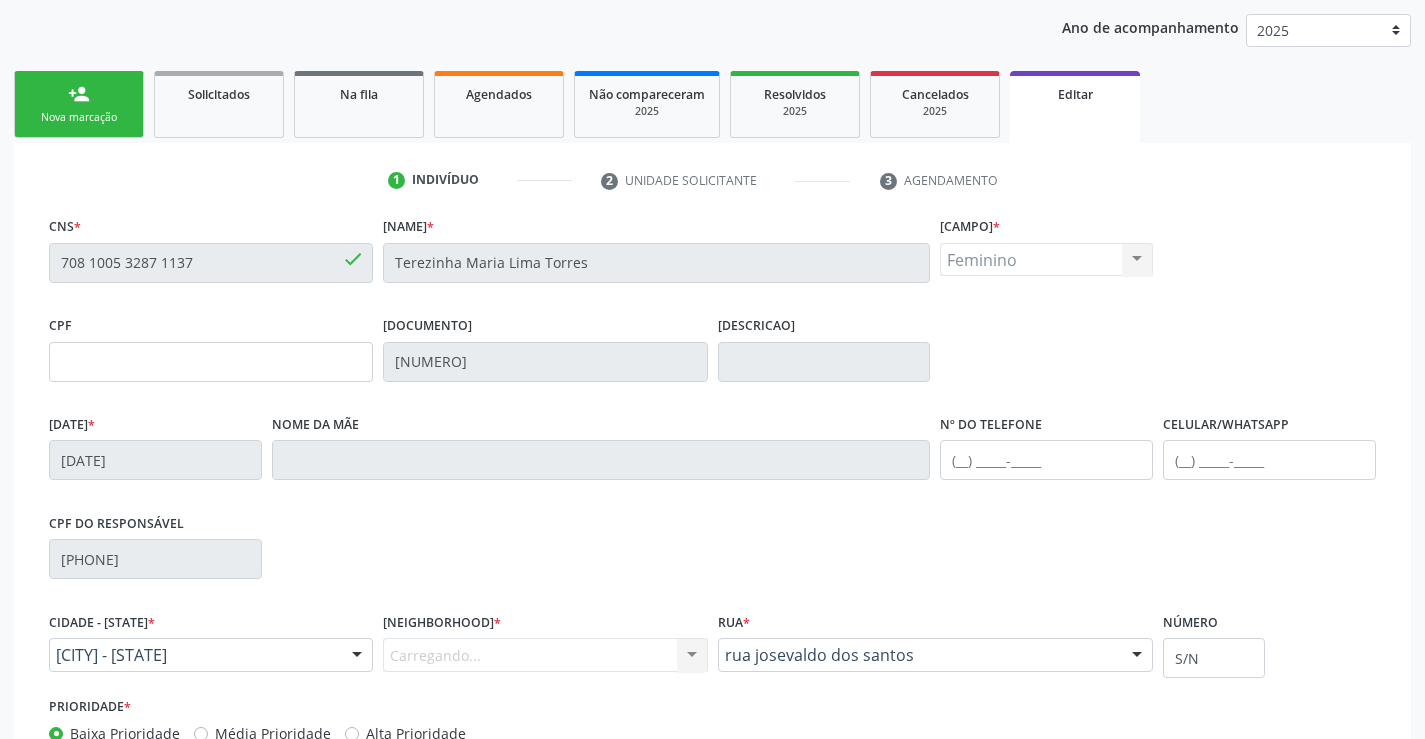 scroll, scrollTop: 372, scrollLeft: 0, axis: vertical 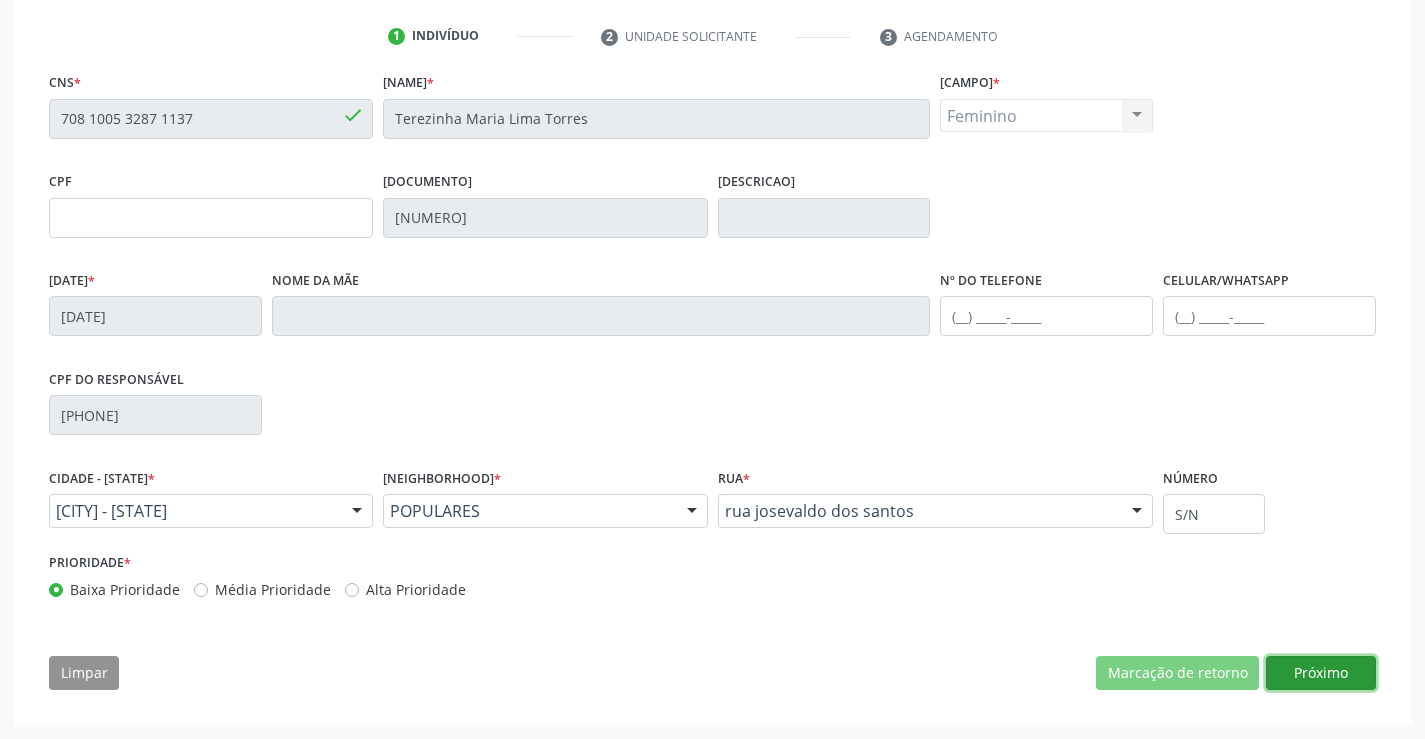 click on "Próximo" at bounding box center [1321, 673] 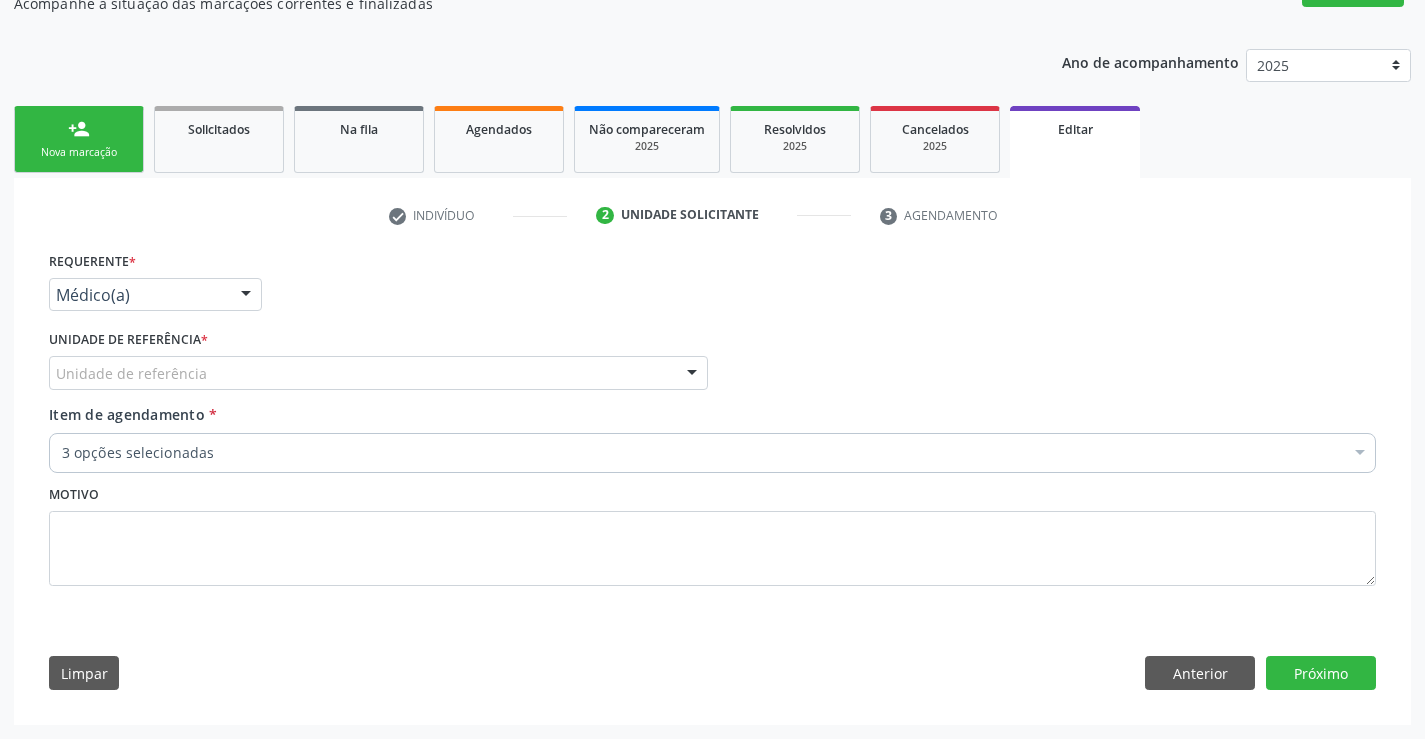 scroll, scrollTop: 193, scrollLeft: 0, axis: vertical 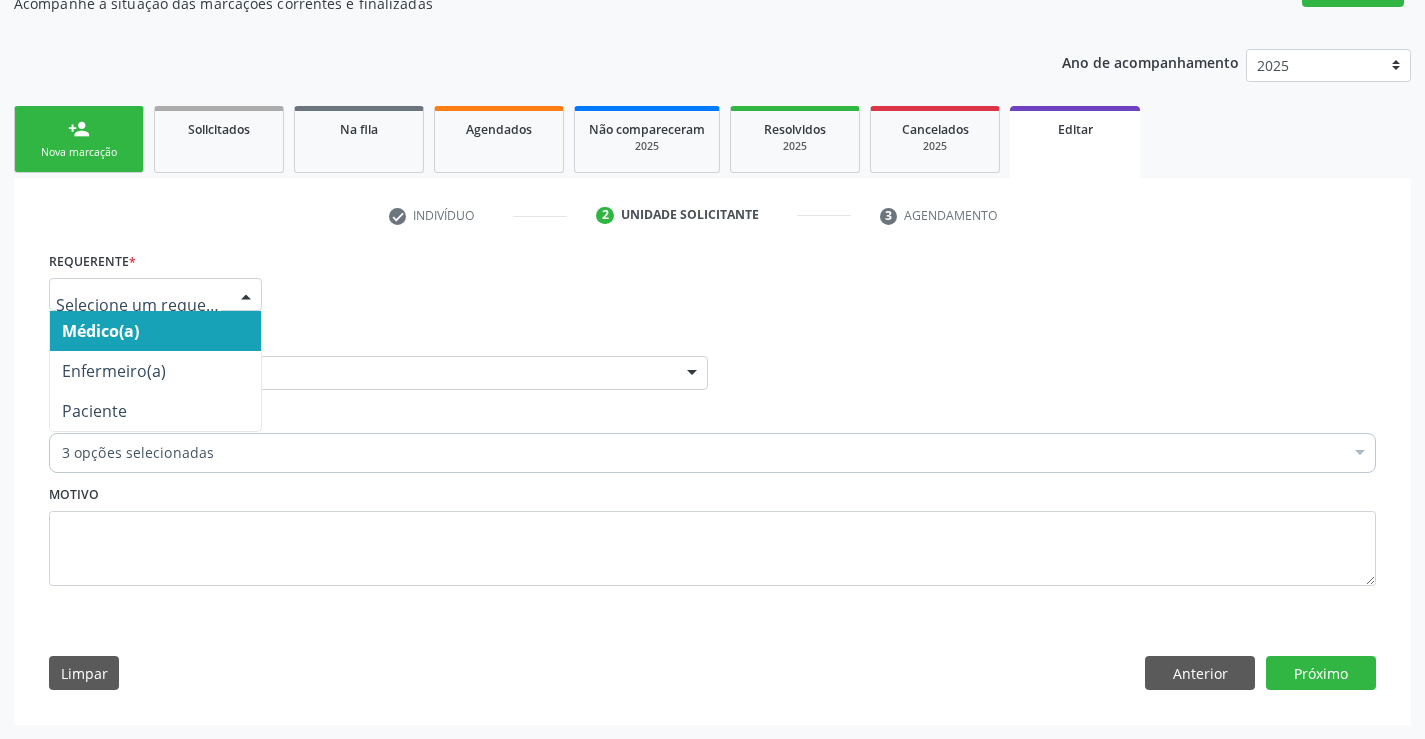 click at bounding box center (246, 296) 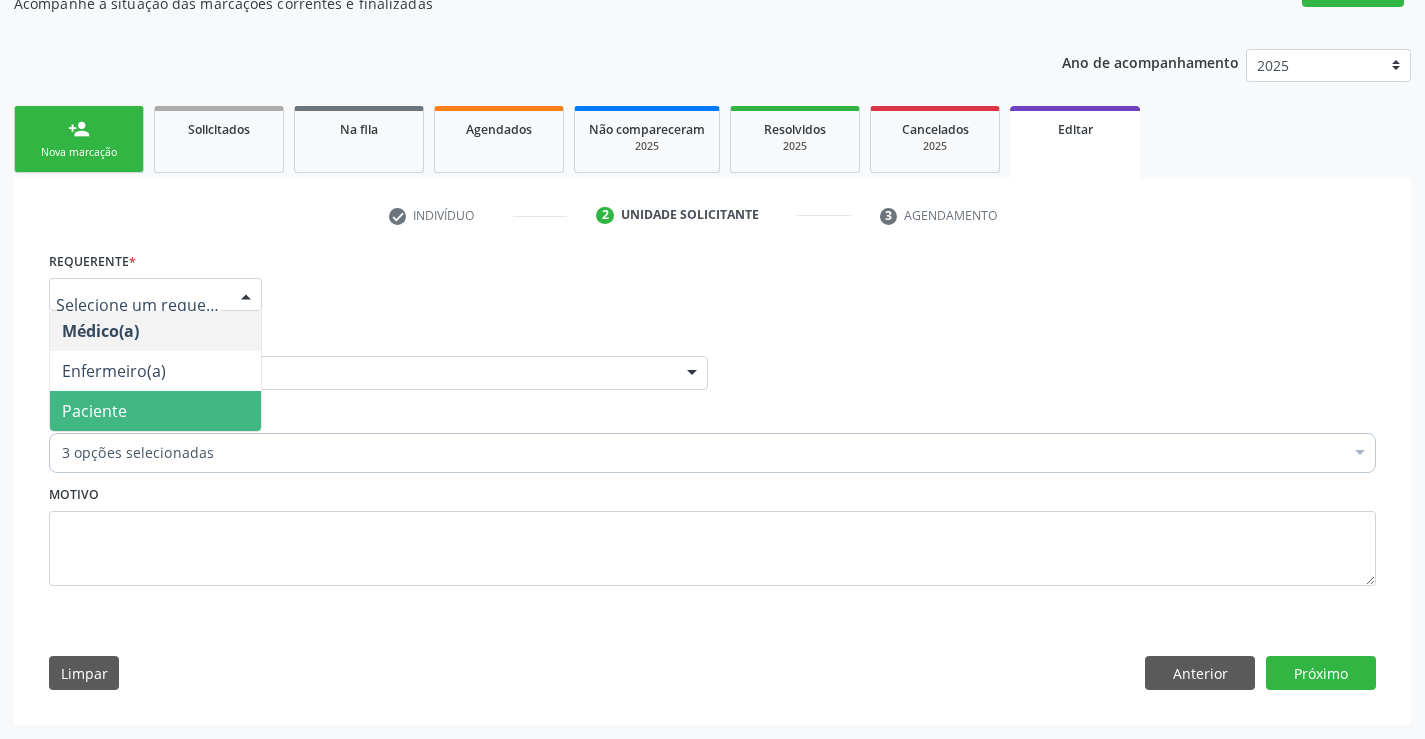 click on "Paciente" at bounding box center [155, 411] 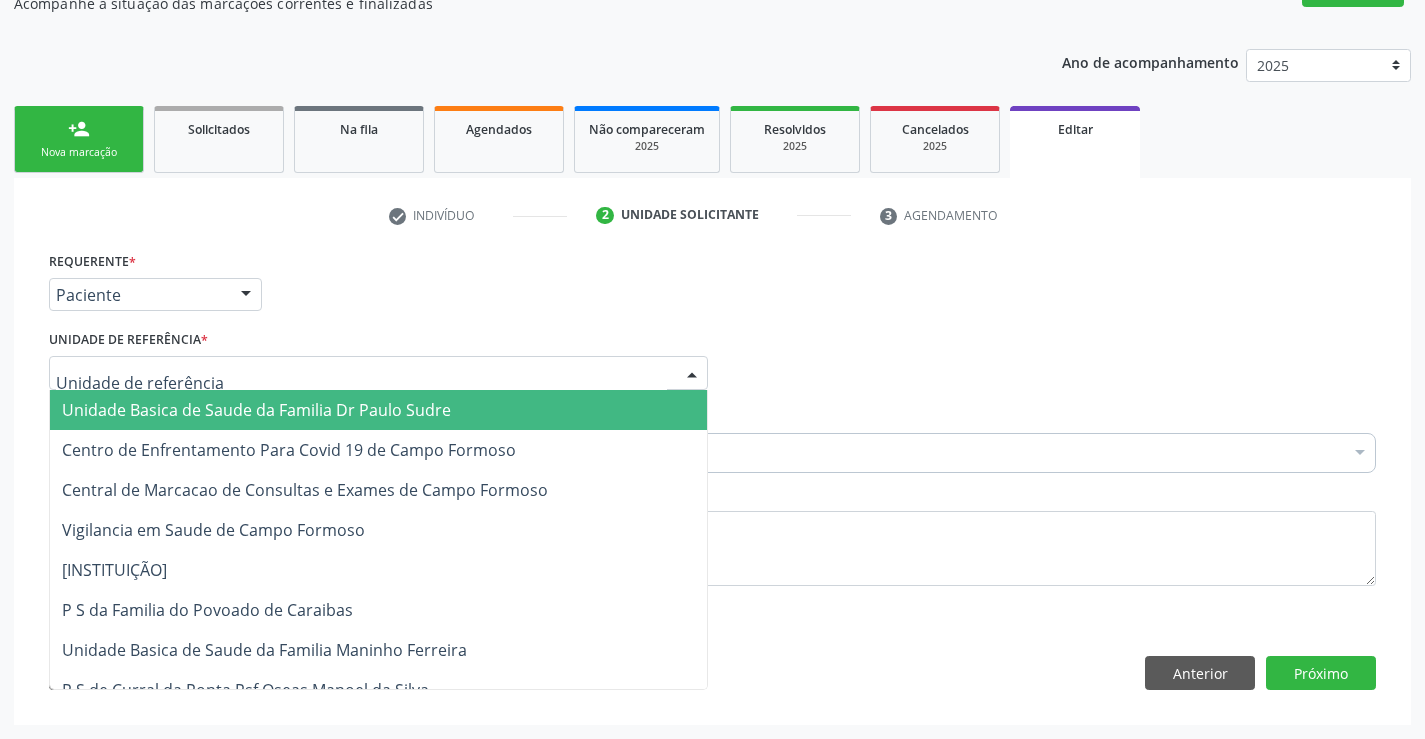 click at bounding box center (378, 373) 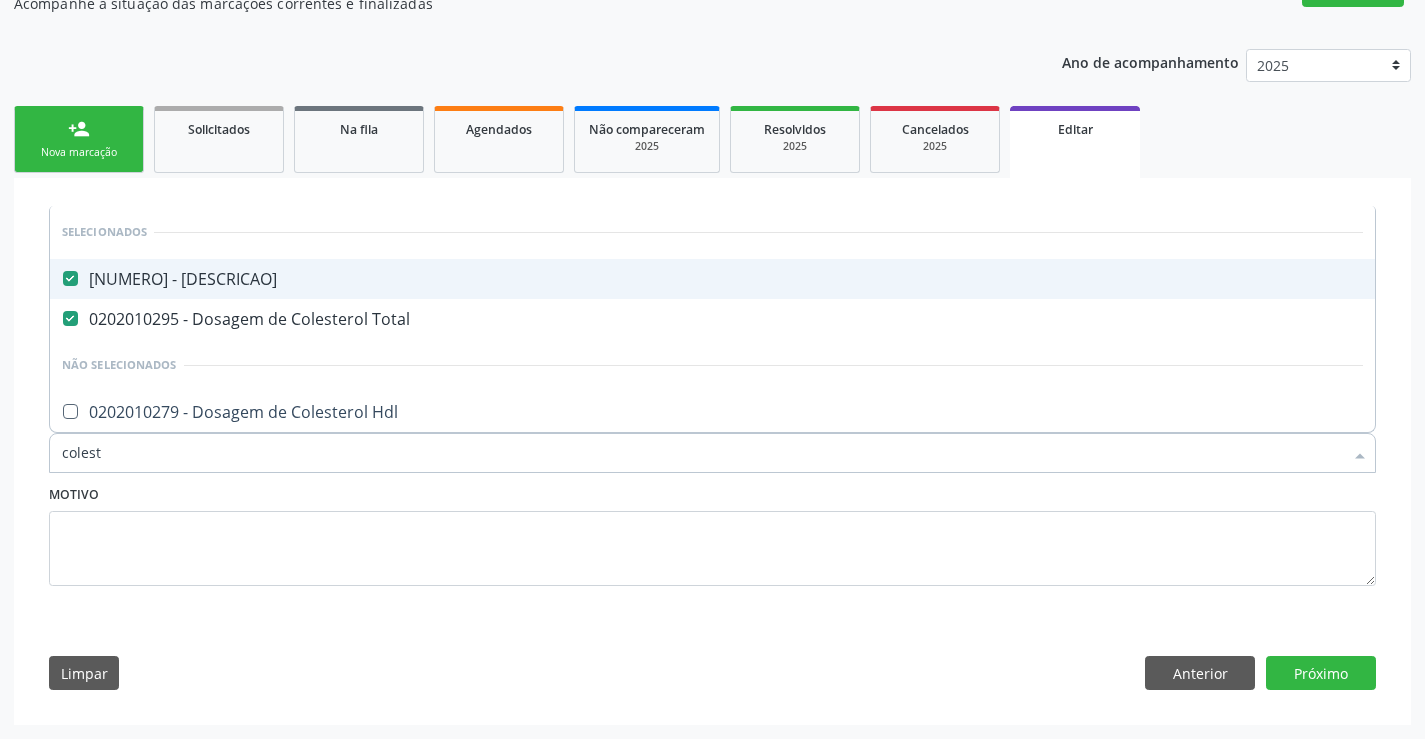 type on "coleste" 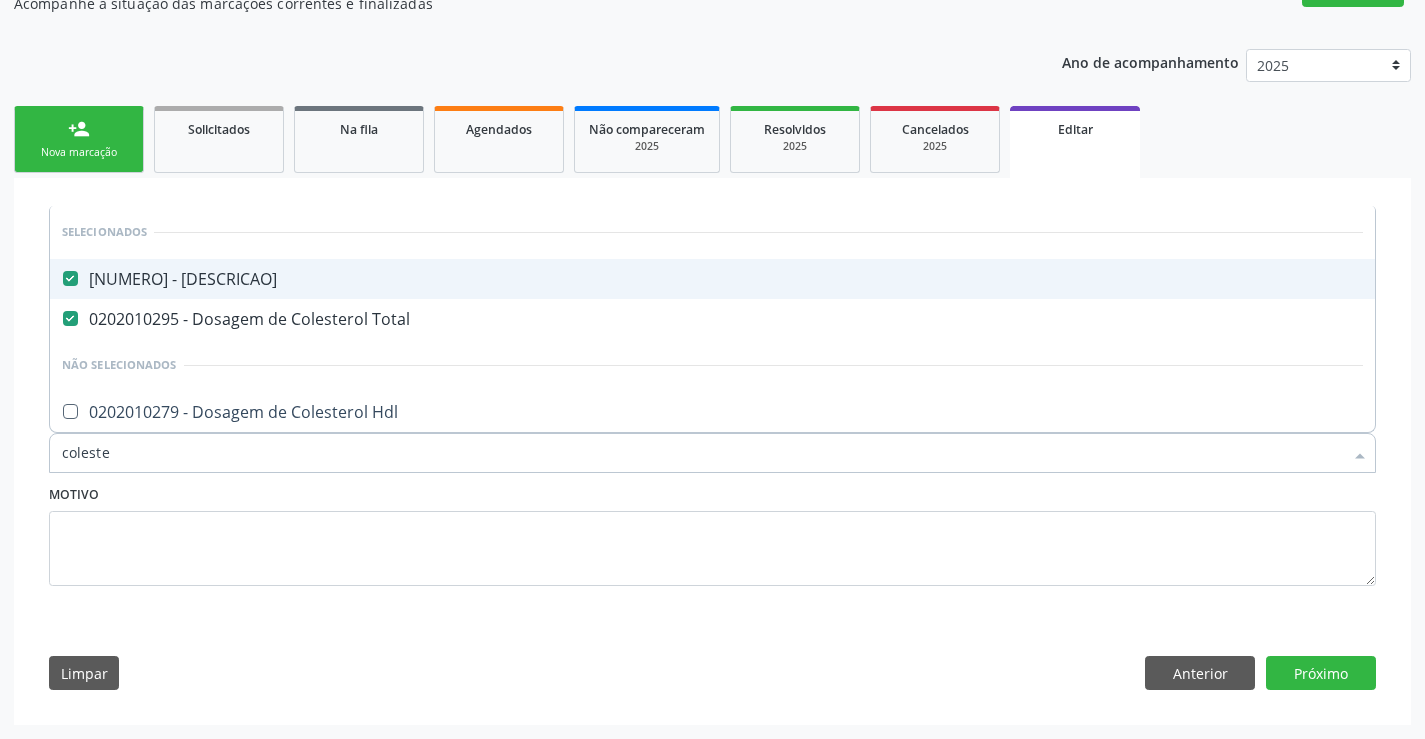 drag, startPoint x: 363, startPoint y: 274, endPoint x: 357, endPoint y: 308, distance: 34.525352 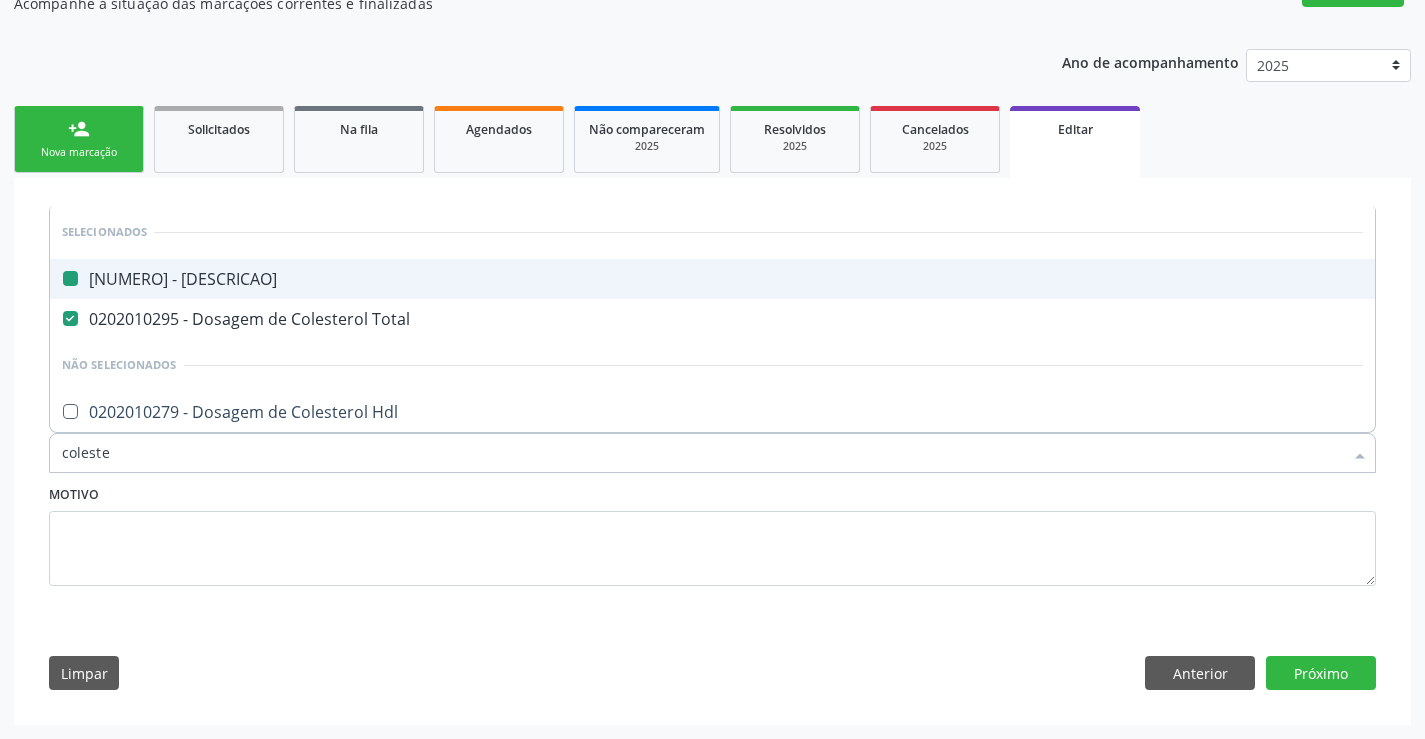 checkbox on "false" 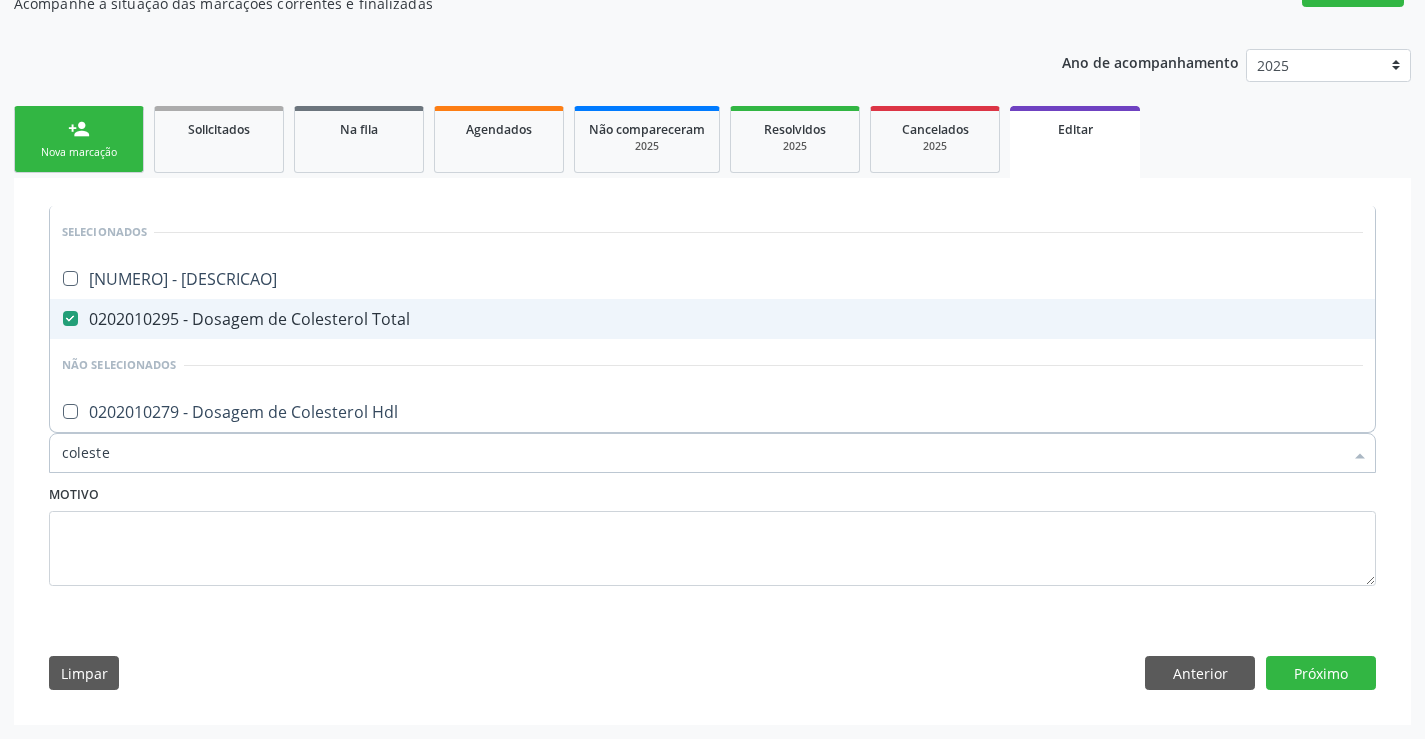 click on "0202010295 - Dosagem de Colesterol Total" at bounding box center (712, 319) 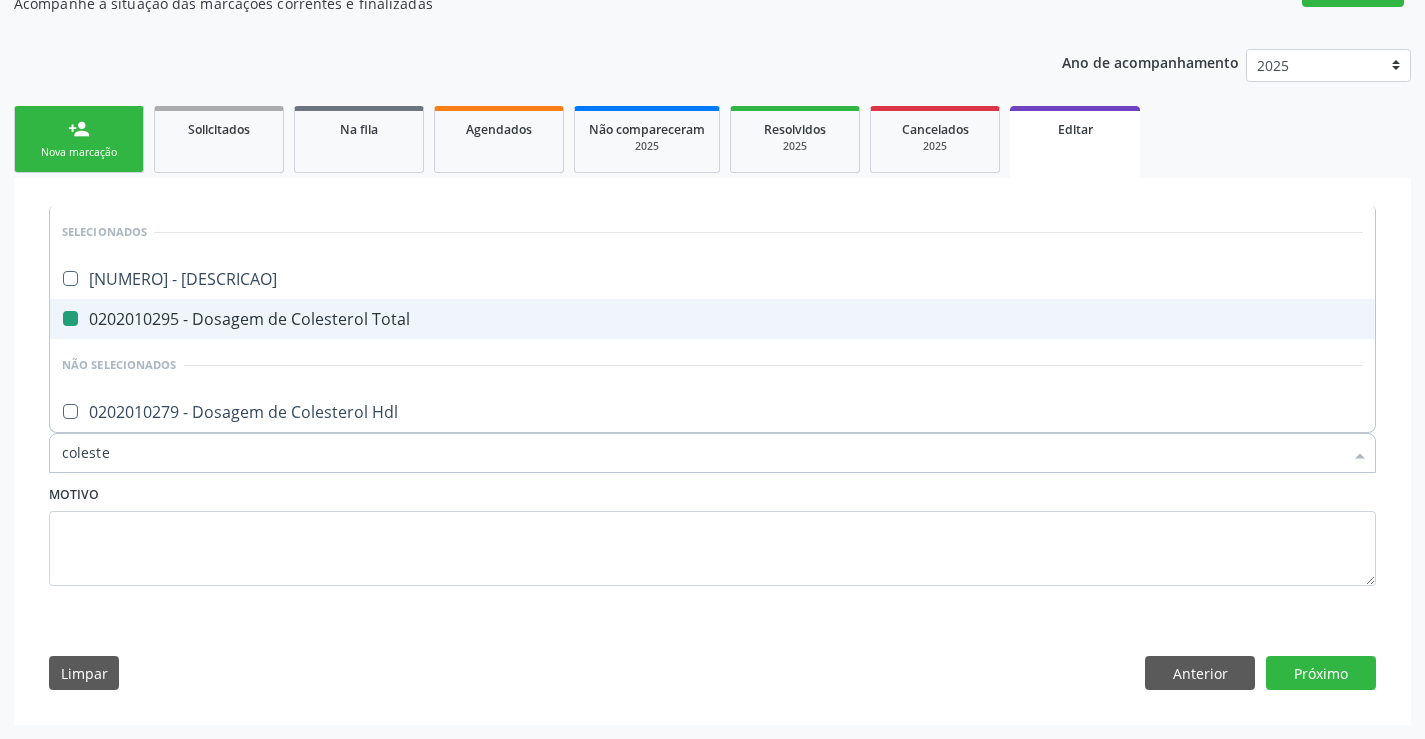 checkbox on "false" 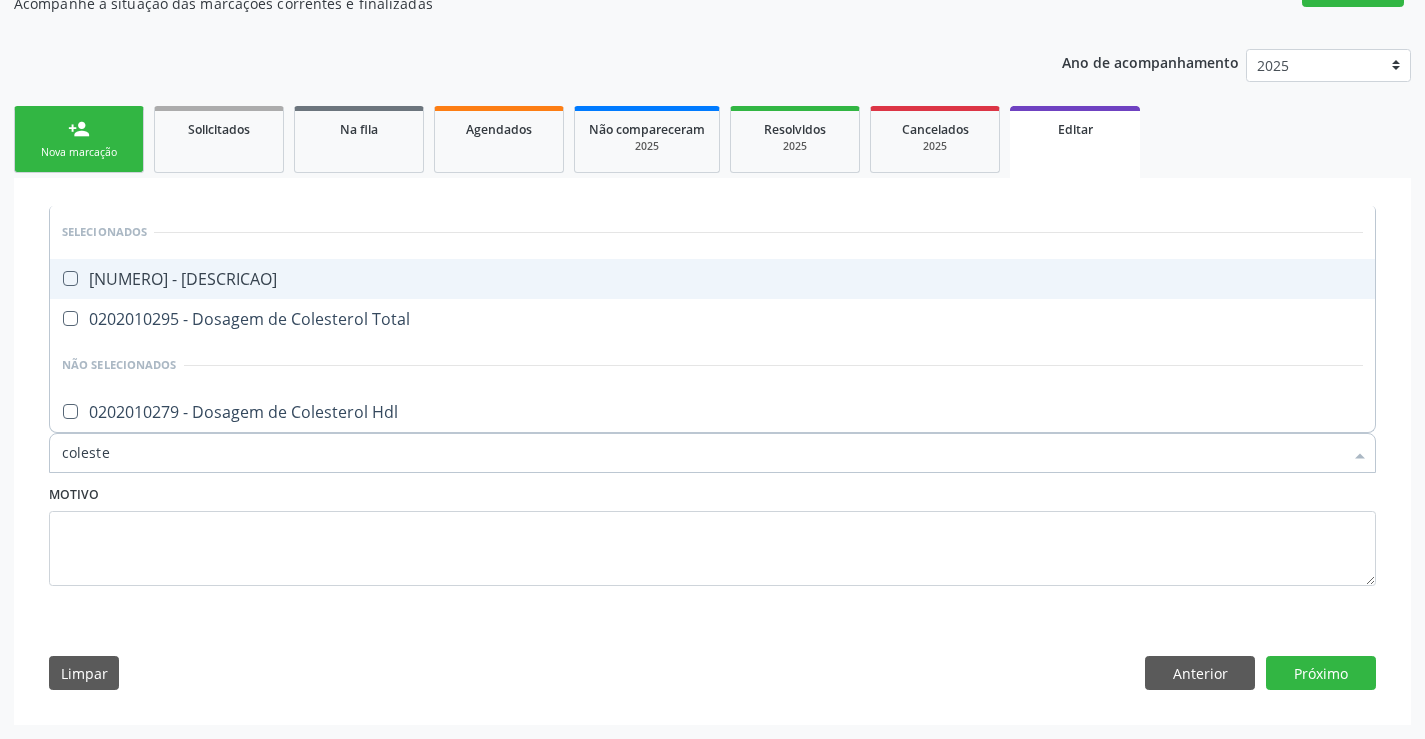 click on "0202010287 - Dosagem de Colesterol Ldl" at bounding box center [712, 279] 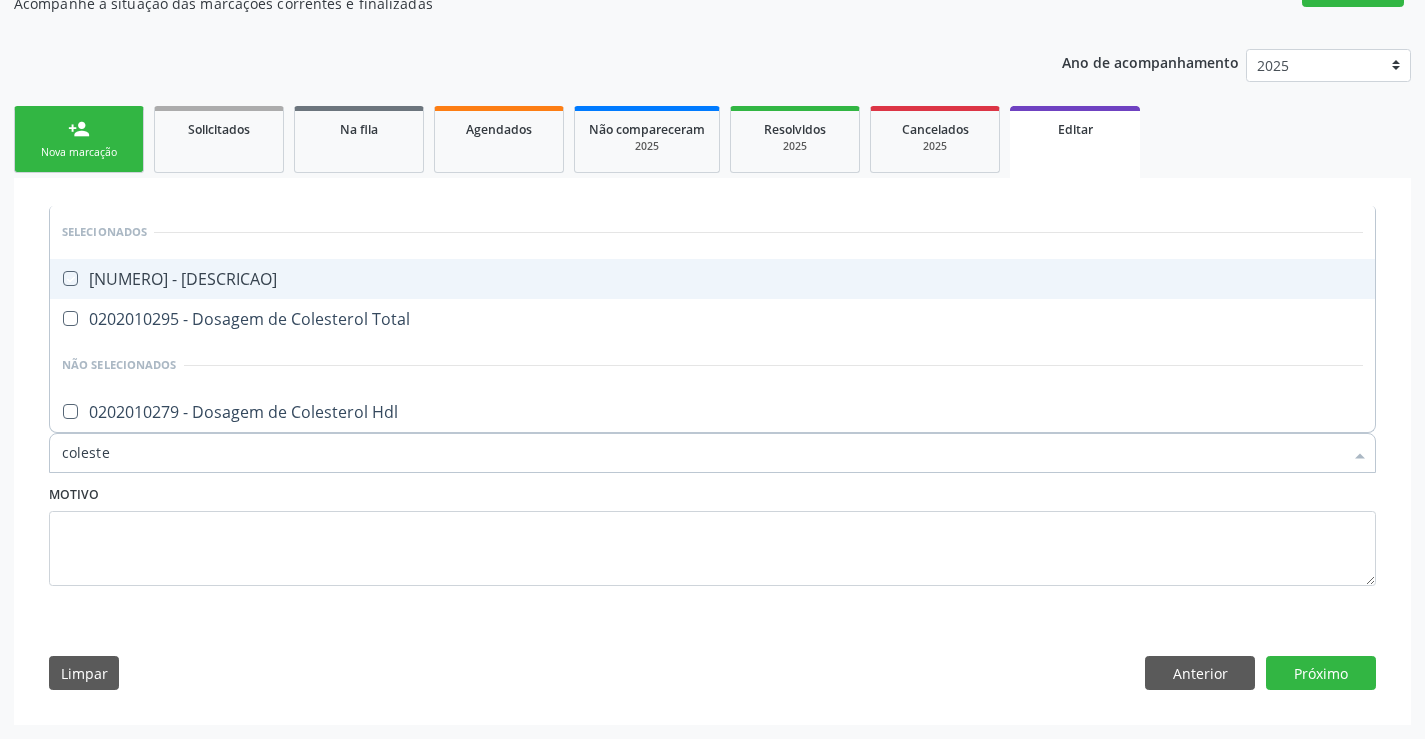 checkbox on "true" 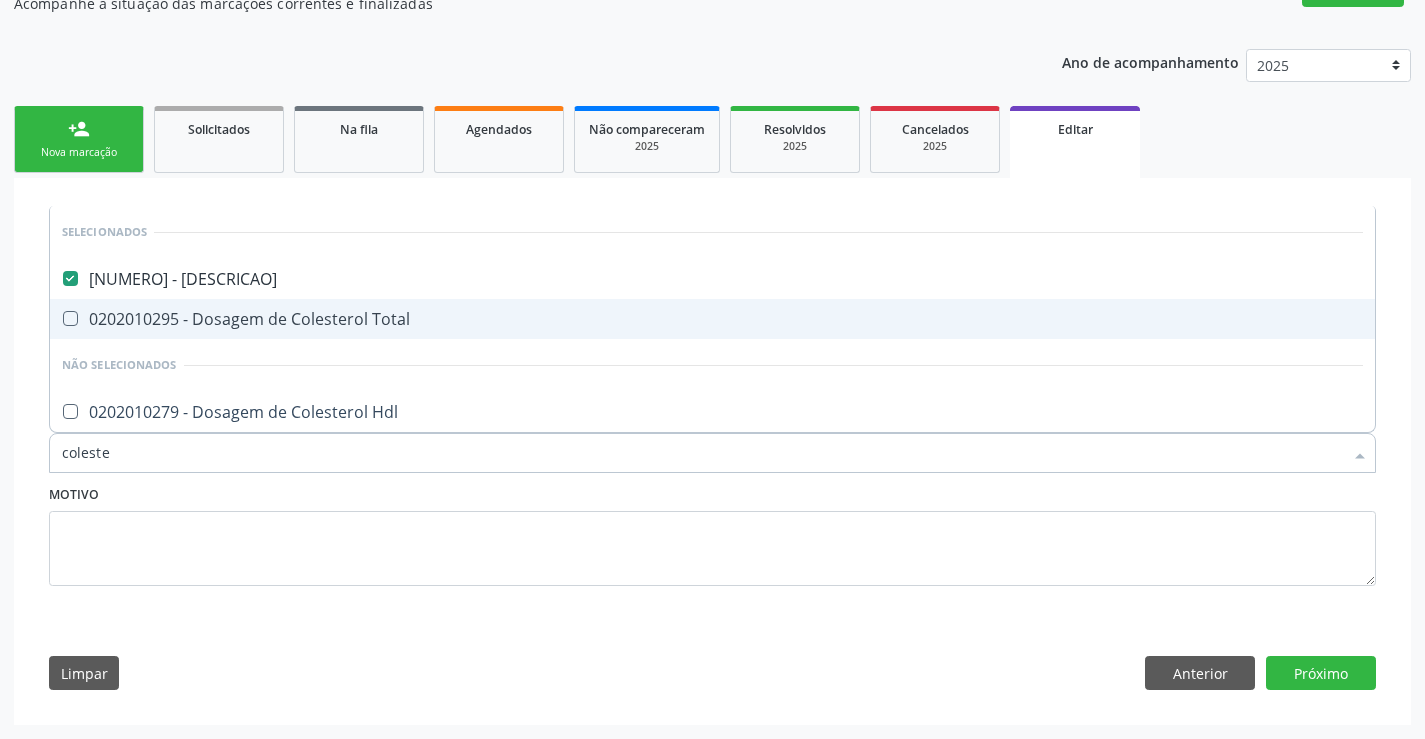 click on "0202010295 - Dosagem de Colesterol Total" at bounding box center [712, 319] 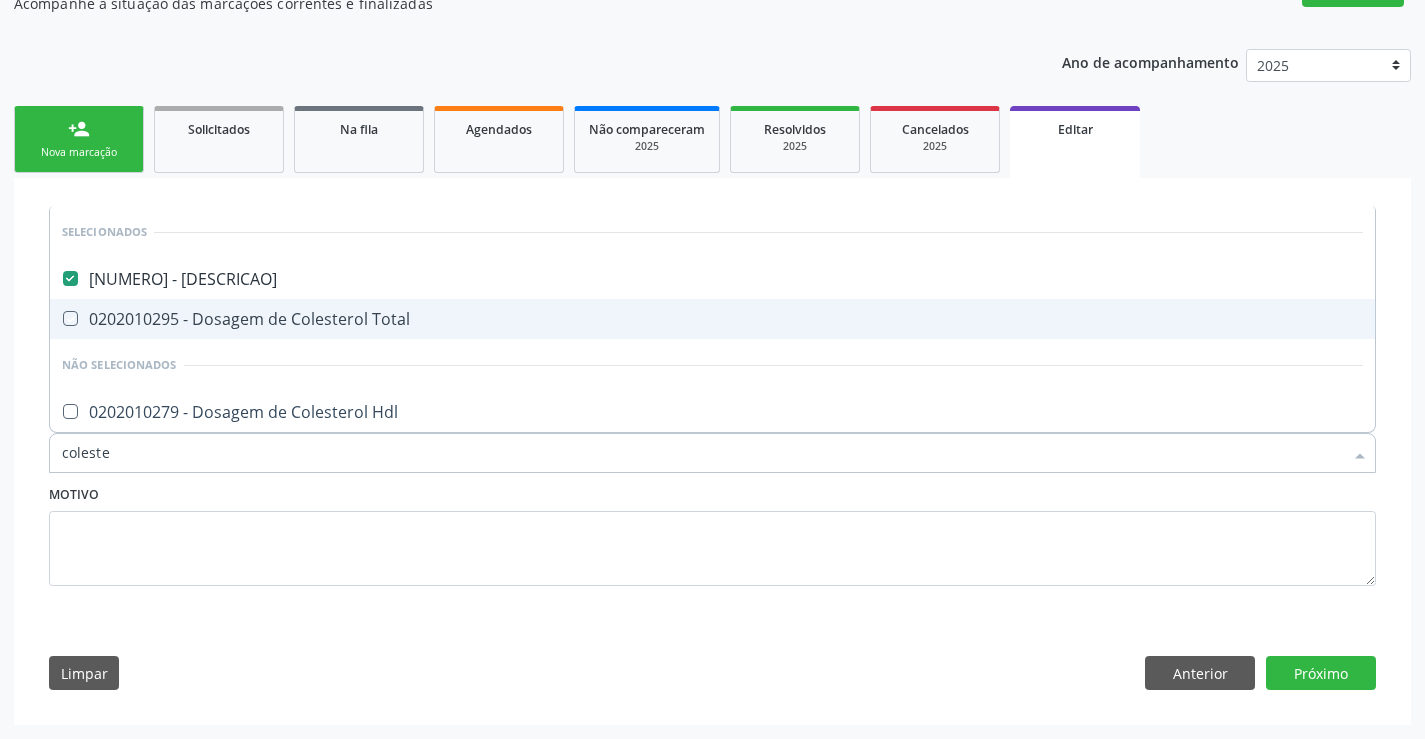 checkbox on "true" 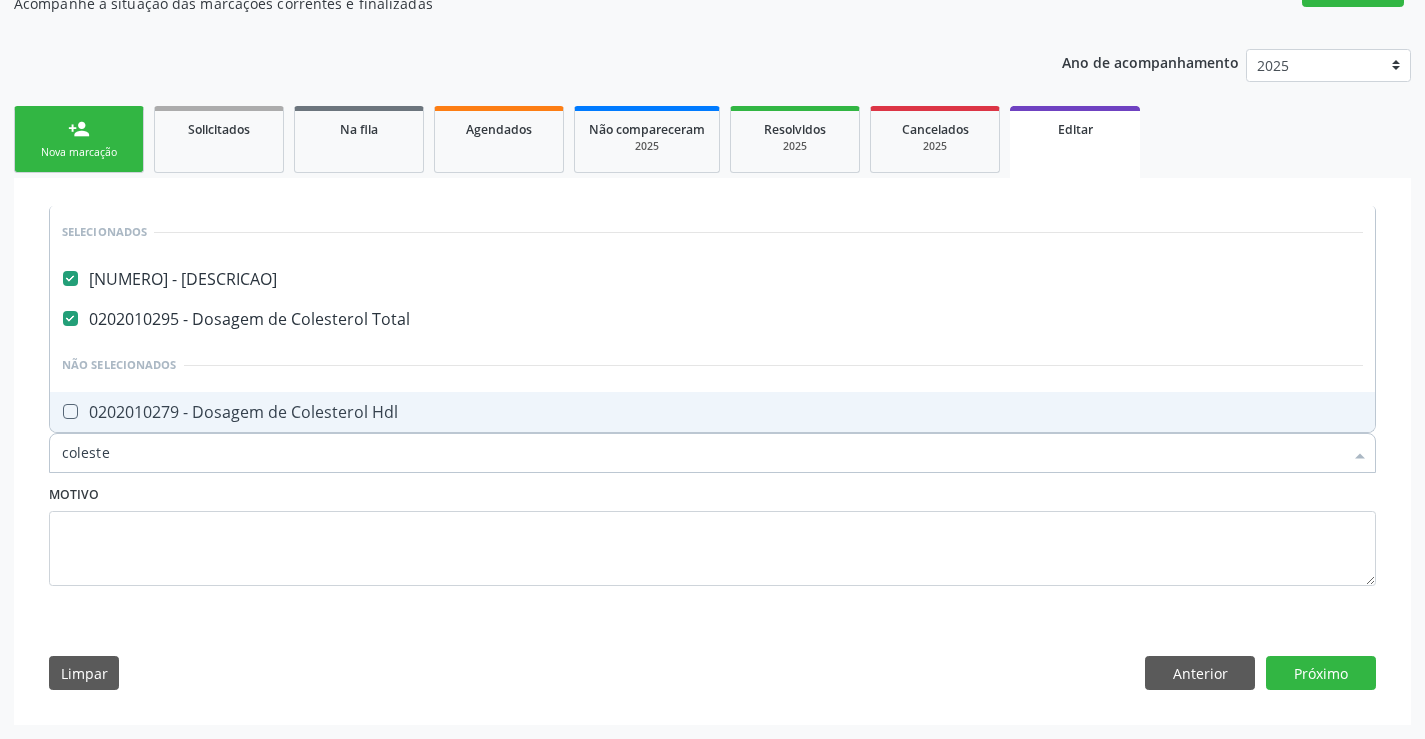 click on "0202010279 - Dosagem de Colesterol Hdl" at bounding box center (712, 412) 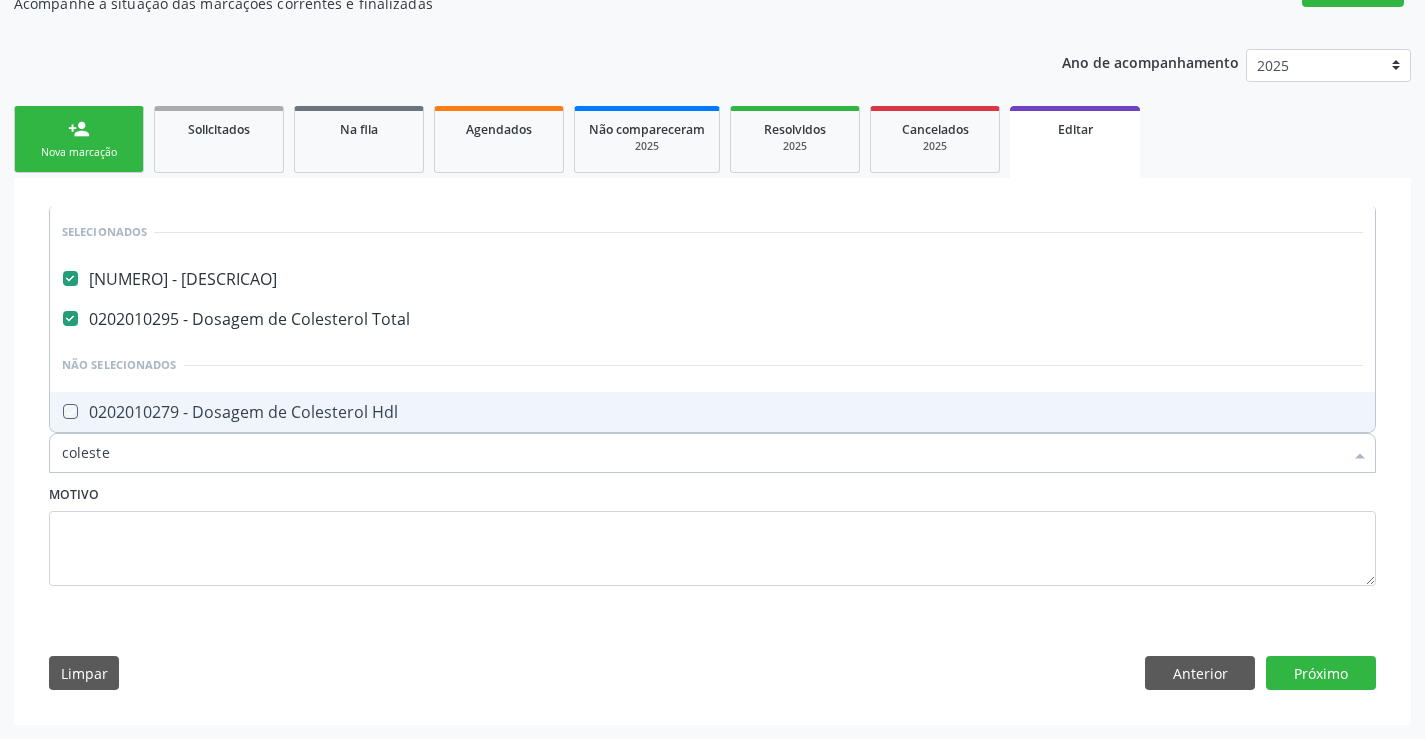 checkbox on "true" 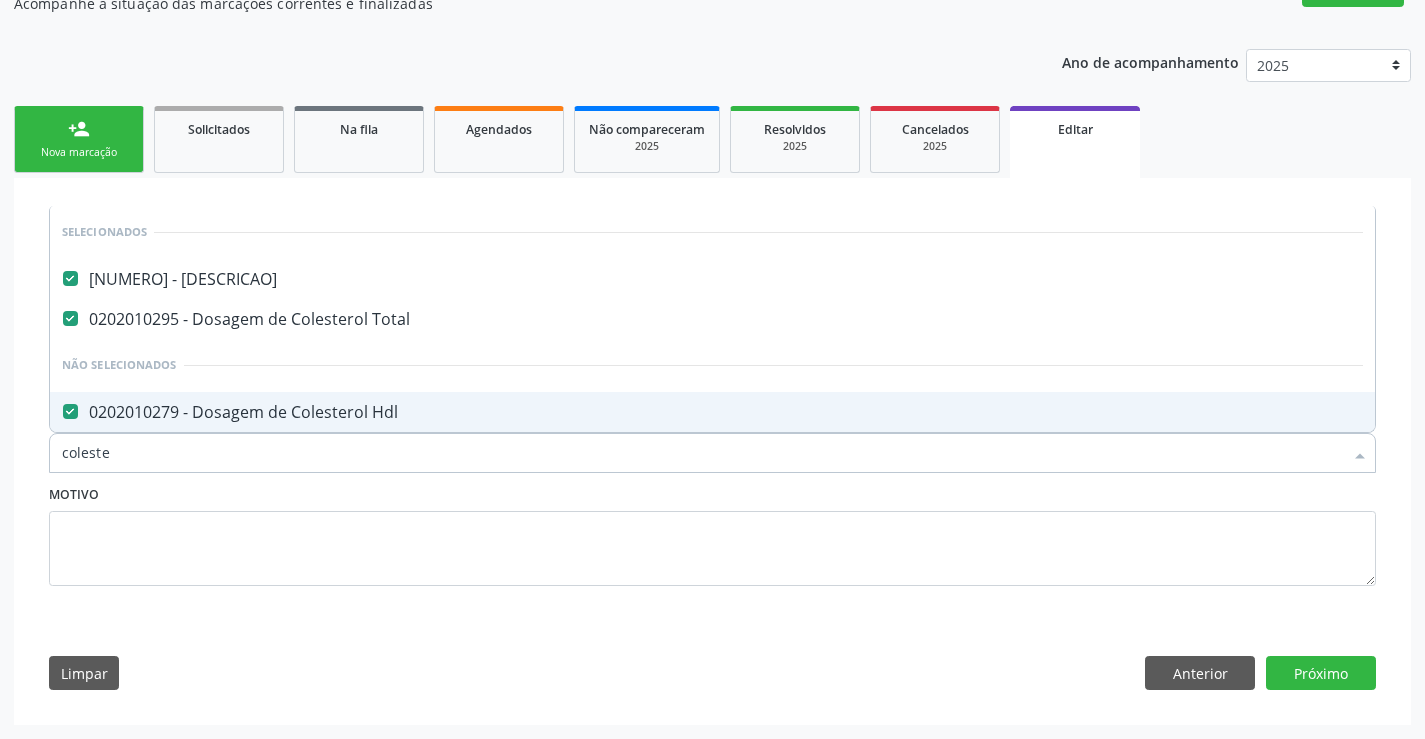 click on "Motivo" at bounding box center [712, 533] 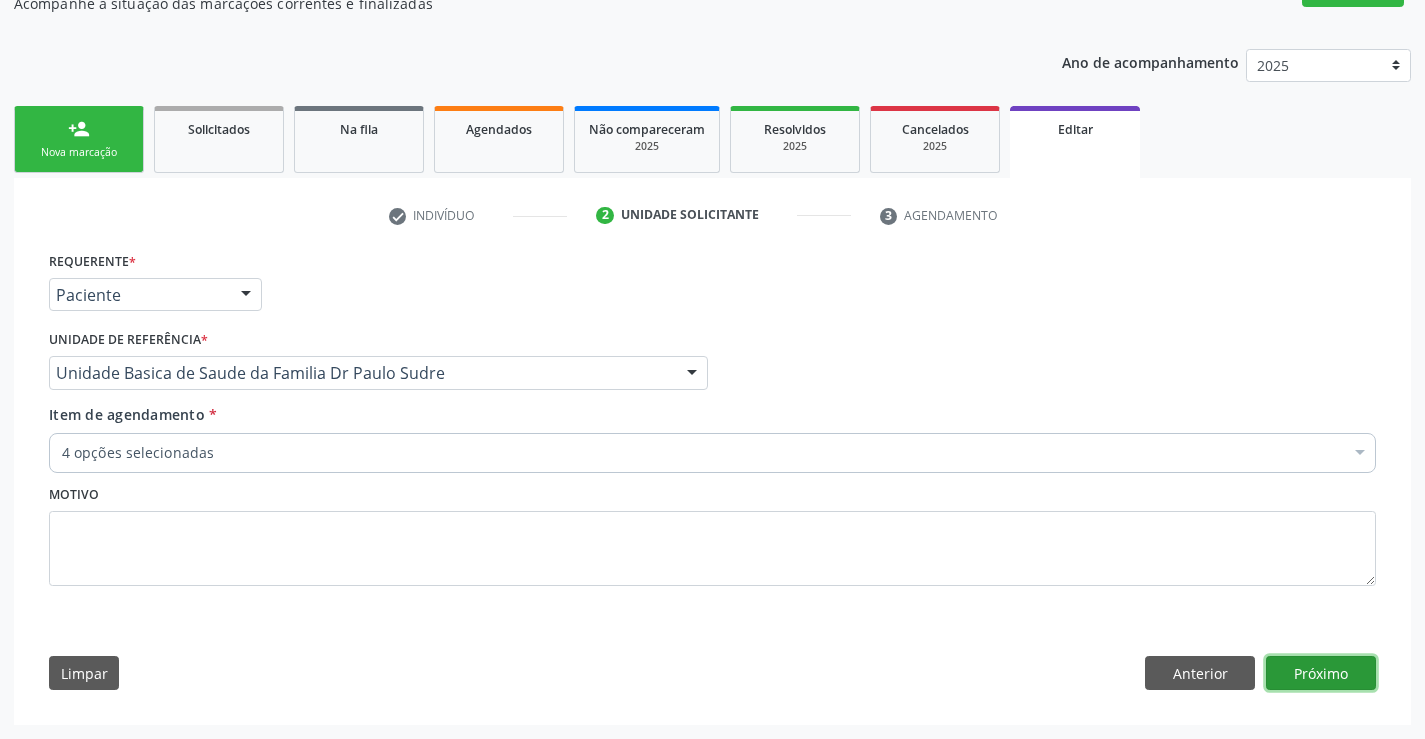 click on "Próximo" at bounding box center (1321, 673) 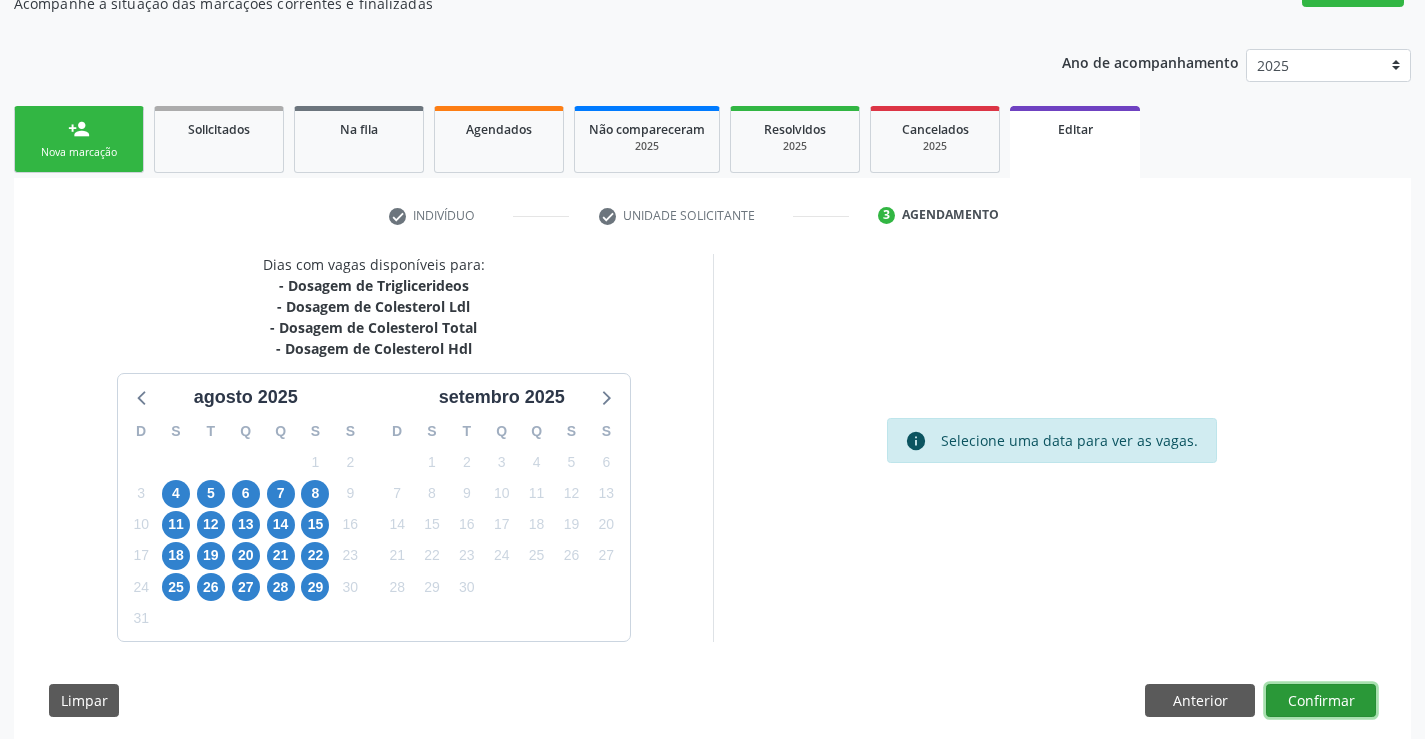 click on "Confirmar" at bounding box center (1321, 701) 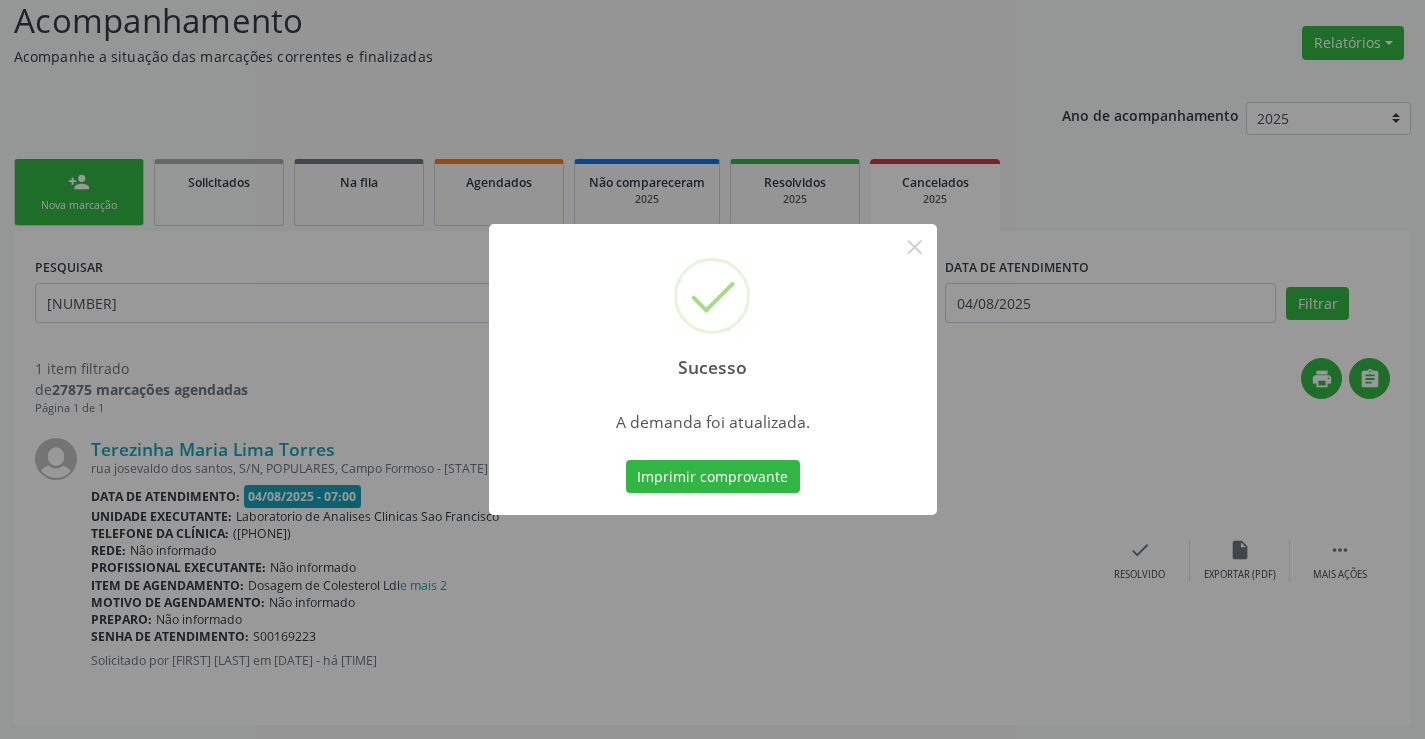 scroll, scrollTop: 0, scrollLeft: 0, axis: both 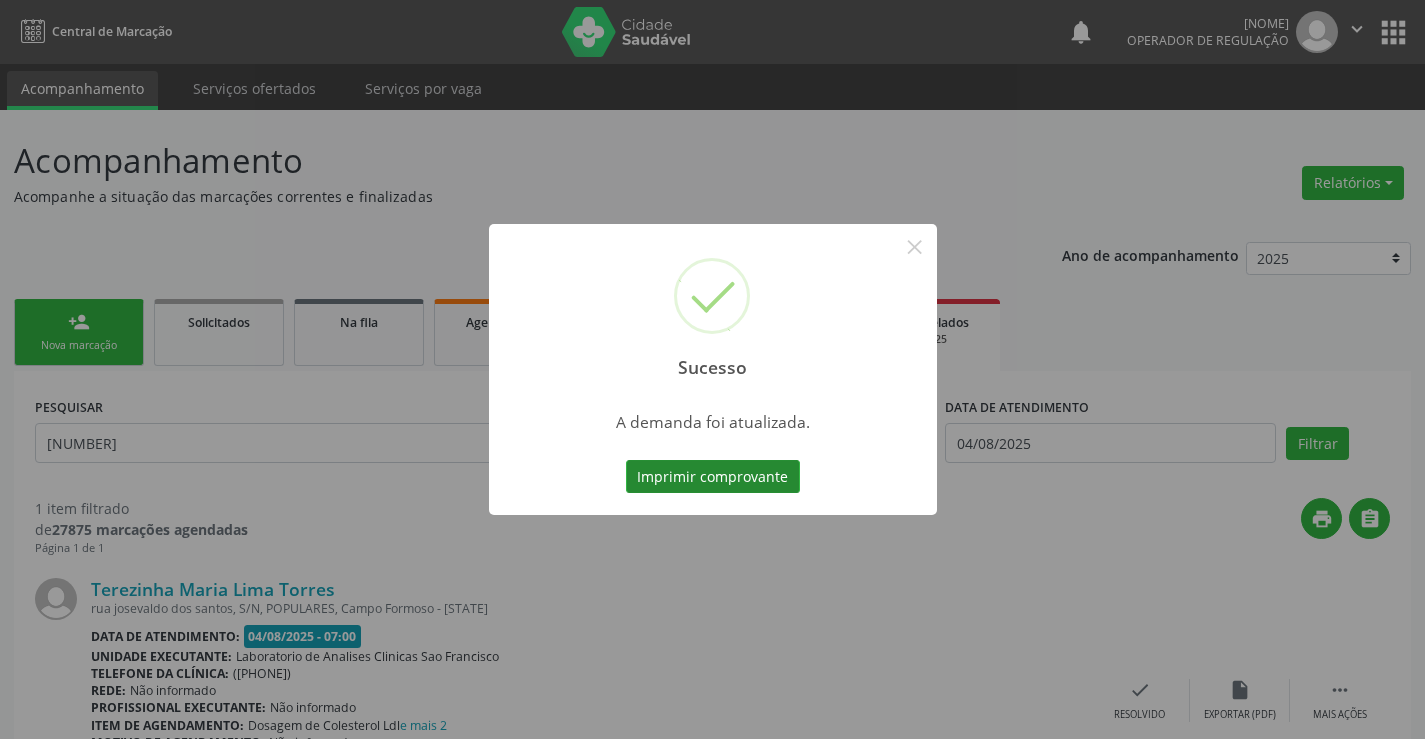 click on "Imprimir comprovante" at bounding box center (713, 477) 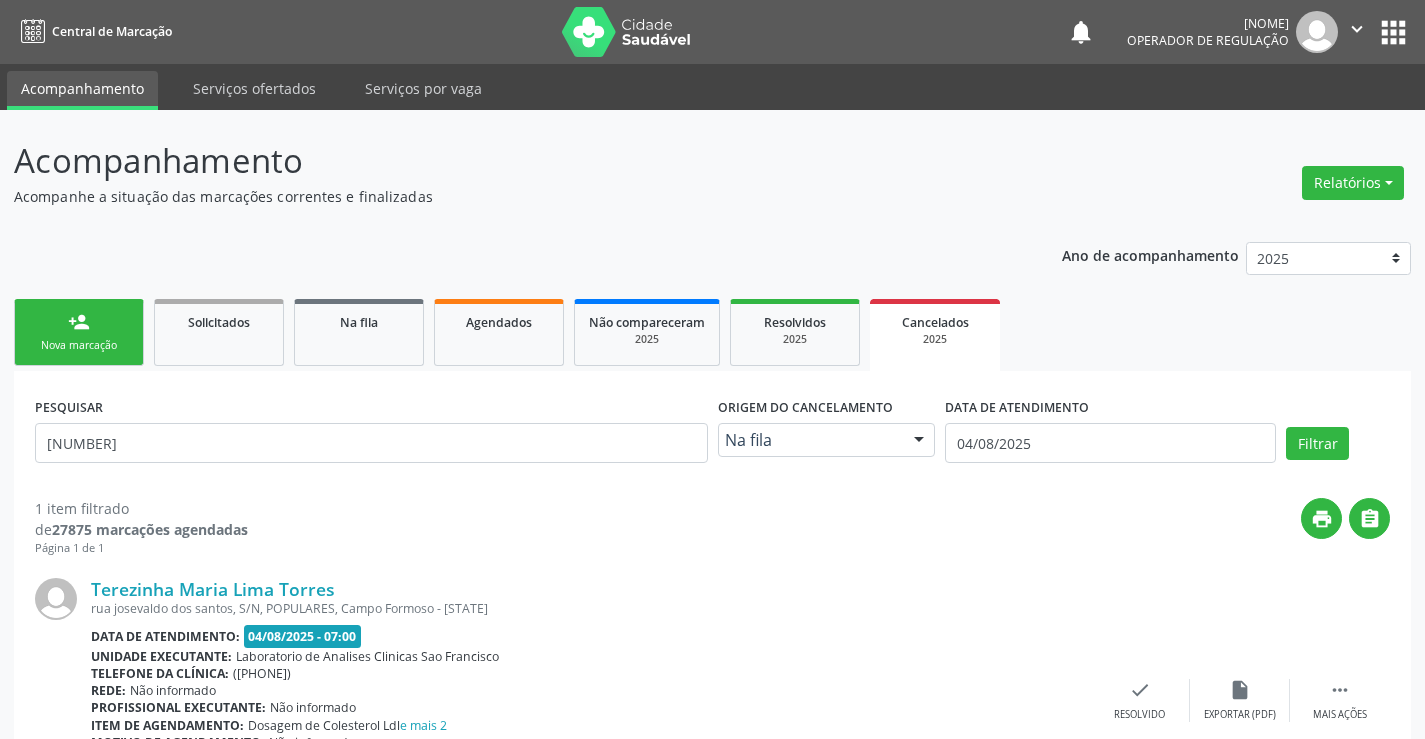 click on "person_add
Nova marcação" at bounding box center [79, 332] 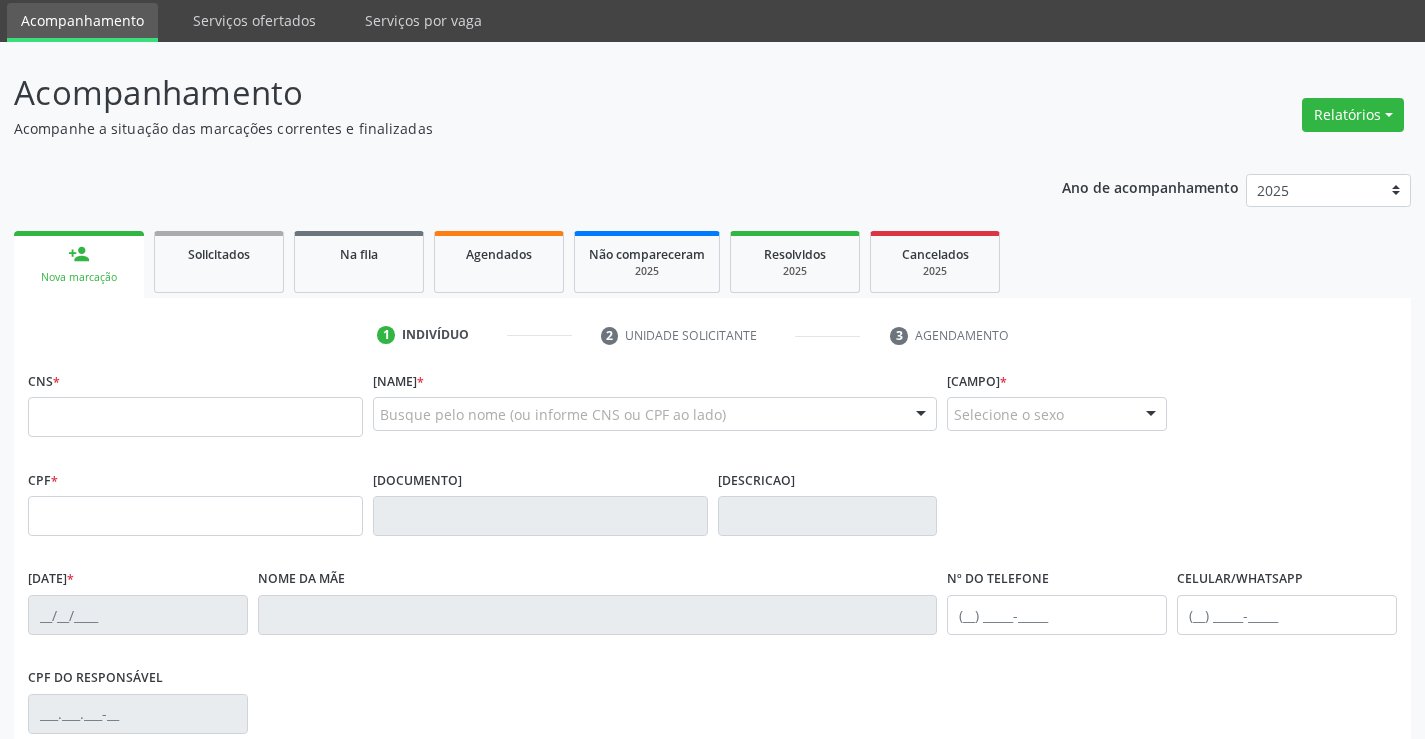 scroll, scrollTop: 200, scrollLeft: 0, axis: vertical 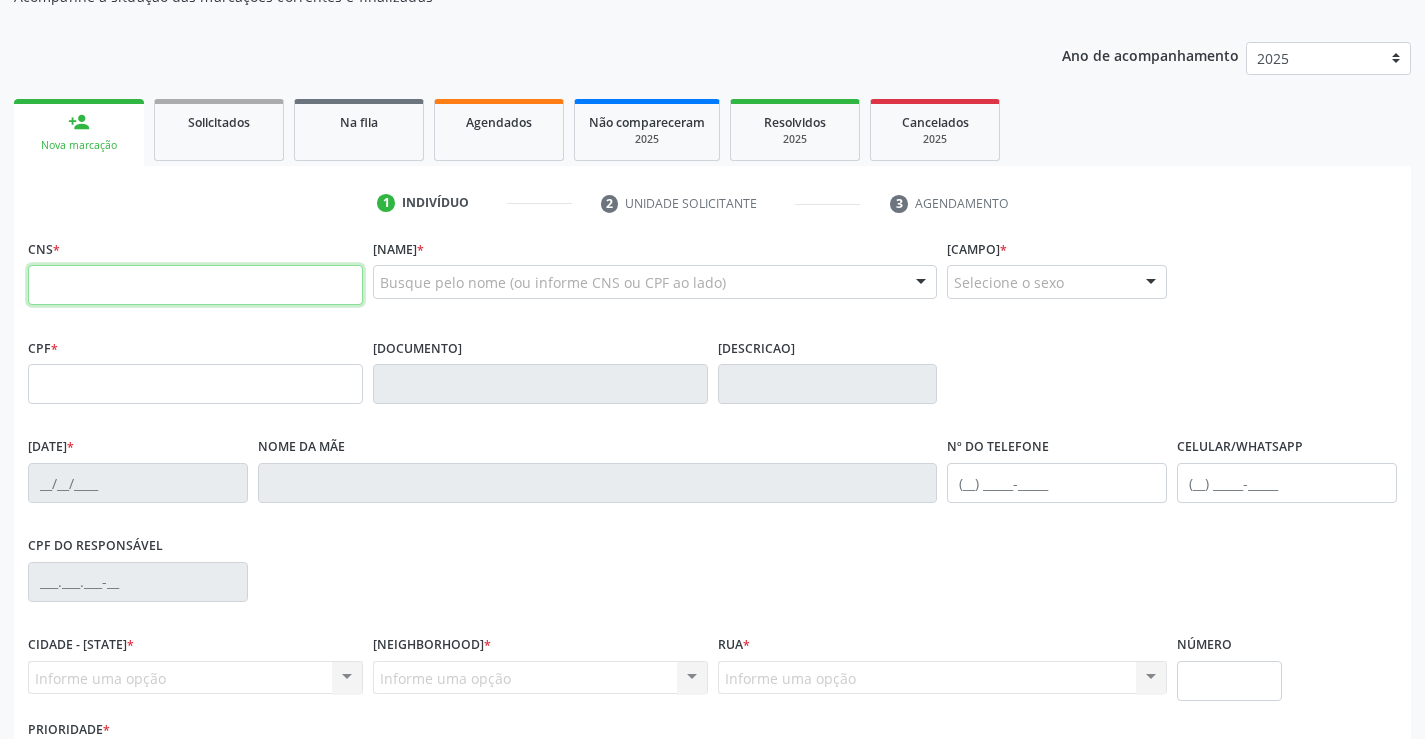 click at bounding box center (195, 285) 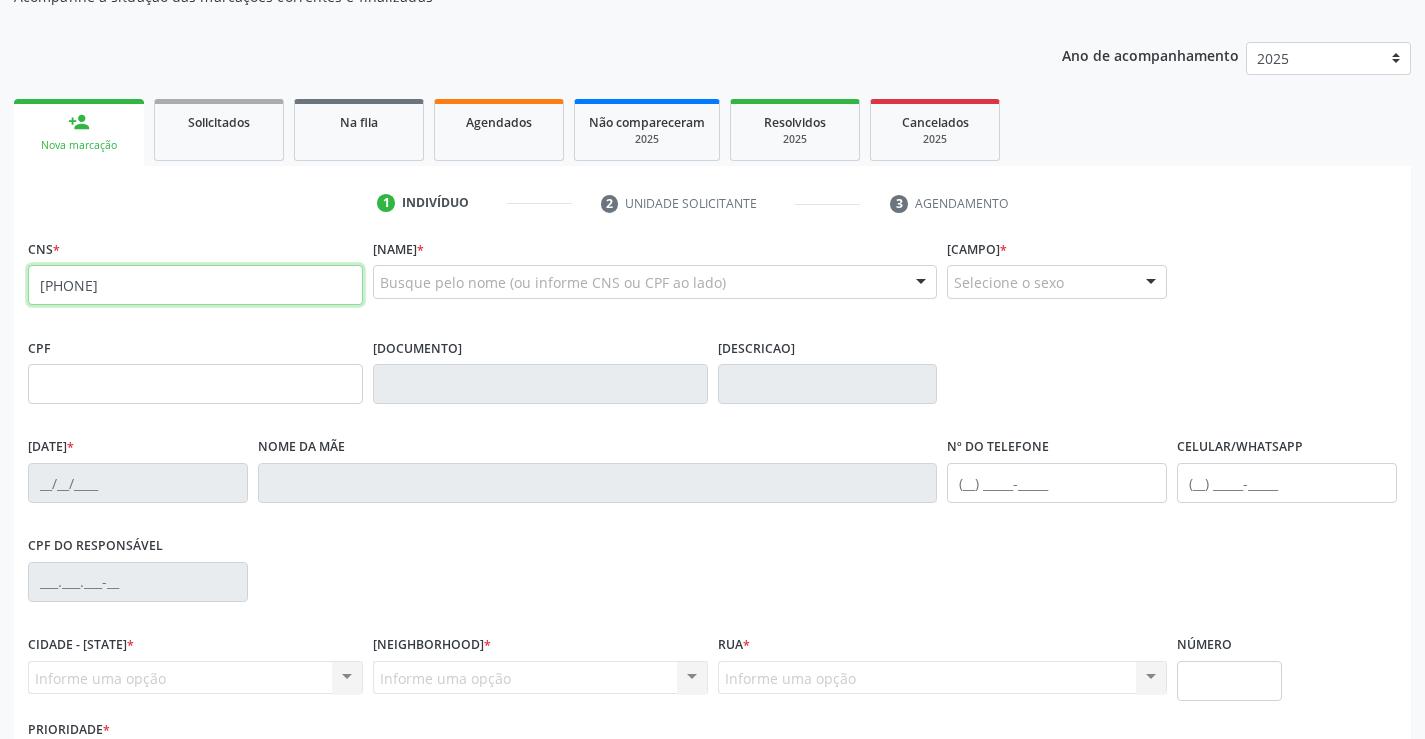 type on "705 4074 2506 6795" 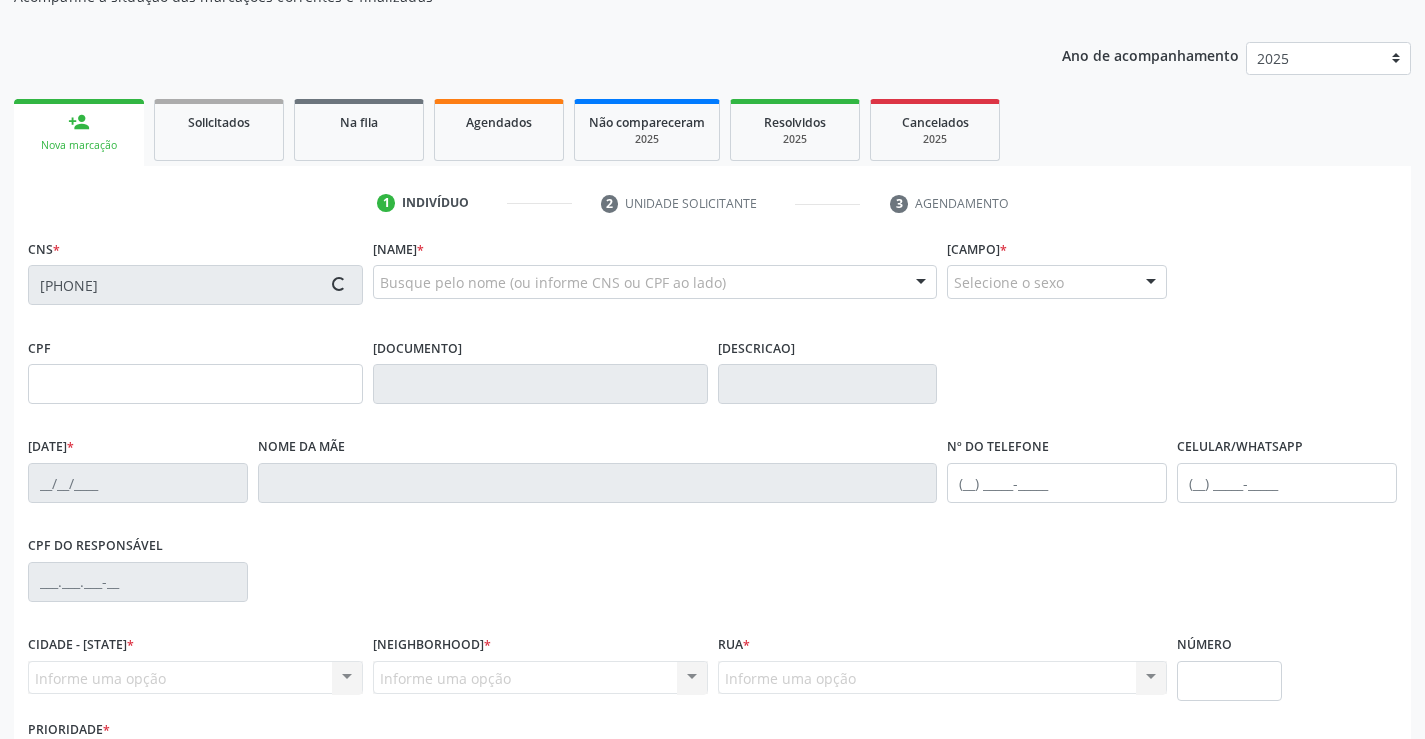 type on "1379965004" 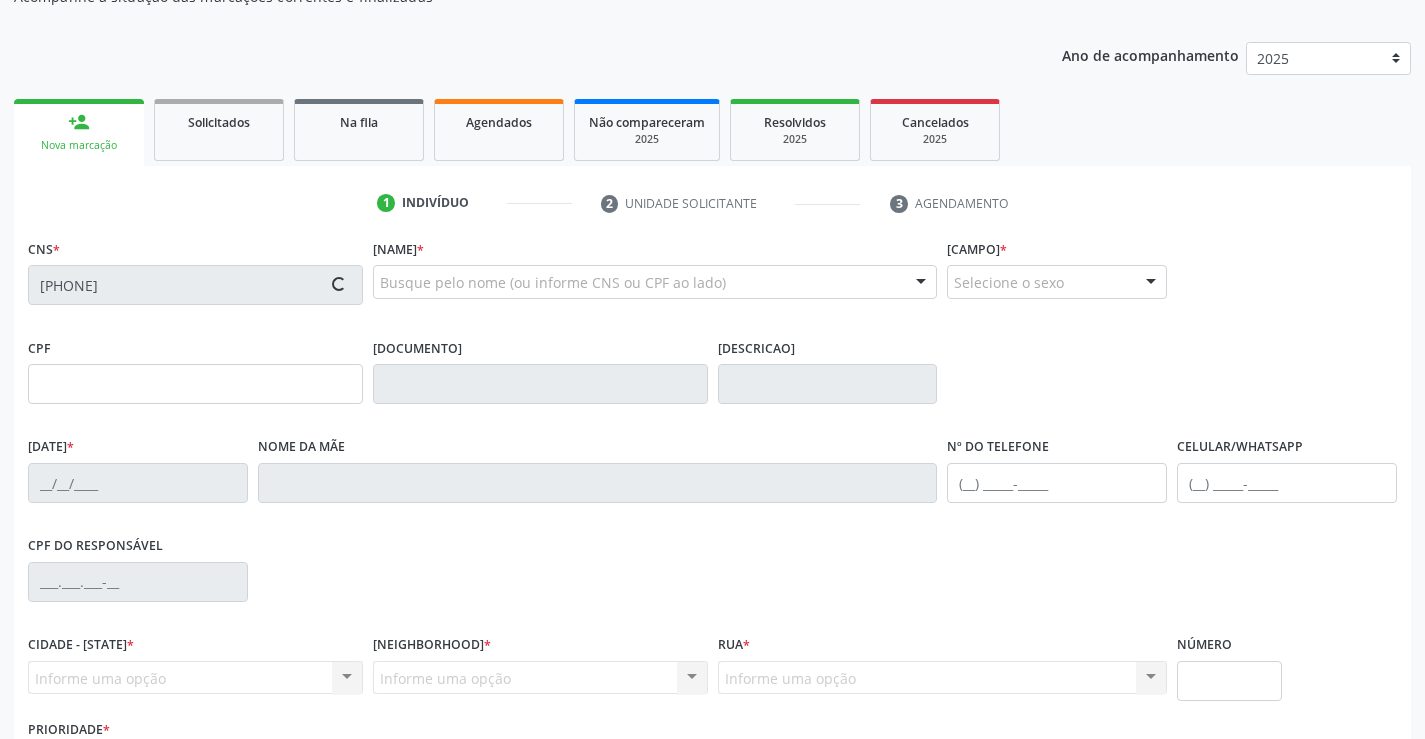 type on "27/09/1987" 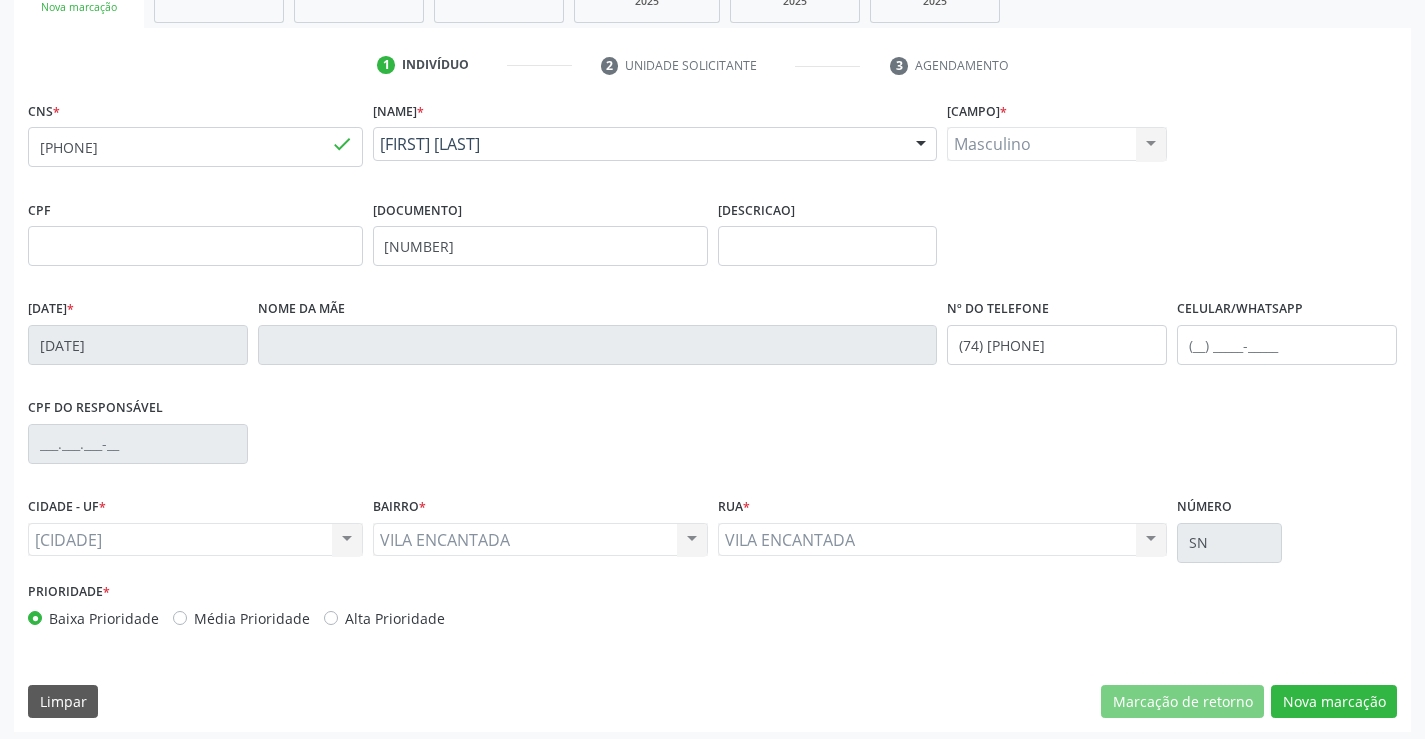 scroll, scrollTop: 345, scrollLeft: 0, axis: vertical 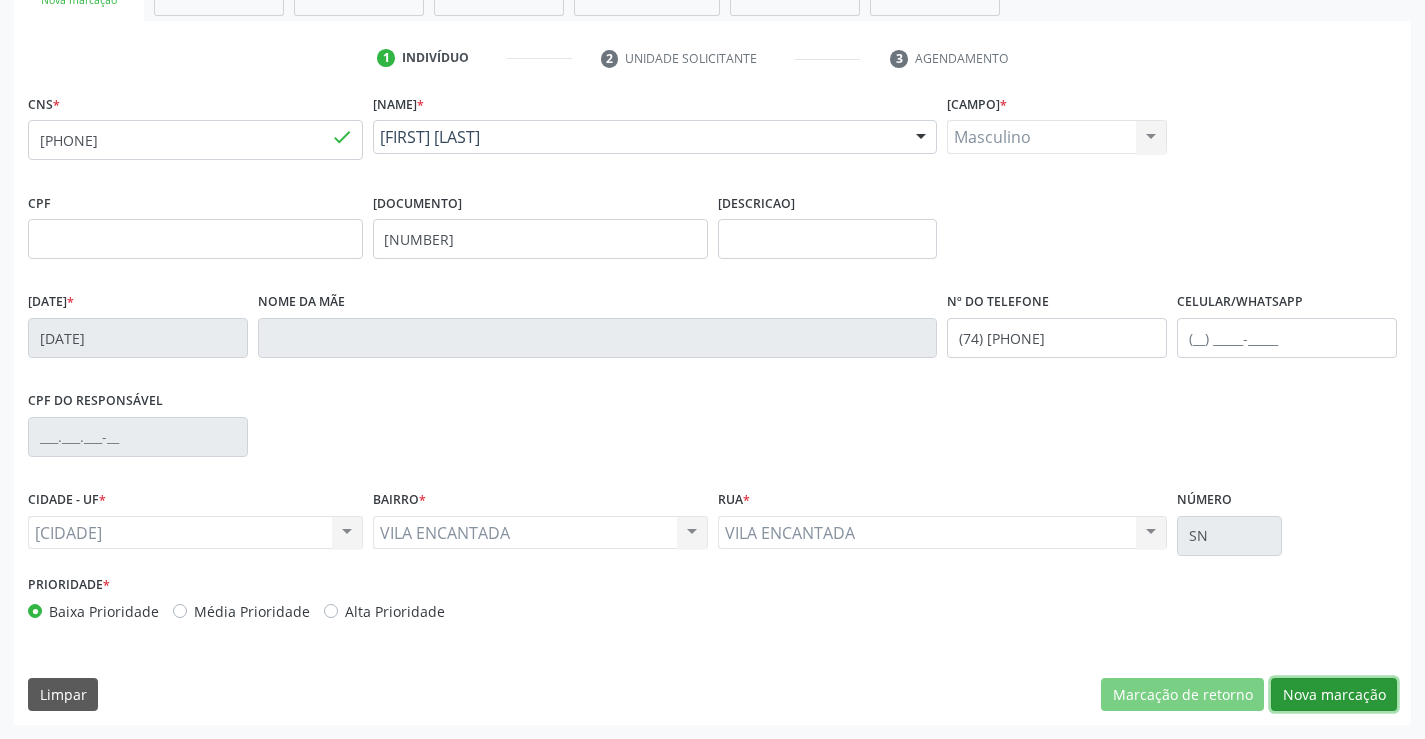 click on "Nova marcação" at bounding box center (1334, 695) 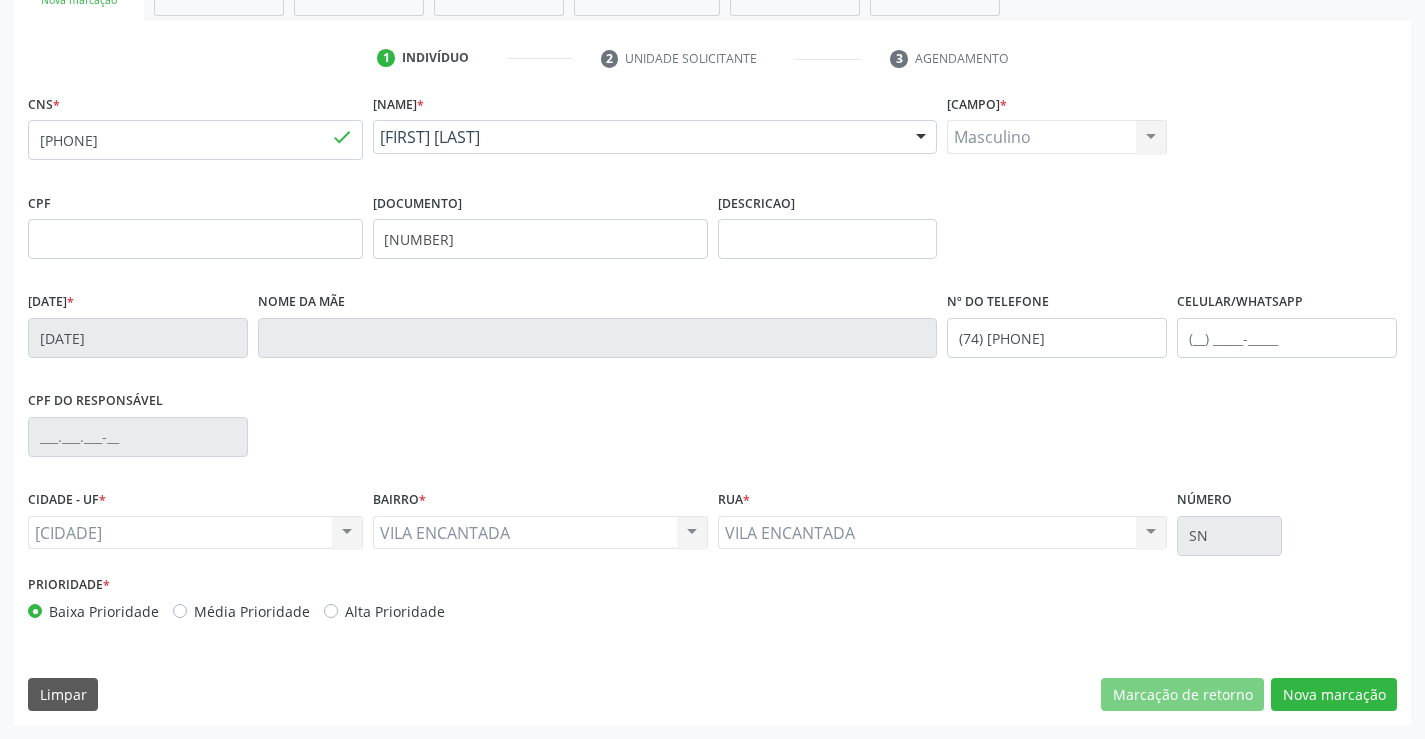 scroll, scrollTop: 167, scrollLeft: 0, axis: vertical 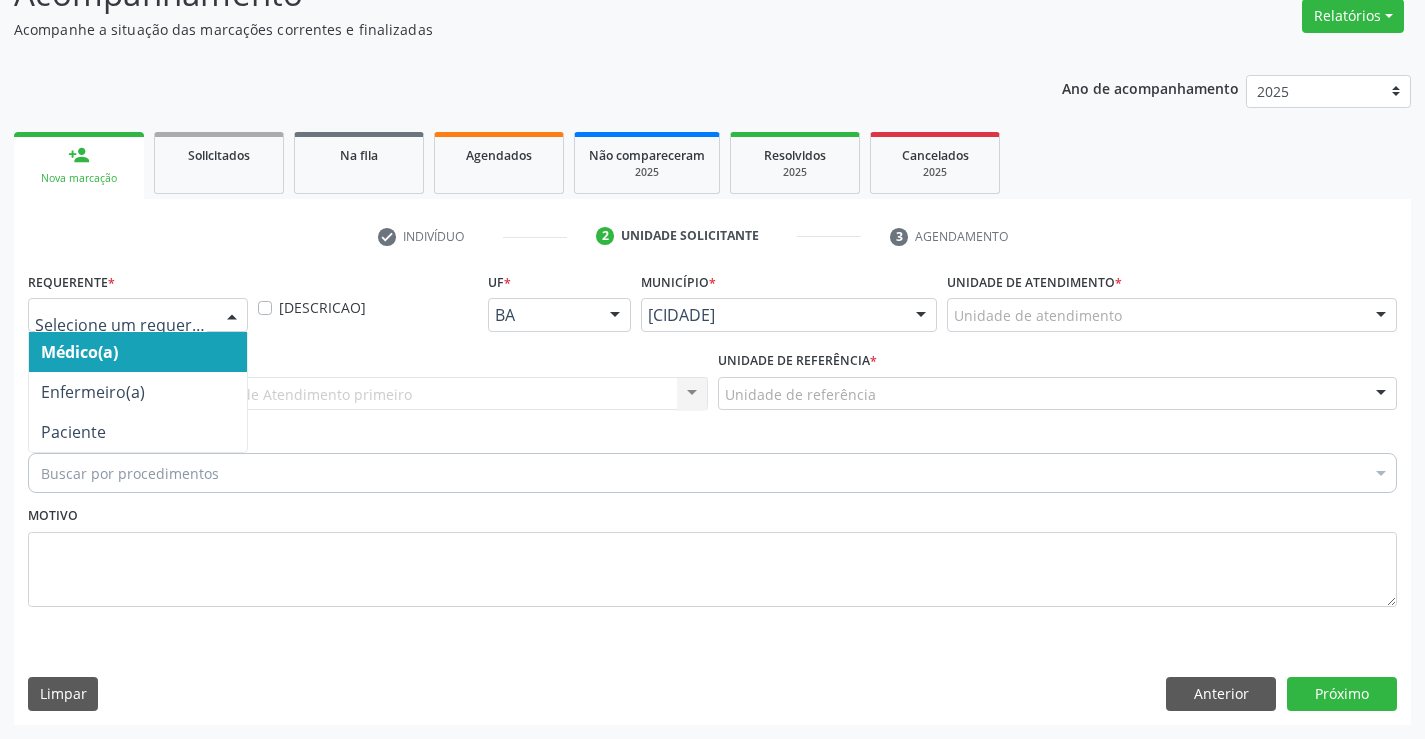 click at bounding box center (232, 316) 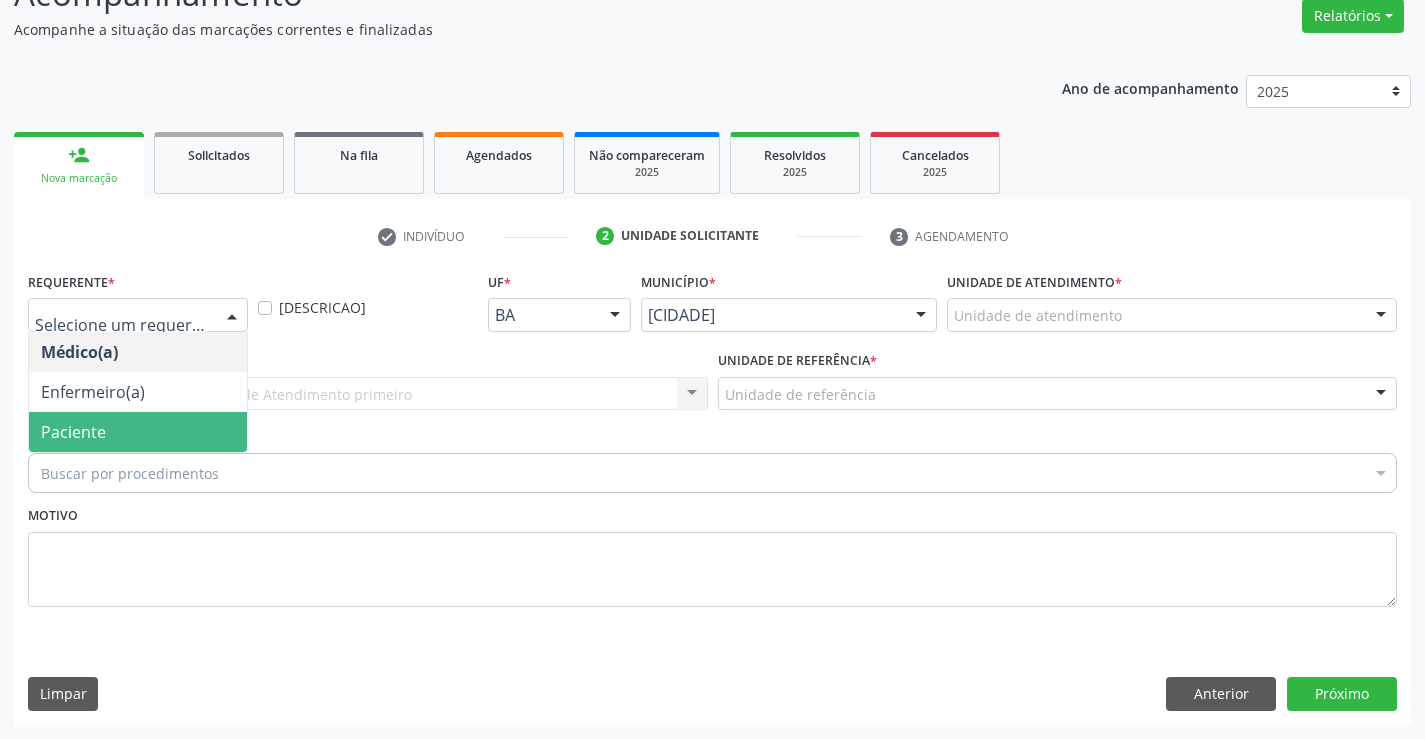 click on "Paciente" at bounding box center (138, 432) 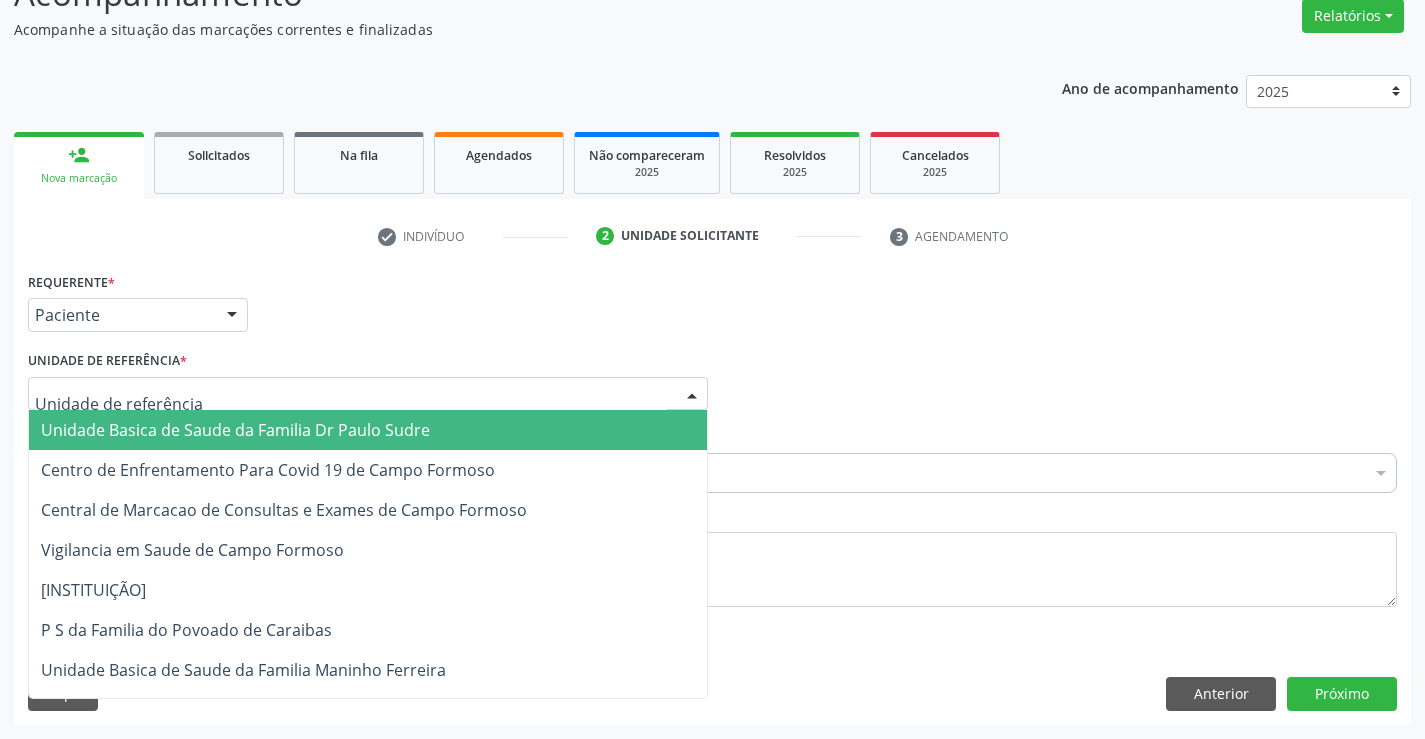 click at bounding box center [368, 394] 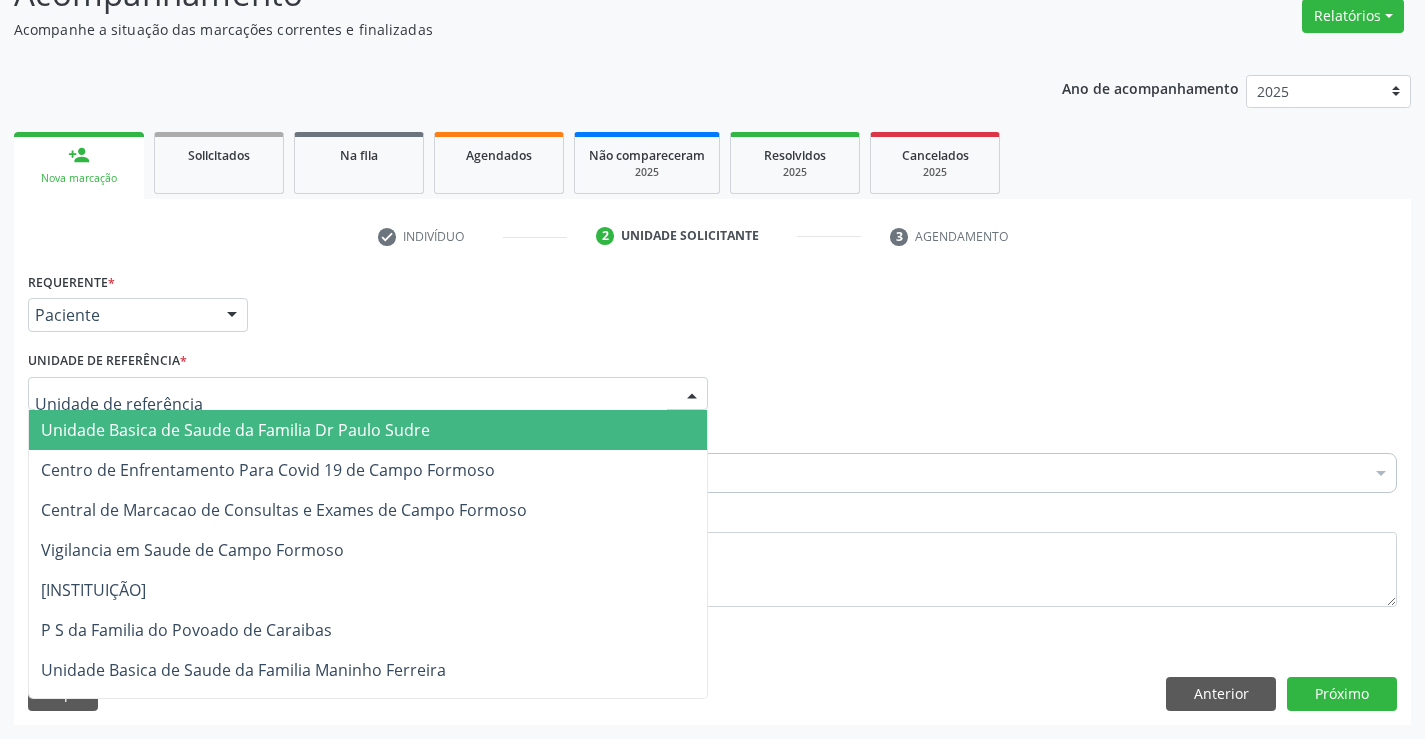 click on "Unidade Basica de Saude da Familia Dr Paulo Sudre" at bounding box center (235, 430) 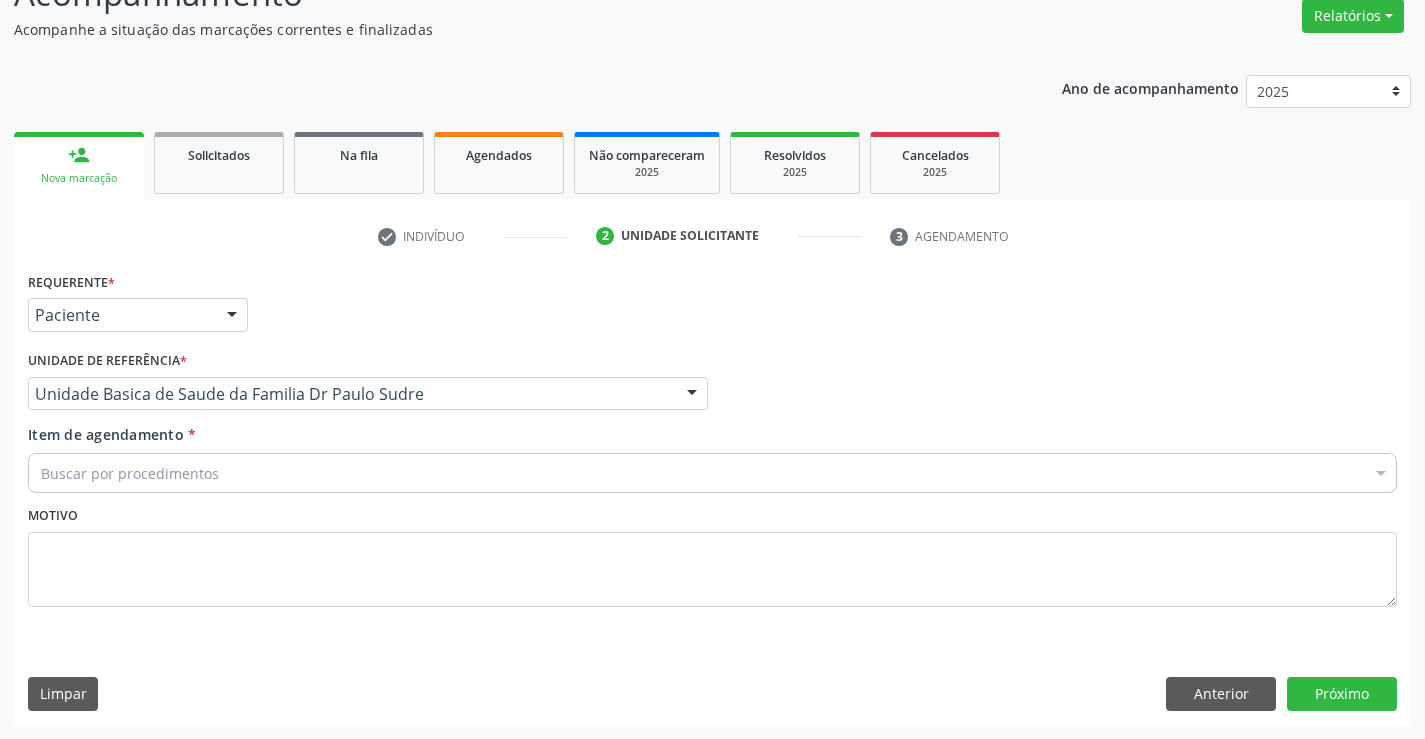 click on "Buscar por procedimentos" at bounding box center [712, 473] 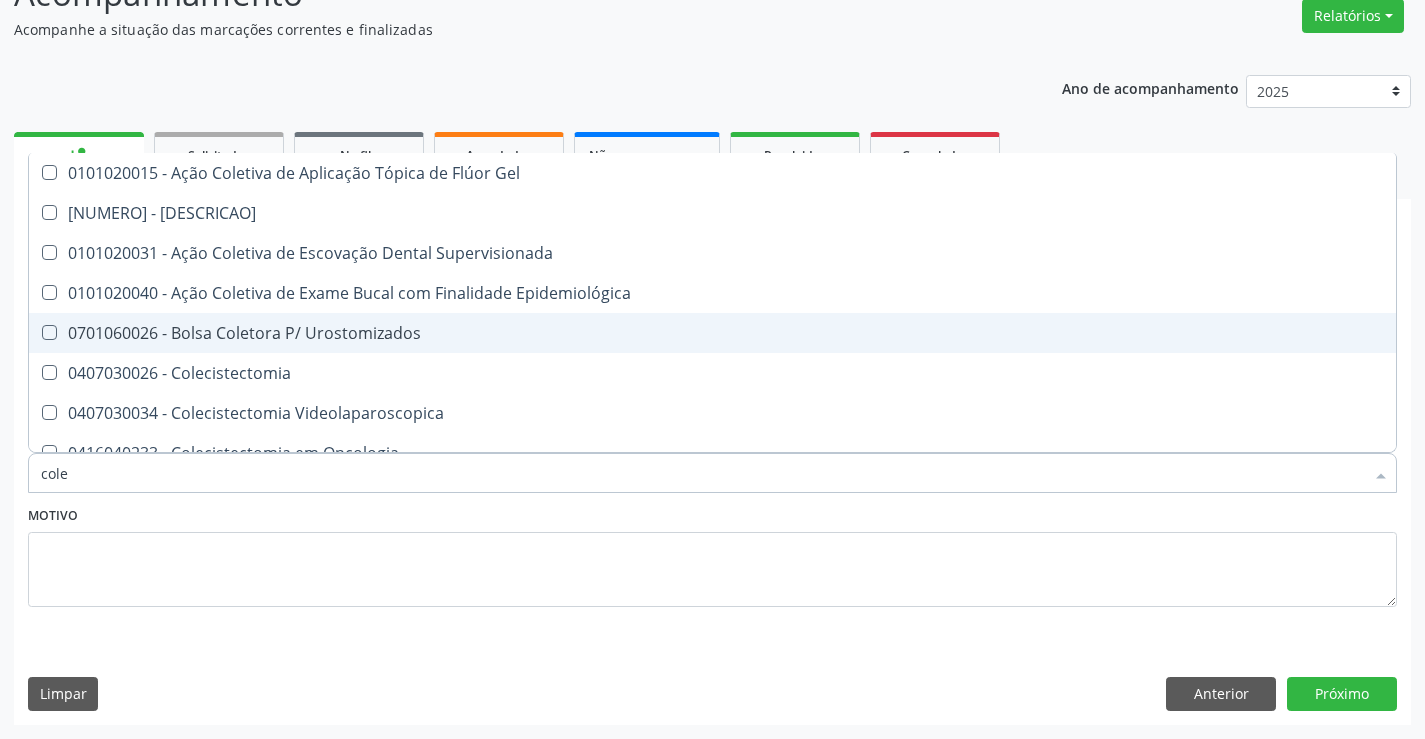 type on "coles" 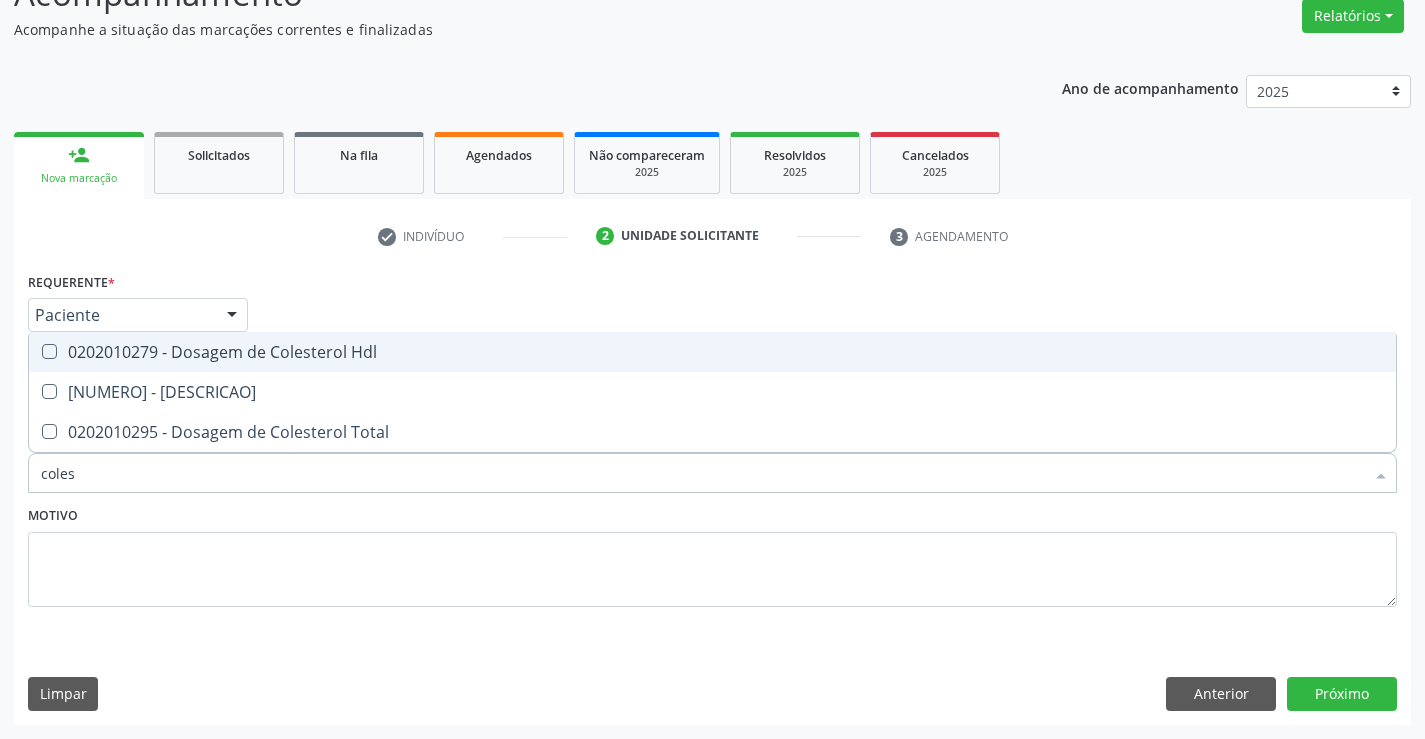 drag, startPoint x: 313, startPoint y: 343, endPoint x: 326, endPoint y: 432, distance: 89.94443 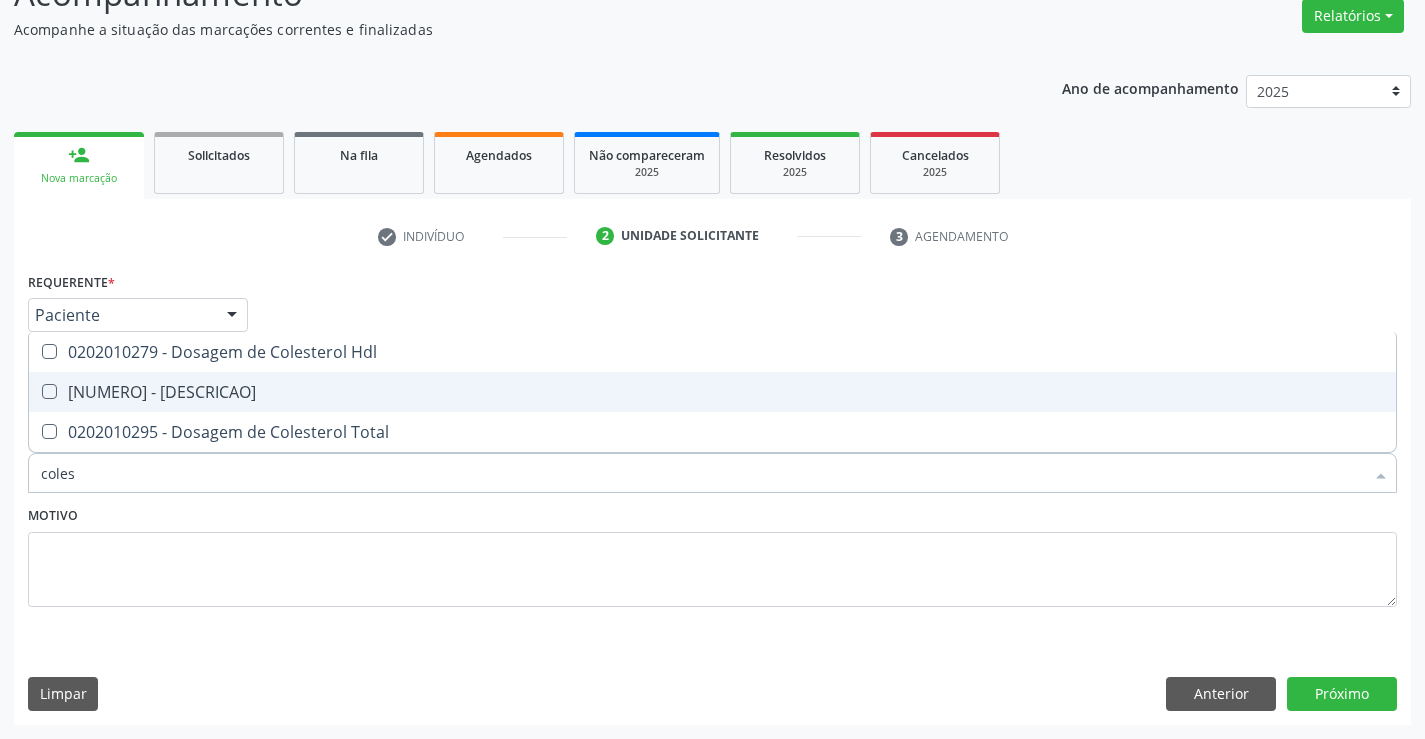 click on "0202010287 - Dosagem de Colesterol Ldl" at bounding box center (712, 392) 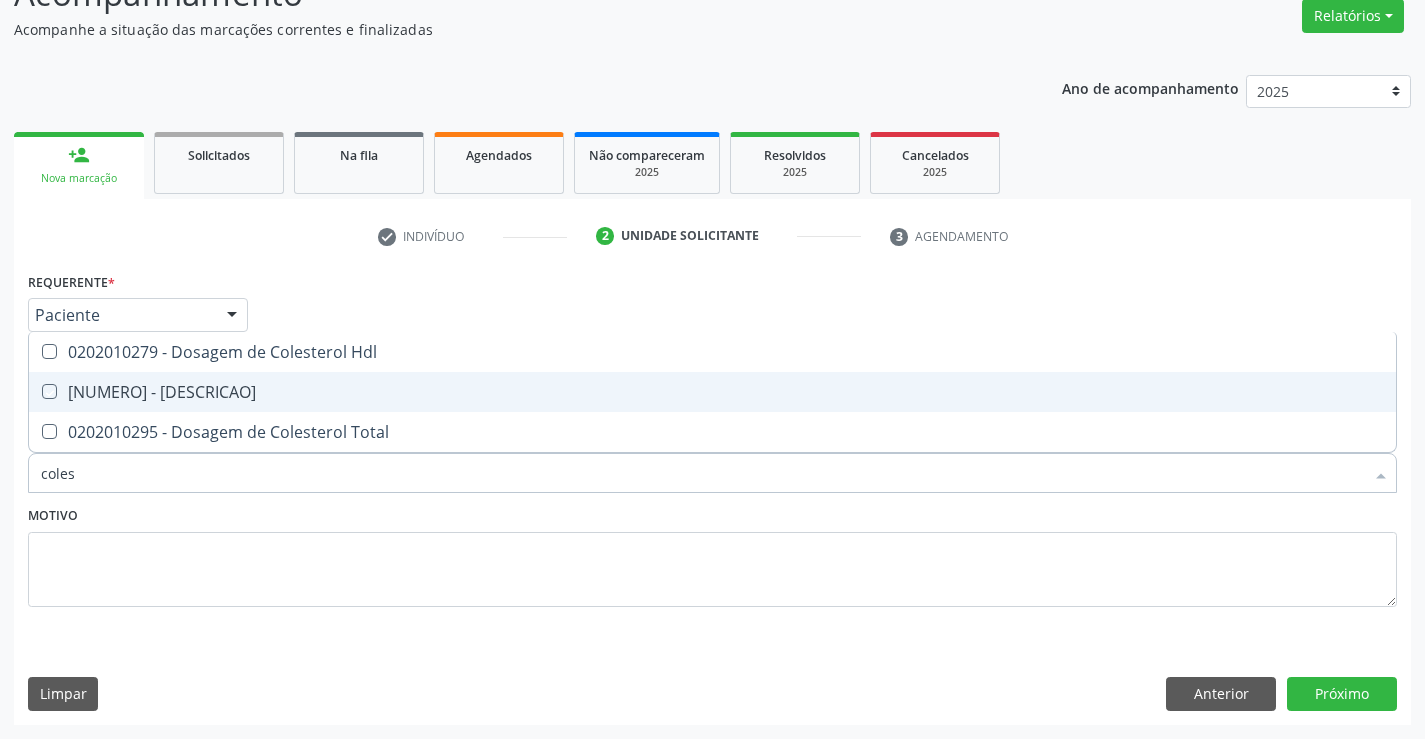 checkbox on "true" 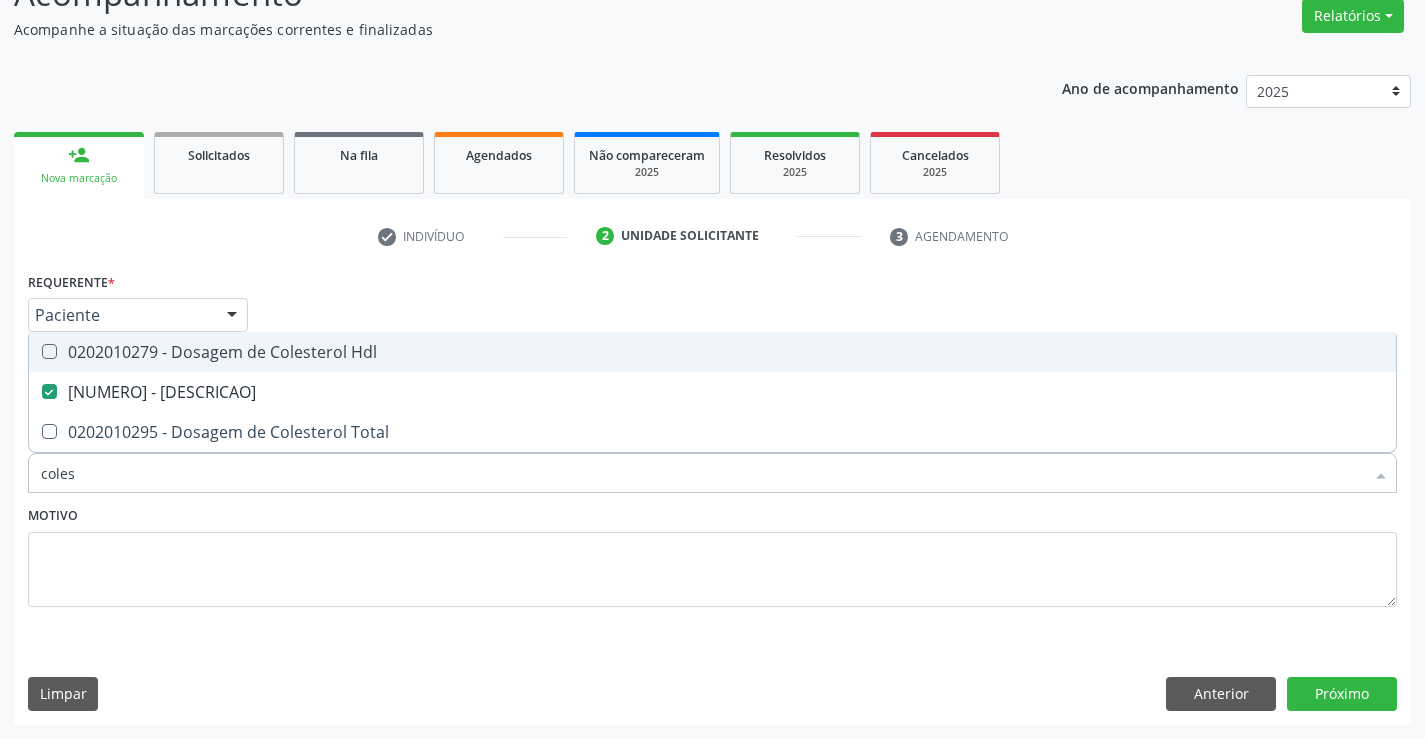 click on "0202010279 - Dosagem de Colesterol Hdl" at bounding box center (712, 352) 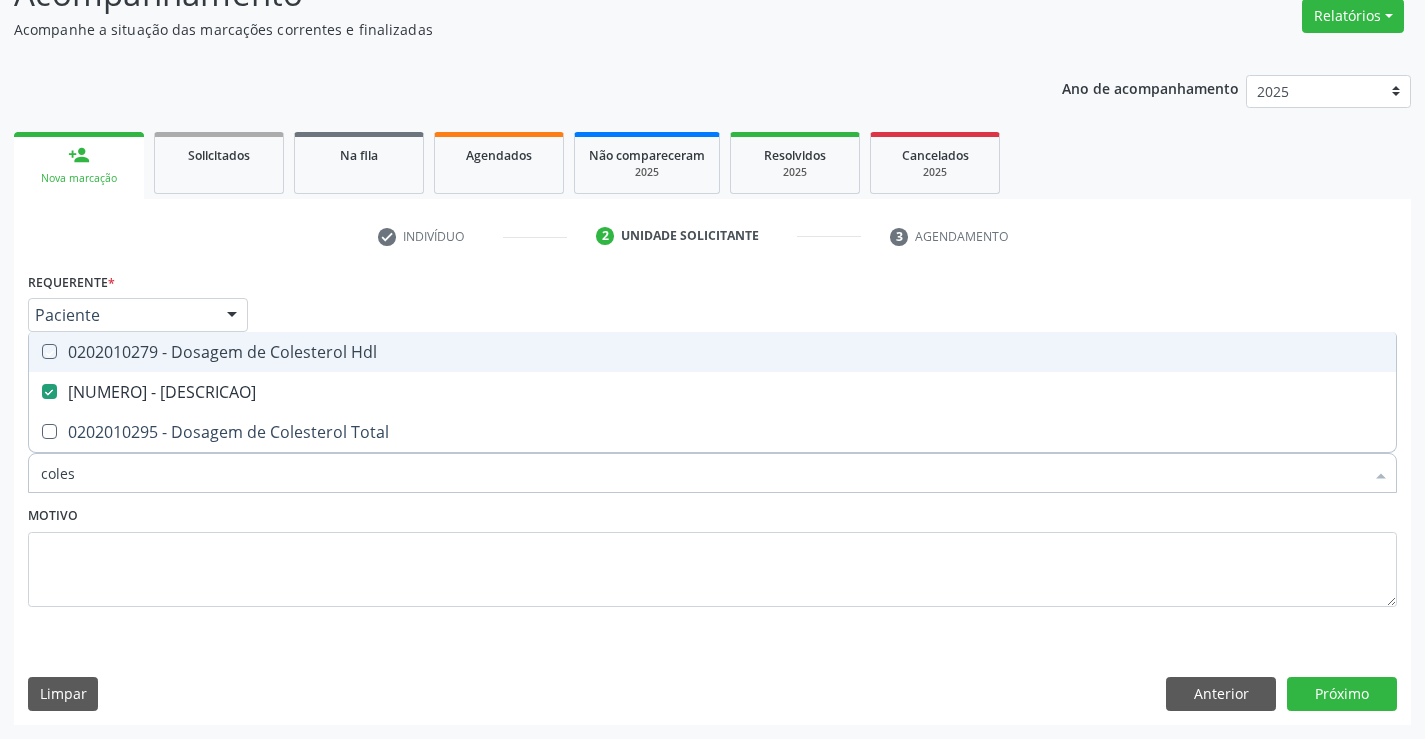 checkbox on "true" 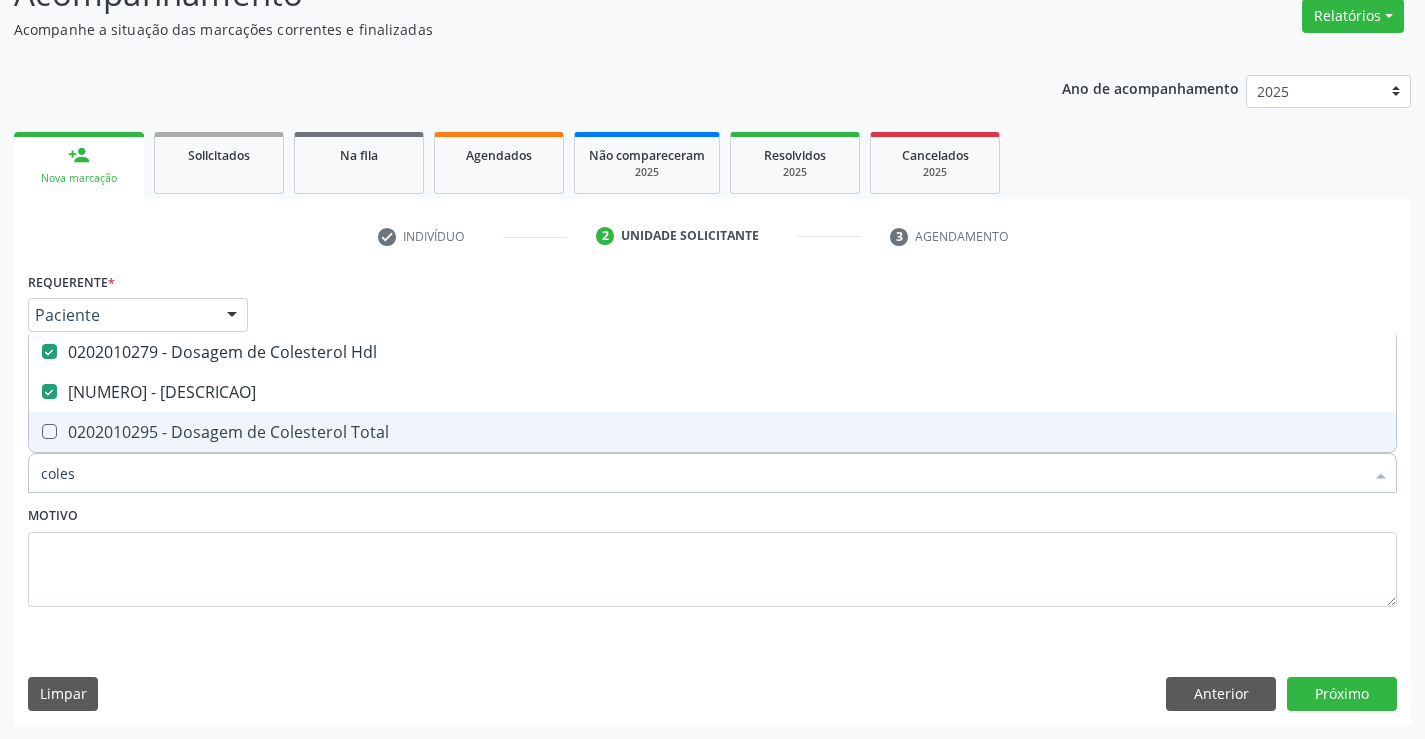 drag, startPoint x: 318, startPoint y: 430, endPoint x: 297, endPoint y: 472, distance: 46.957428 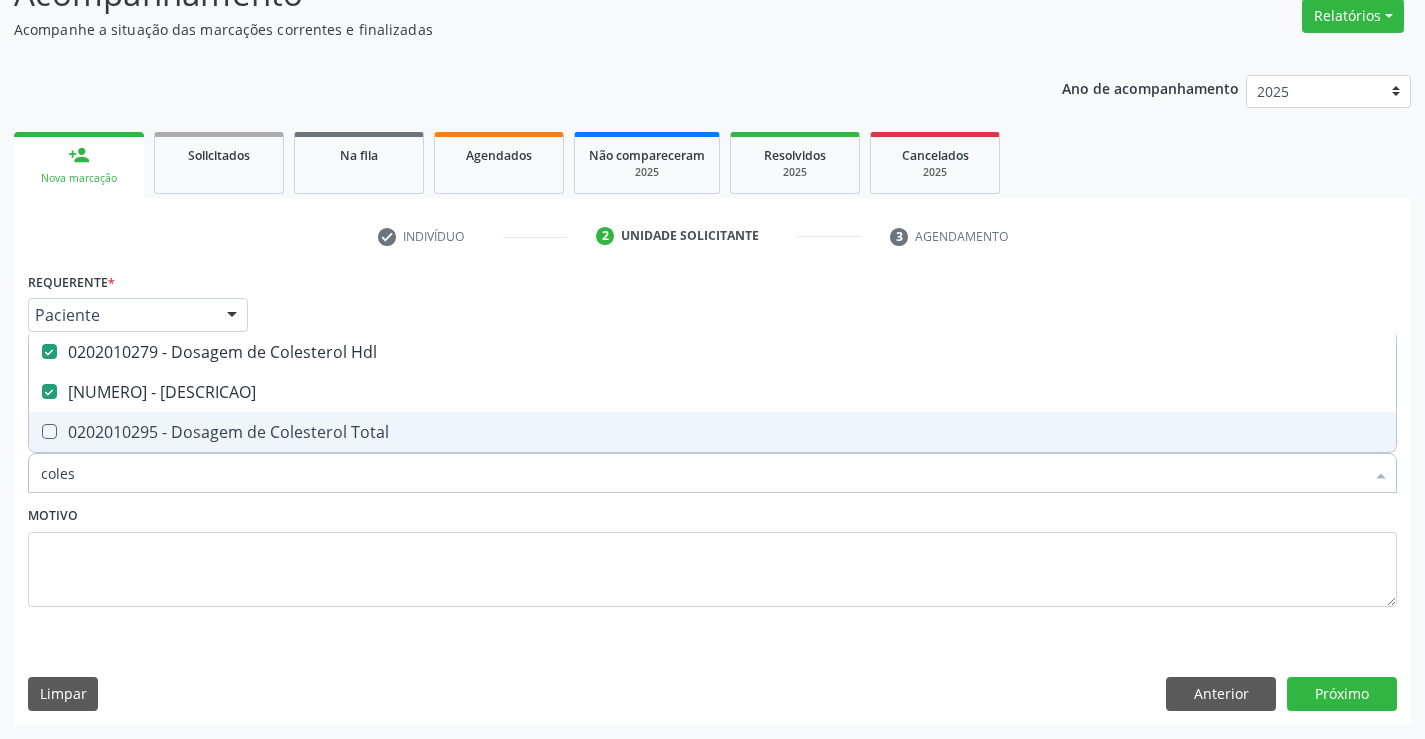 checkbox on "true" 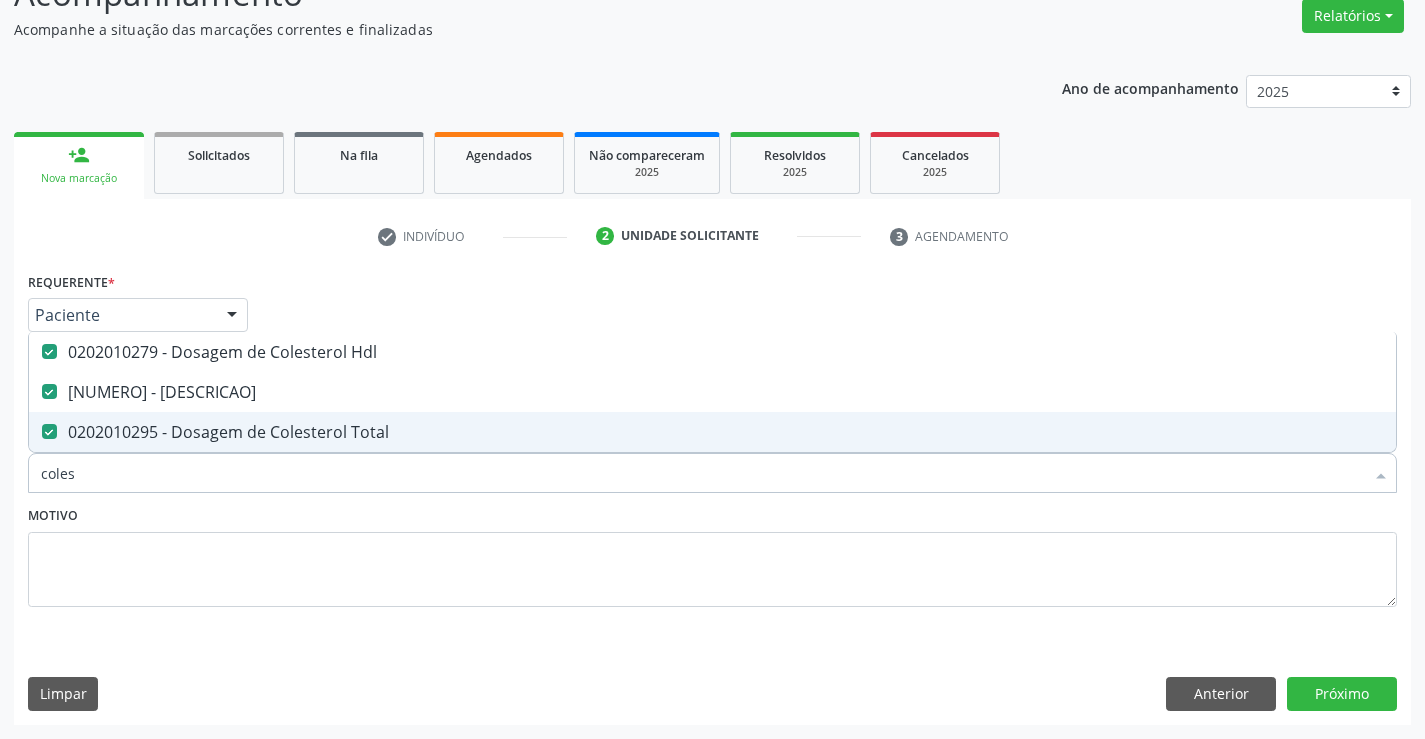 type on "coles" 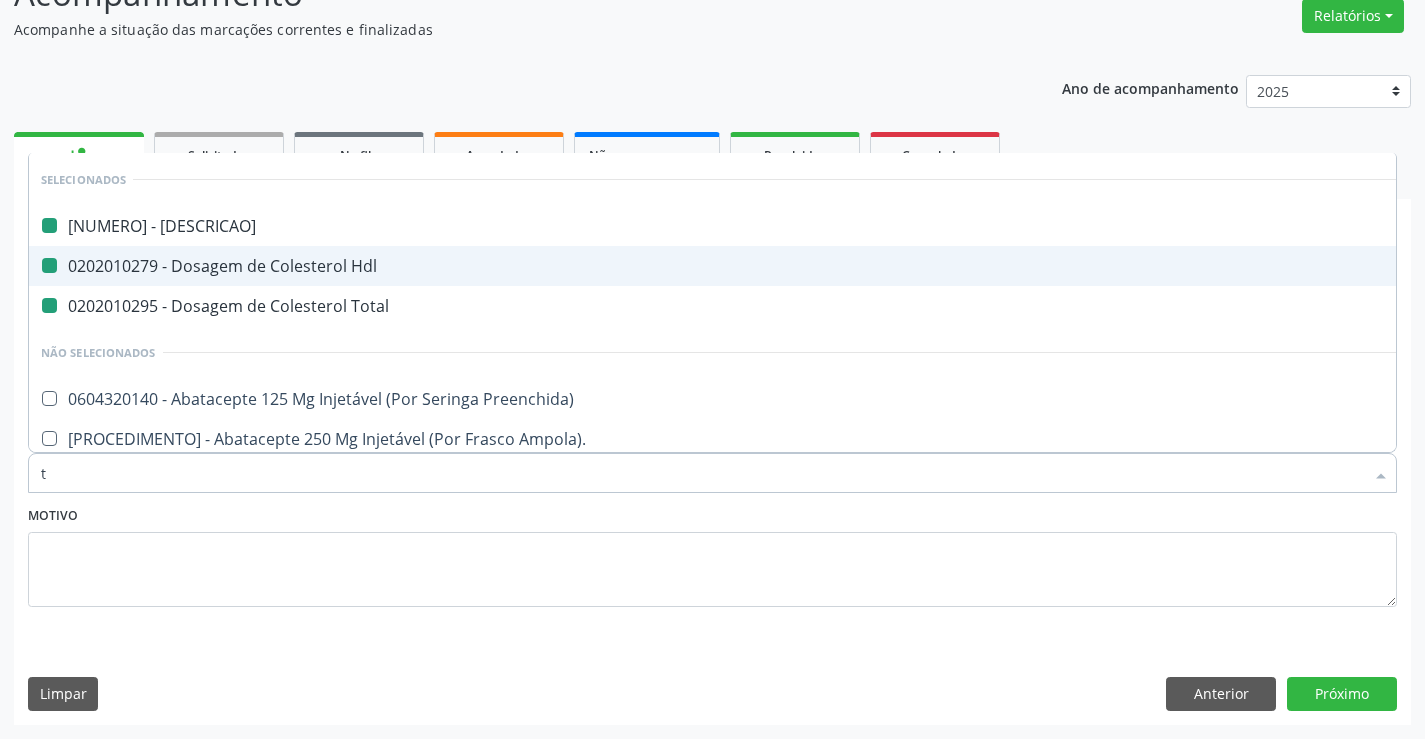 type on "tr" 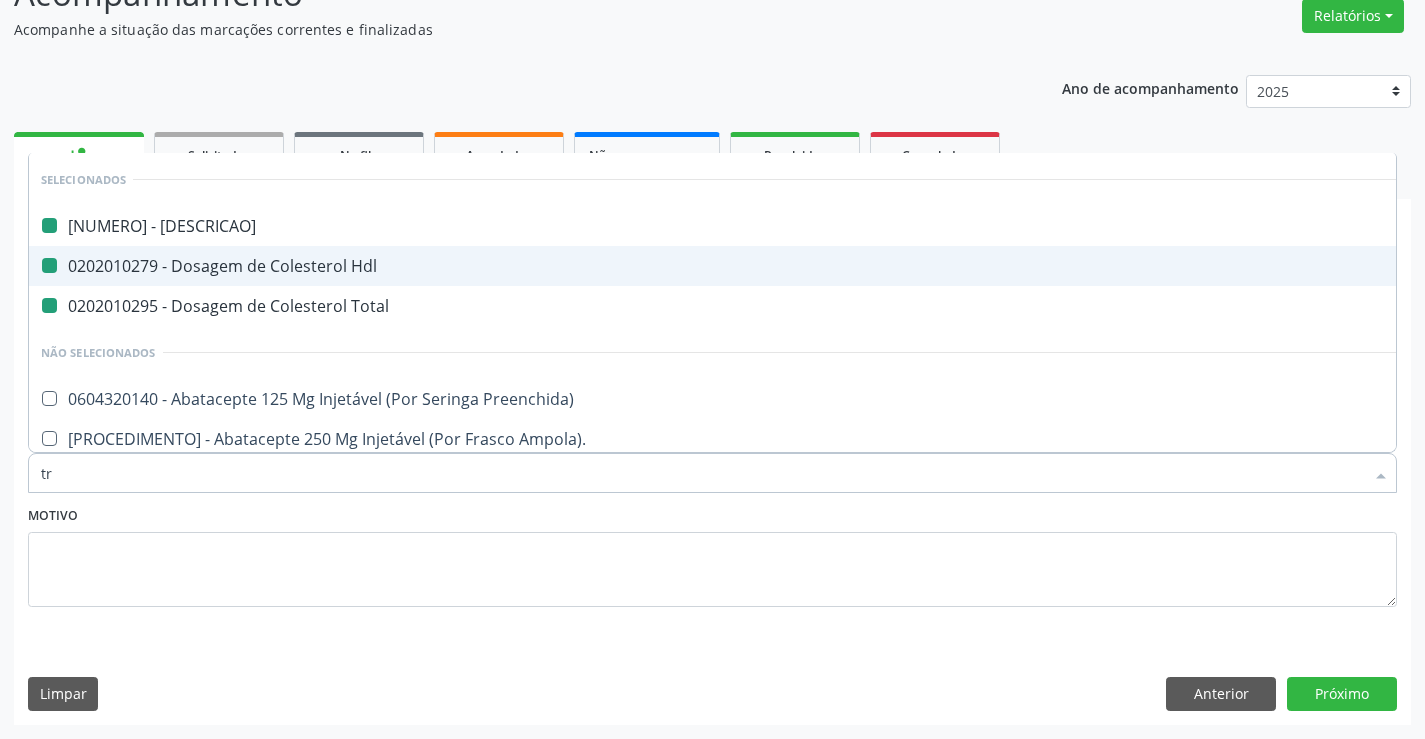 checkbox on "false" 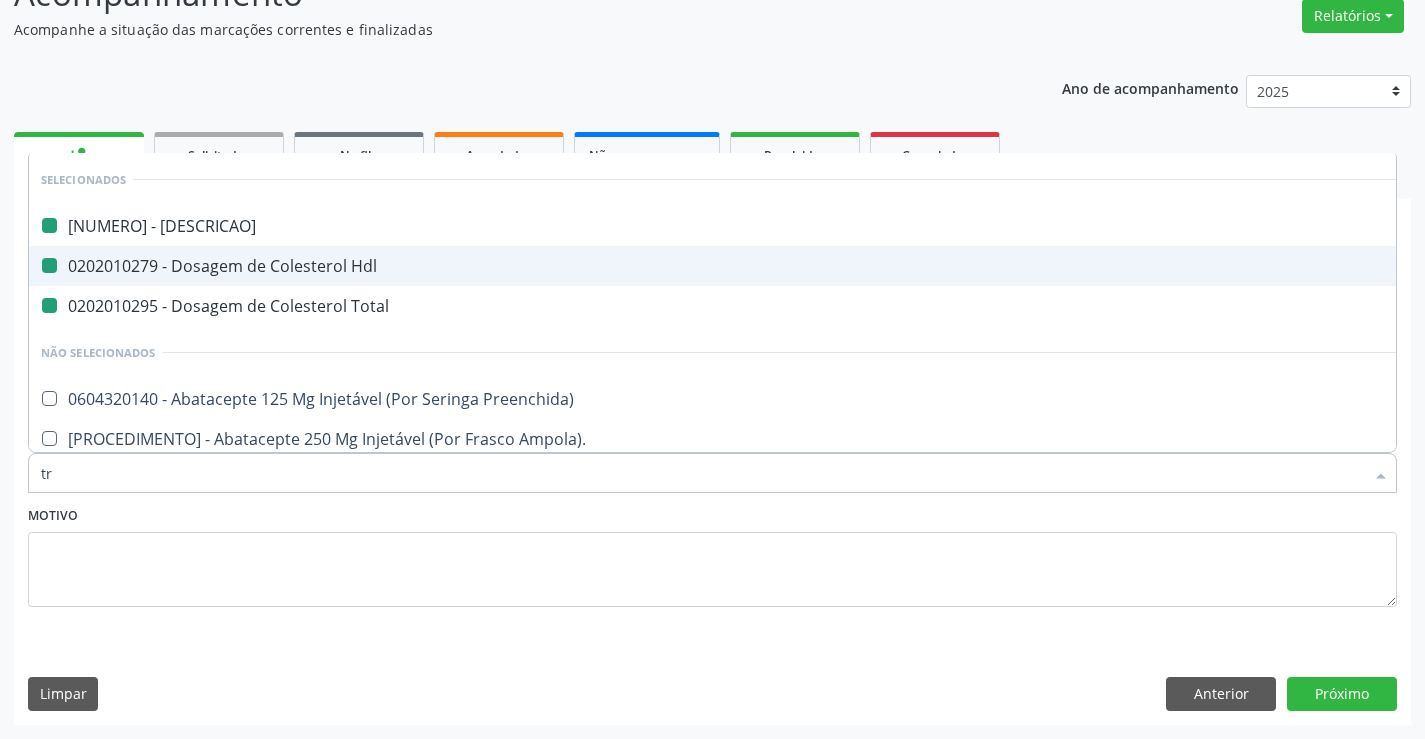 checkbox on "false" 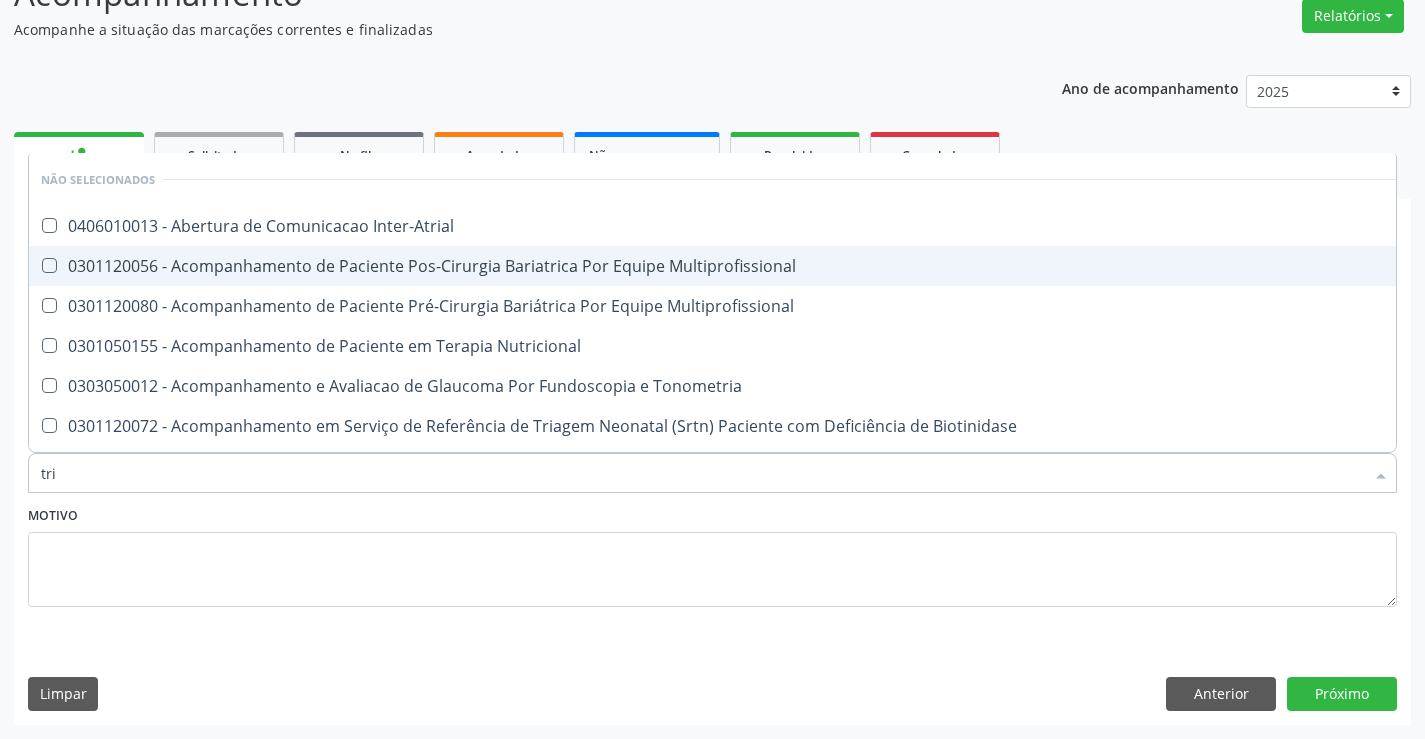 type on "trig" 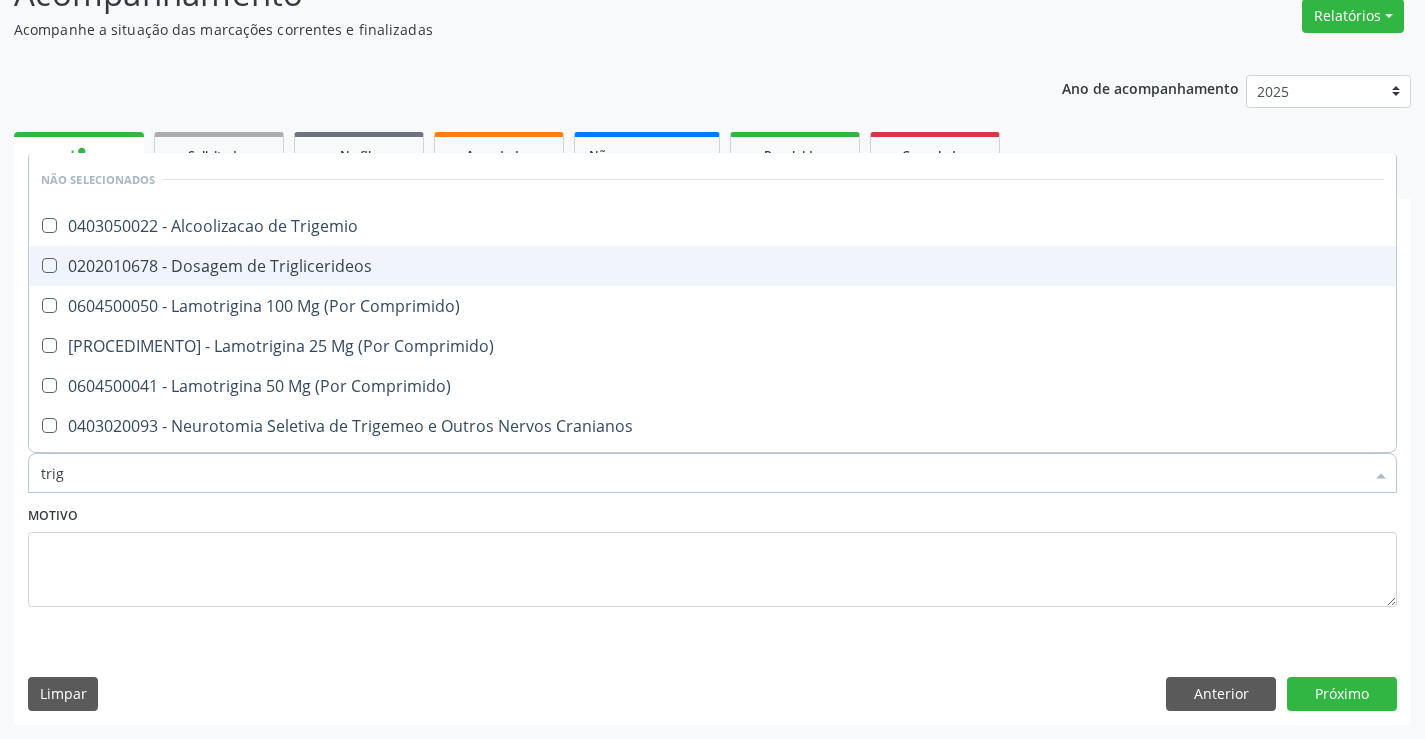 drag, startPoint x: 360, startPoint y: 265, endPoint x: 366, endPoint y: 381, distance: 116.15507 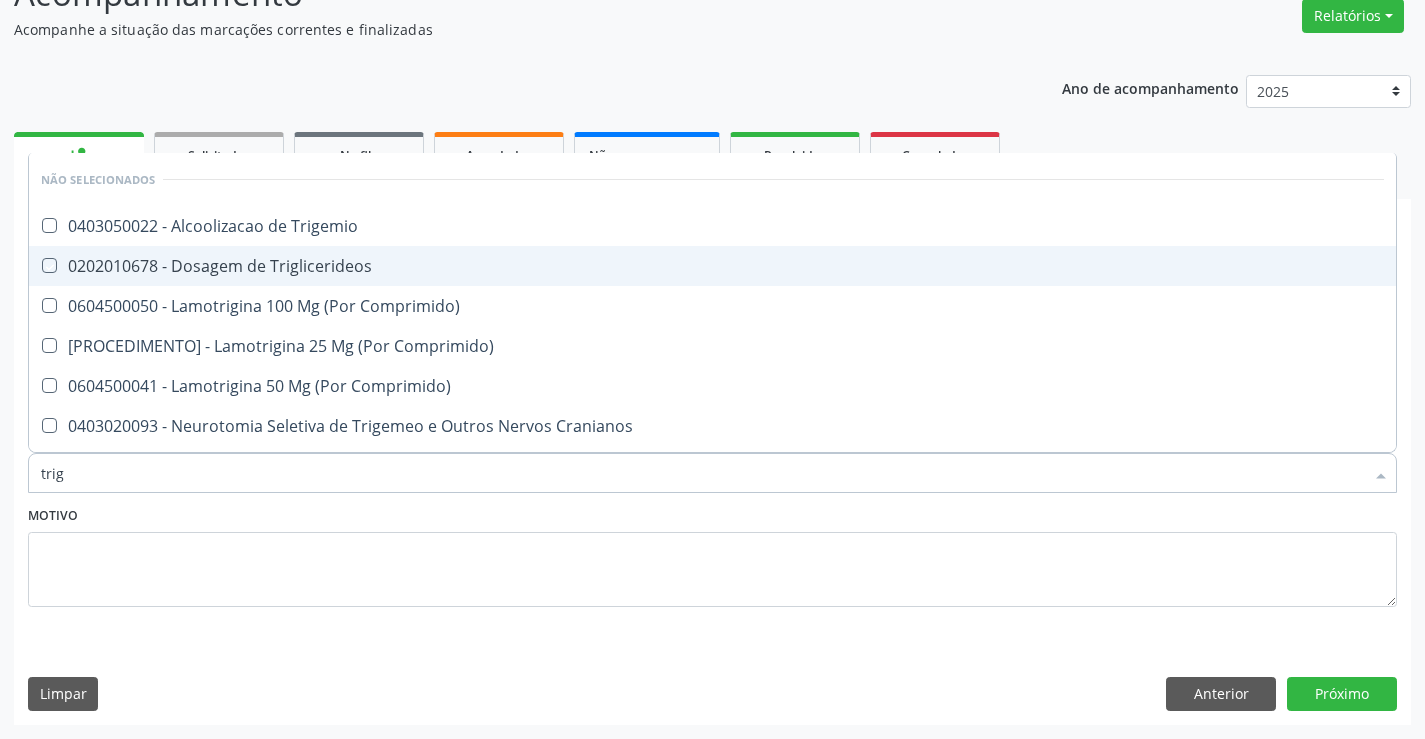 checkbox on "true" 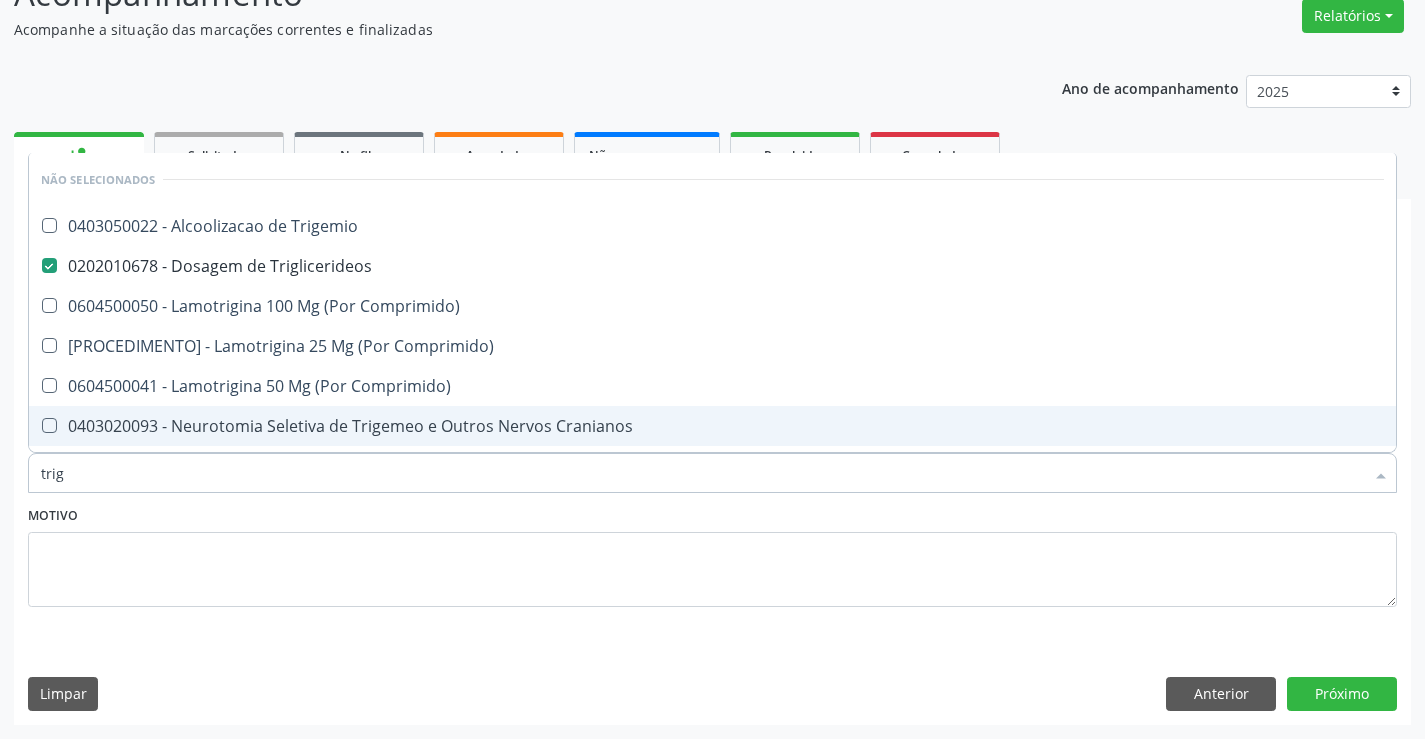 click on "Motivo" at bounding box center (712, 554) 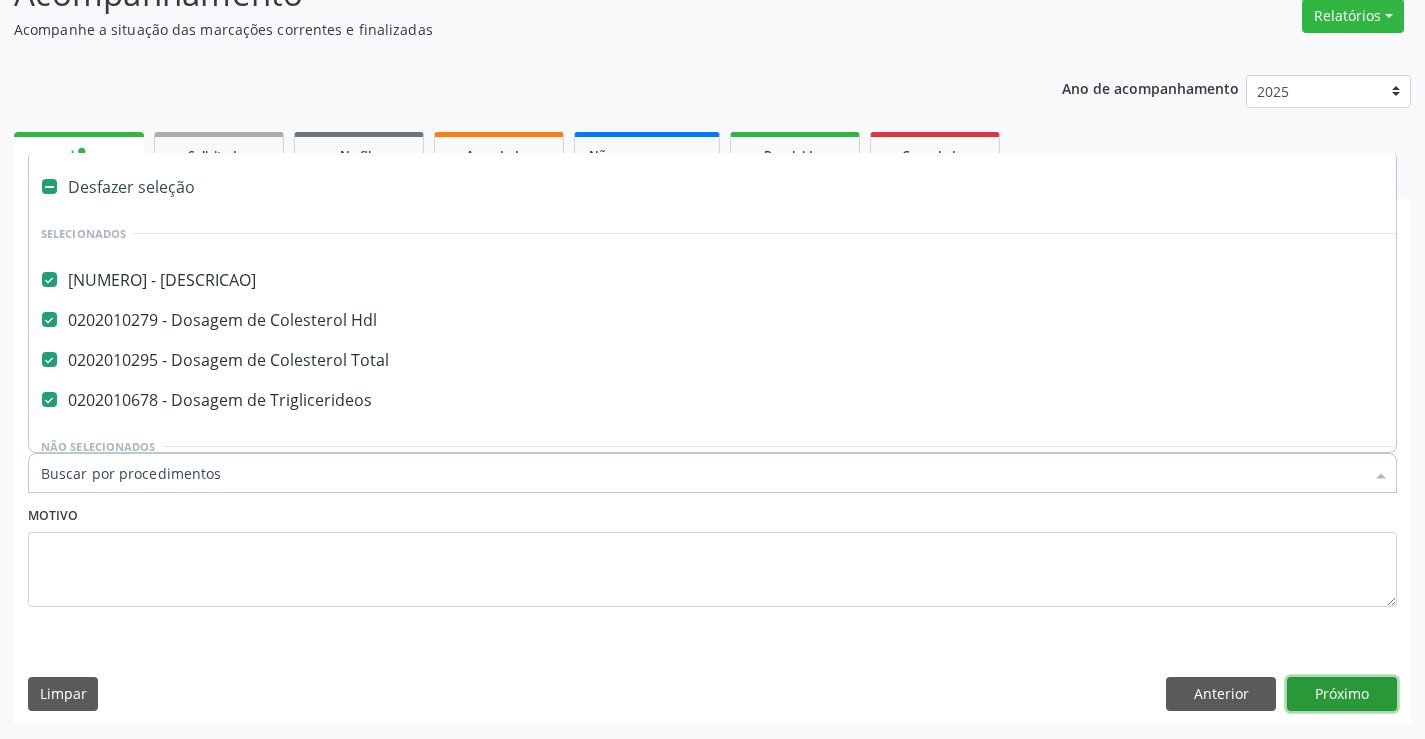 click on "Próximo" at bounding box center [1342, 694] 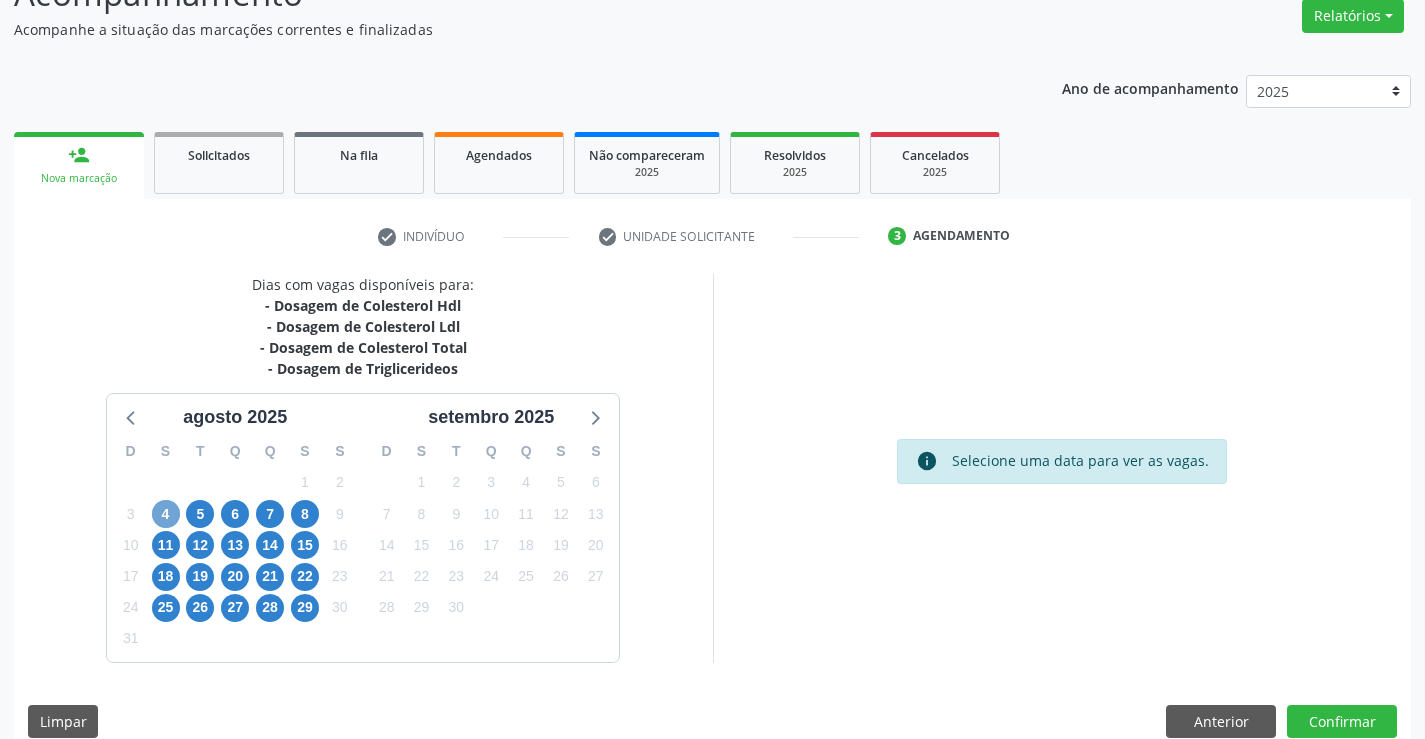 click on "4" at bounding box center (166, 514) 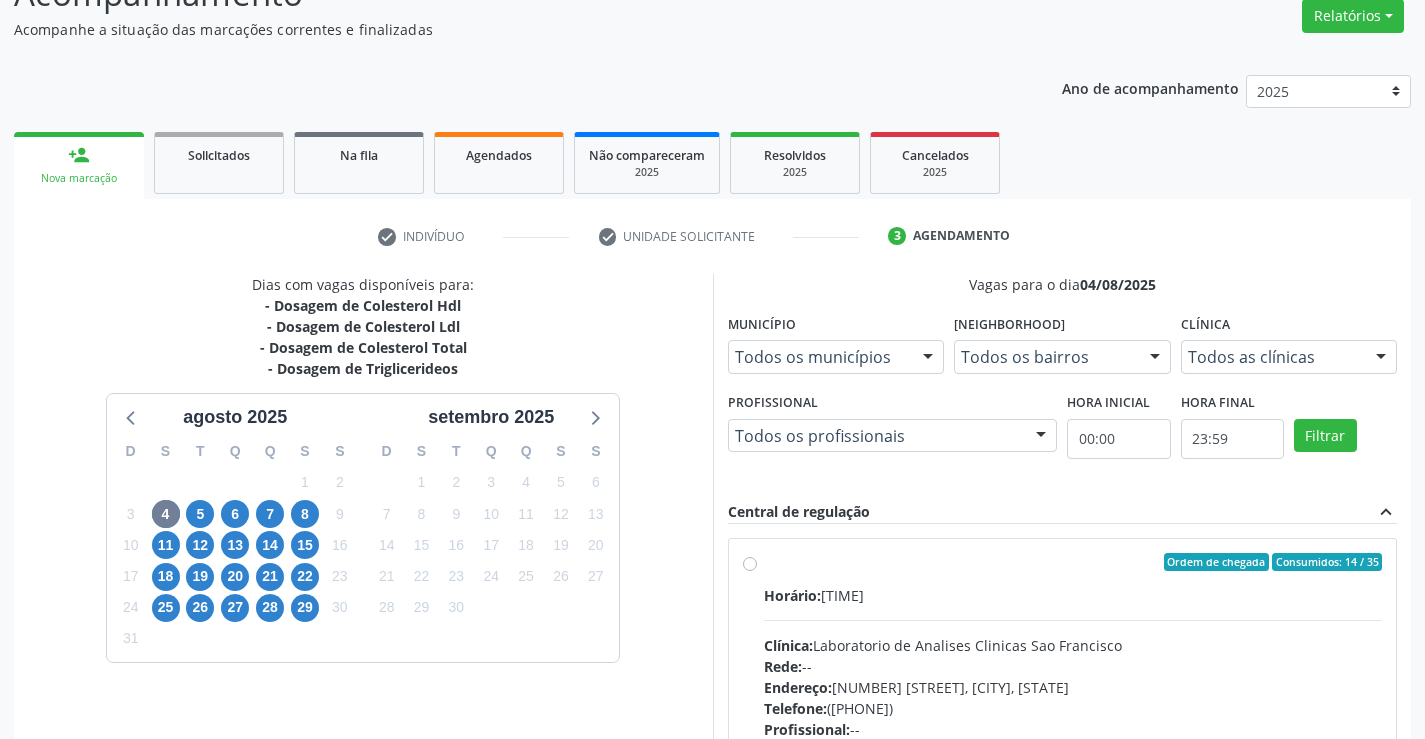 click on "Ordem de chegada
Consumidos: 14 / 35
Horário:   07:00
Clínica:  Laboratorio de Analises Clinicas Sao Francisco
Rede:
--
Endereço:   Terreo, nº 258, Centro, Campo Formoso - BA
Telefone:   (74) 36453588
Profissional:
--
Informações adicionais sobre o atendimento
Idade de atendimento:
Sem restrição
Gênero(s) atendido(s):
Sem restrição
Informações adicionais:
--" at bounding box center (1073, 706) 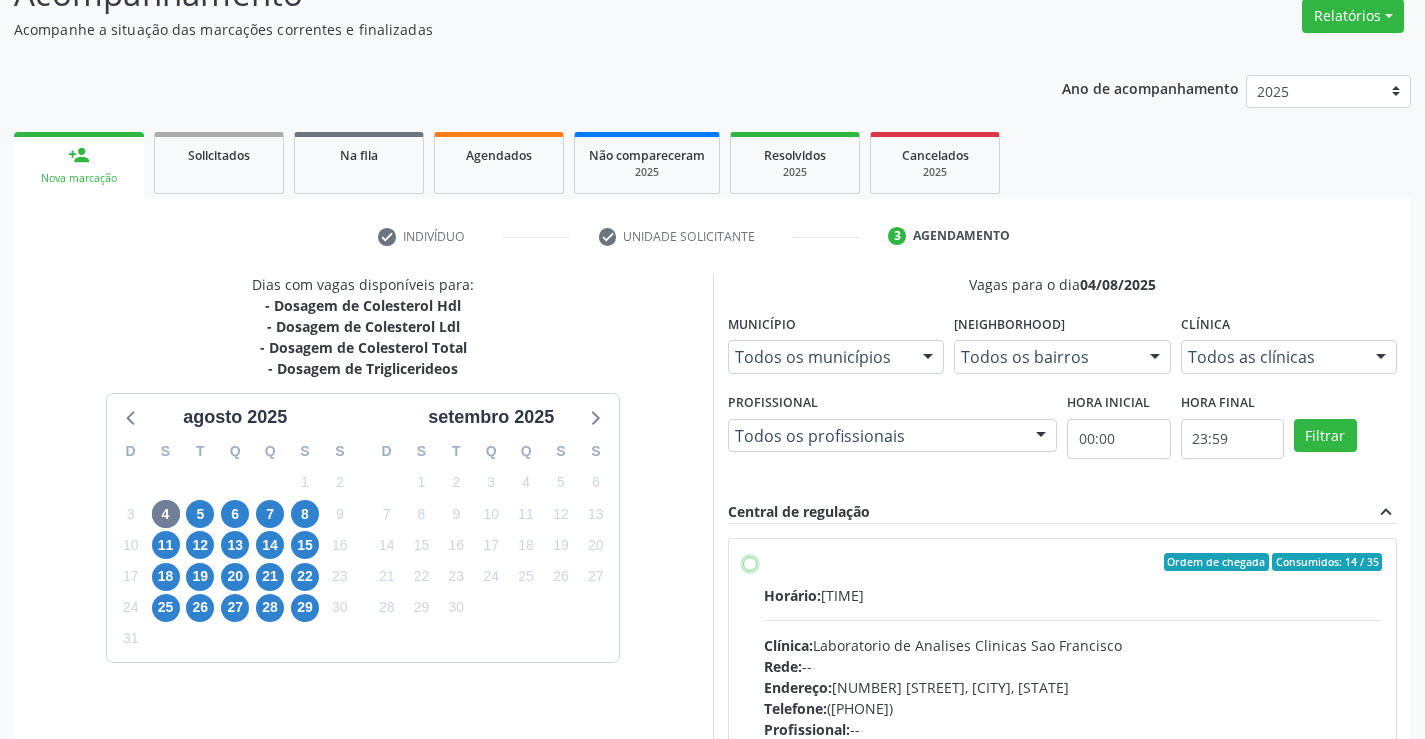 click on "Ordem de chegada
Consumidos: 14 / 35
Horário:   07:00
Clínica:  Laboratorio de Analises Clinicas Sao Francisco
Rede:
--
Endereço:   Terreo, nº 258, Centro, Campo Formoso - BA
Telefone:   (74) 36453588
Profissional:
--
Informações adicionais sobre o atendimento
Idade de atendimento:
Sem restrição
Gênero(s) atendido(s):
Sem restrição
Informações adicionais:
--" at bounding box center [750, 562] 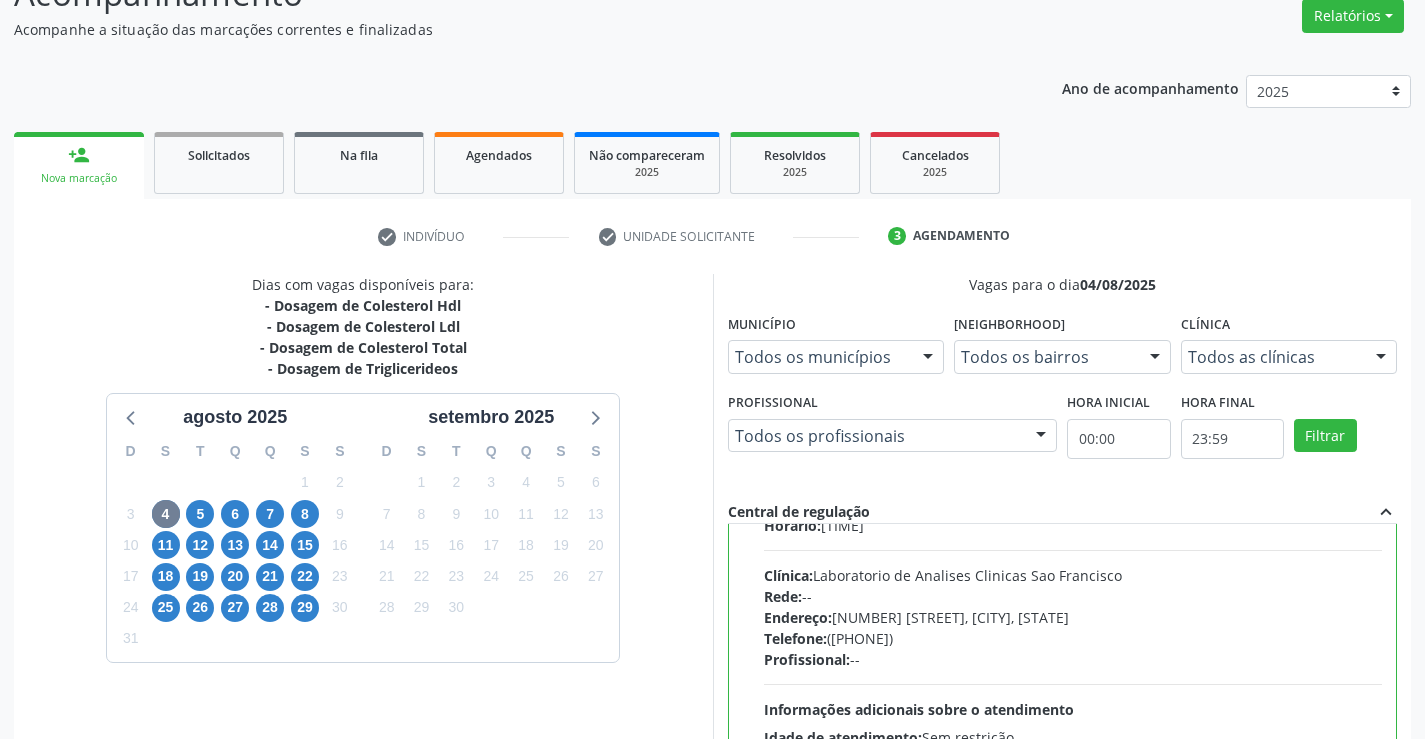 scroll, scrollTop: 99, scrollLeft: 0, axis: vertical 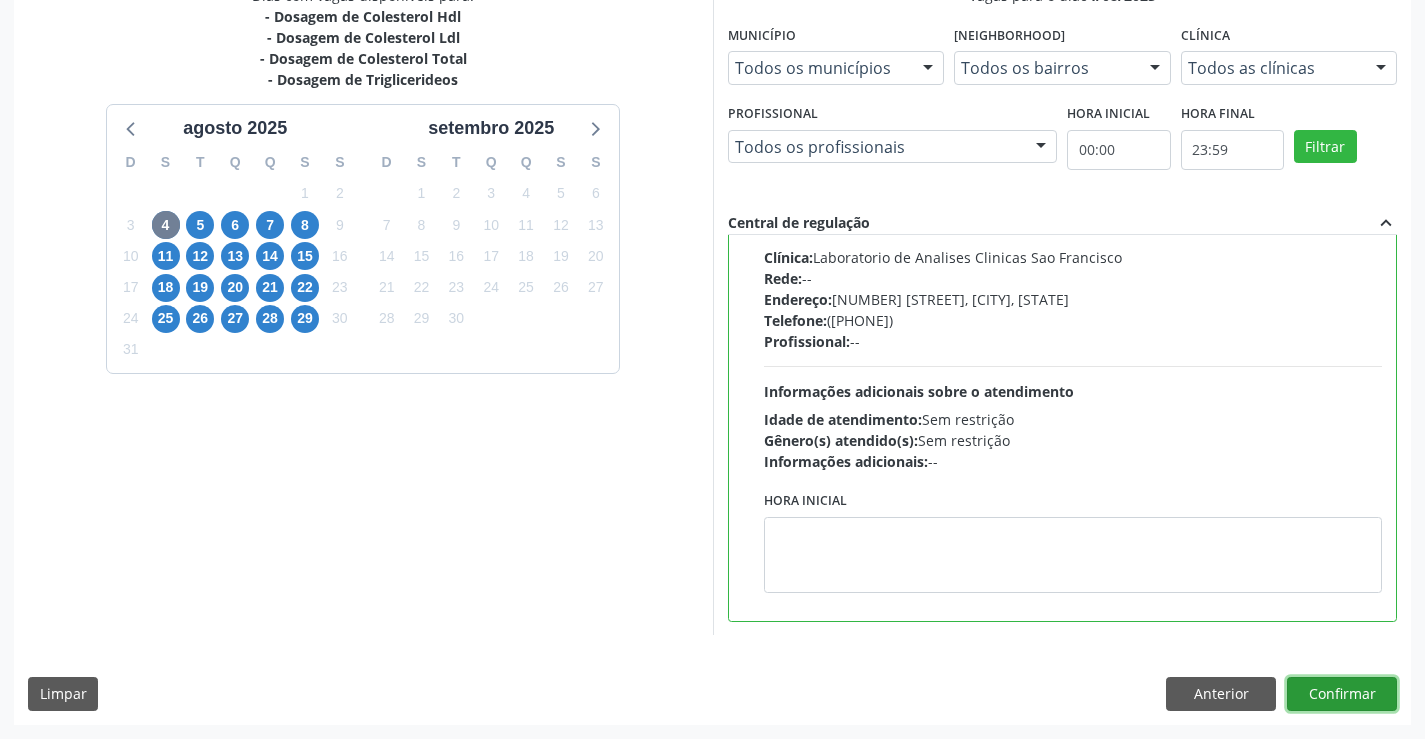 click on "Confirmar" at bounding box center [1342, 694] 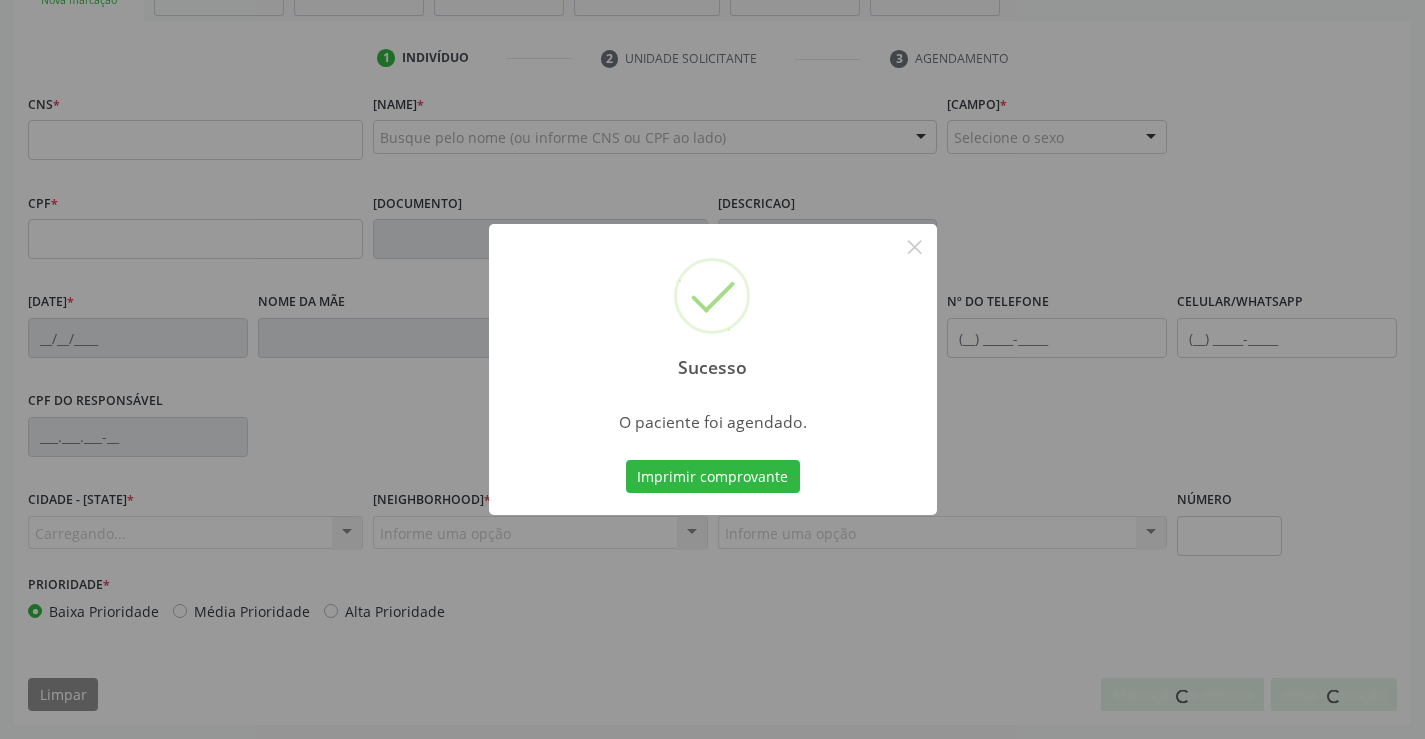 scroll, scrollTop: 345, scrollLeft: 0, axis: vertical 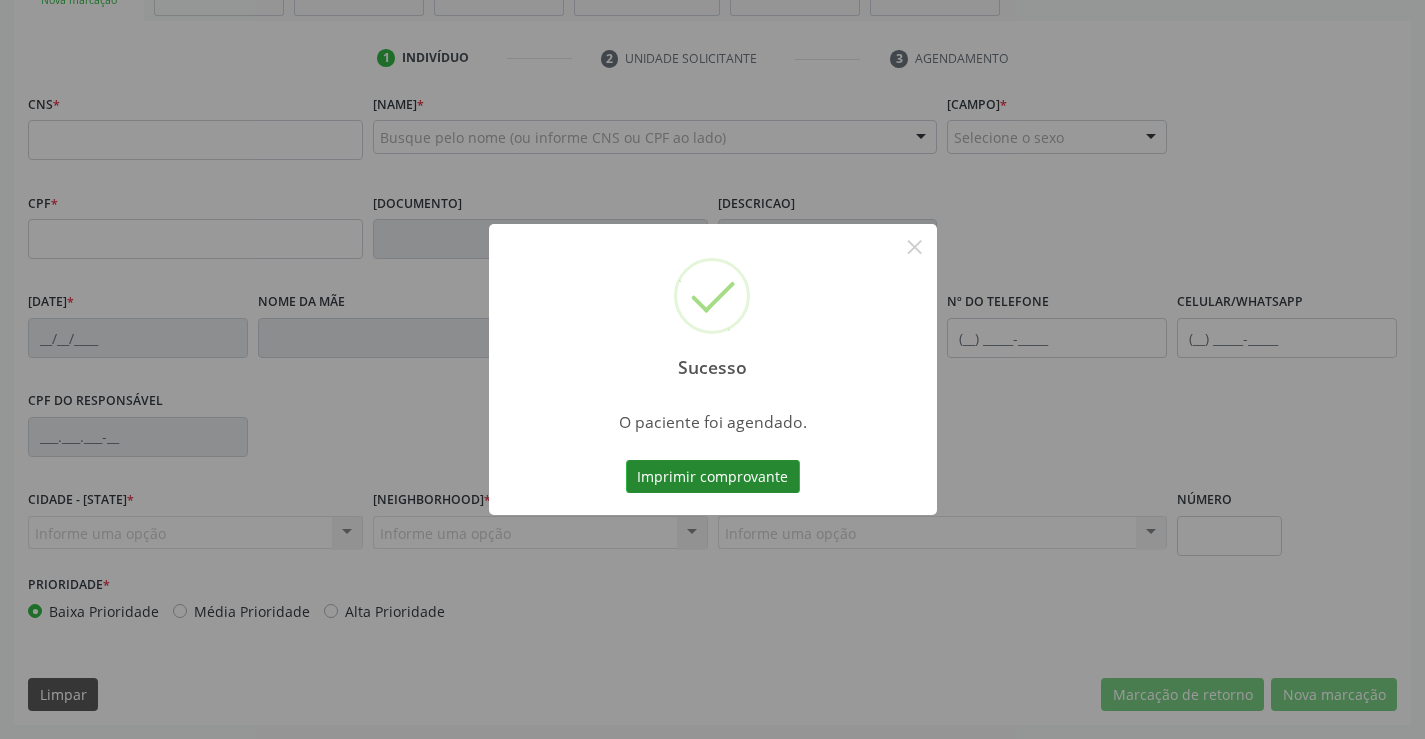 click on "Imprimir comprovante" at bounding box center (713, 477) 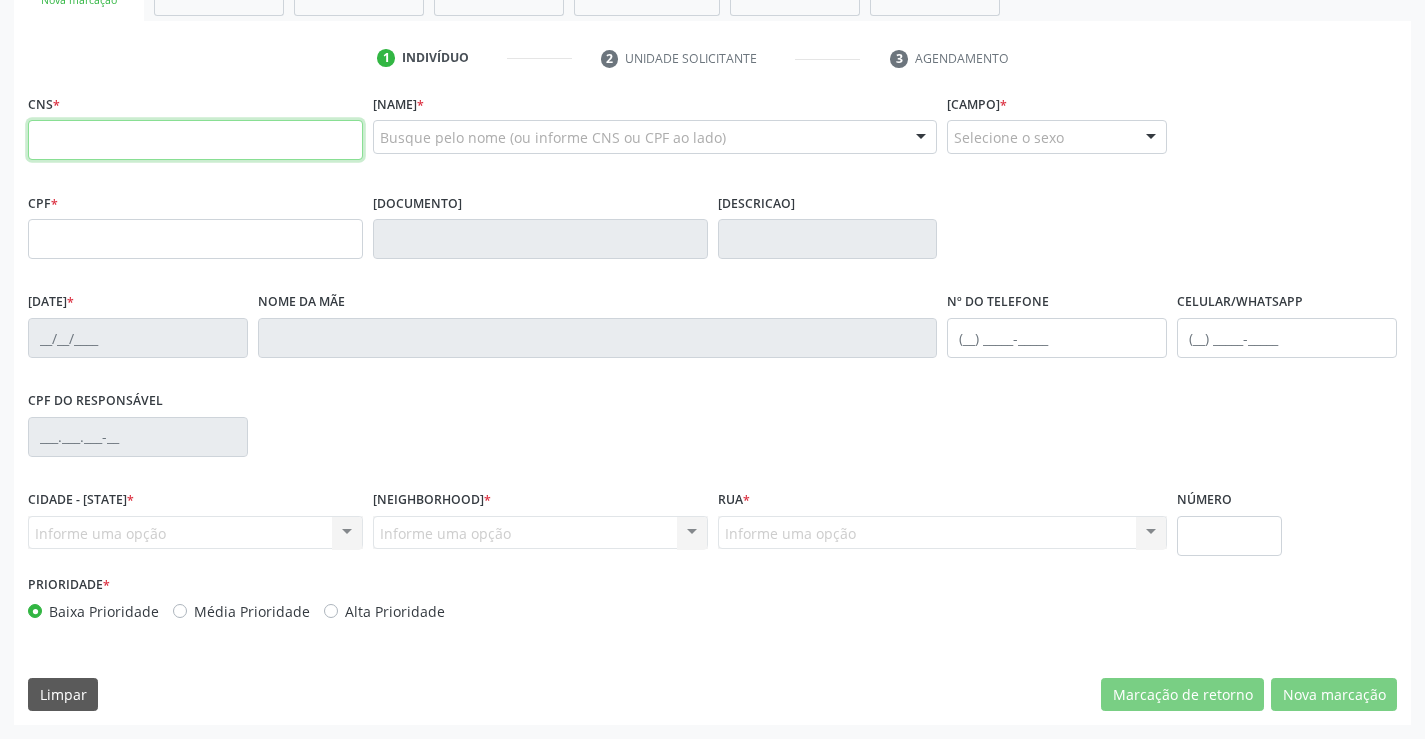 click at bounding box center (195, 140) 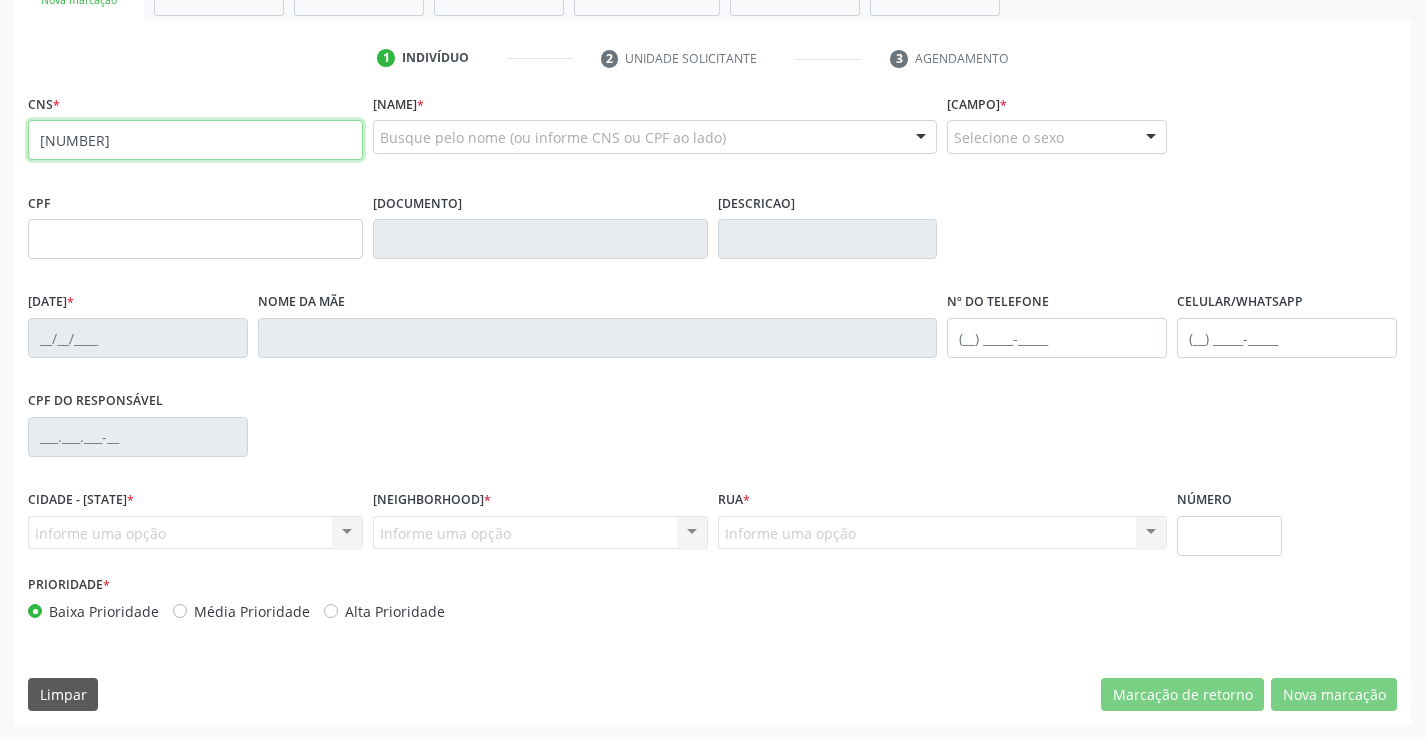 type on "[PHONE]" 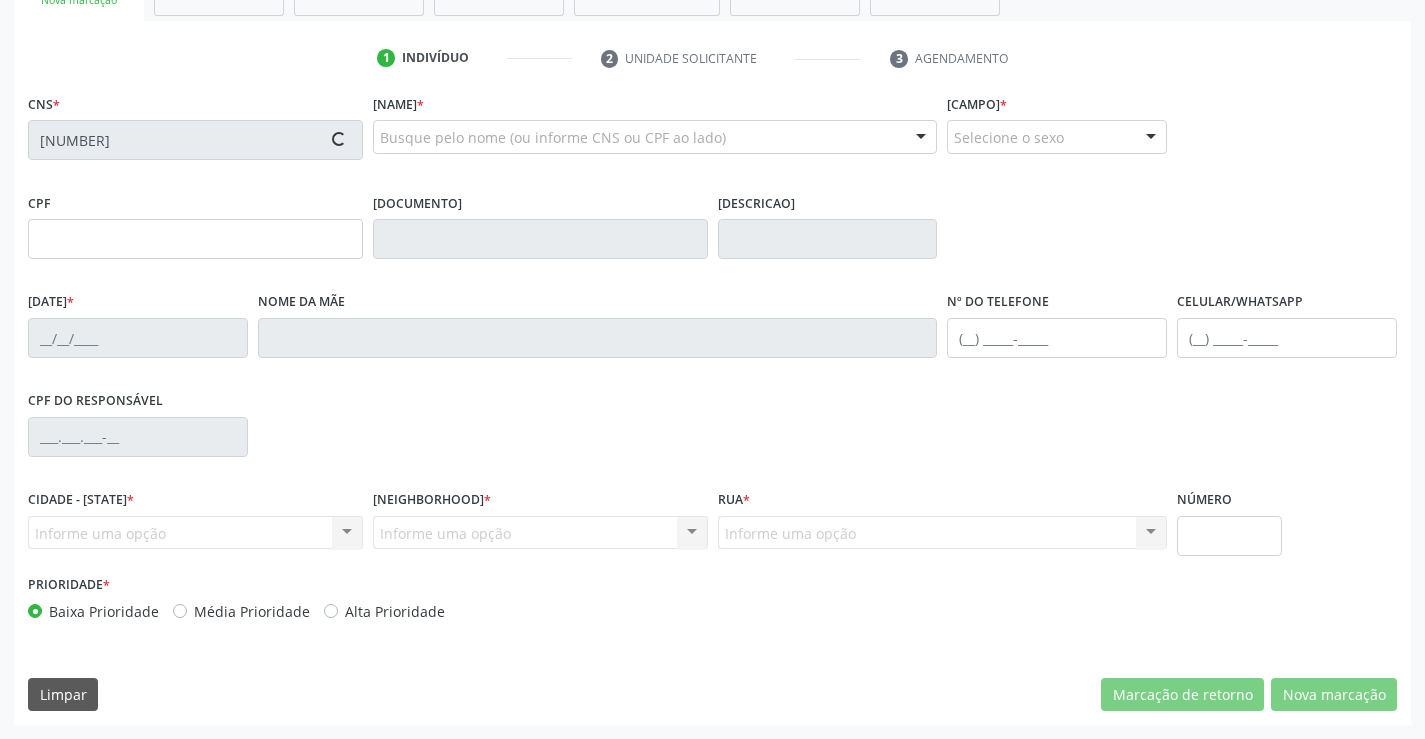 type on "0551141808" 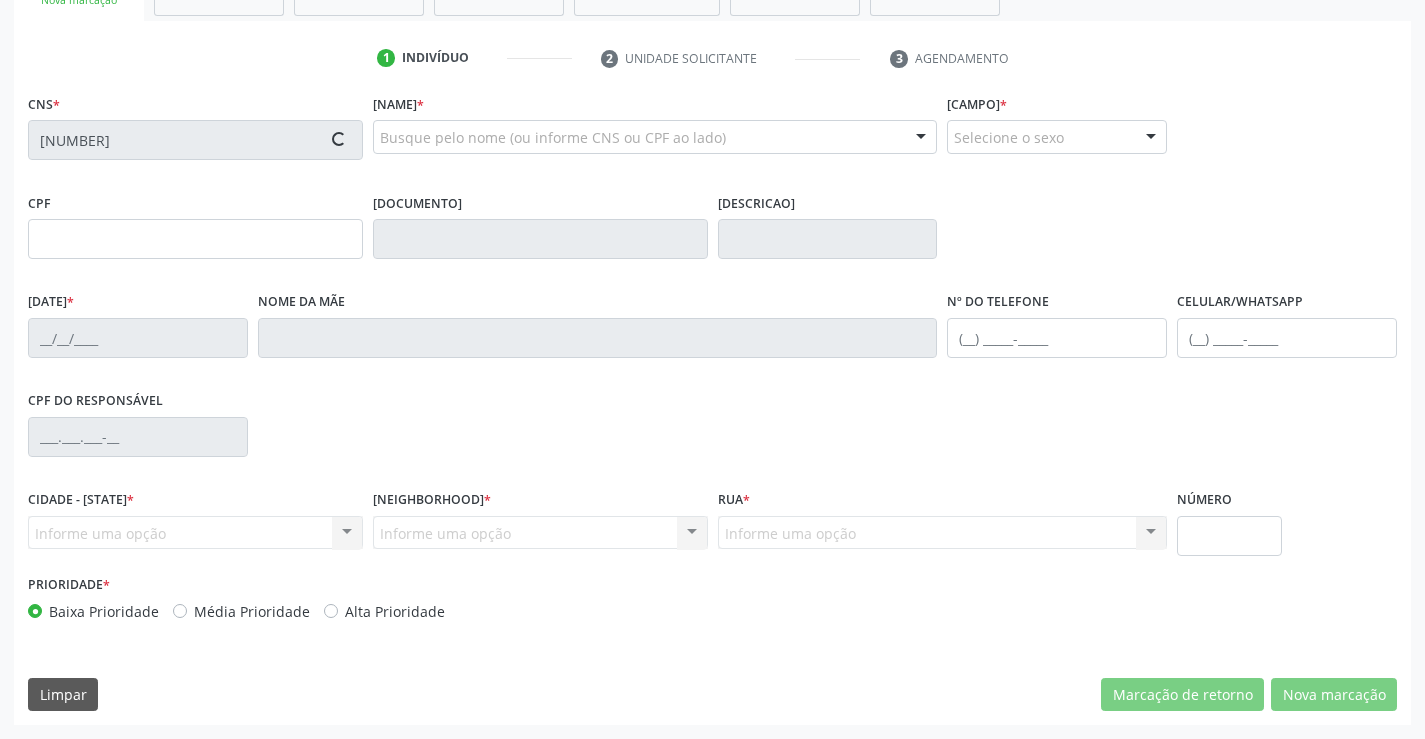type on "19/01/1955" 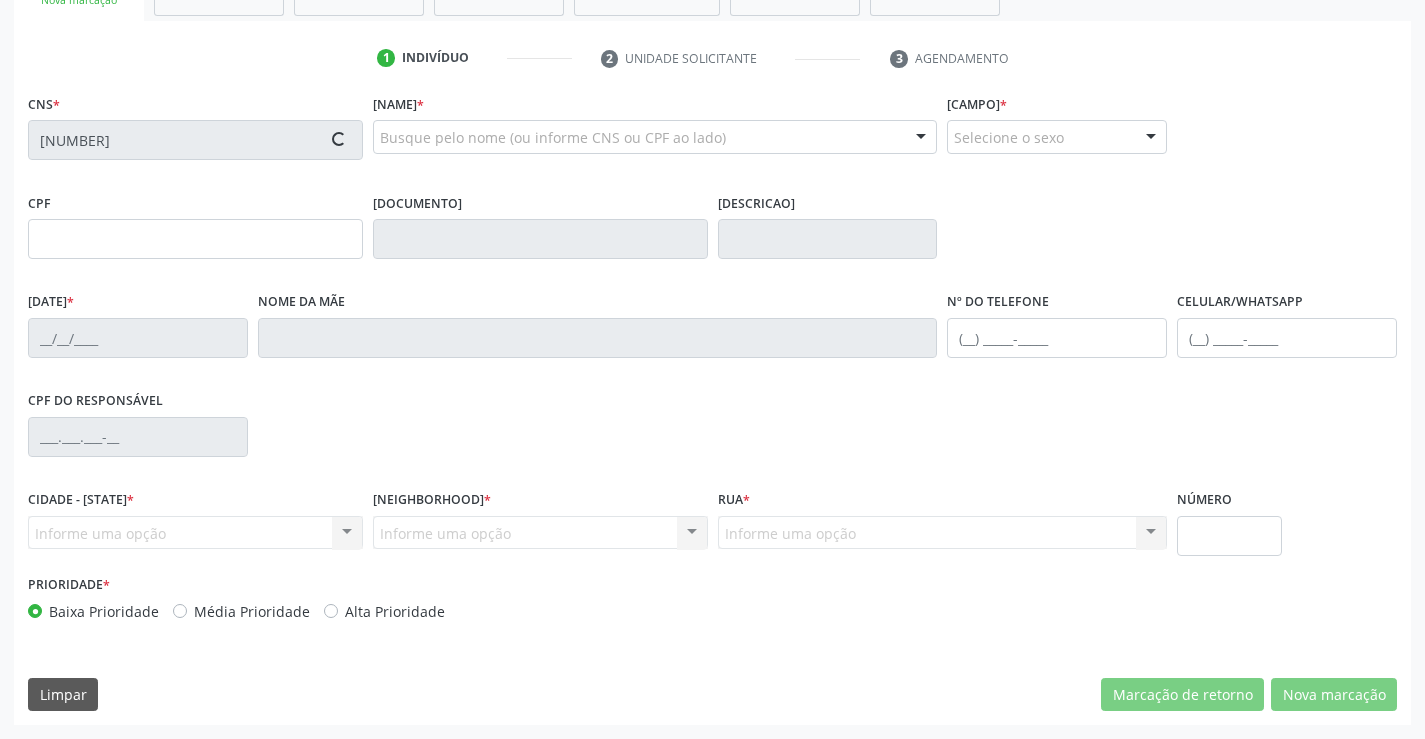 type on "SN" 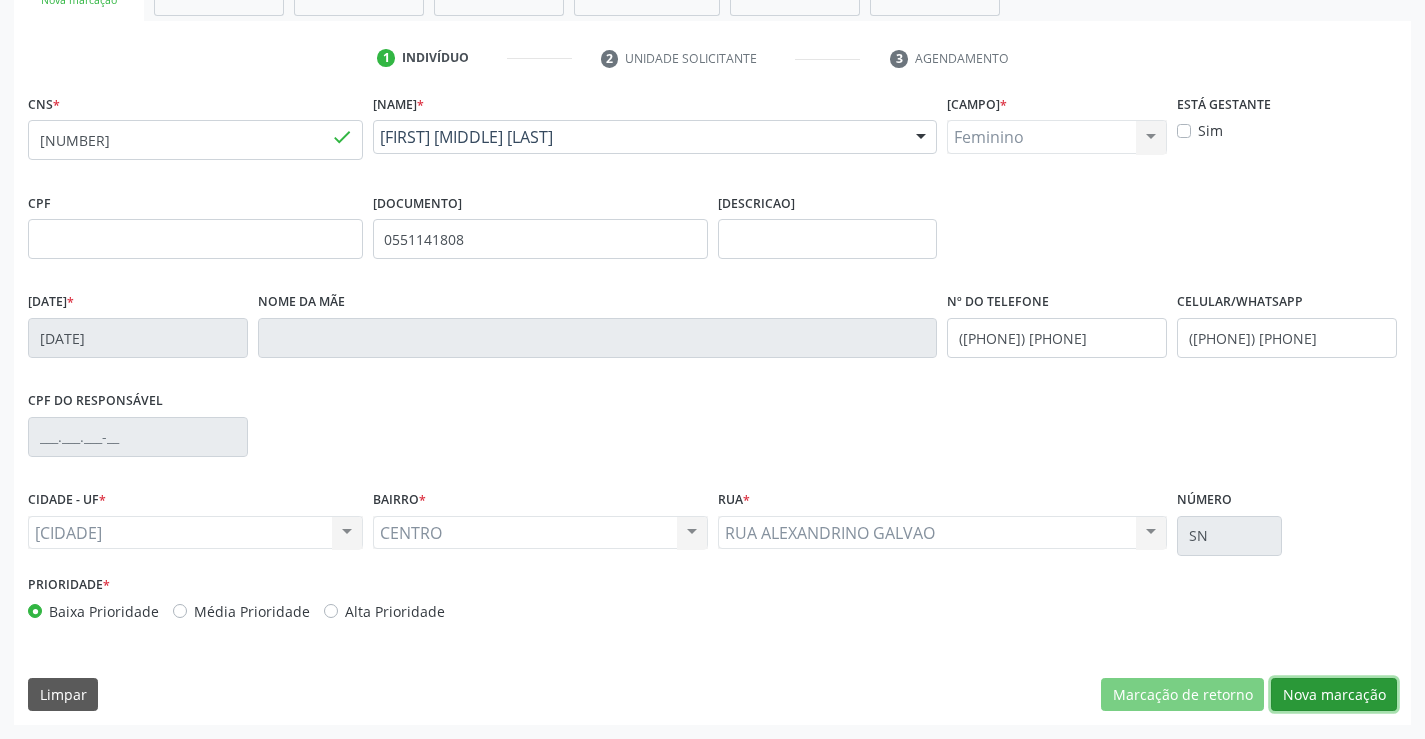 click on "Nova marcação" at bounding box center [1334, 695] 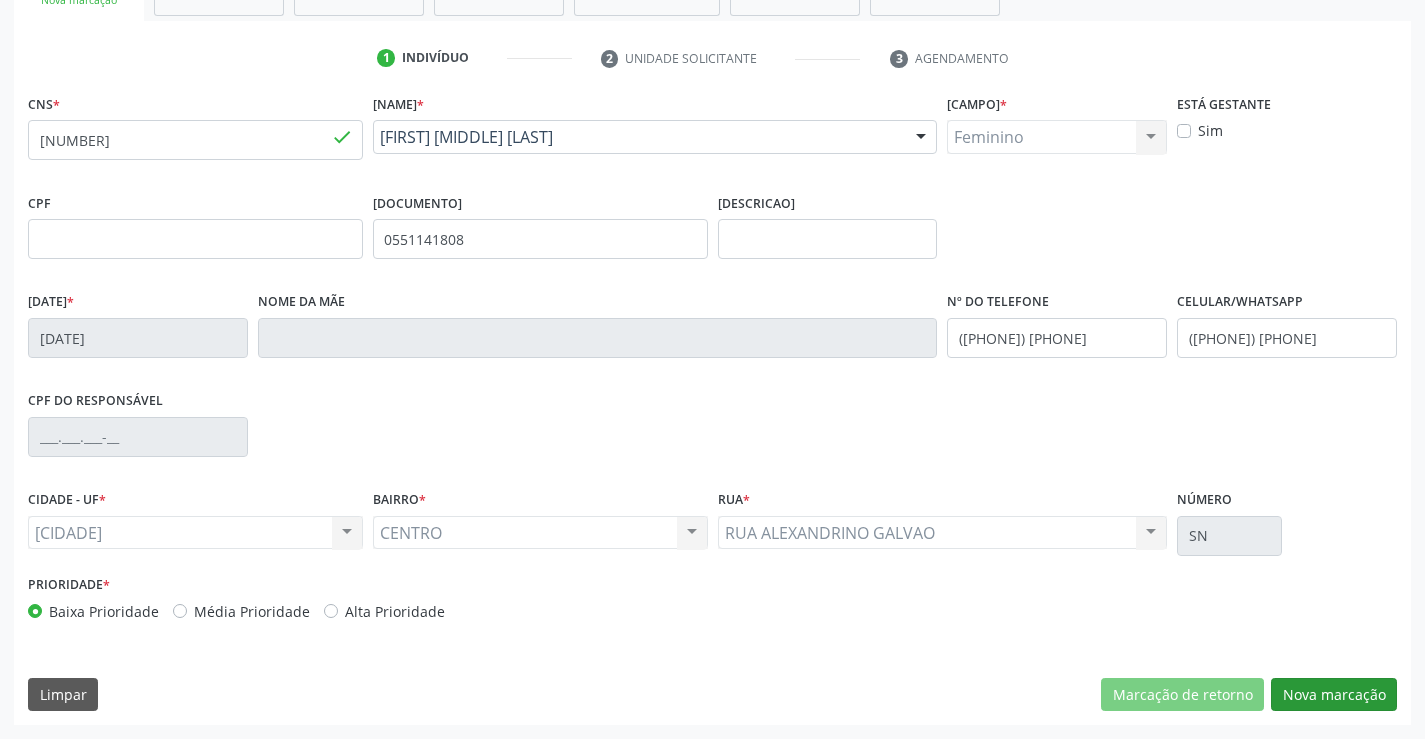 scroll, scrollTop: 167, scrollLeft: 0, axis: vertical 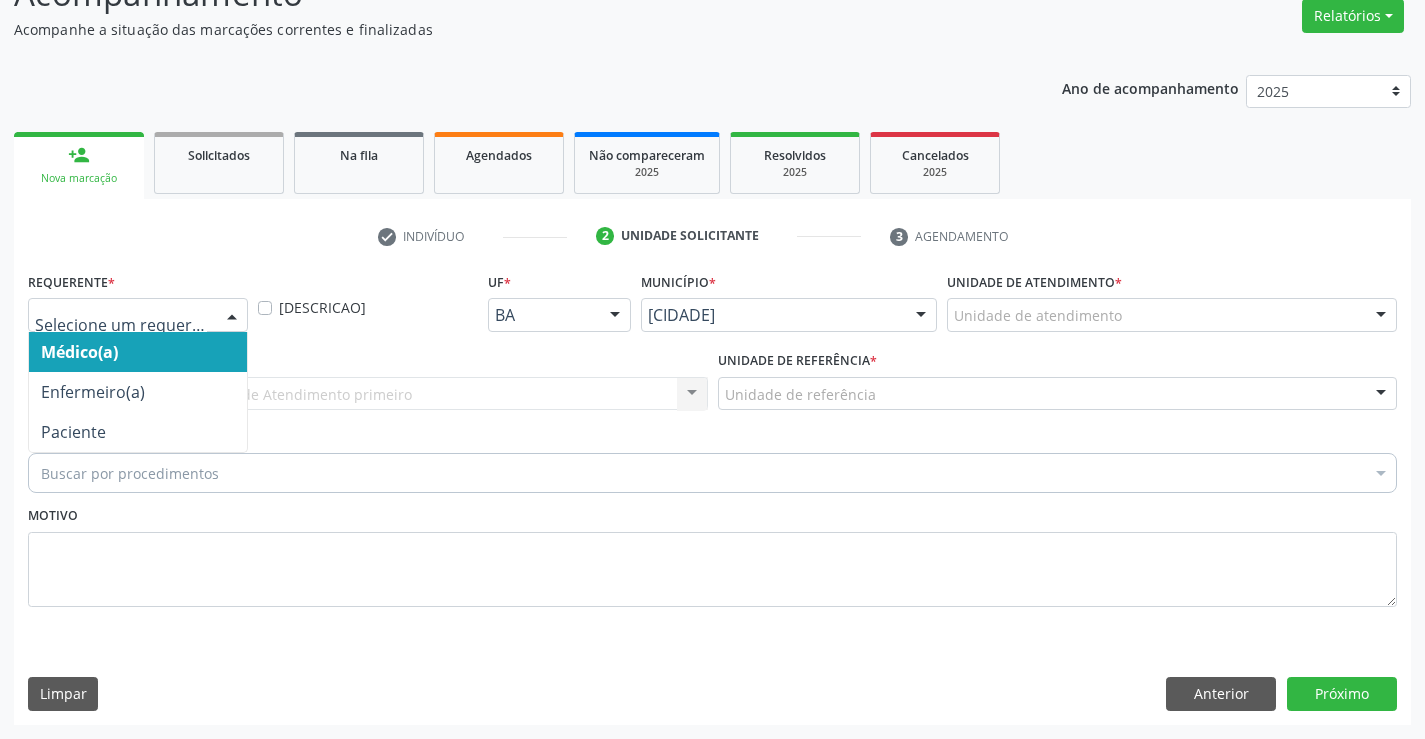 drag, startPoint x: 234, startPoint y: 313, endPoint x: 171, endPoint y: 340, distance: 68.54196 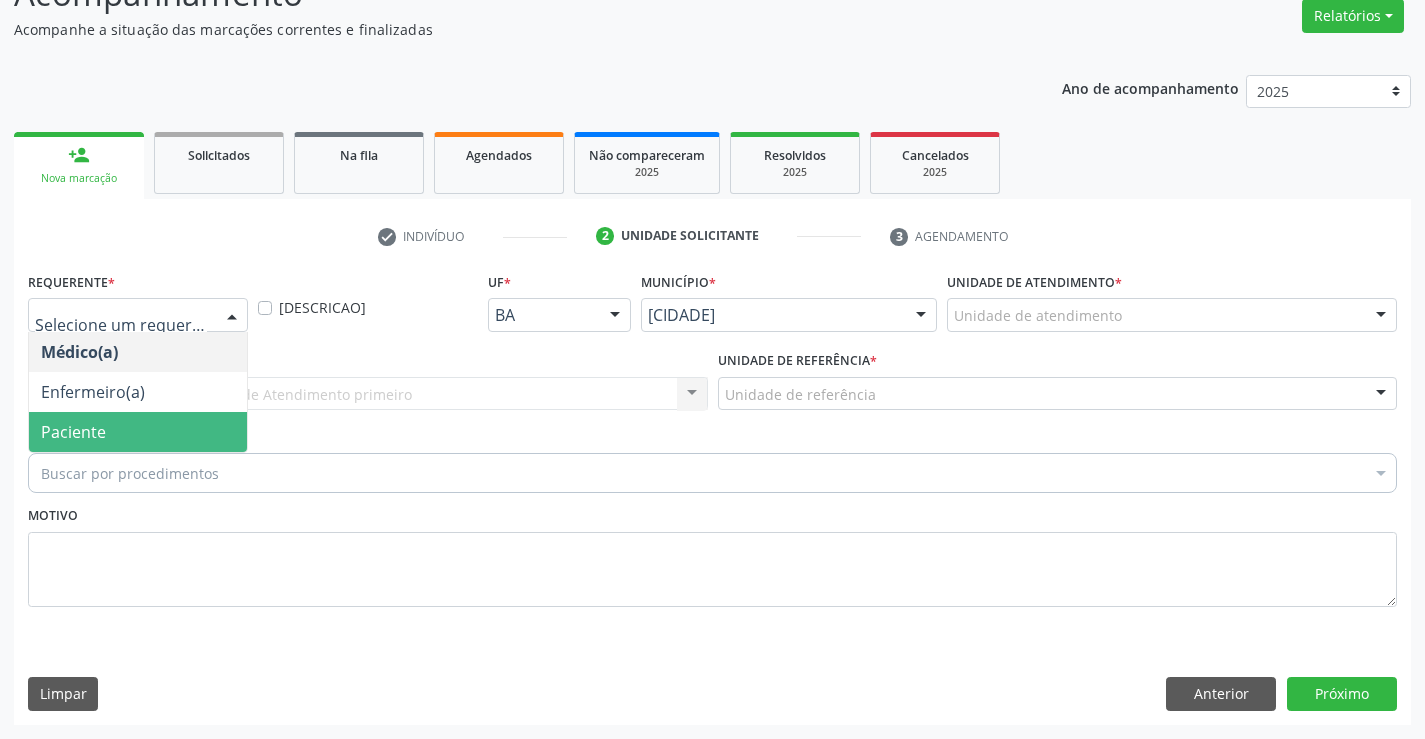 click on "Paciente" at bounding box center (138, 432) 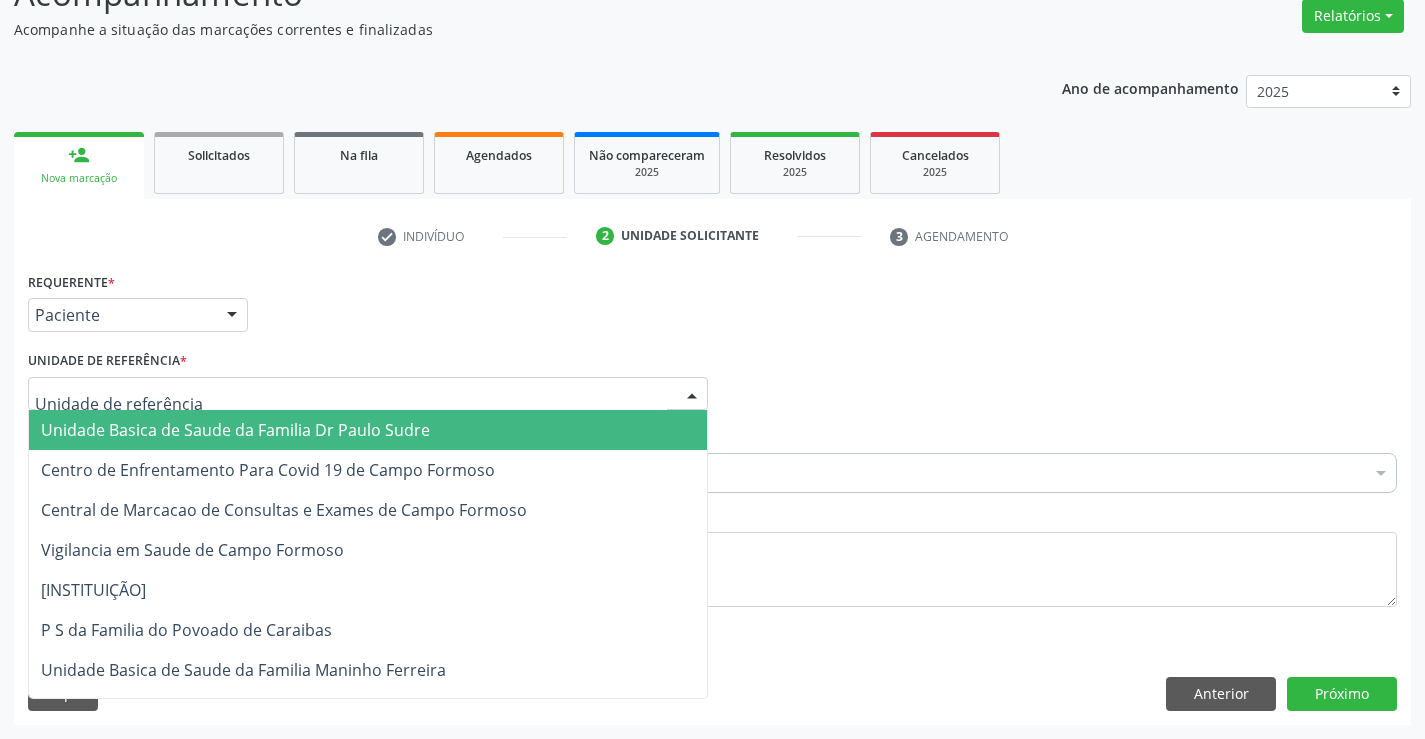 click on "Unidade Basica de Saude da Familia Dr Paulo Sudre" at bounding box center [235, 430] 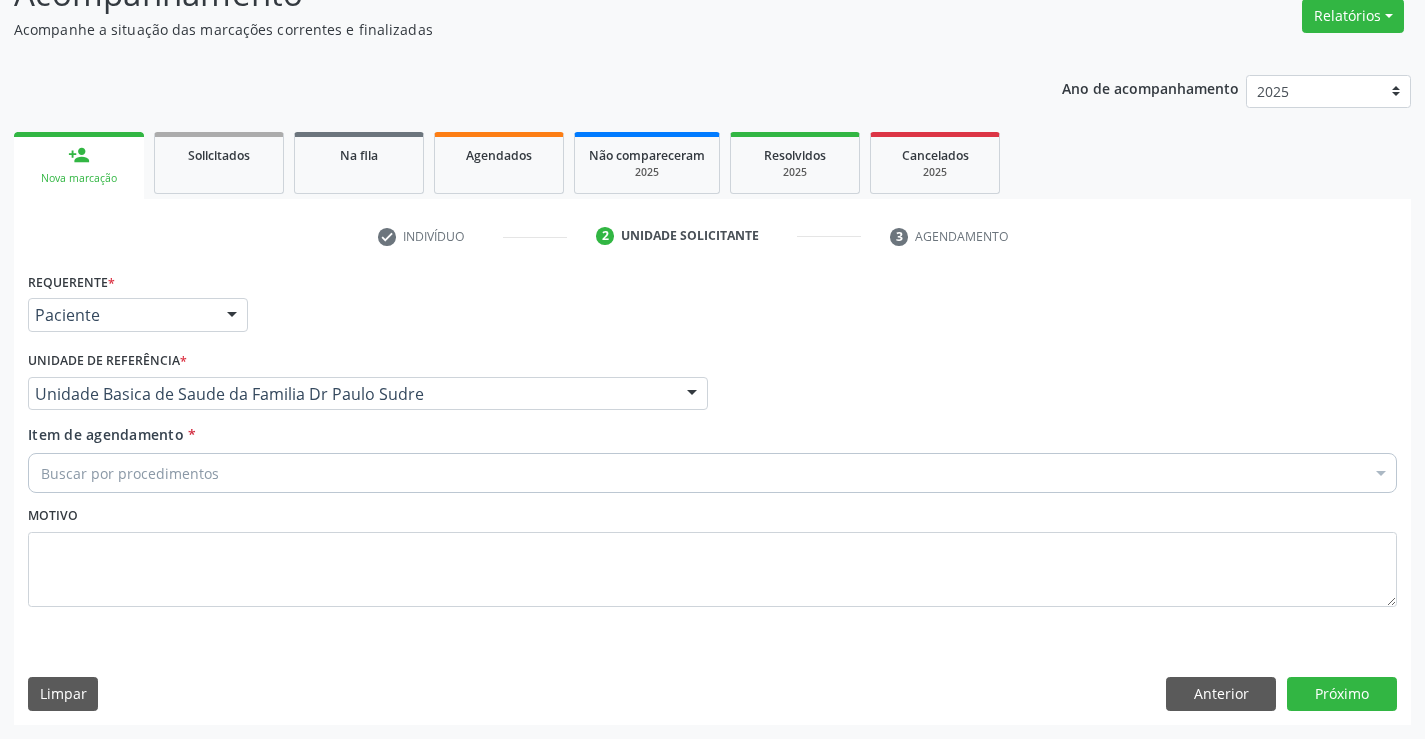 click on "Buscar por procedimentos" at bounding box center [712, 473] 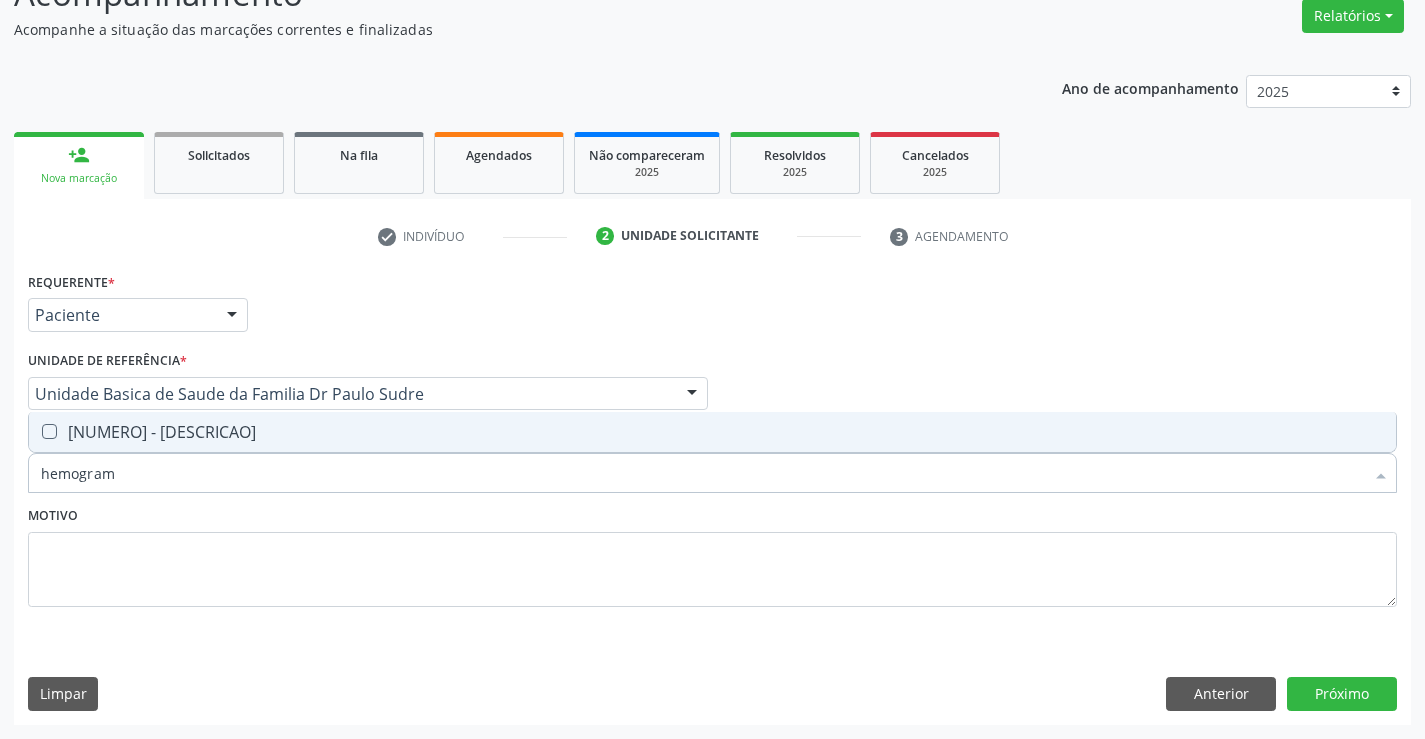 type on "hemograma" 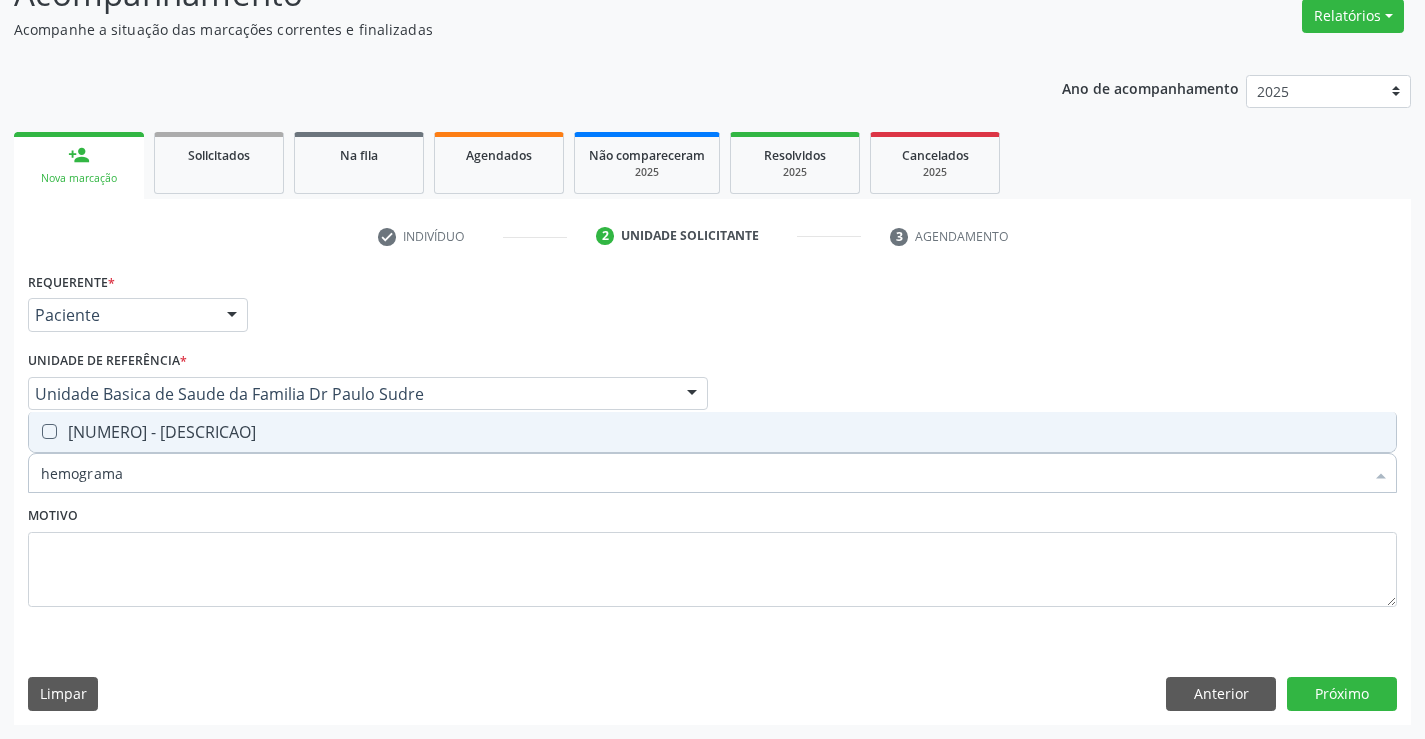 click on "[PROCEDURE_CODE] - Hemograma Completo" at bounding box center [712, 432] 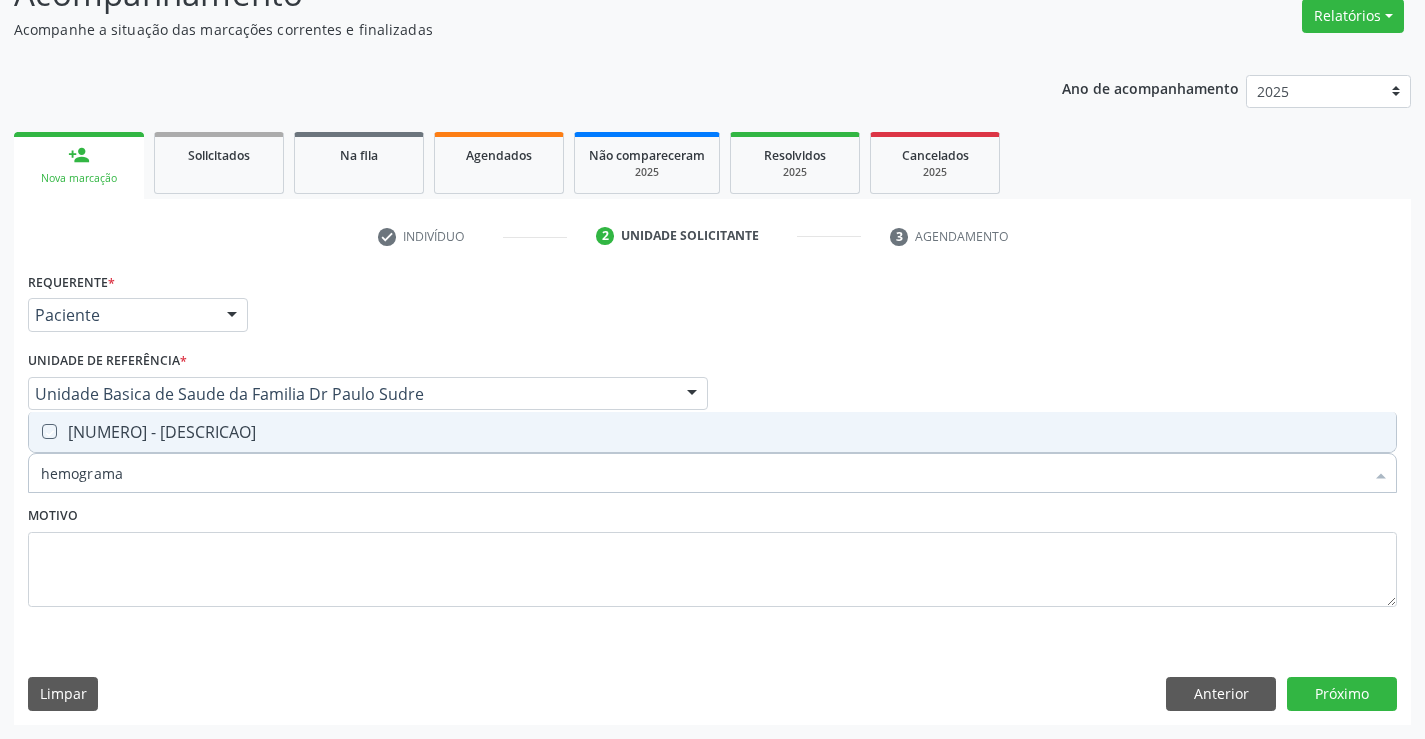 checkbox on "true" 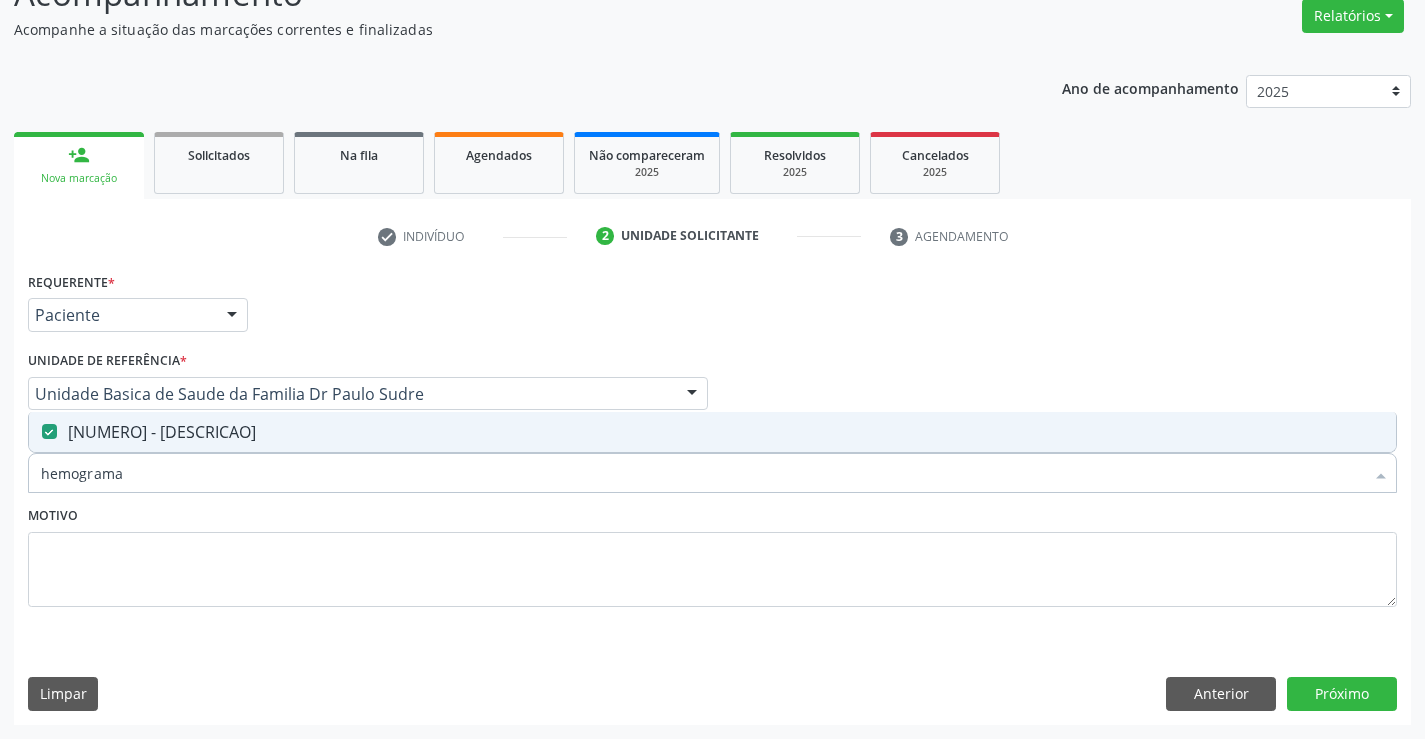 click on "Motivo" at bounding box center (712, 554) 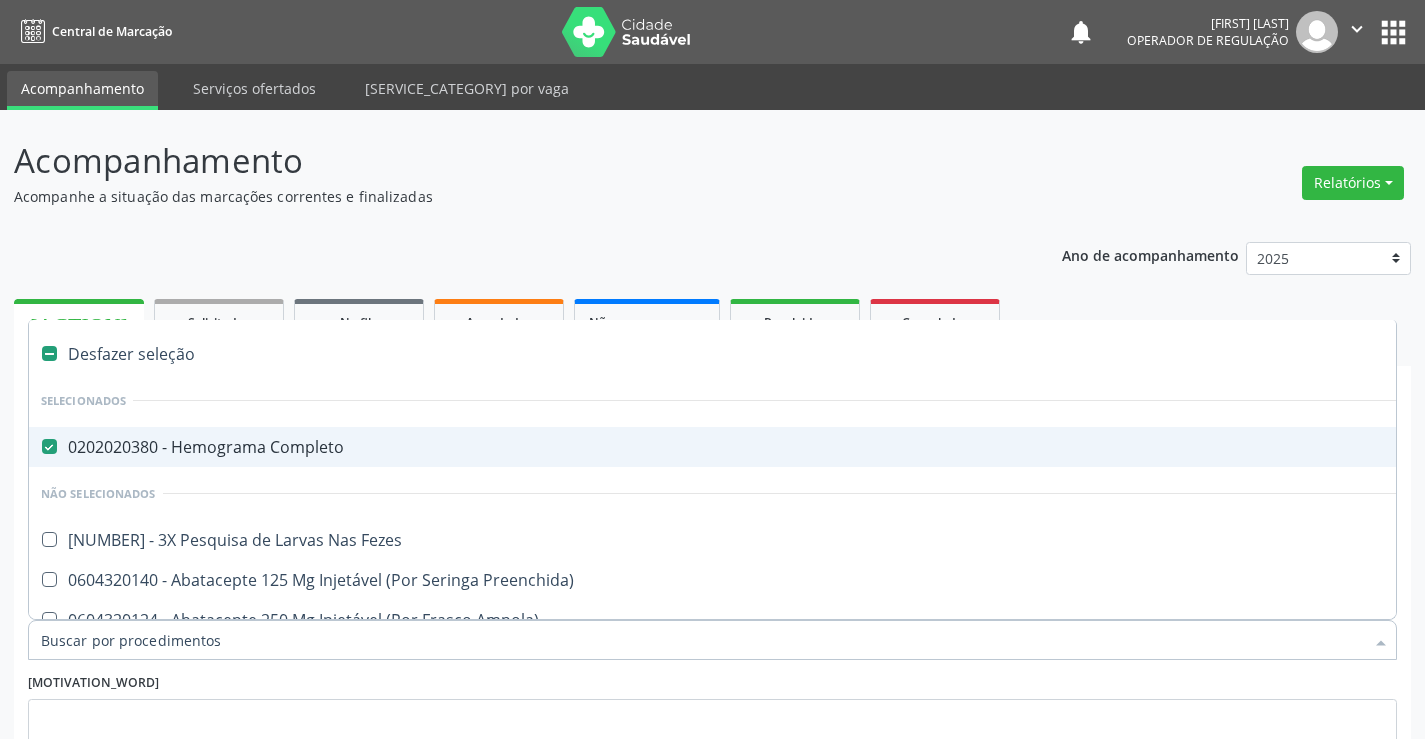 scroll, scrollTop: 167, scrollLeft: 0, axis: vertical 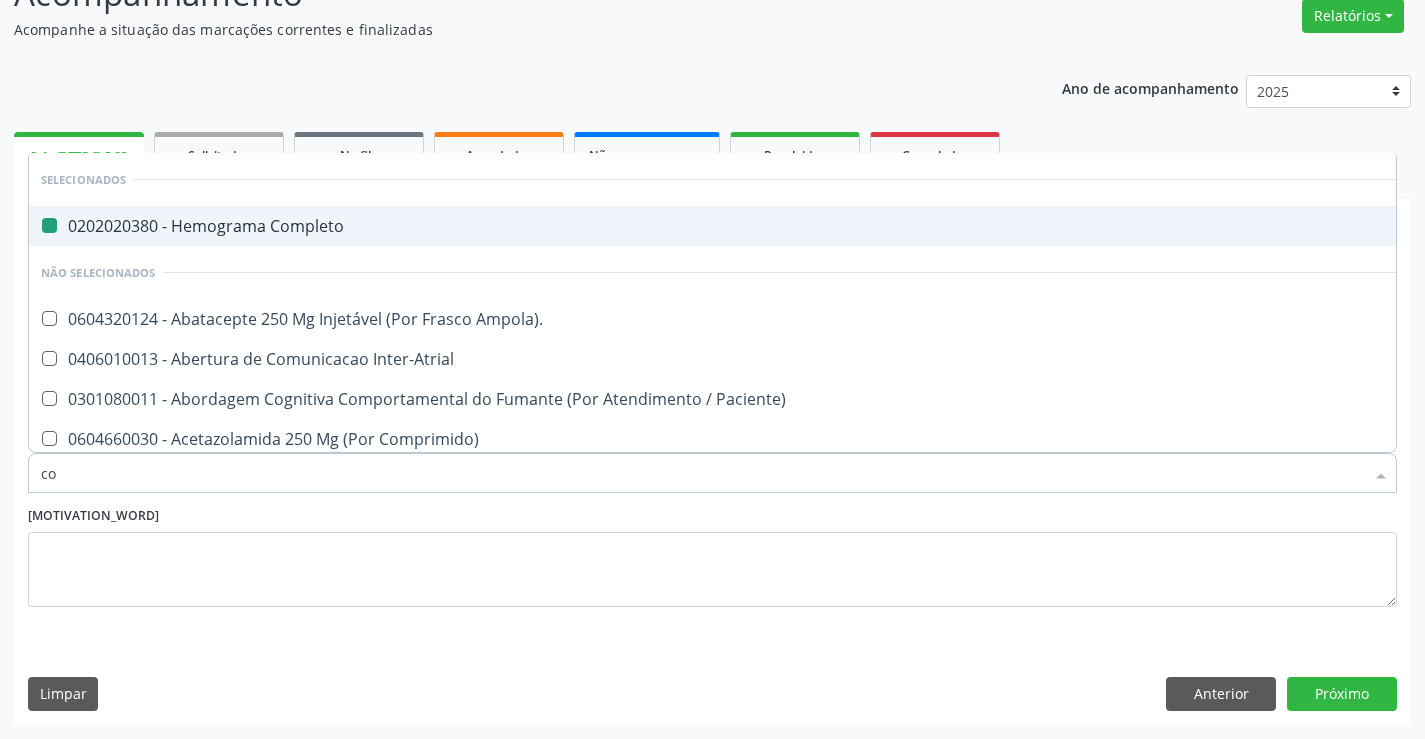 type on "col" 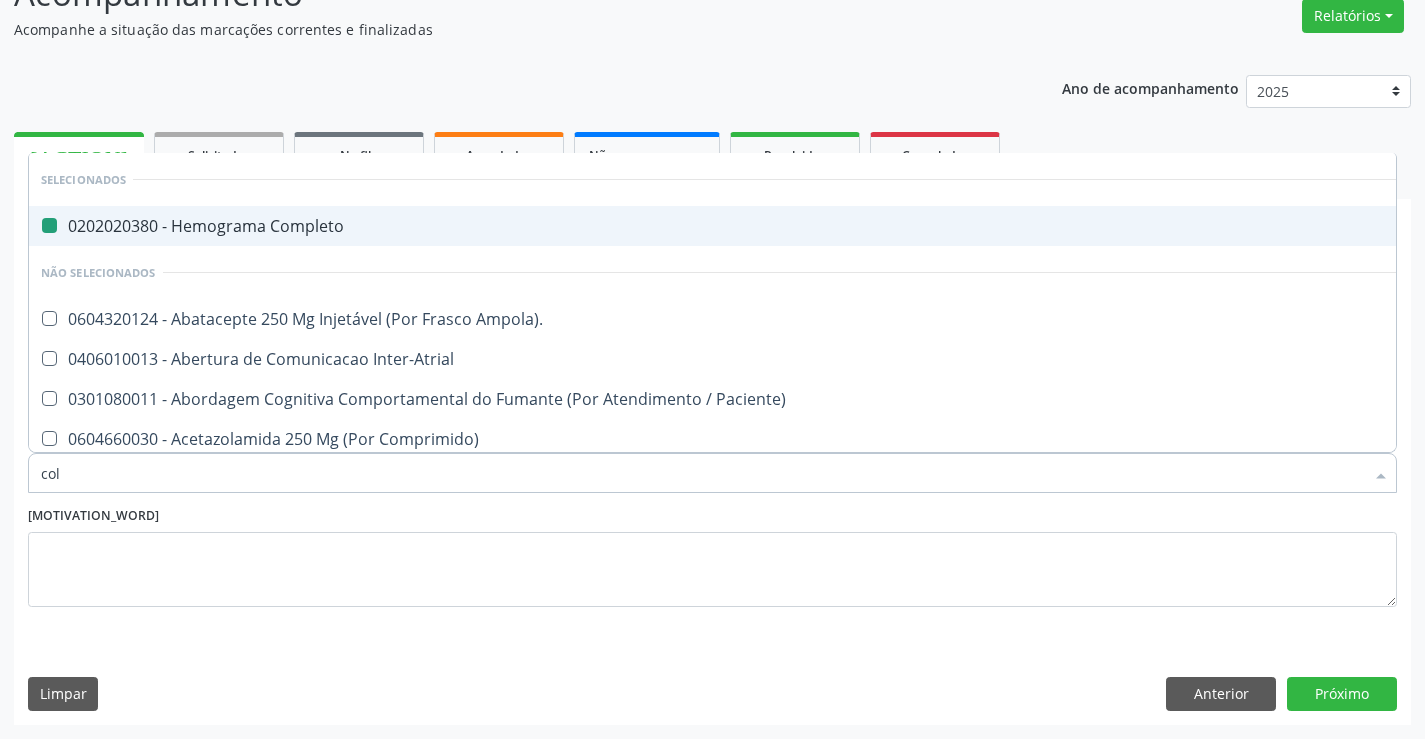 checkbox on "false" 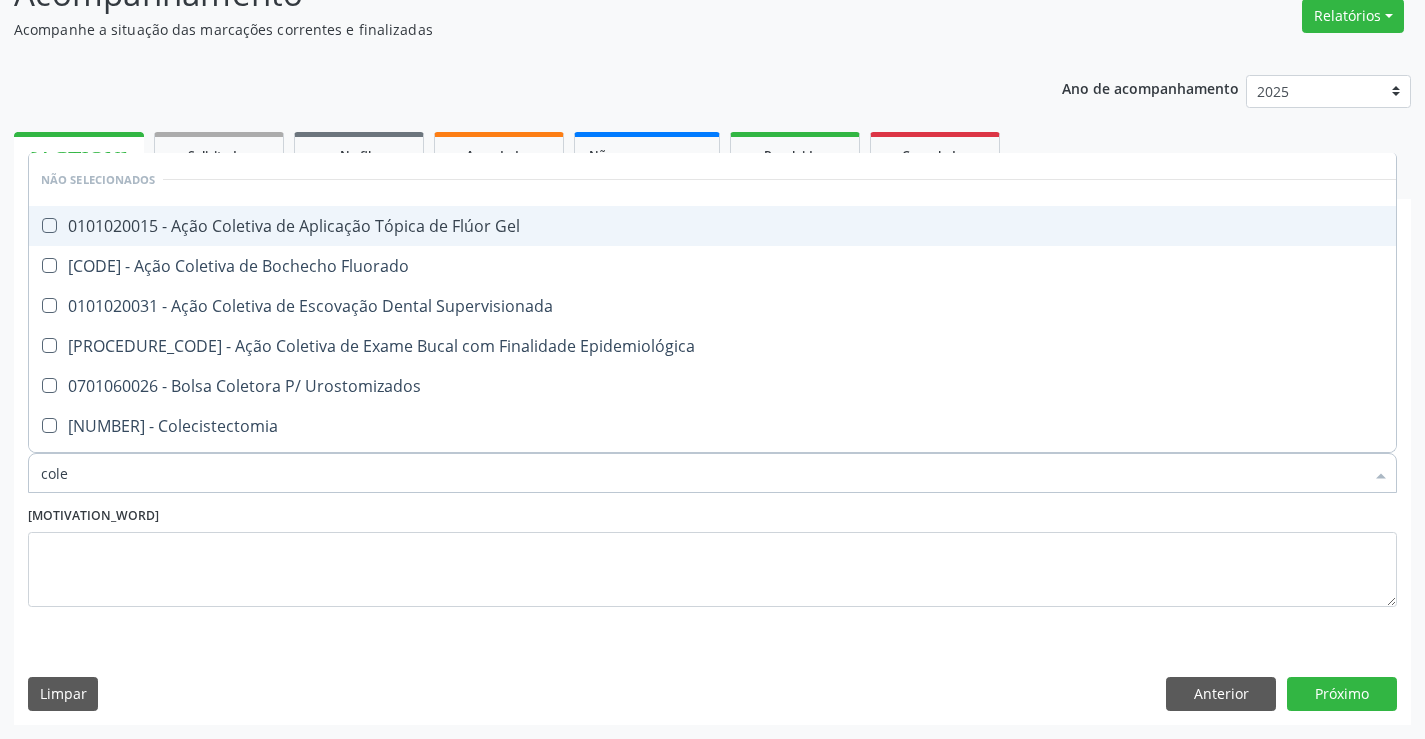 type on "coles" 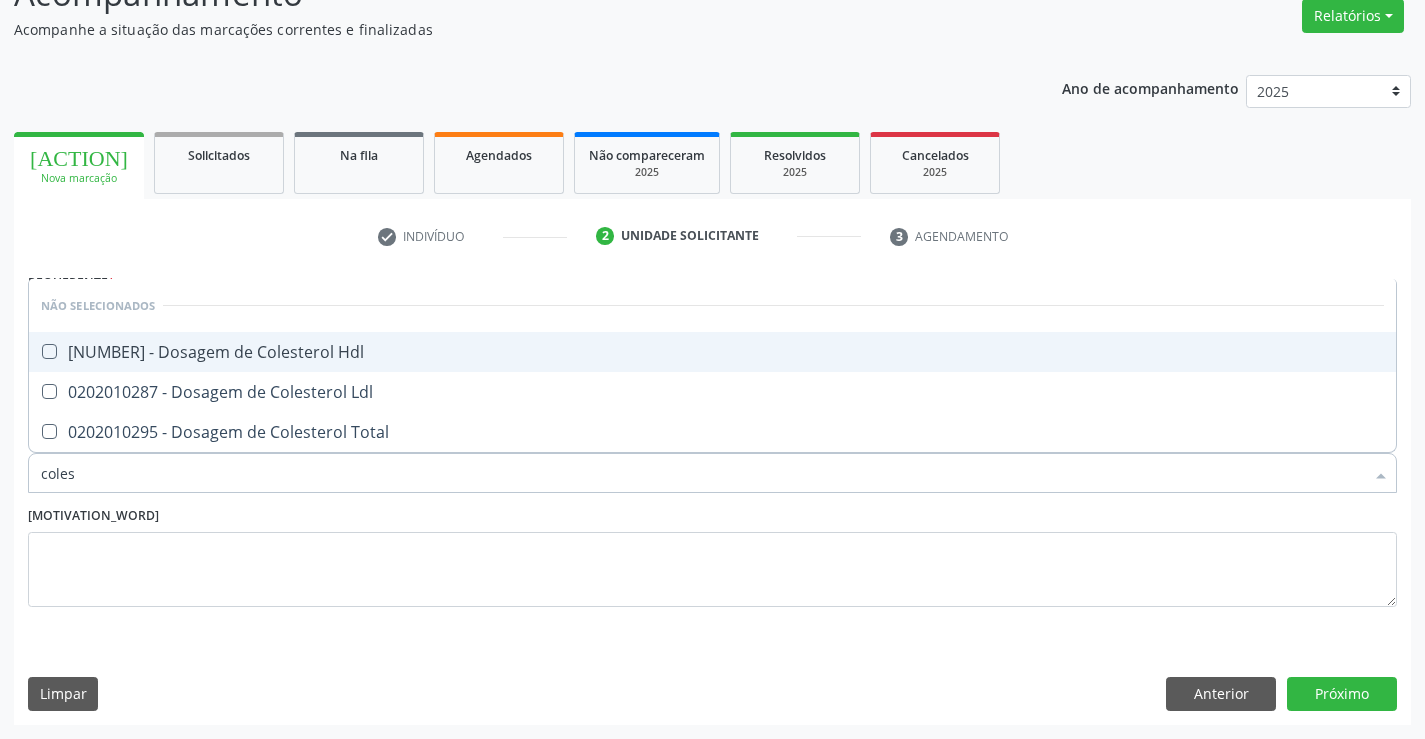 drag, startPoint x: 365, startPoint y: 345, endPoint x: 362, endPoint y: 387, distance: 42.107006 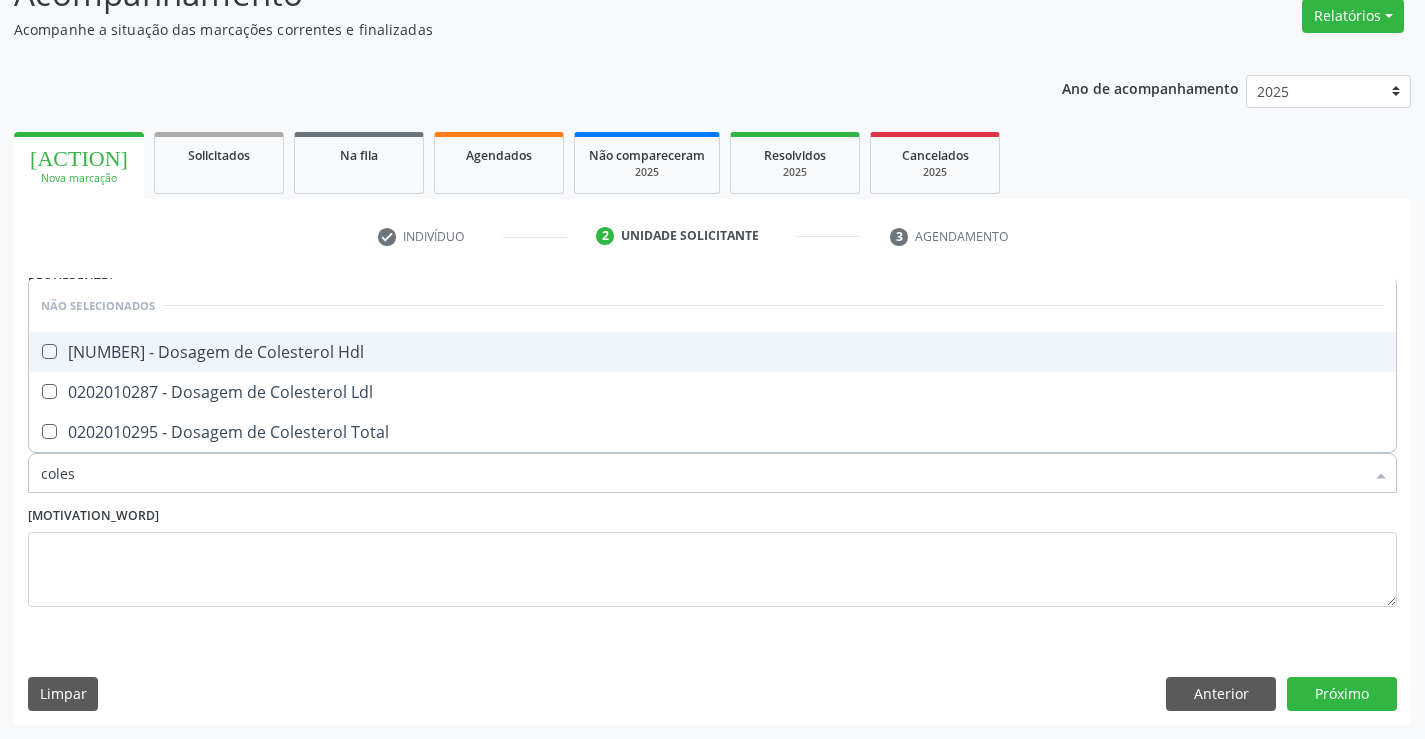 checkbox on "true" 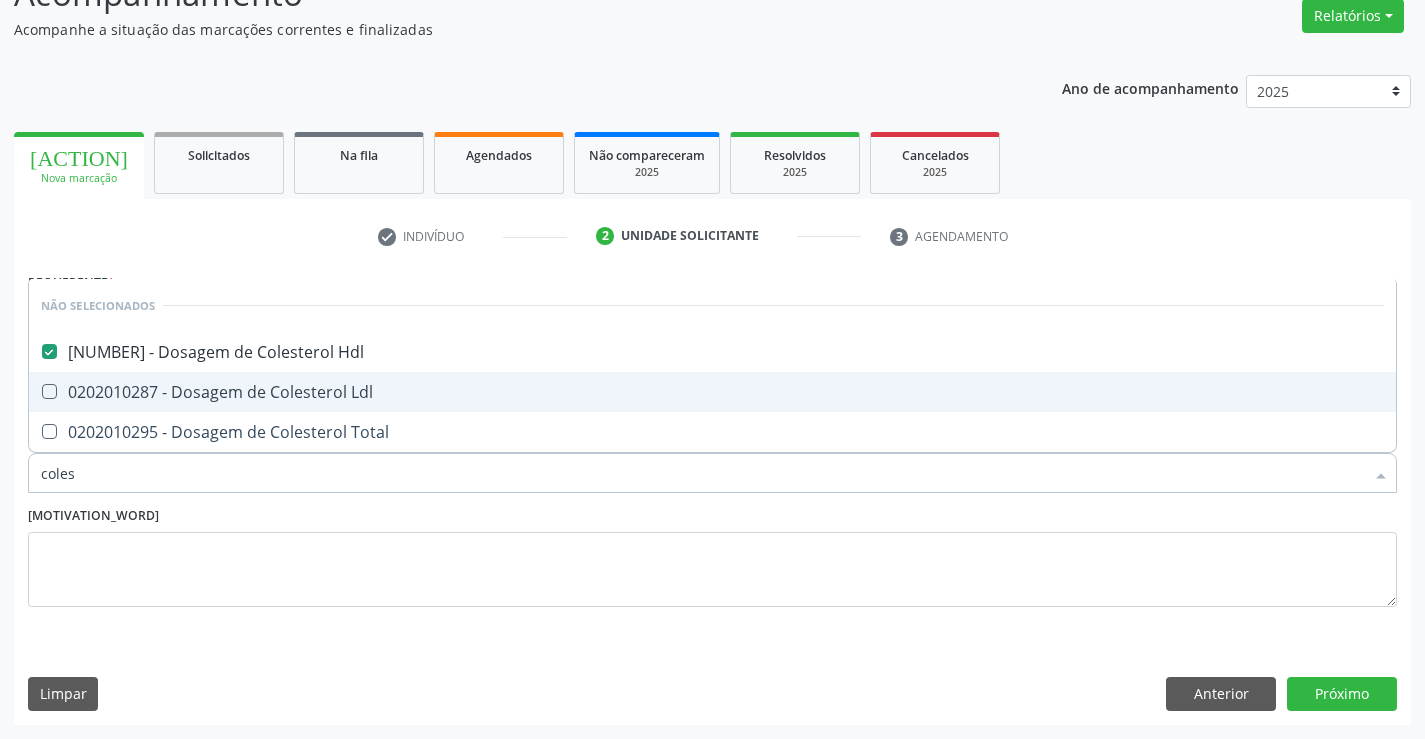 click on "[NUMERO] - [DESCRICAO]" at bounding box center (712, 392) 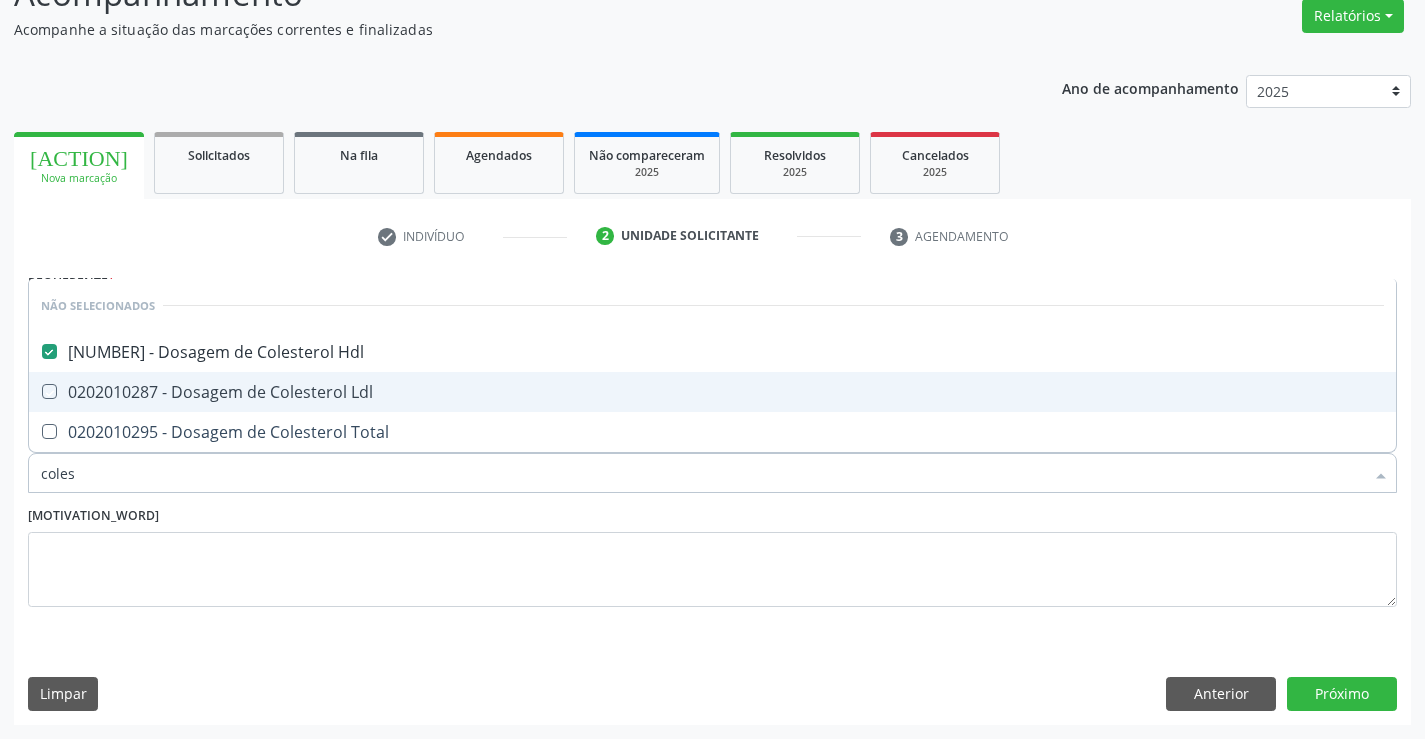 checkbox on "true" 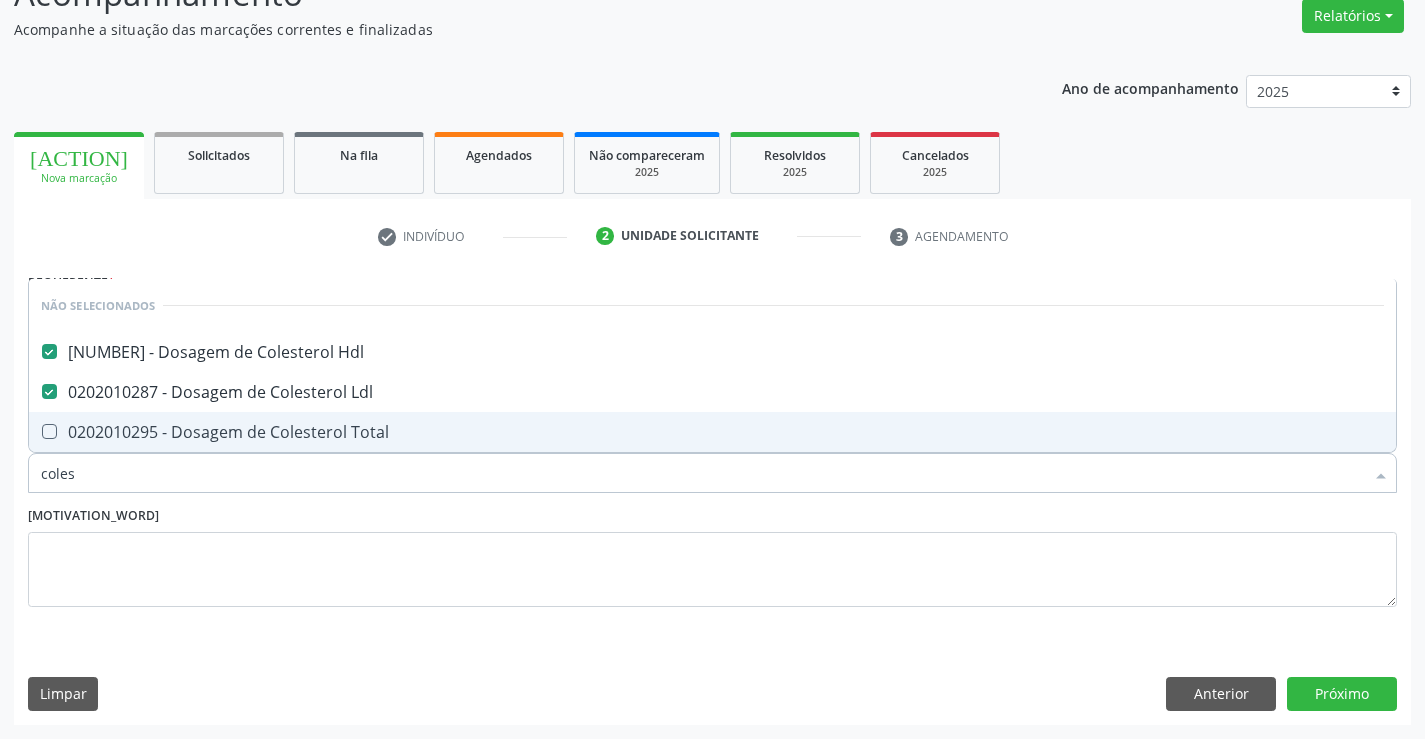 click on "0202010295 - Dosagem de Colesterol Total" at bounding box center (712, 432) 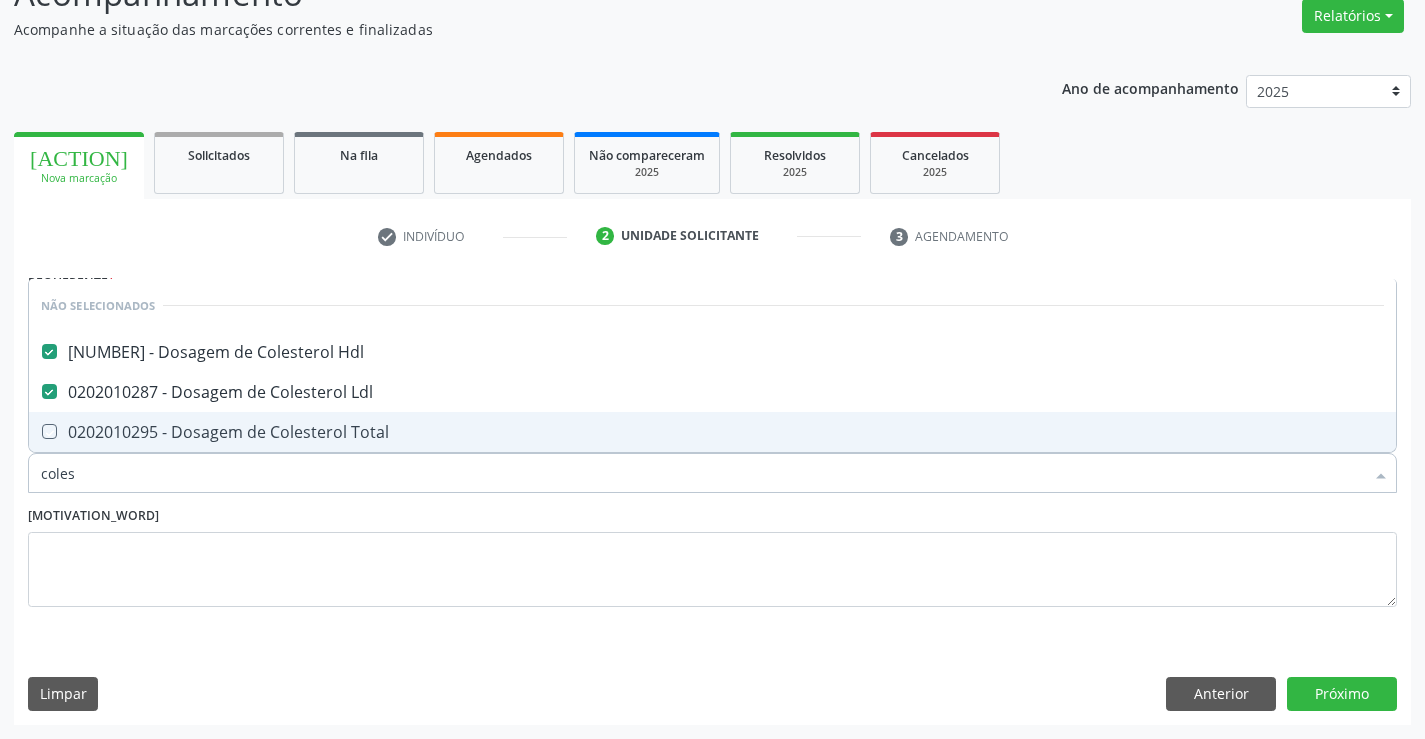 checkbox on "true" 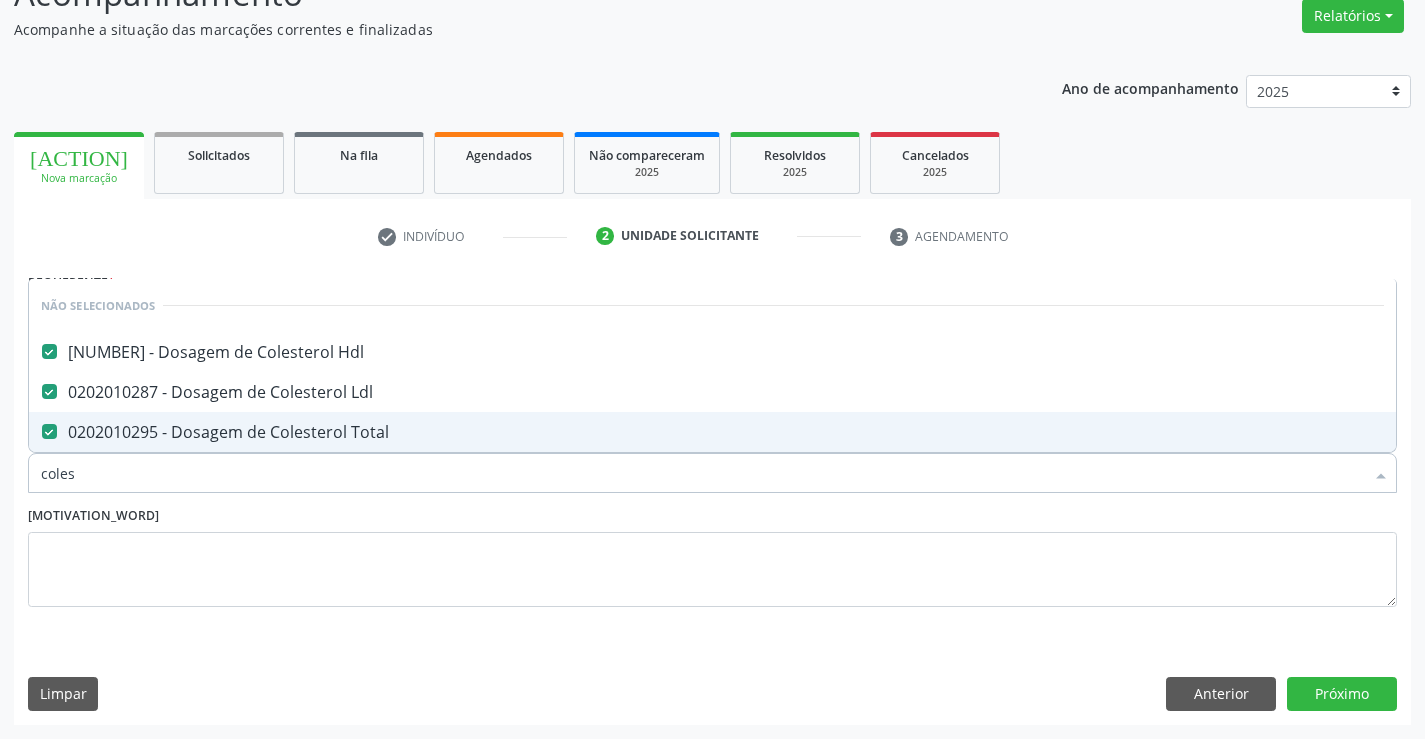 type on "coles" 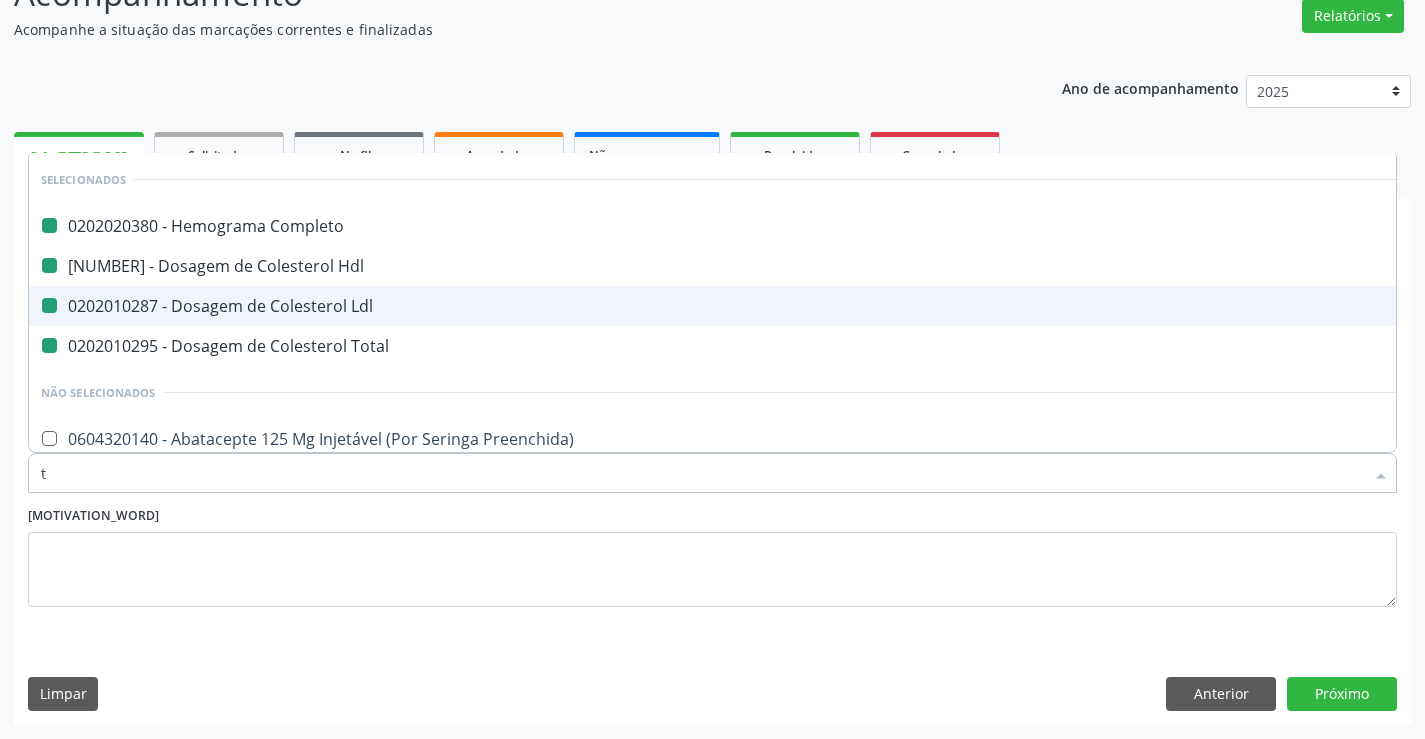 type on "tr" 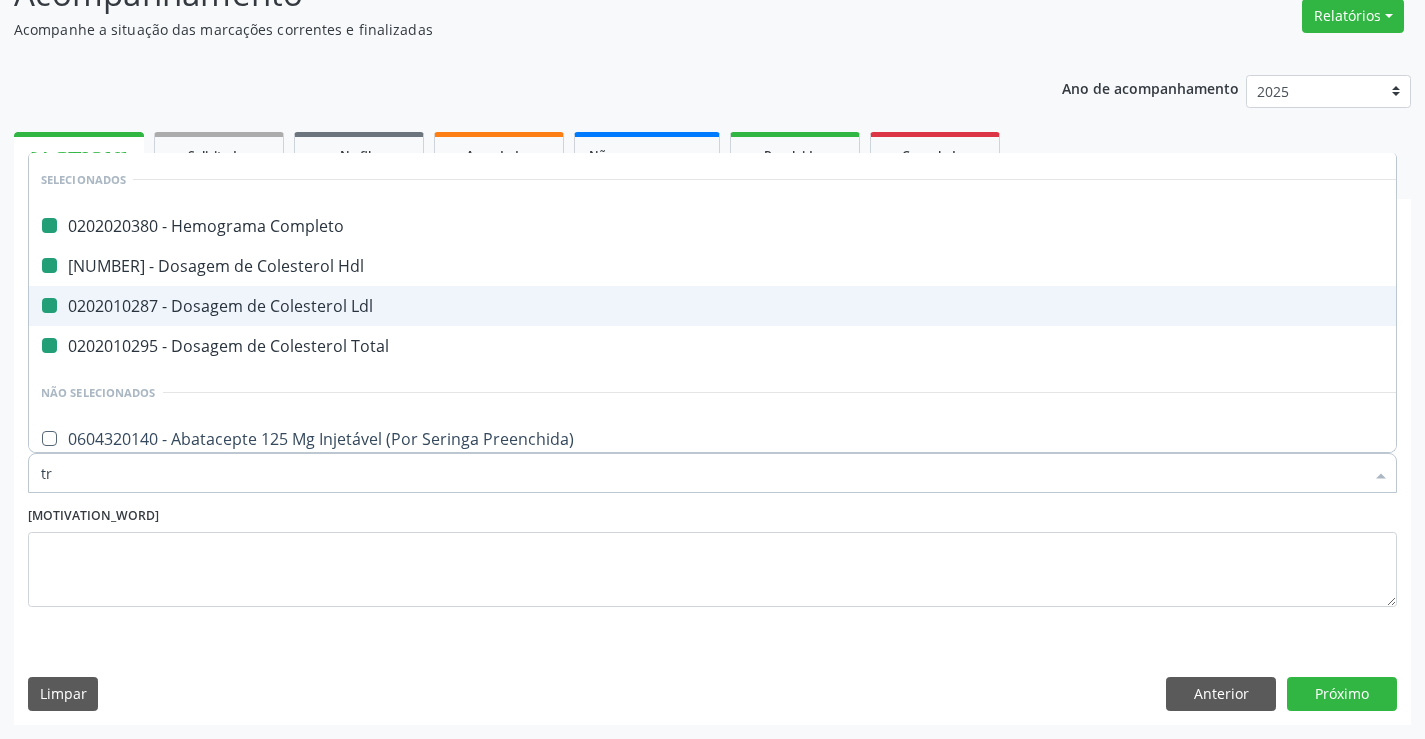 checkbox on "false" 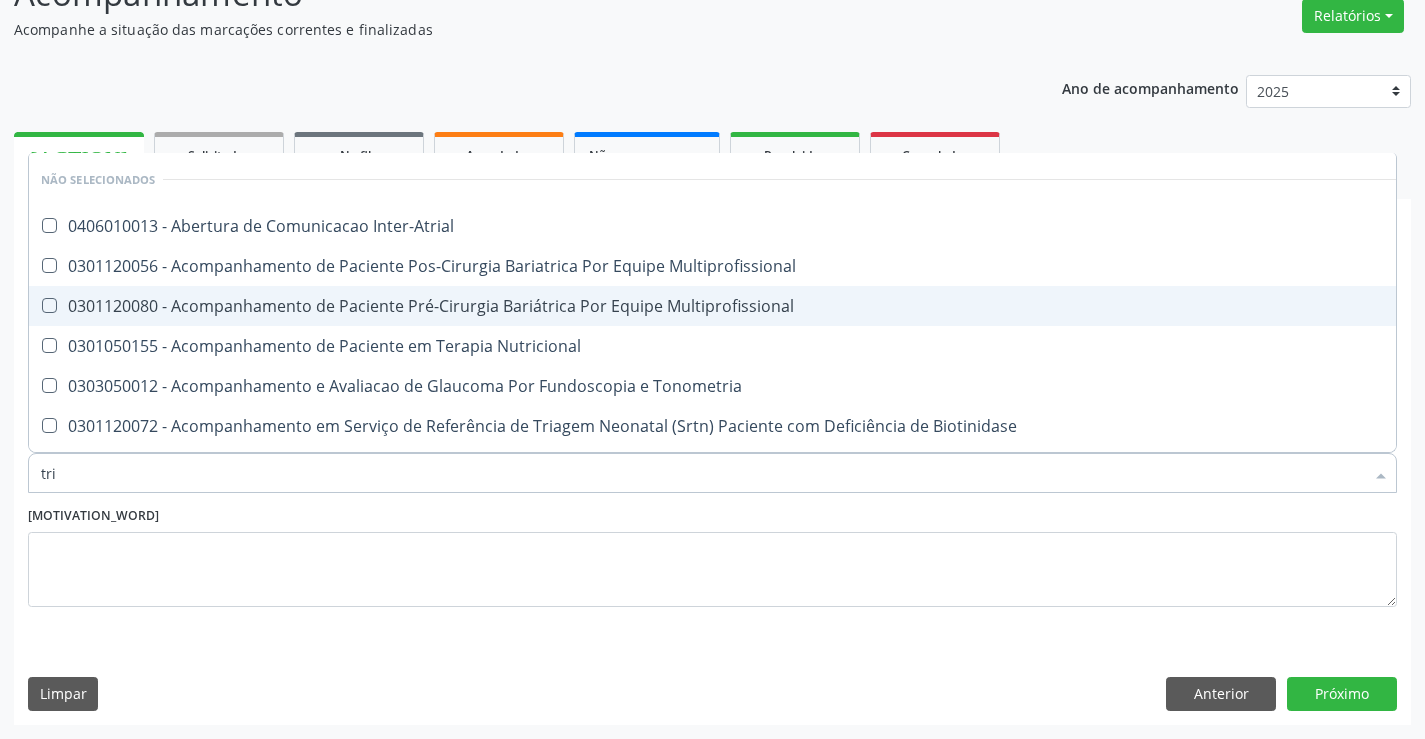 type on "trig" 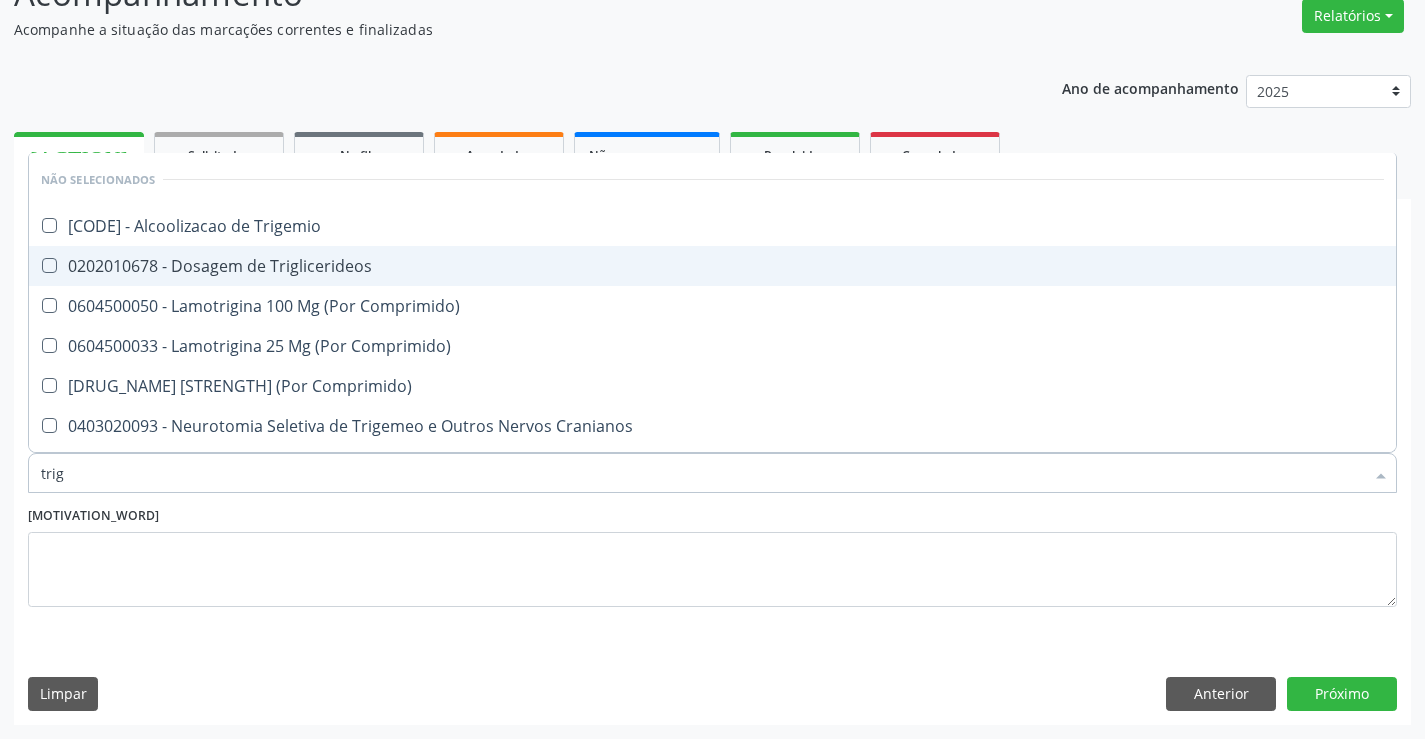 drag, startPoint x: 321, startPoint y: 255, endPoint x: 322, endPoint y: 353, distance: 98.005104 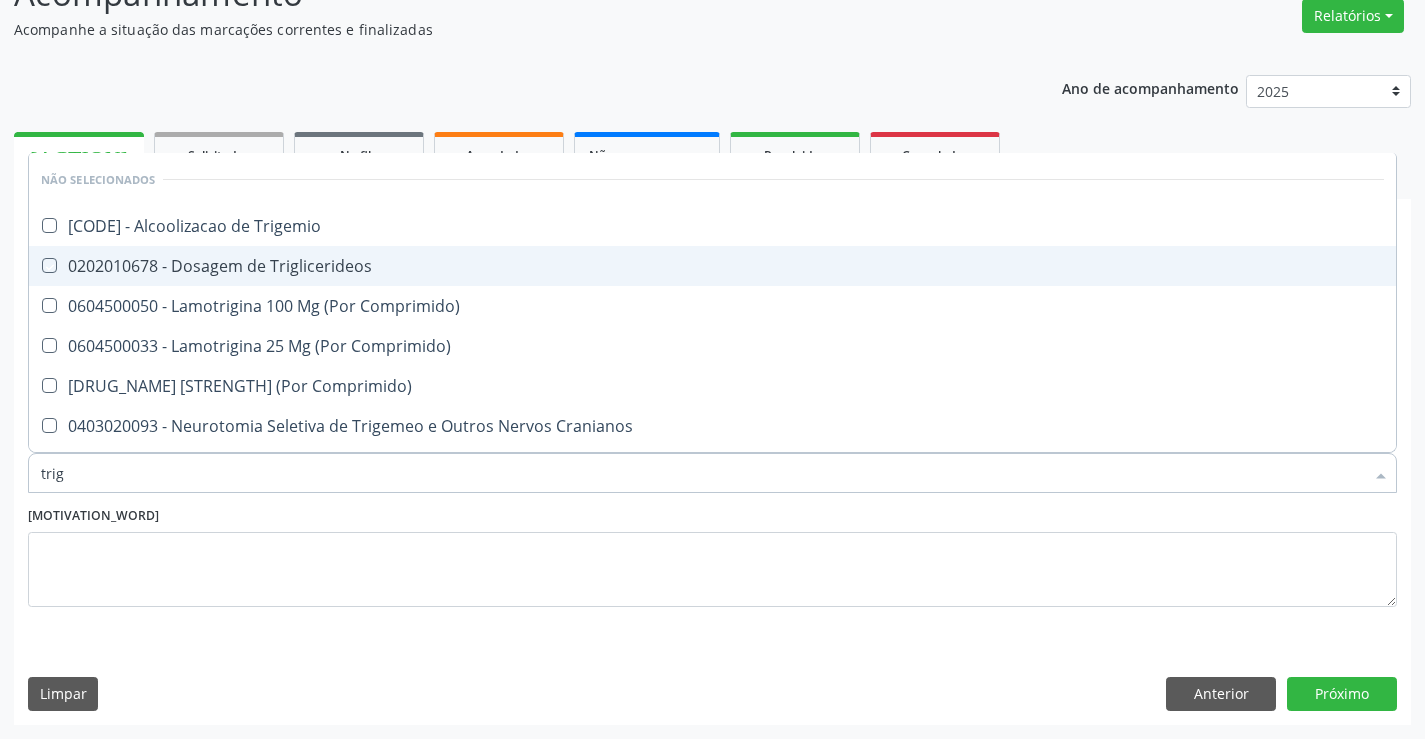 checkbox on "true" 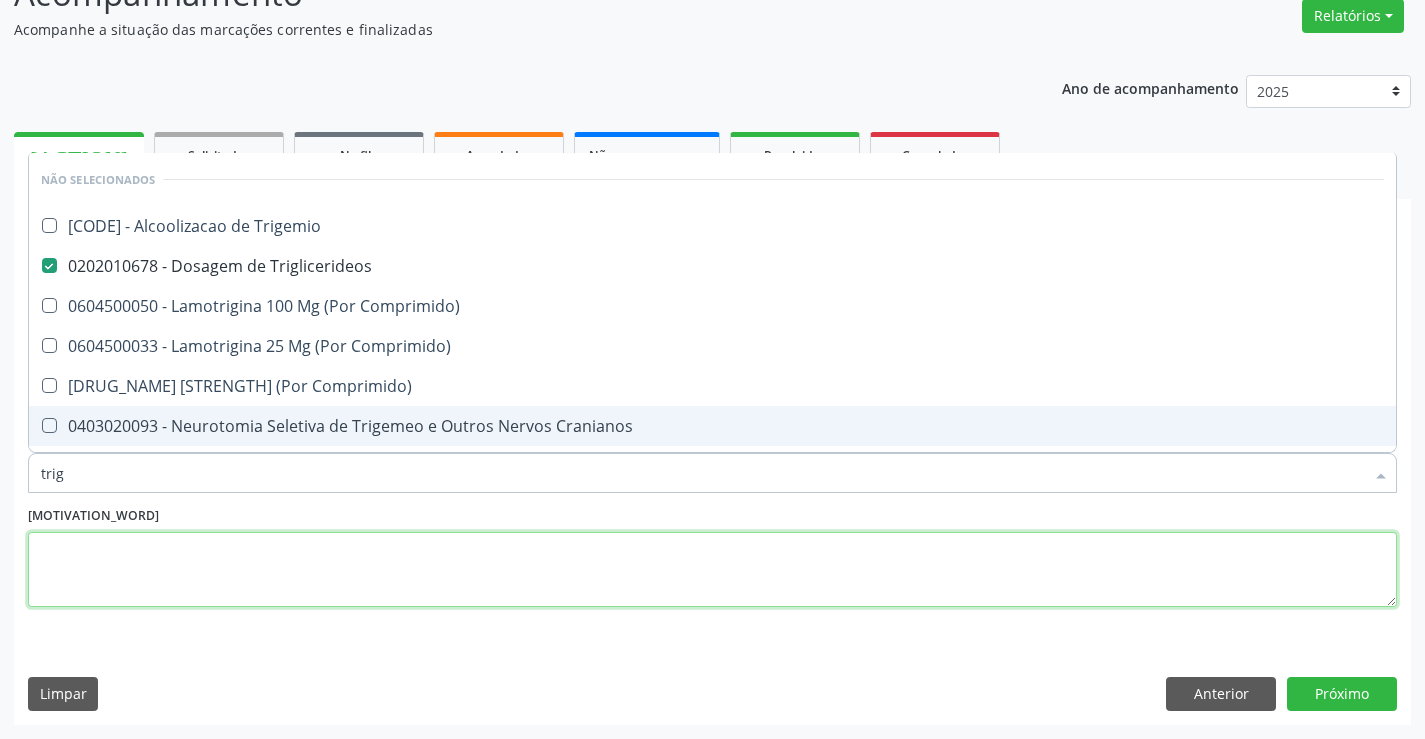 click at bounding box center (712, 570) 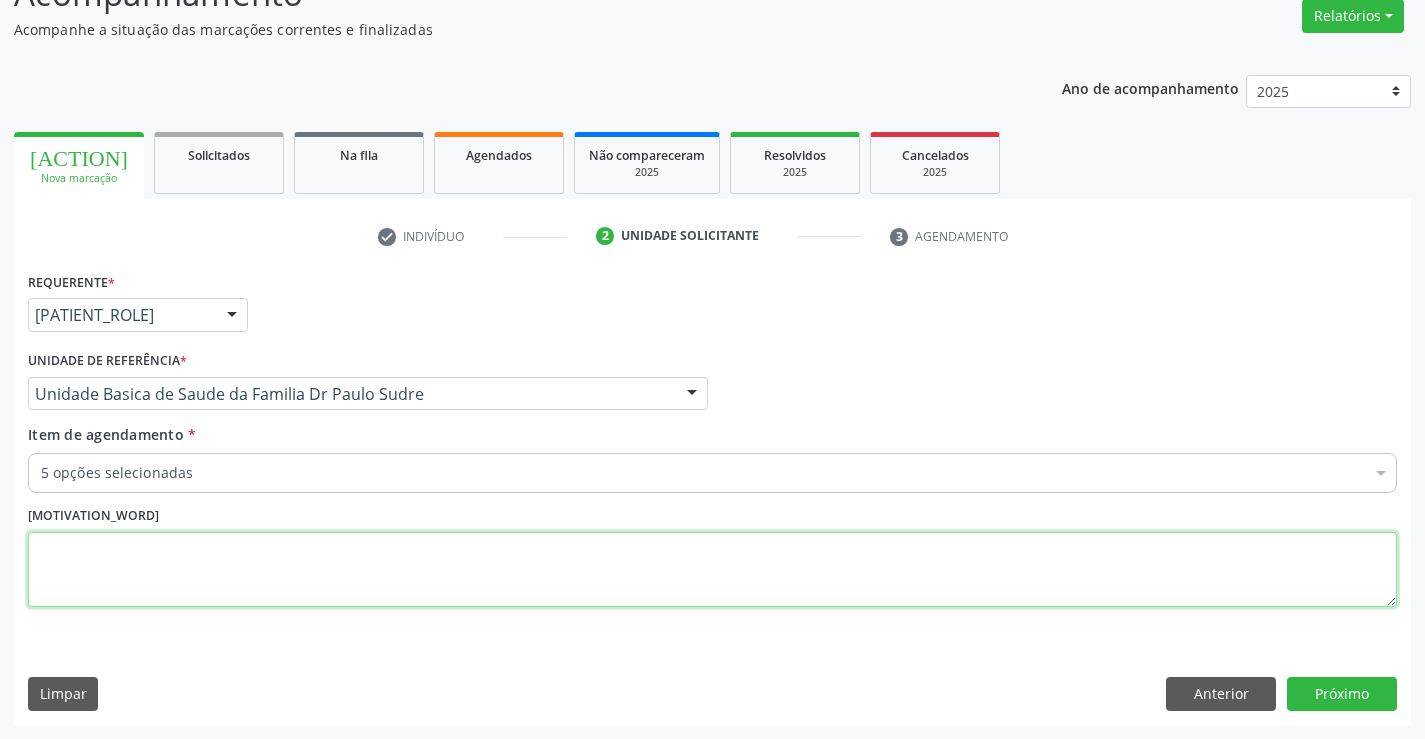 scroll, scrollTop: 0, scrollLeft: 0, axis: both 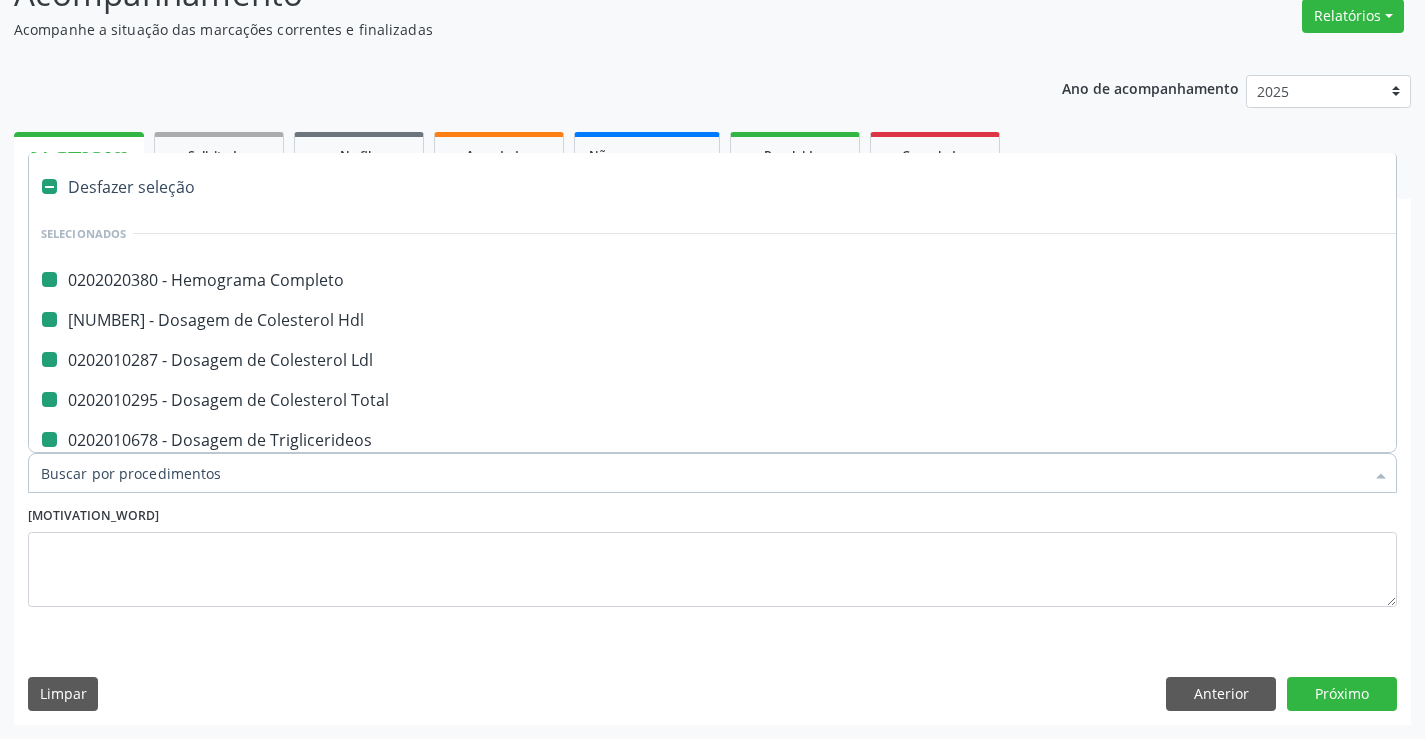 type on "u" 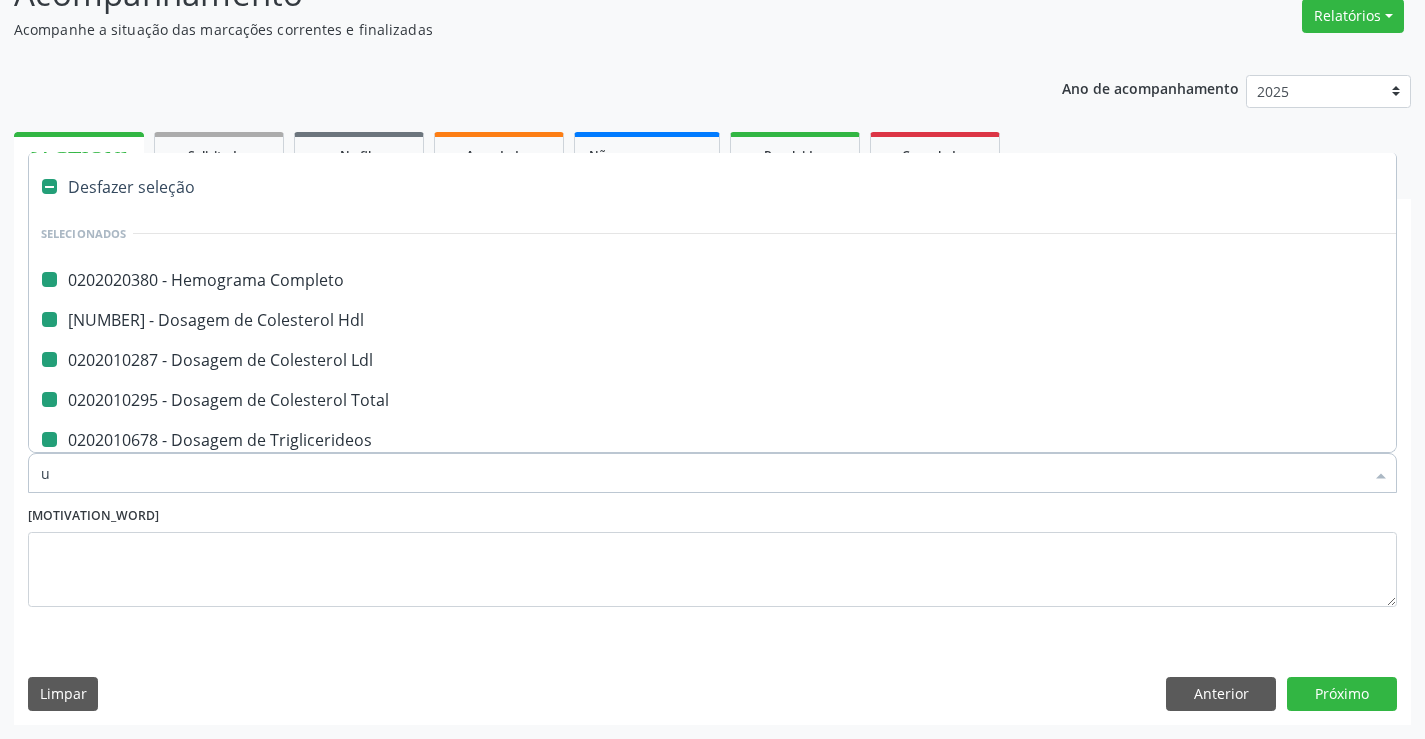 checkbox on "false" 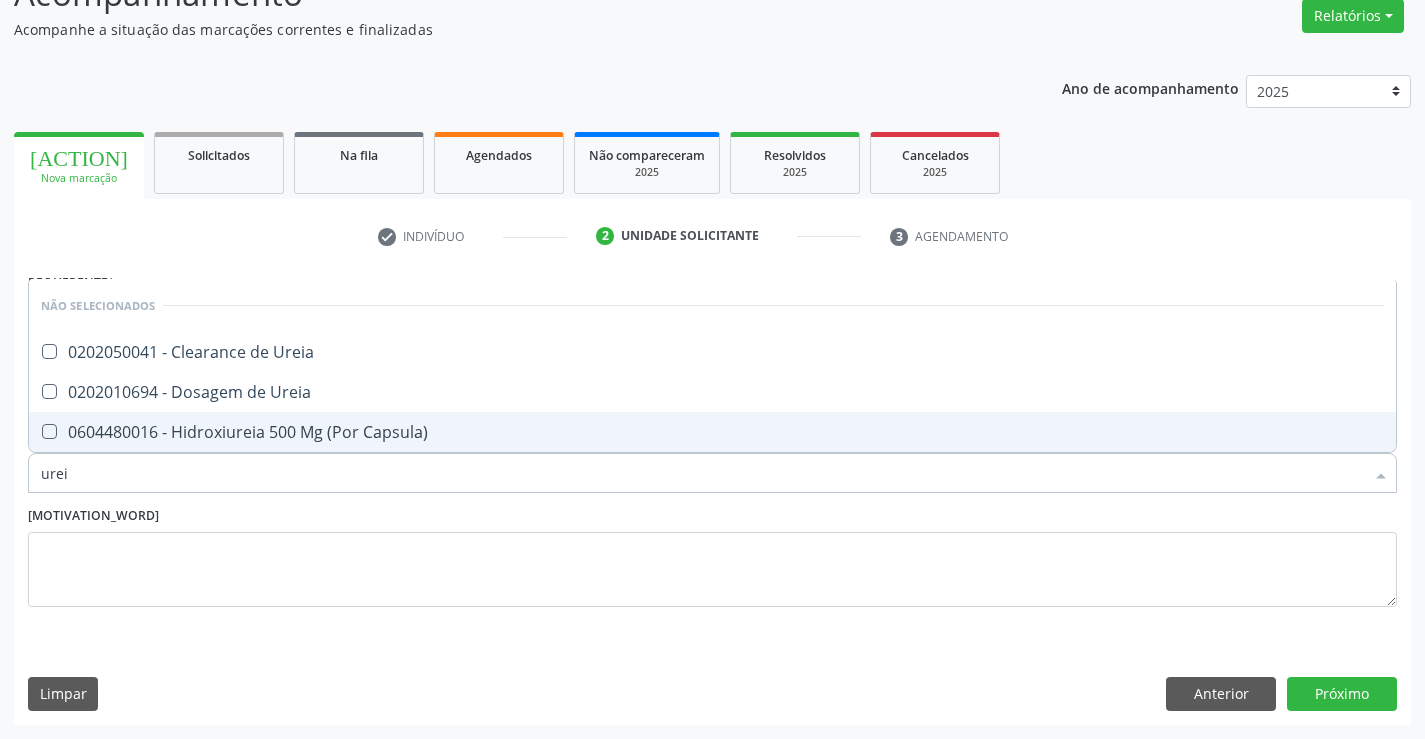 scroll, scrollTop: 0, scrollLeft: 0, axis: both 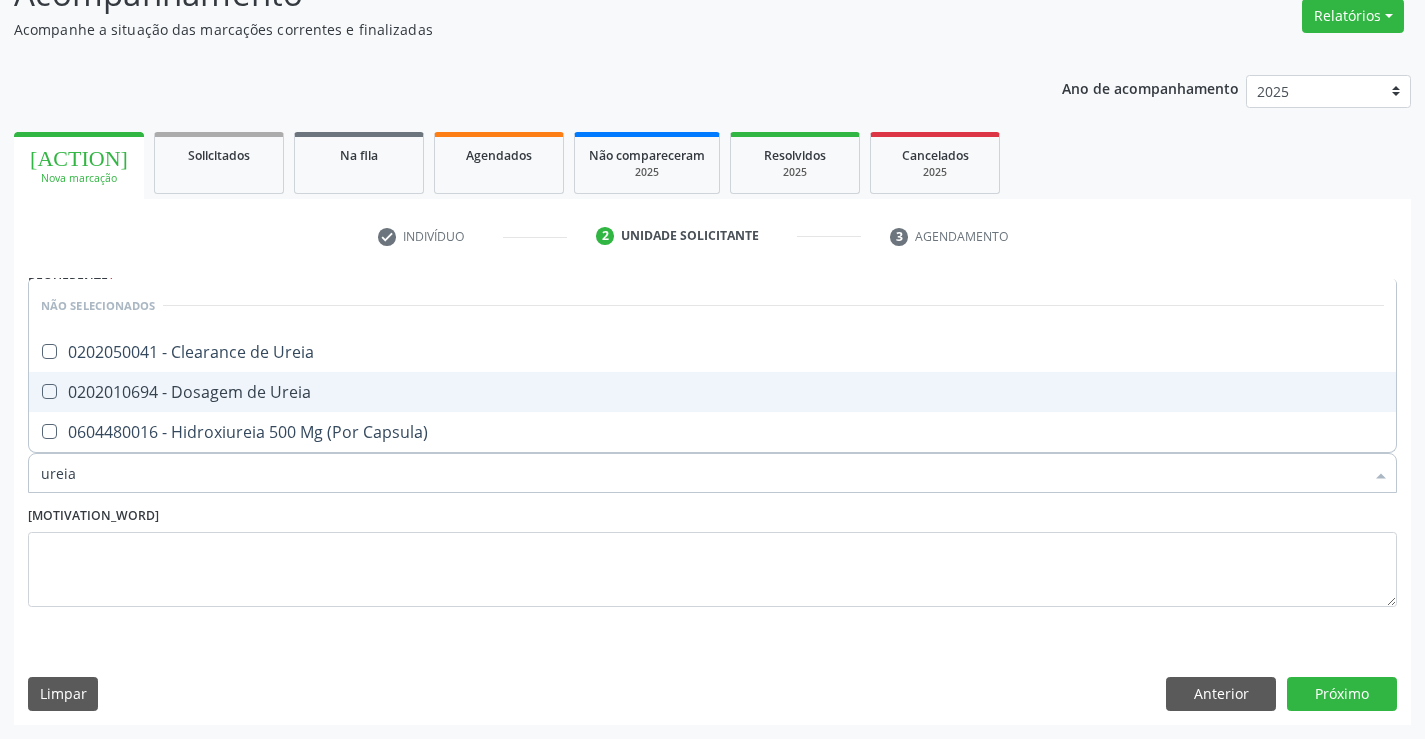 click on "0202010694 - Dosagem de Ureia" at bounding box center [712, 392] 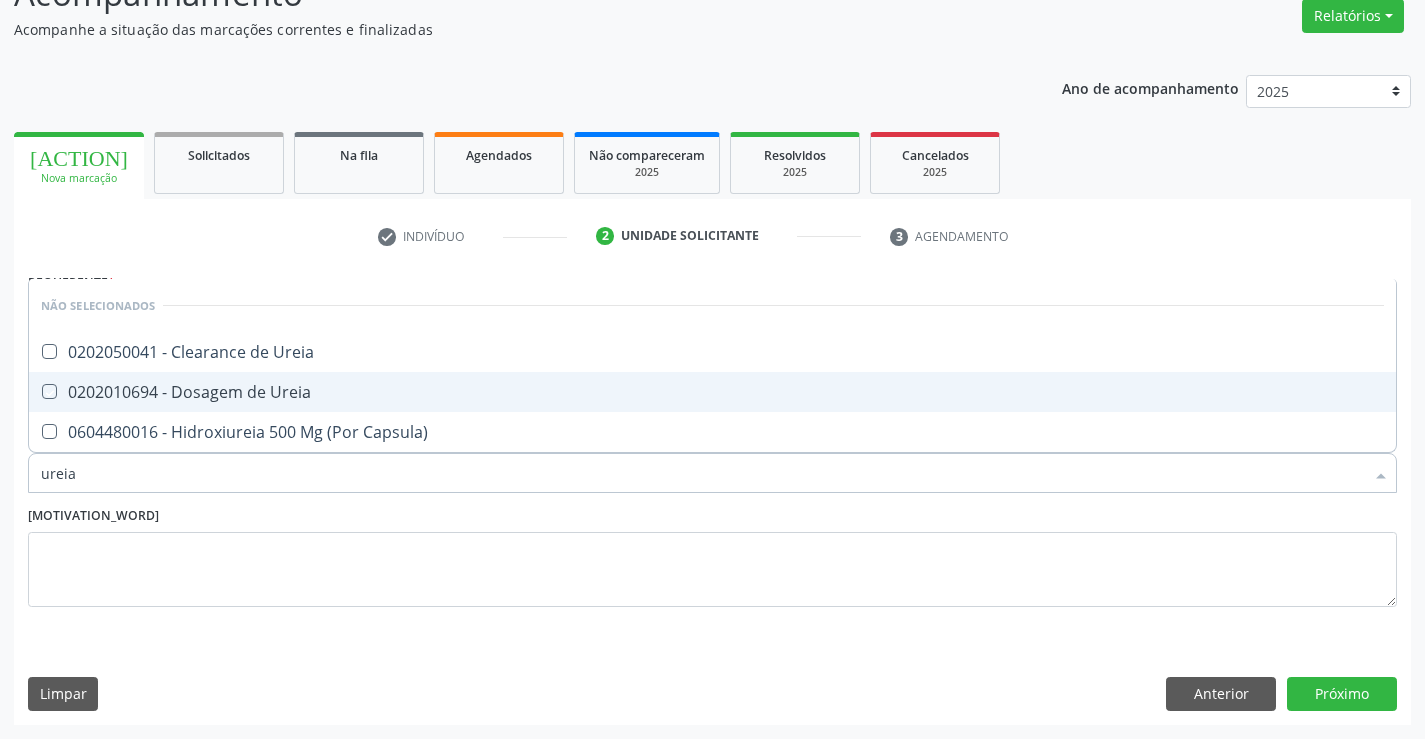 checkbox on "true" 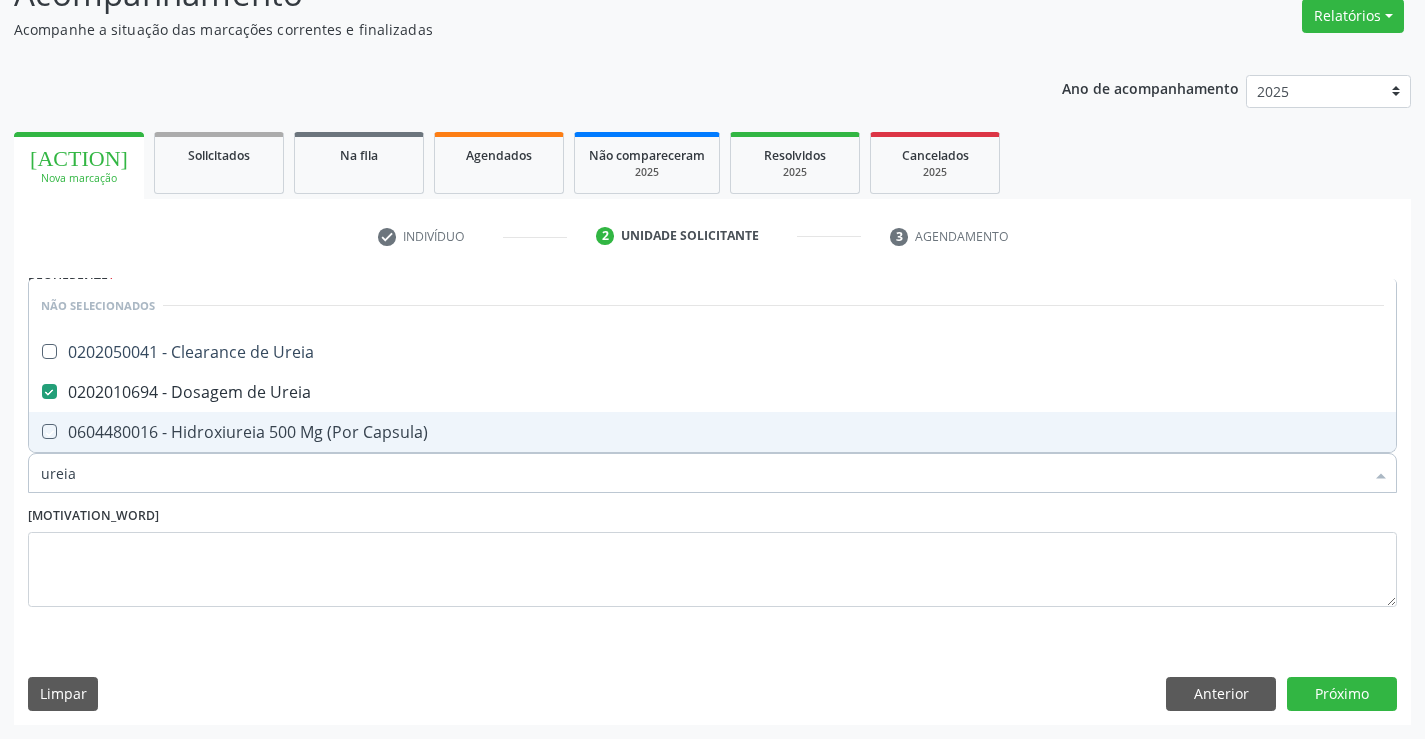 click on "Motivo" at bounding box center (712, 554) 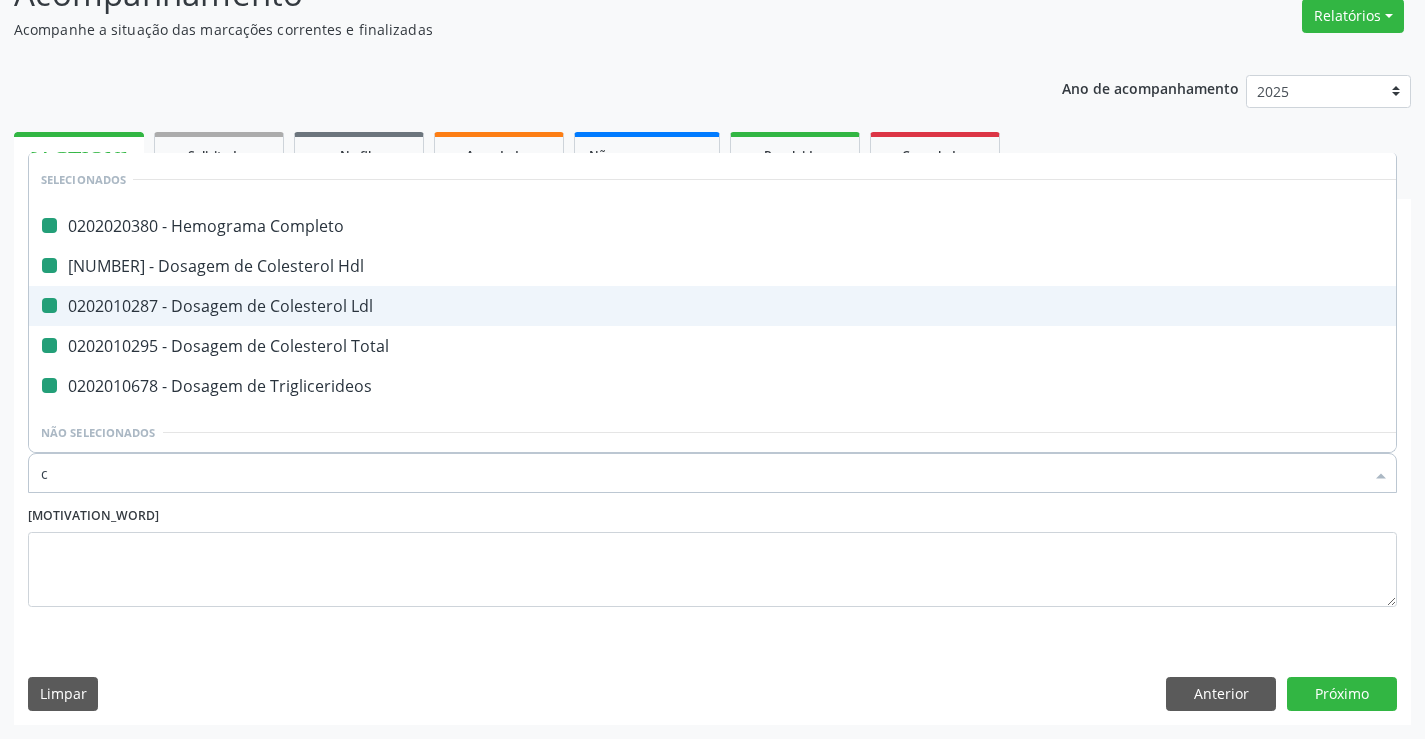 type on "cr" 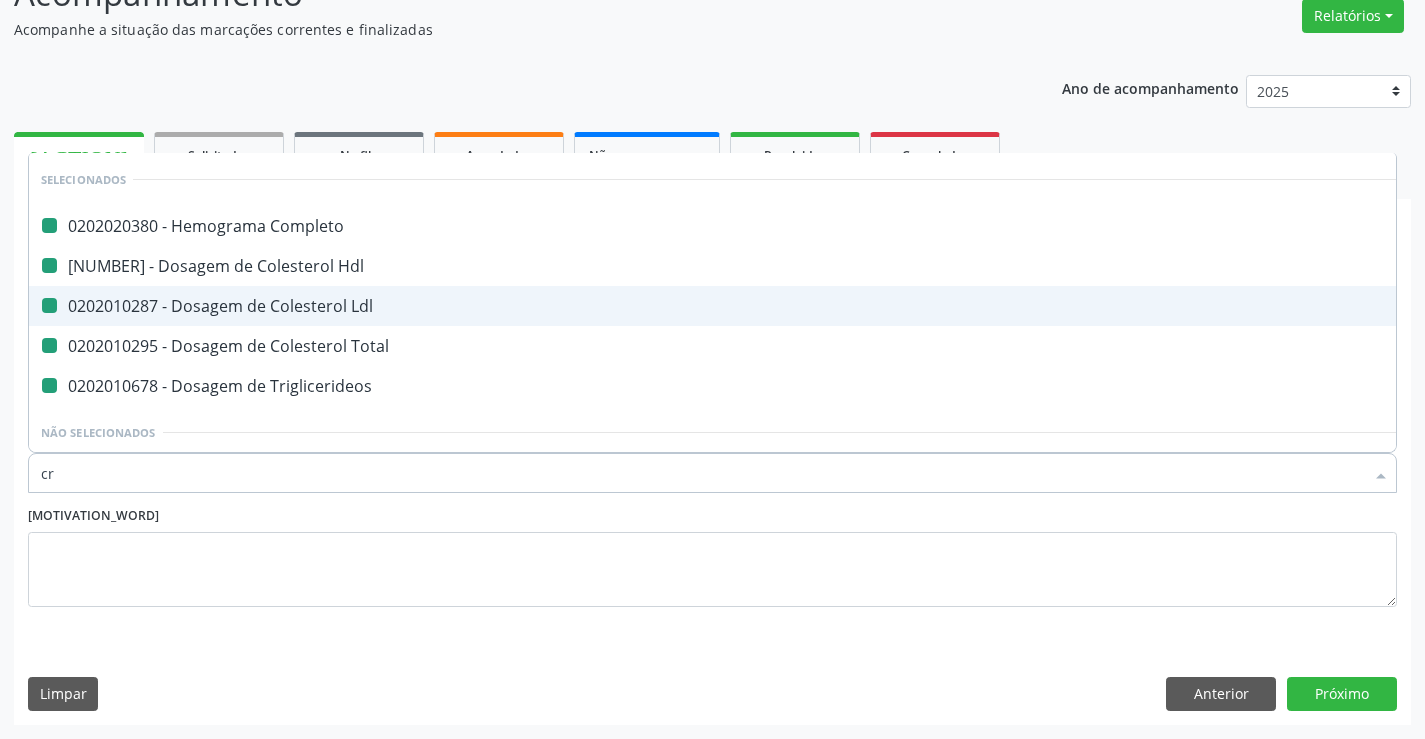 checkbox on "false" 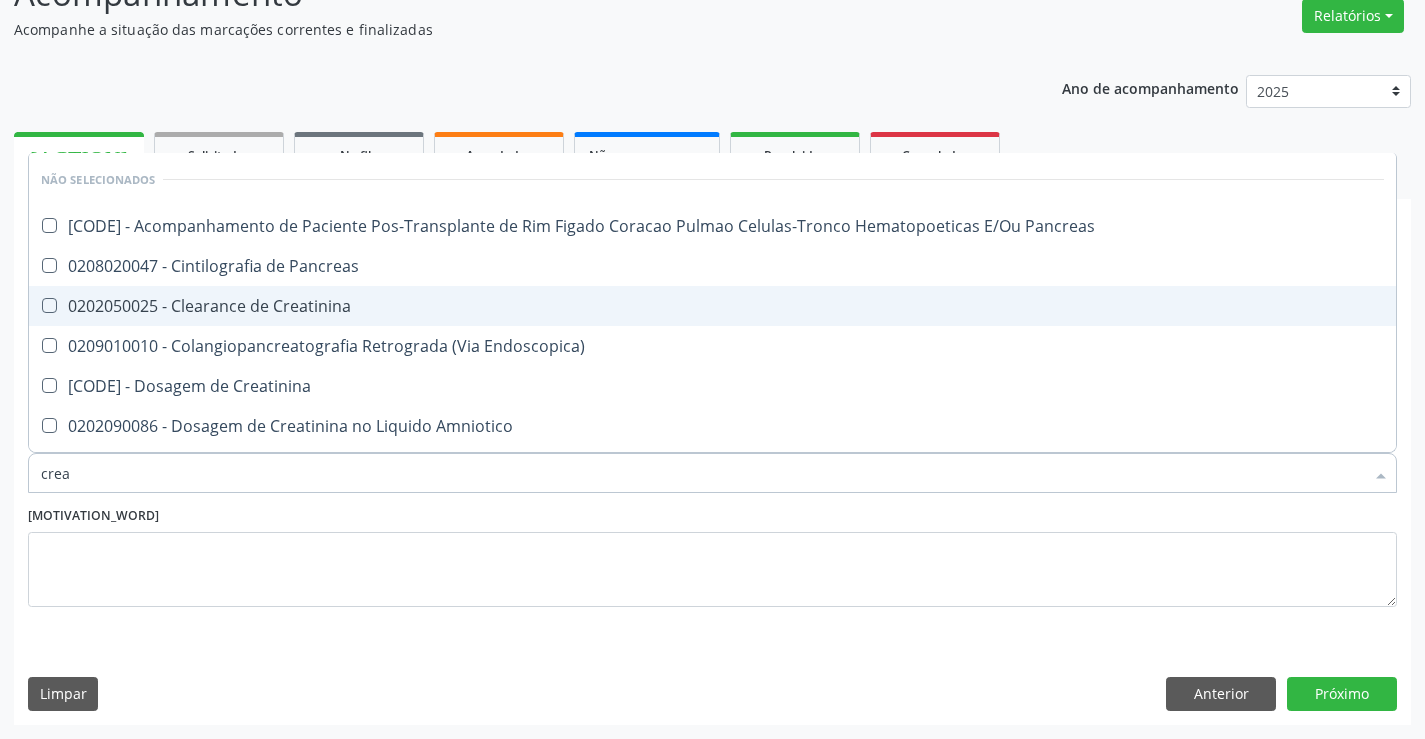 type on "creat" 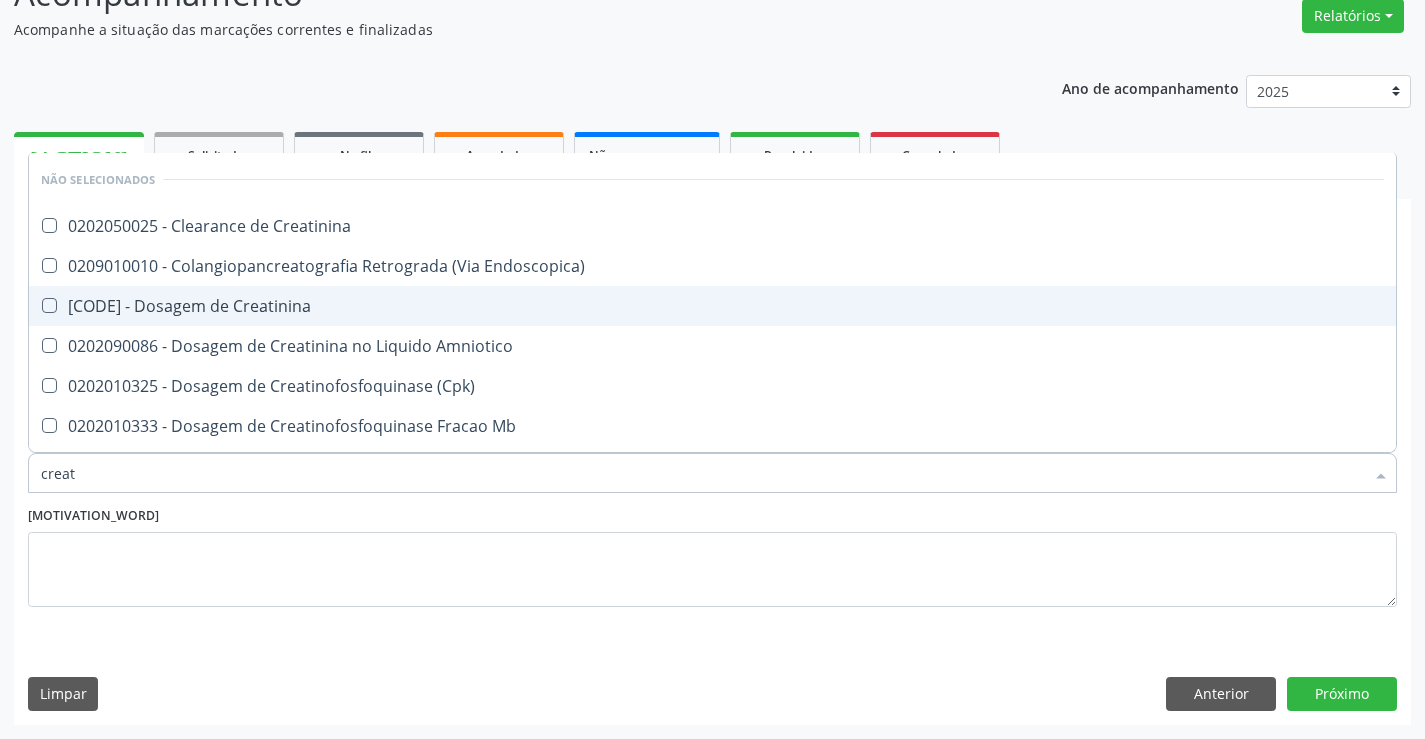 click on "0202010317 - Dosagem de Creatinina" at bounding box center (712, 306) 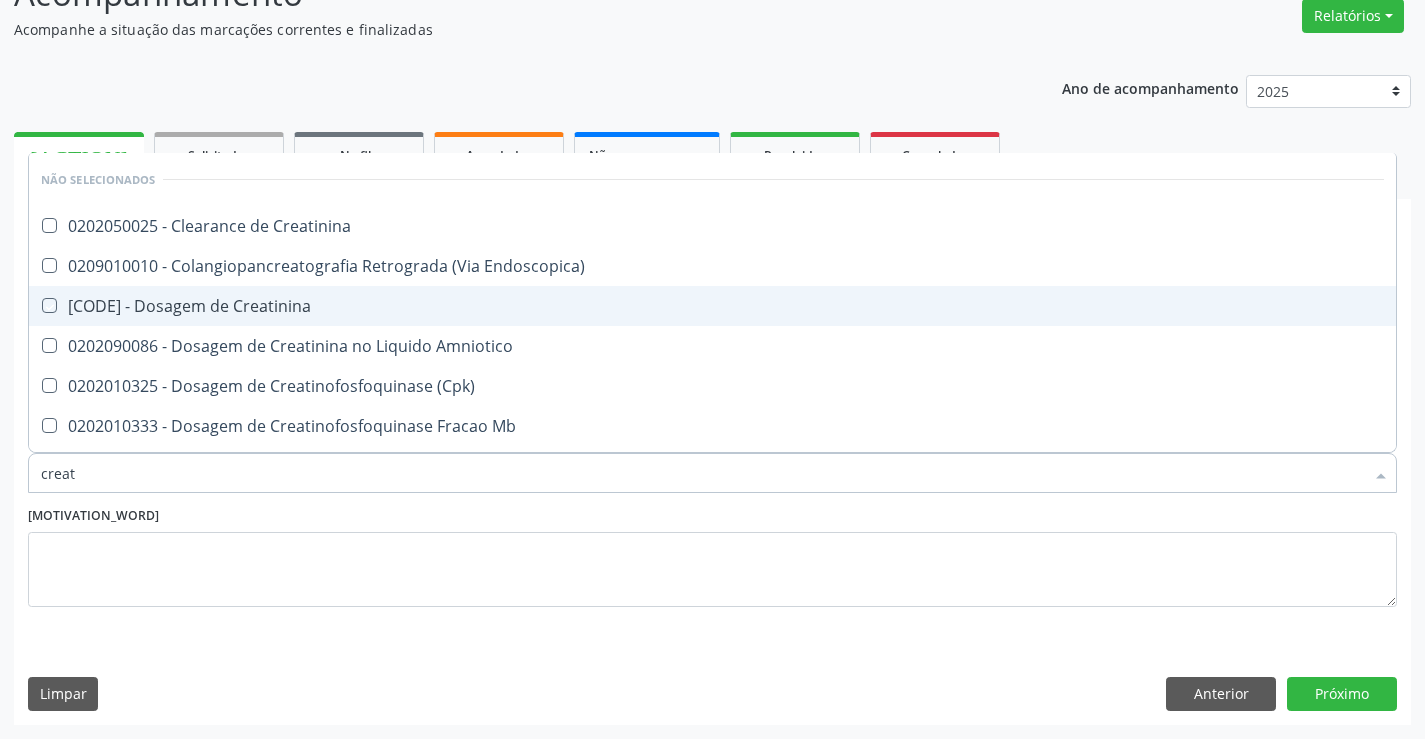 checkbox on "true" 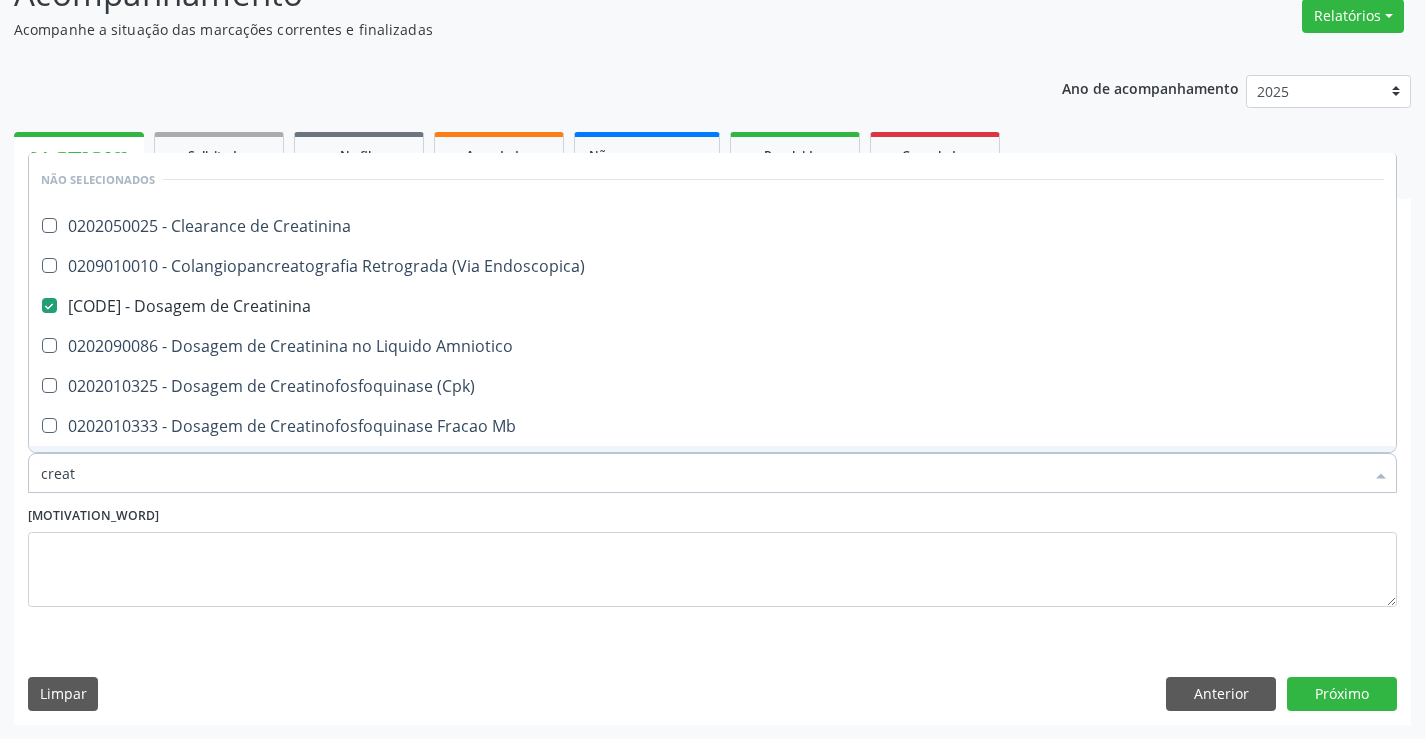 click on "Motivo" at bounding box center (712, 554) 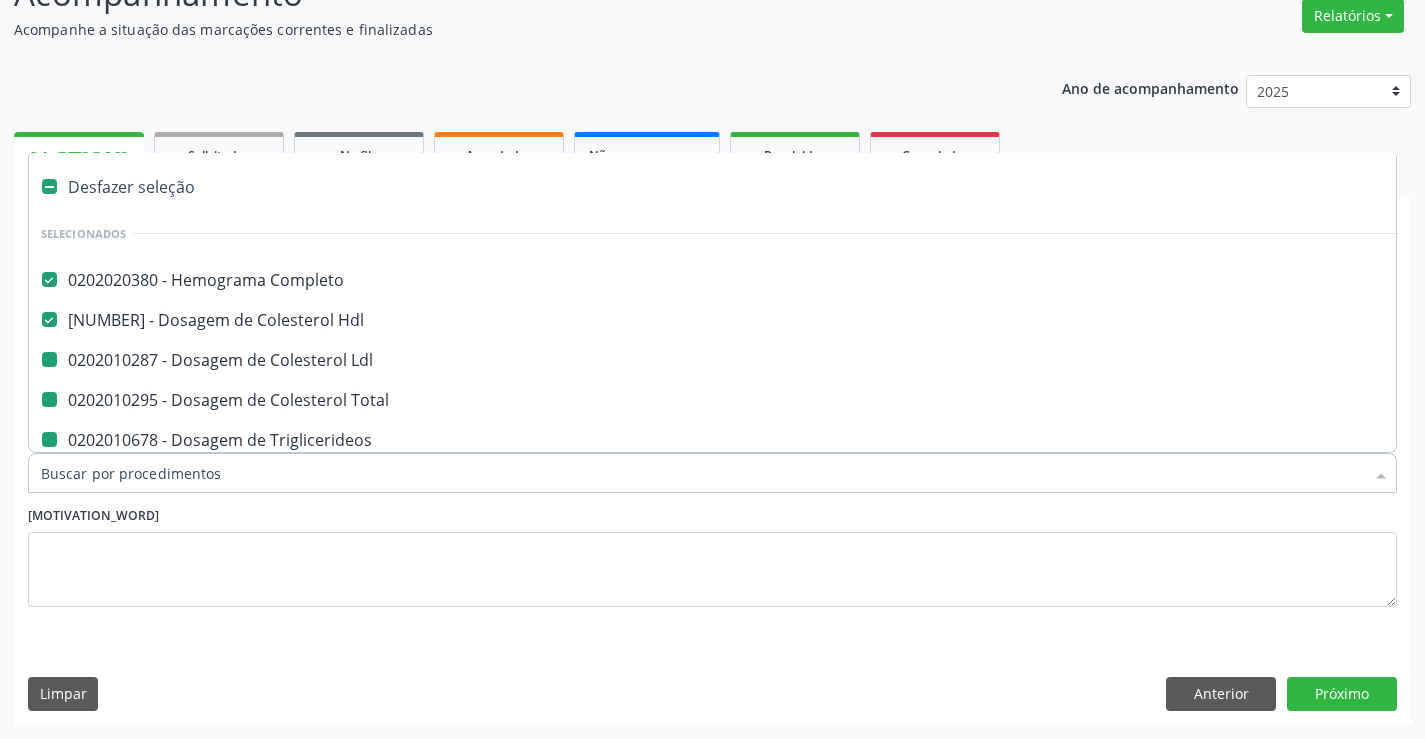 type on "u" 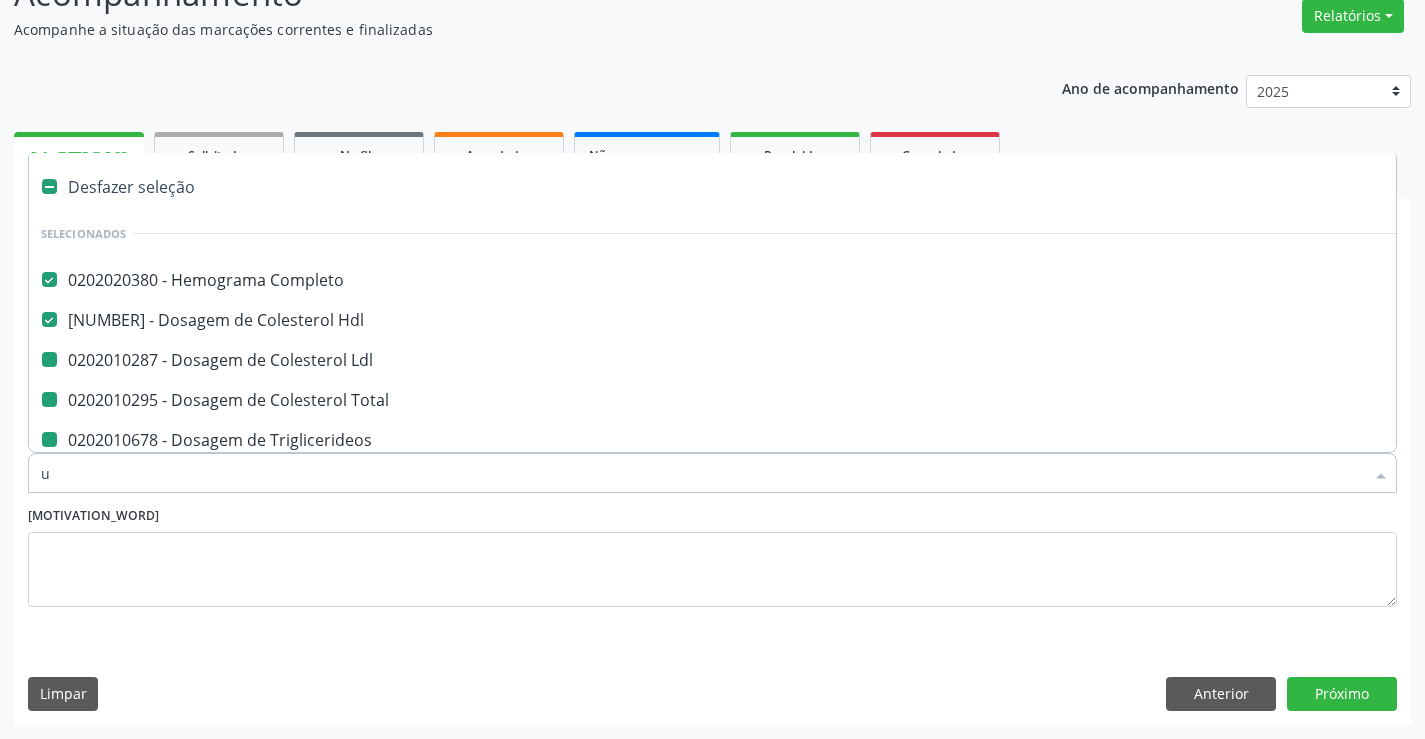 checkbox on "false" 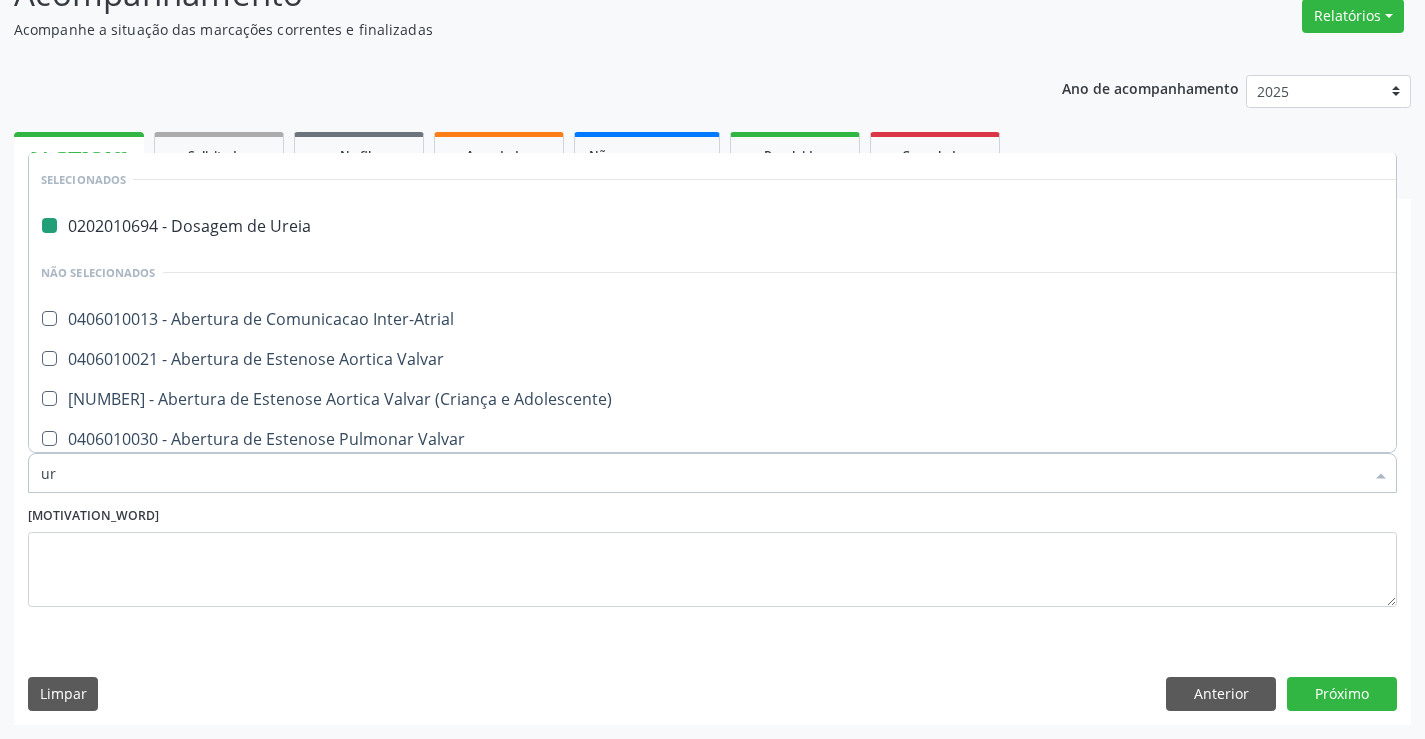 type on "uri" 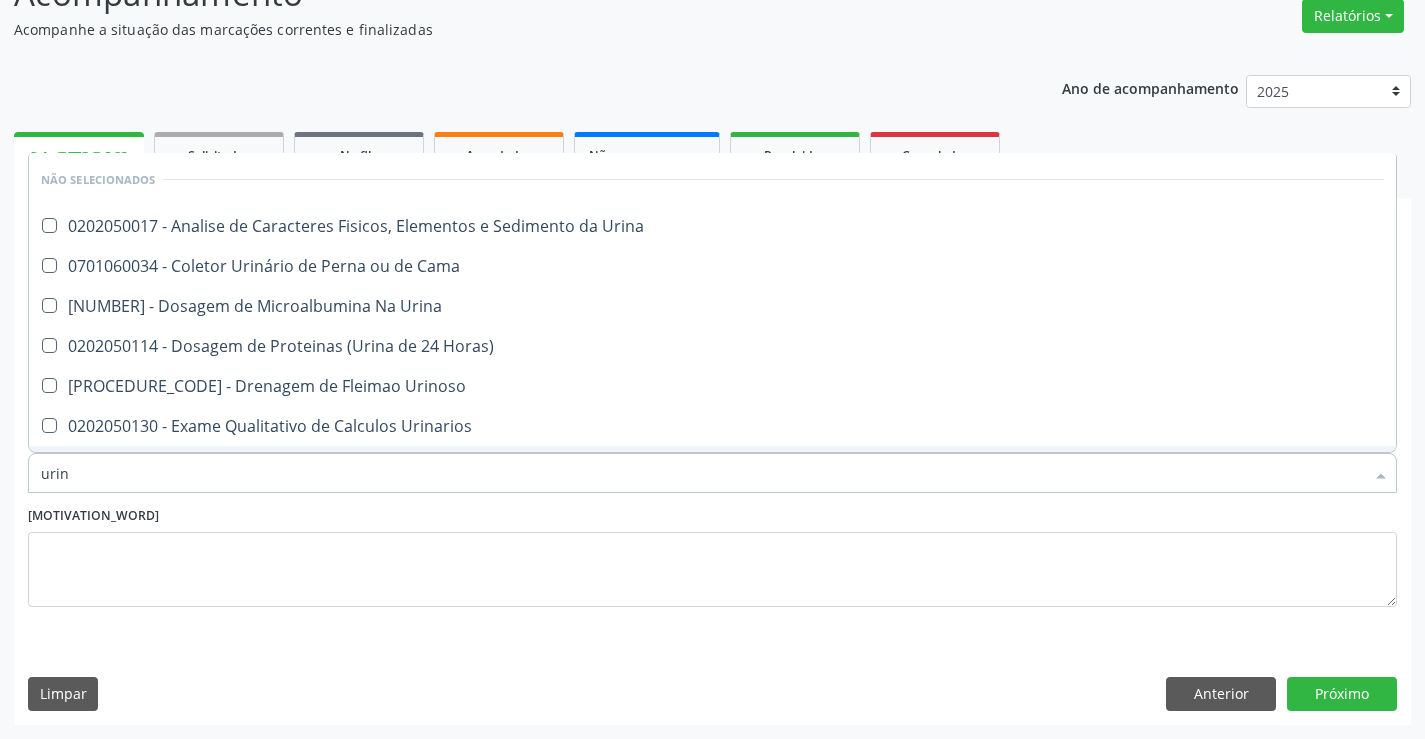 type on "urina" 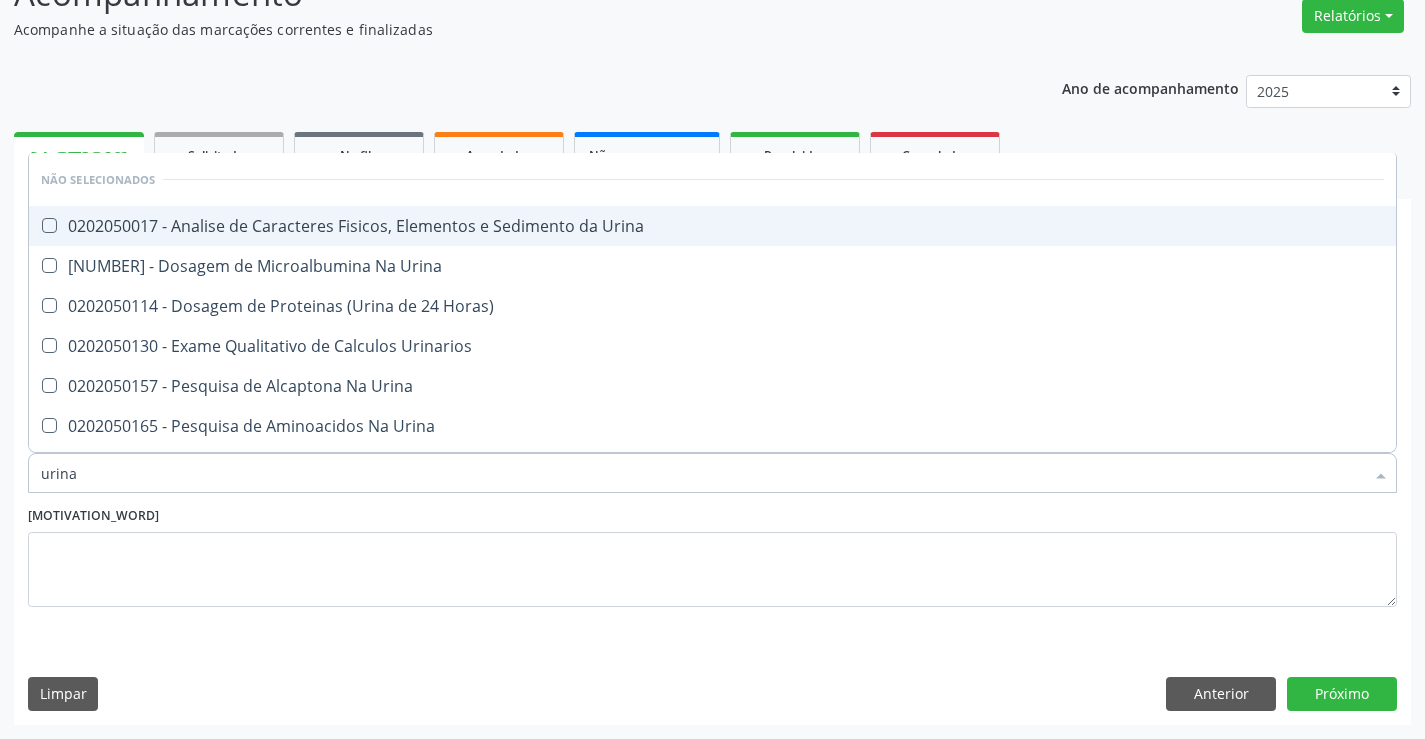 click on "0202050017 - Analise de Caracteres Fisicos, Elementos e Sedimento da Urina" at bounding box center [712, 226] 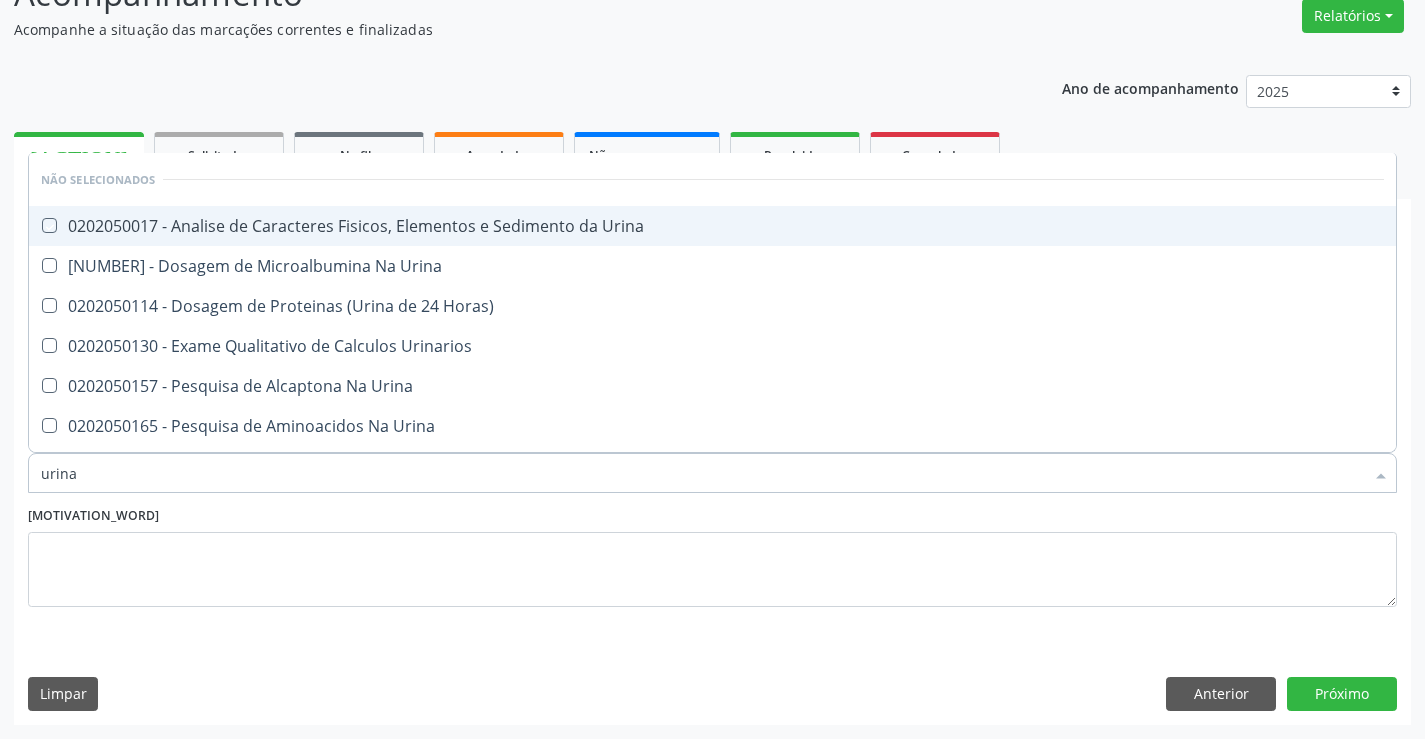 checkbox on "true" 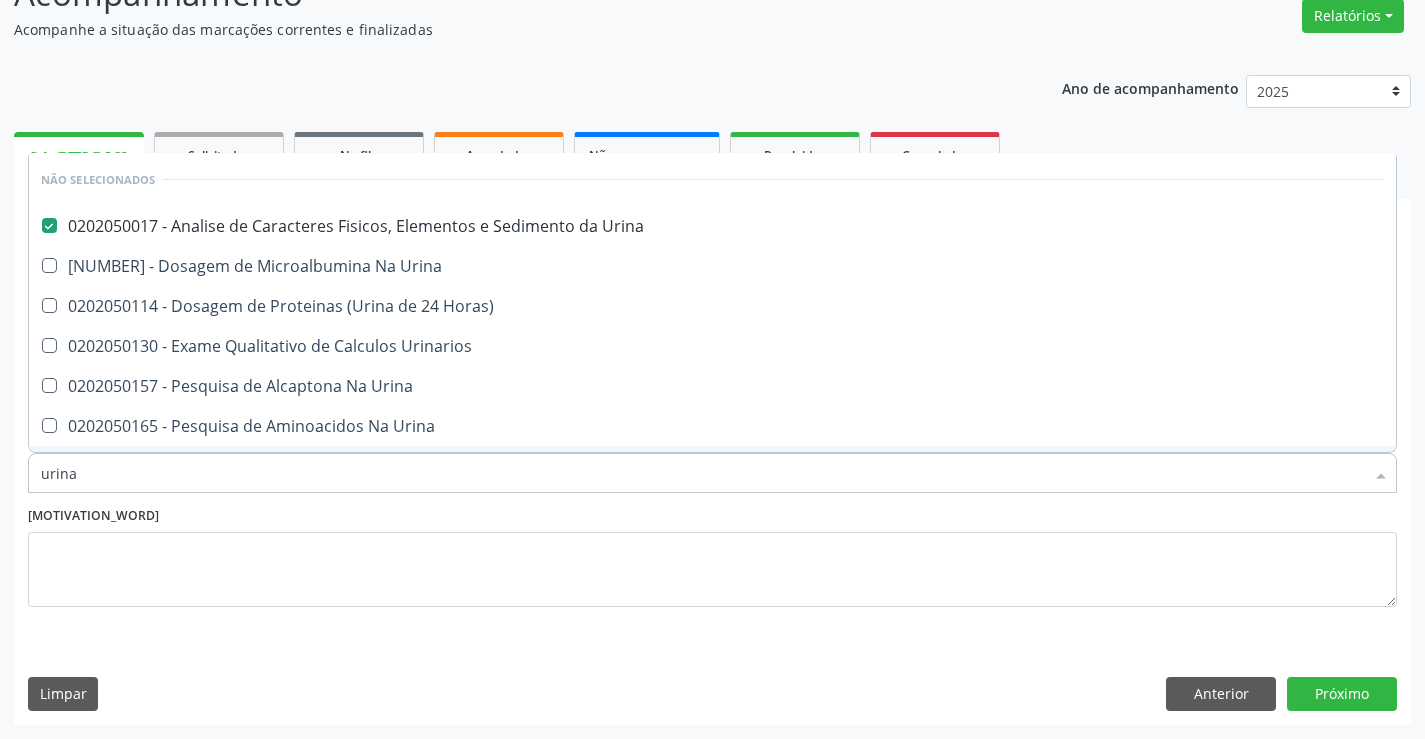 type on "urina" 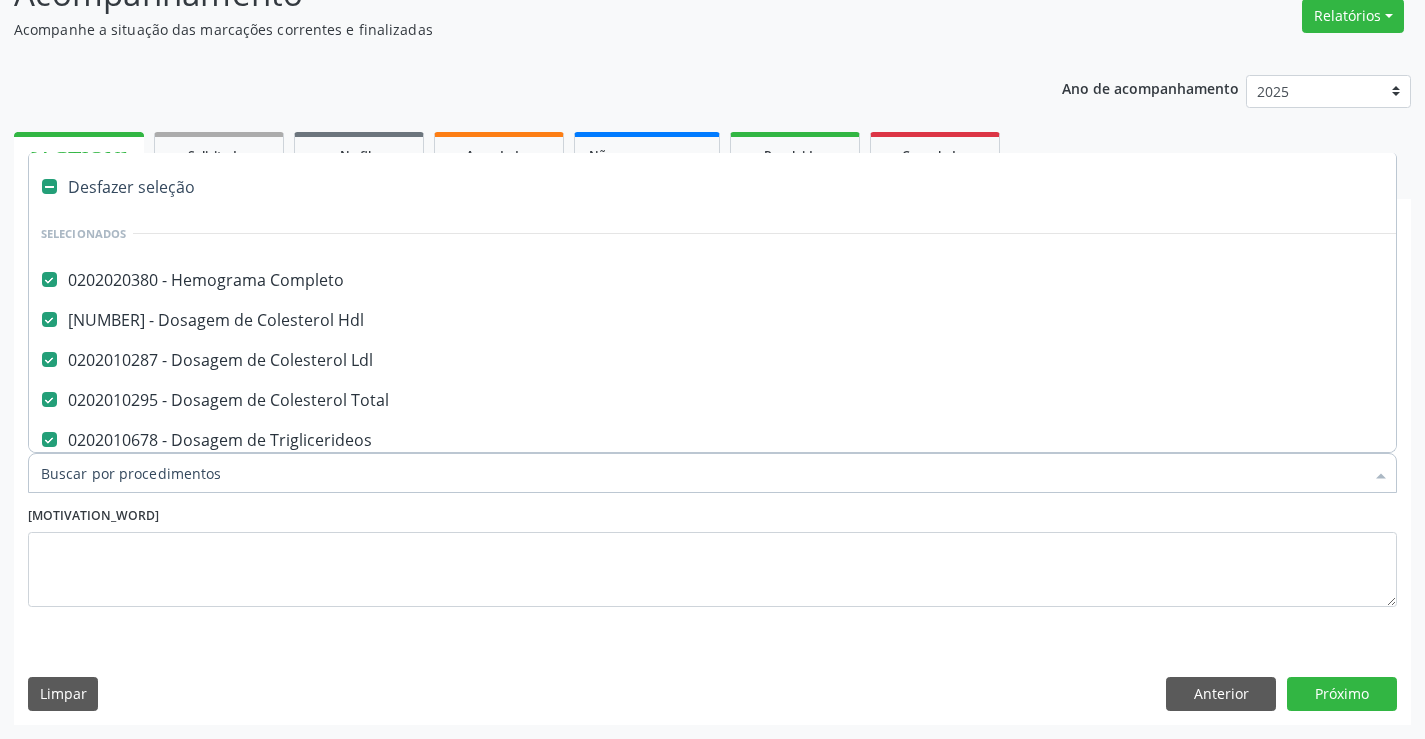 click on "Item de agendamento
*" at bounding box center [702, 473] 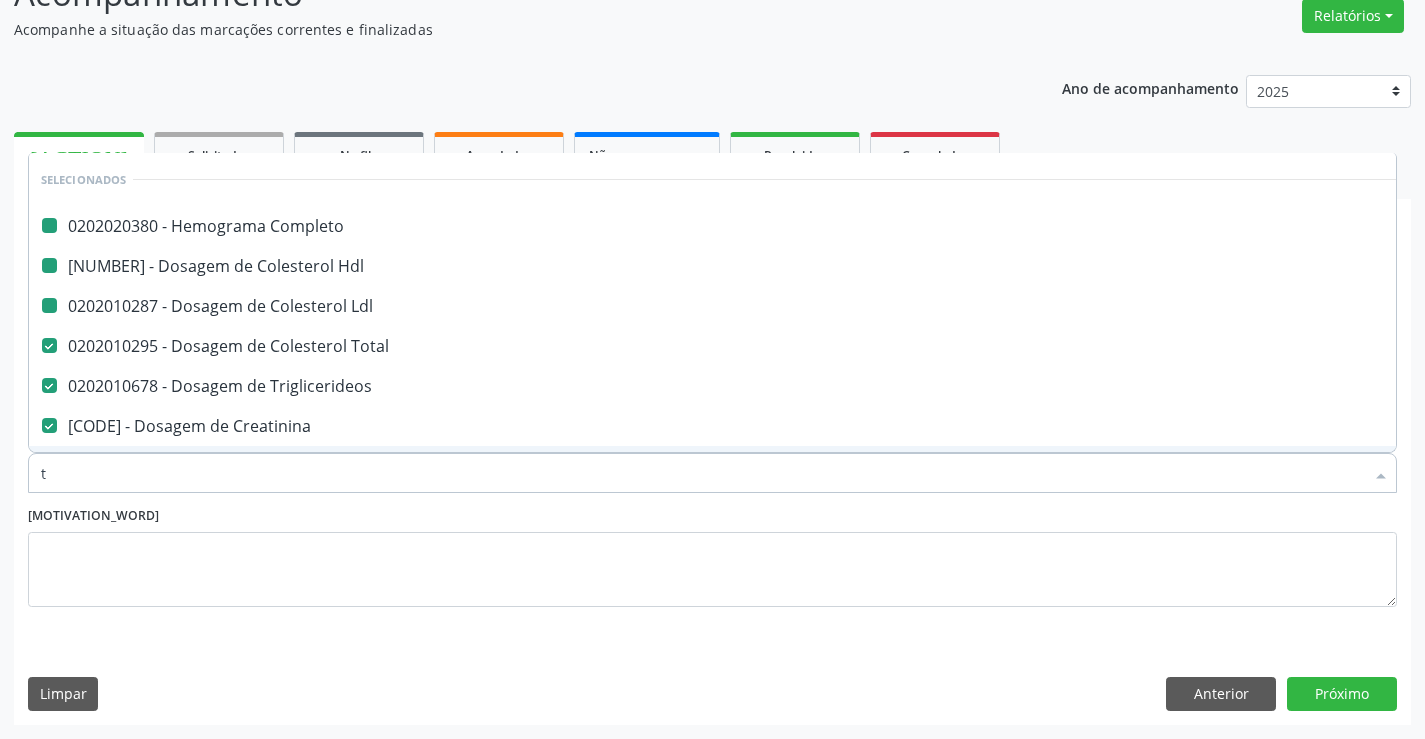 type on "tg" 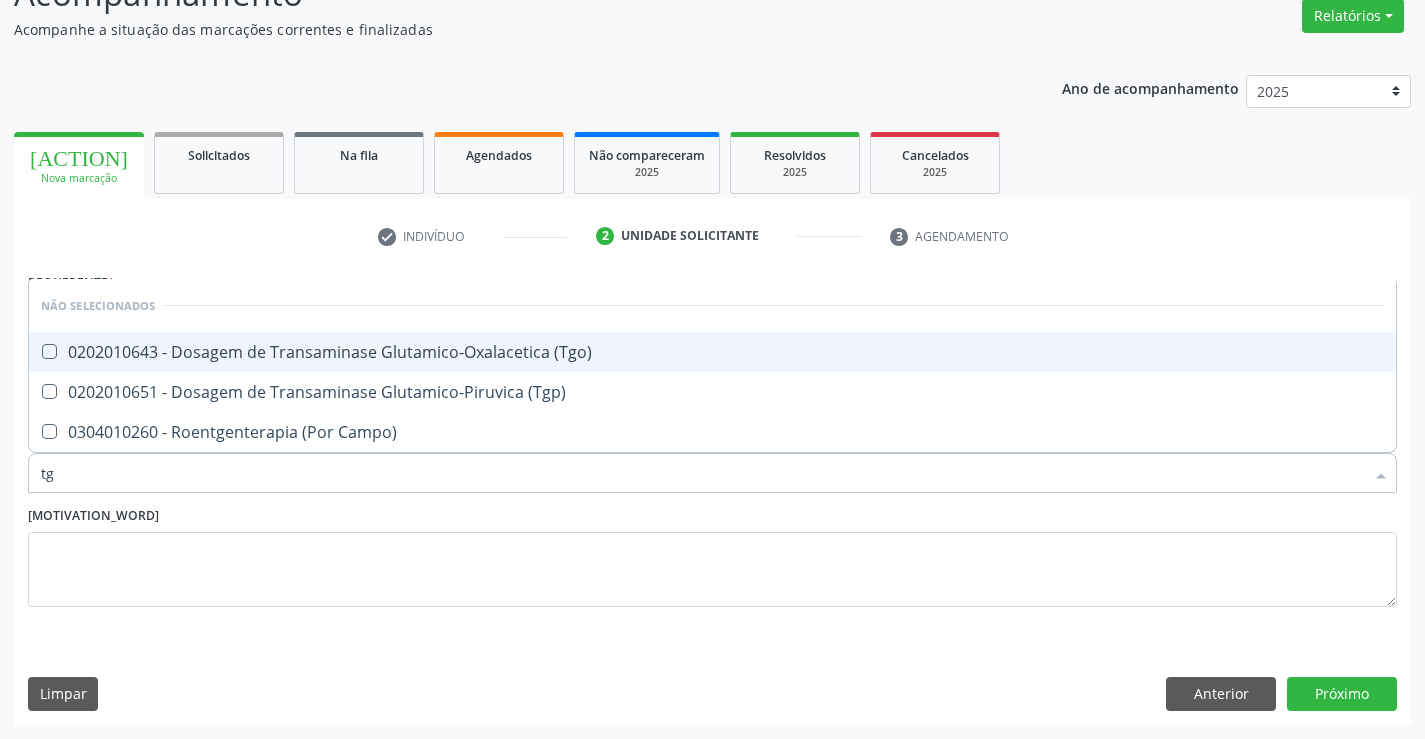 drag, startPoint x: 495, startPoint y: 358, endPoint x: 497, endPoint y: 398, distance: 40.04997 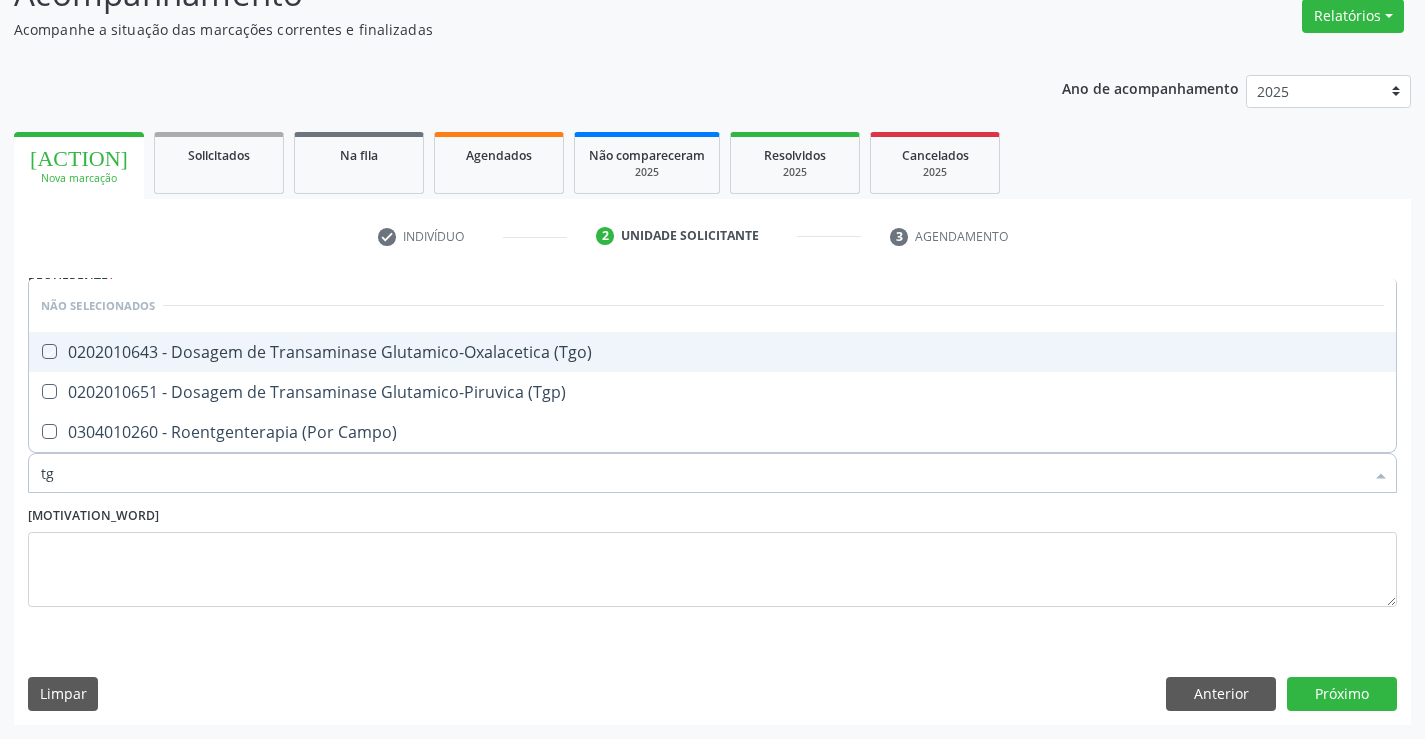 checkbox on "true" 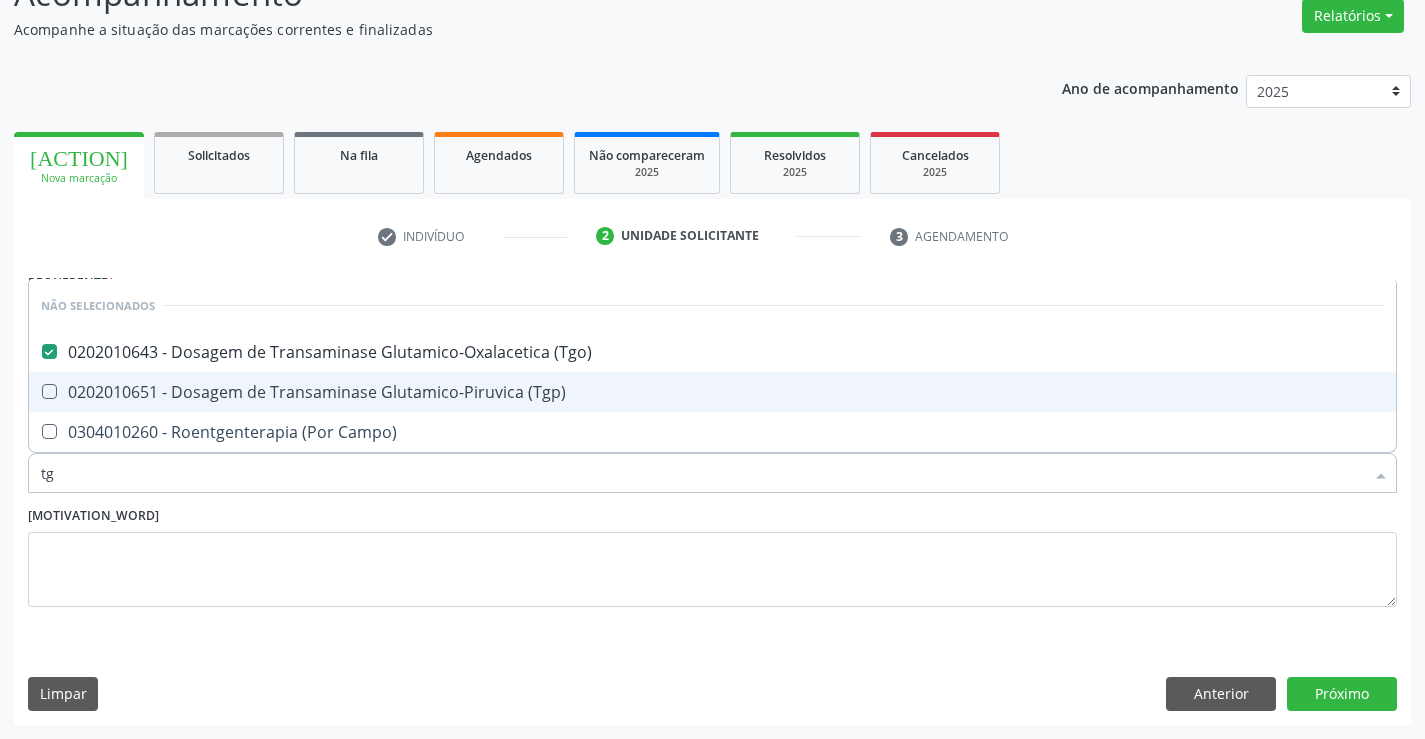 click on "0202010651 - Dosagem de Transaminase Glutamico-Piruvica (Tgp)" at bounding box center (712, 392) 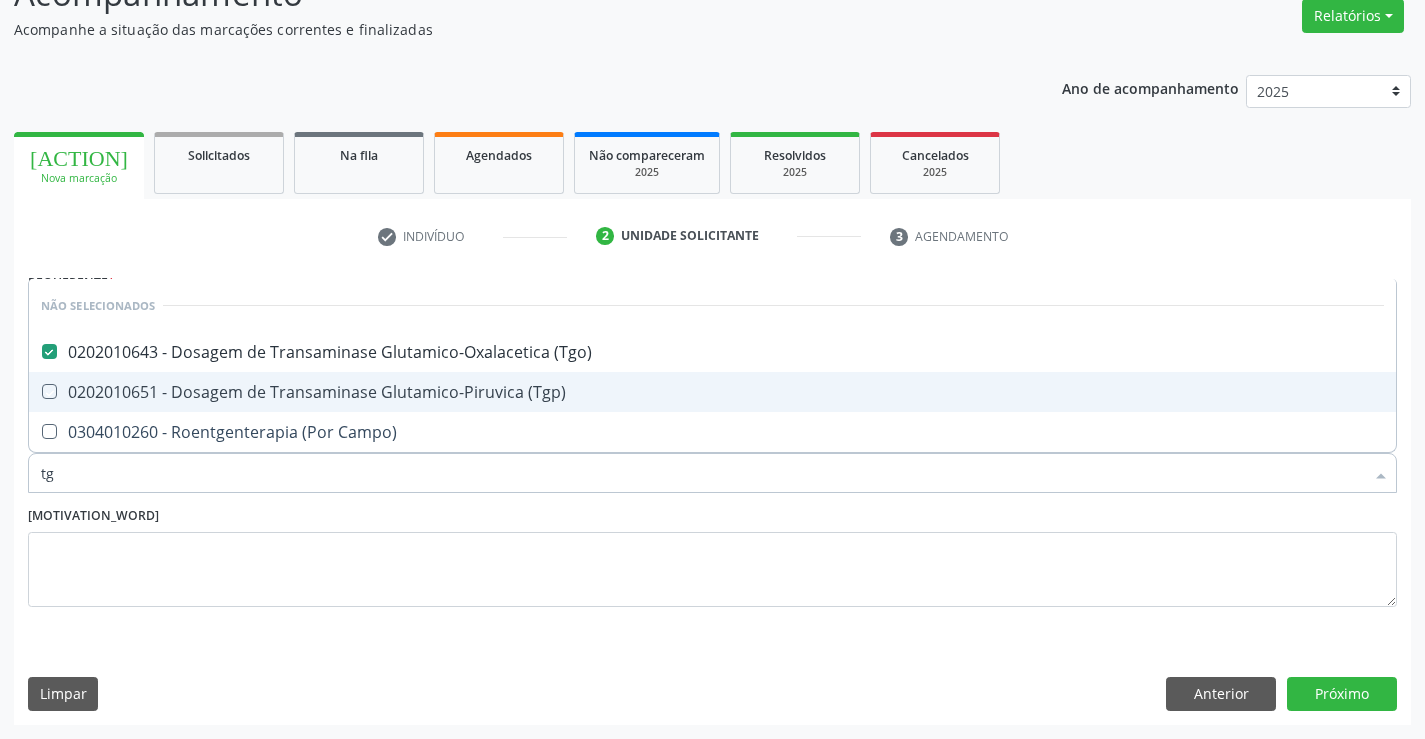 checkbox on "true" 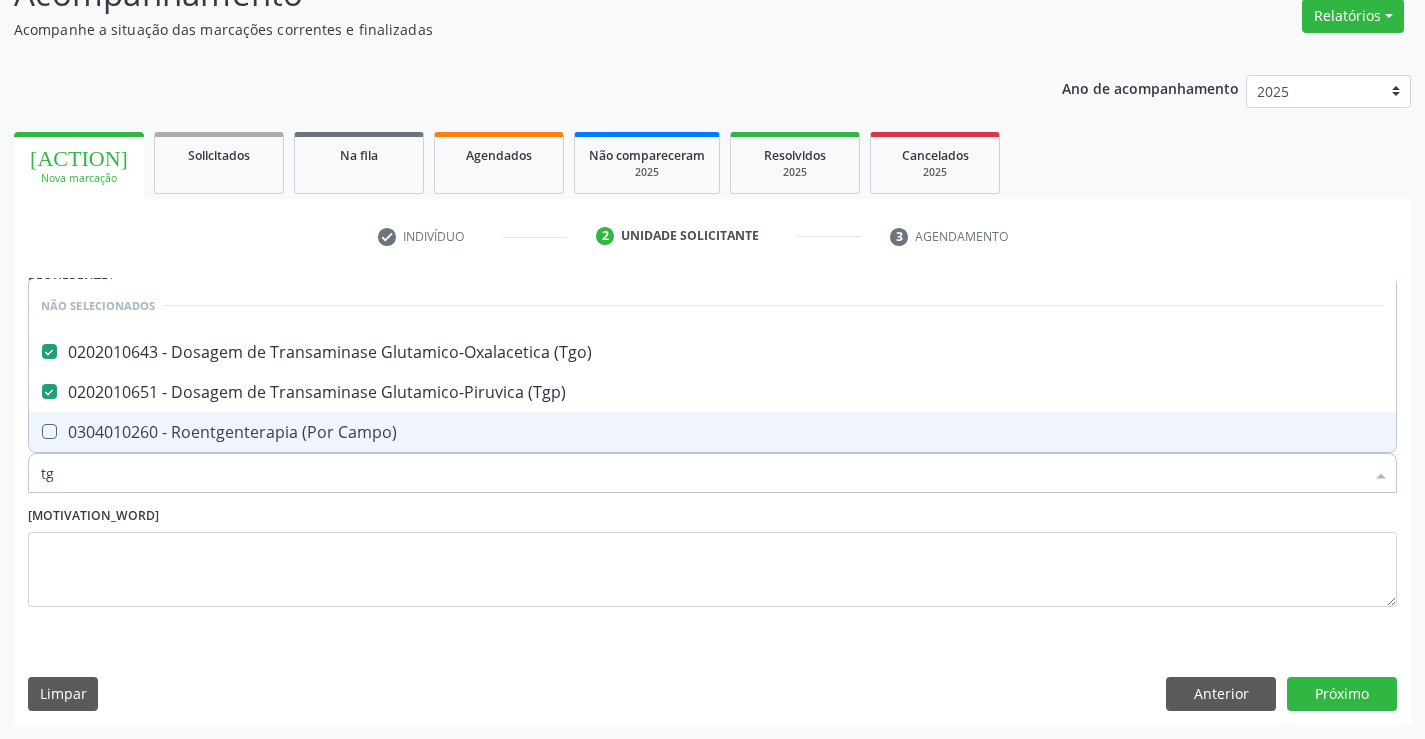 type on "tg" 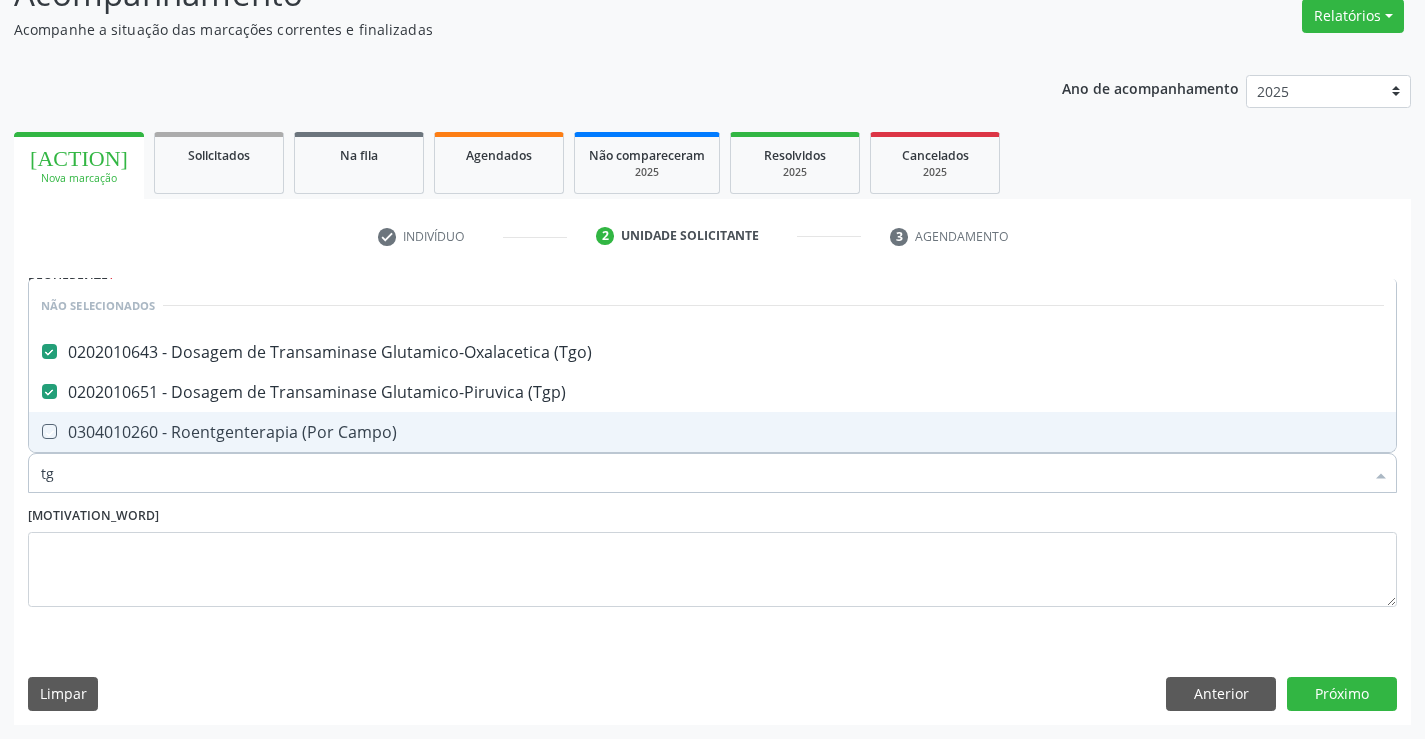 click on "Motivo" at bounding box center (712, 554) 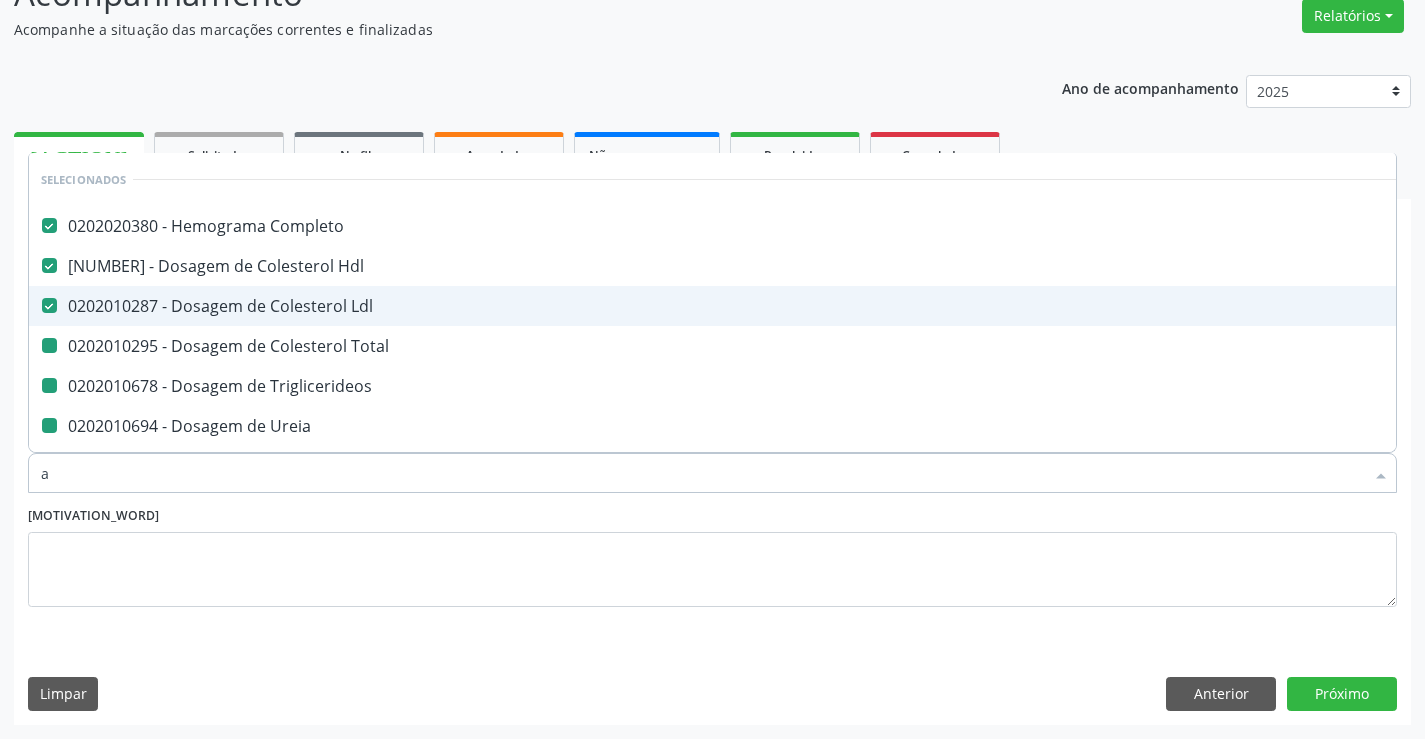 type on "ac" 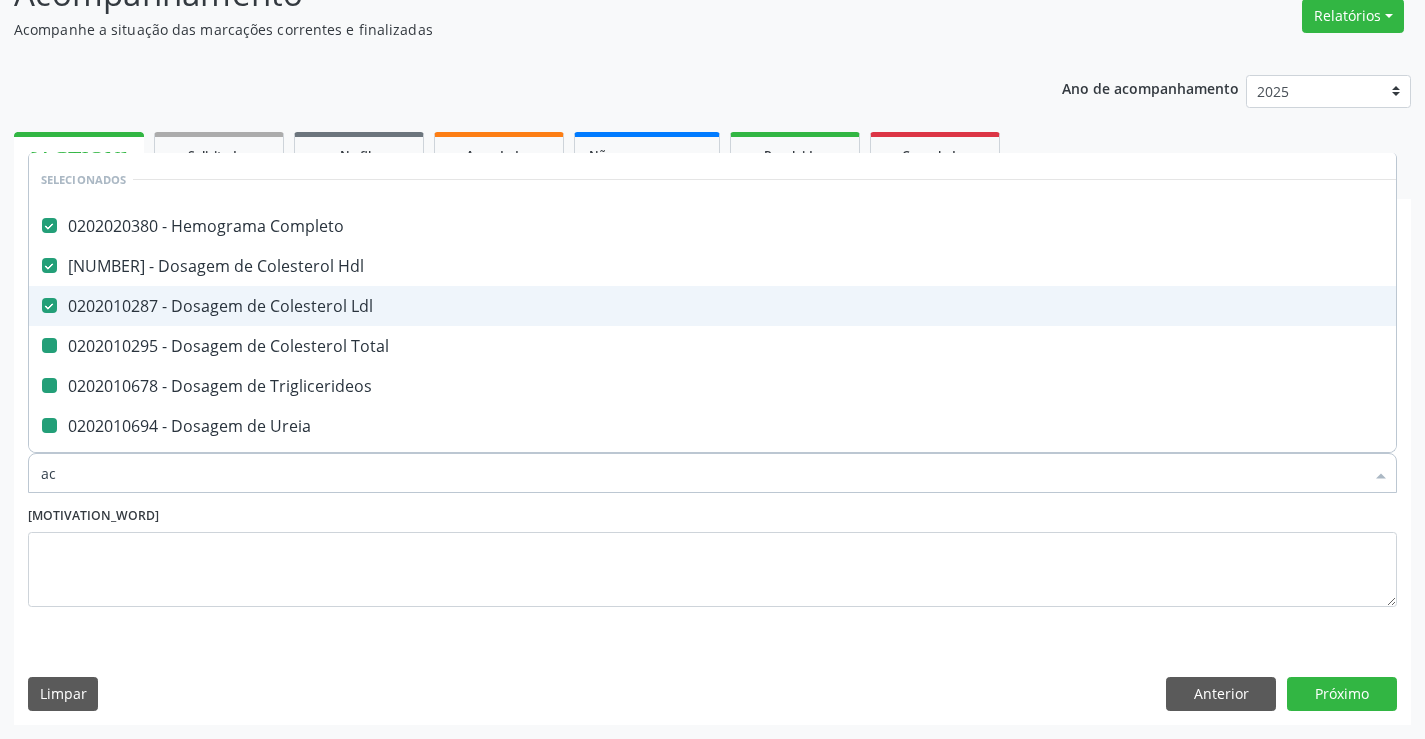 checkbox on "false" 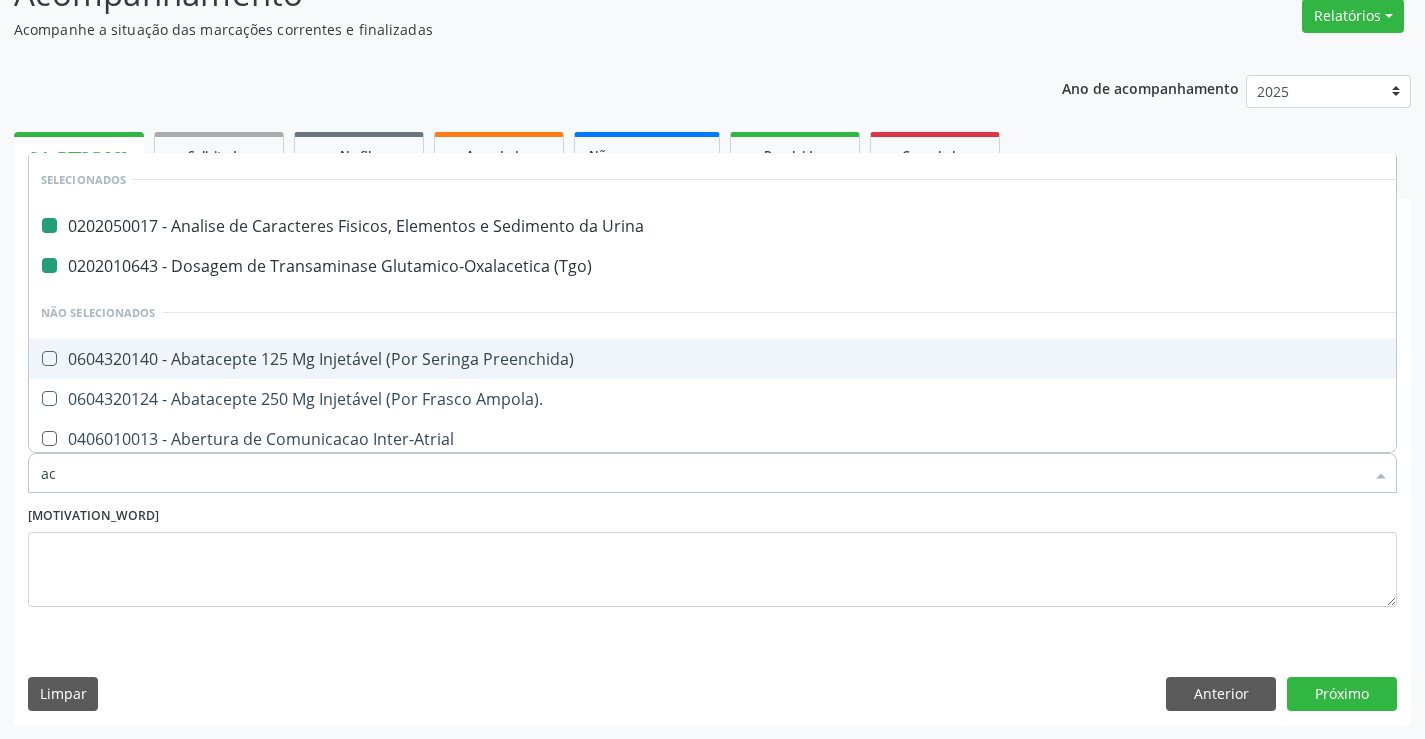 type on "aci" 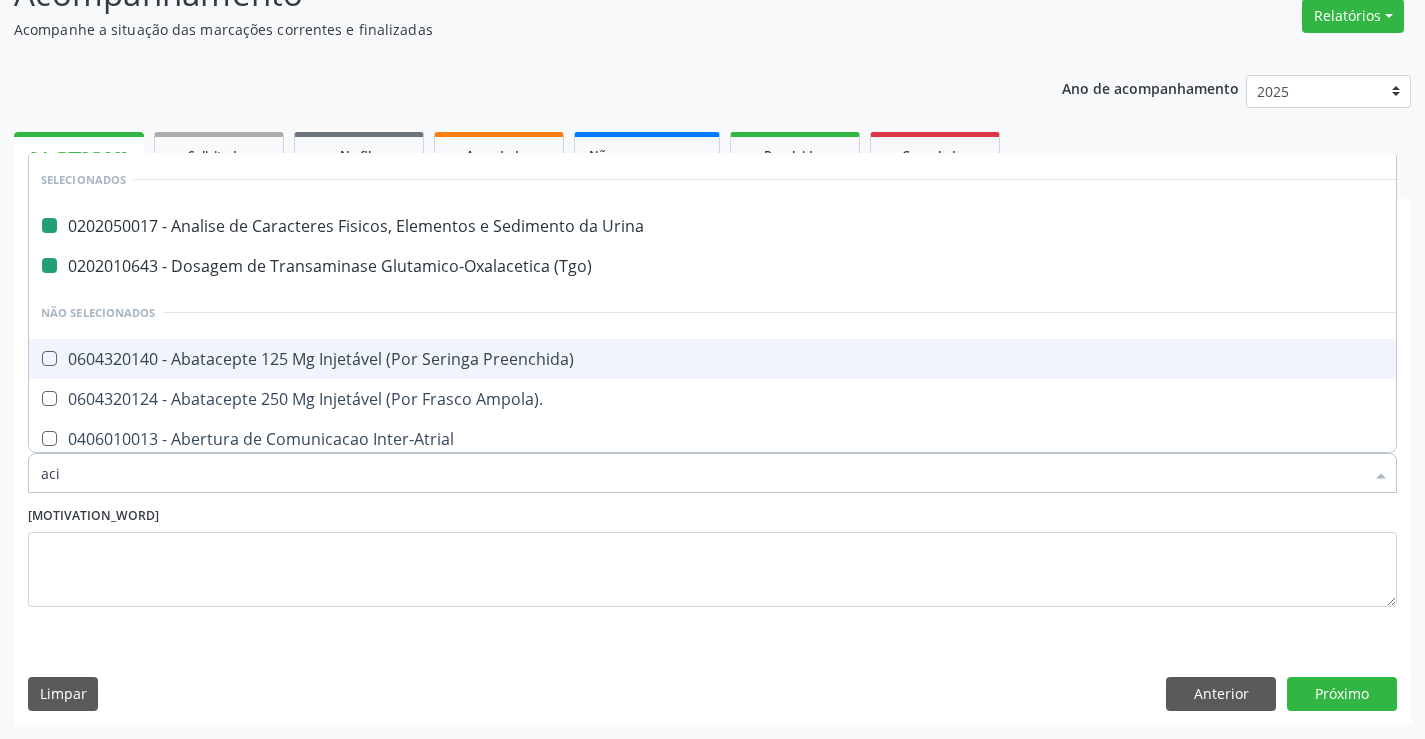 checkbox on "false" 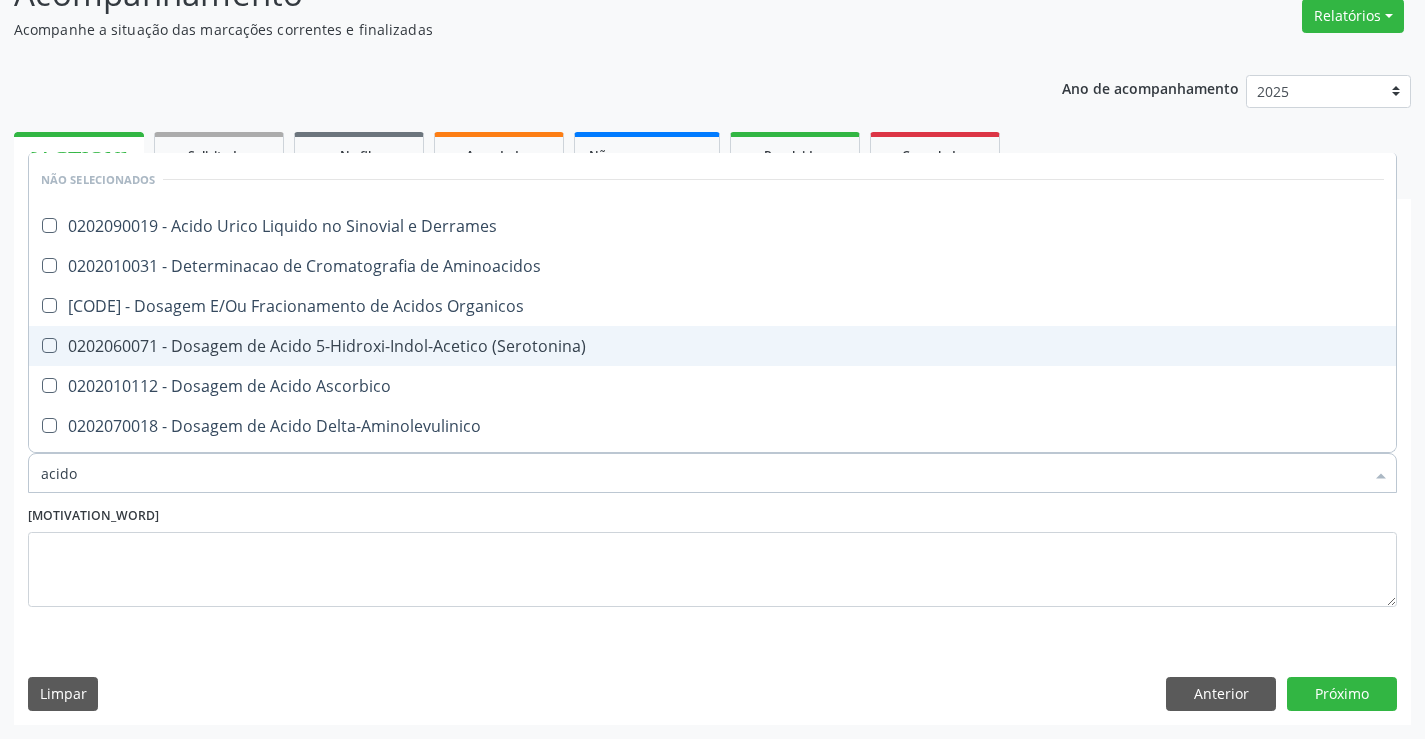 type on "acido u" 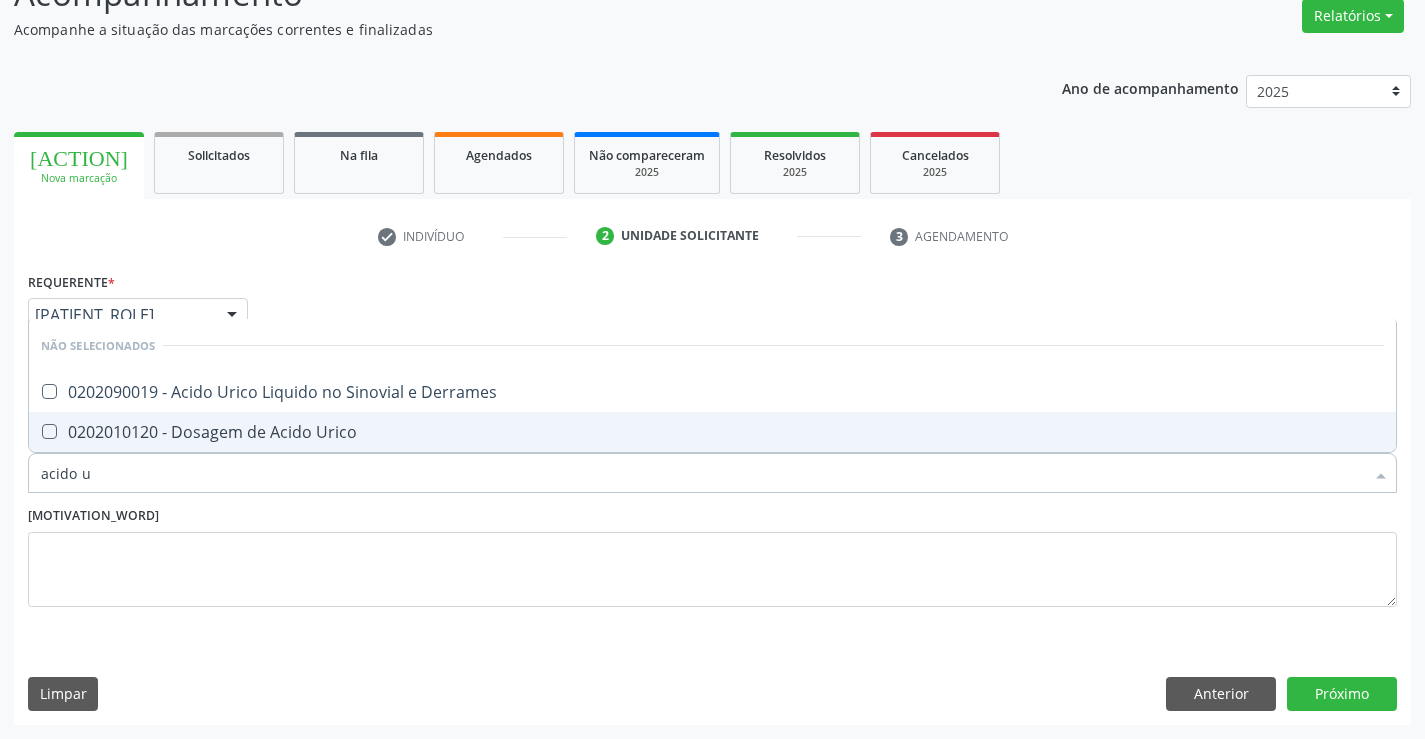 click on "0202010120 - Dosagem de Acido Urico" at bounding box center [712, 432] 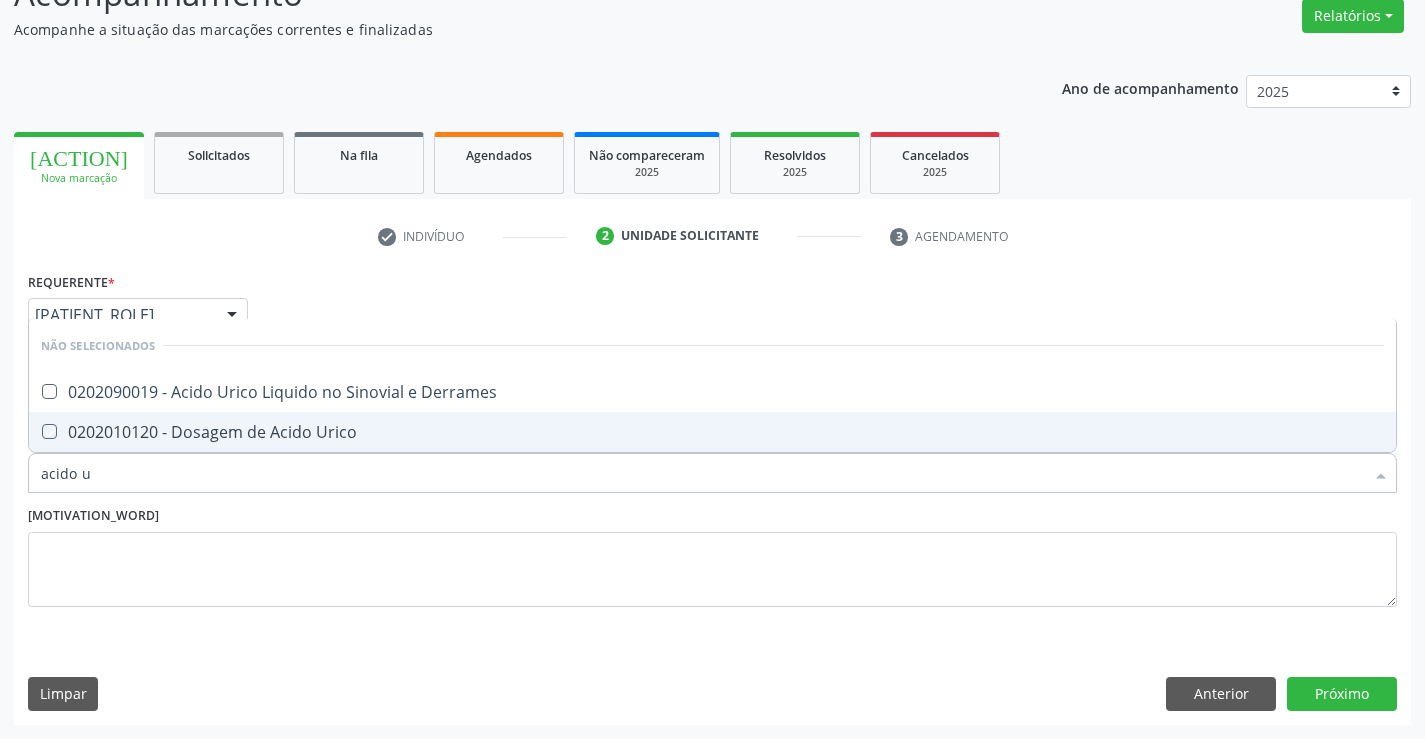 checkbox on "true" 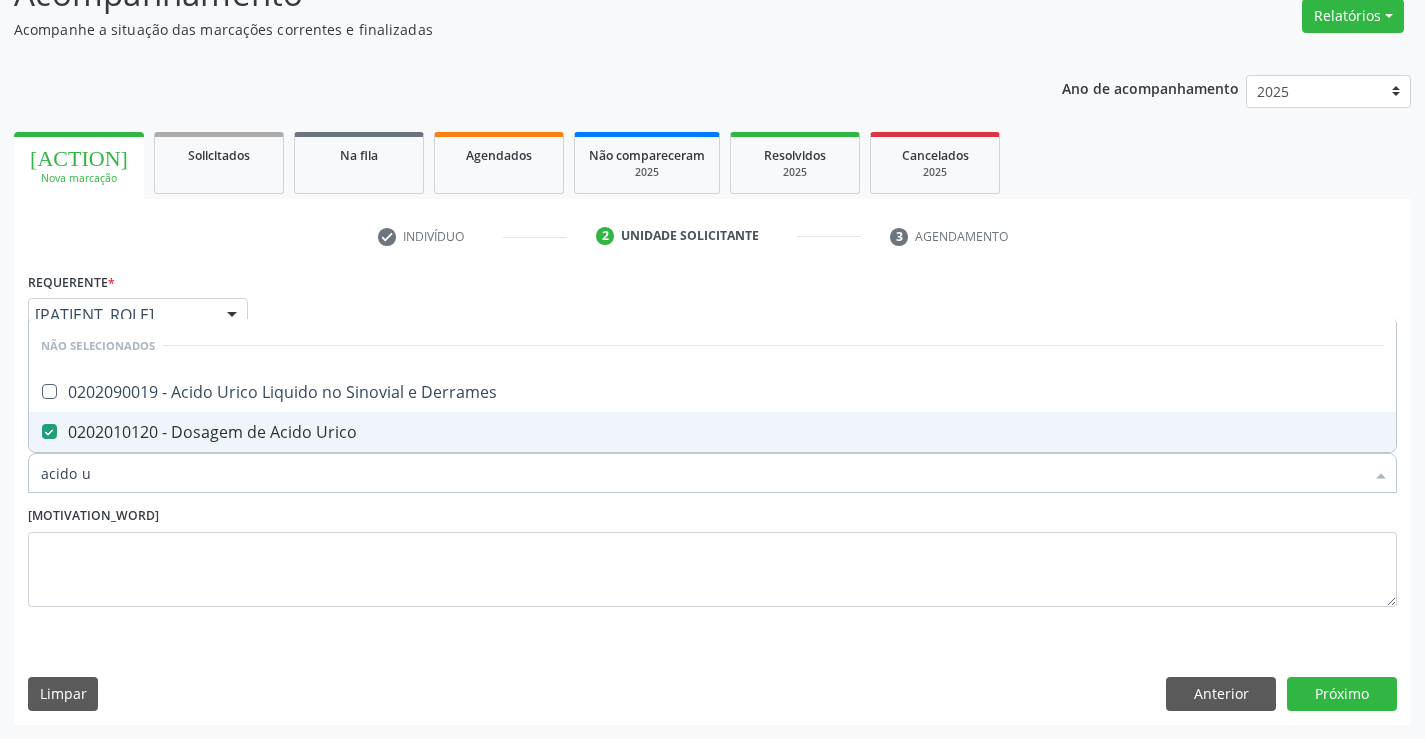 type on "acido u" 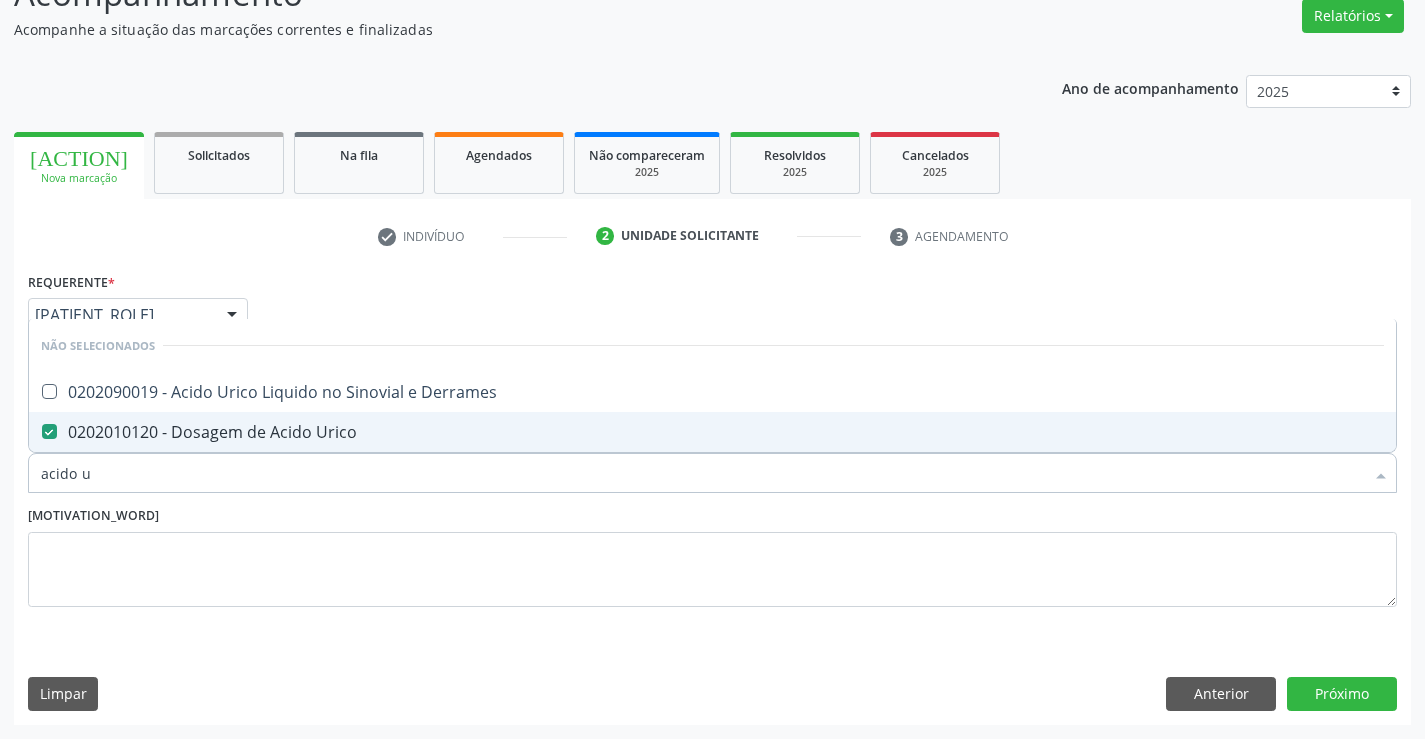 click on "Motivo" at bounding box center (712, 554) 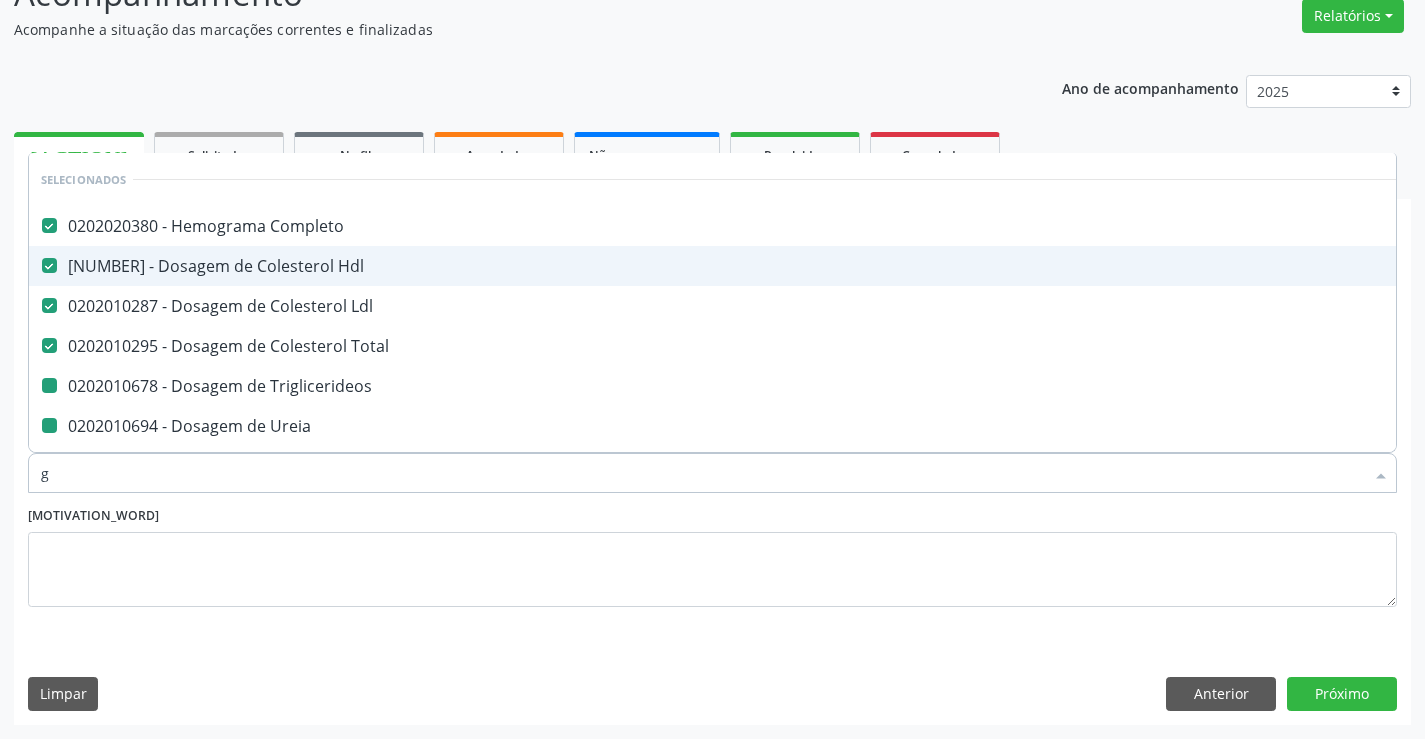 type on "gl" 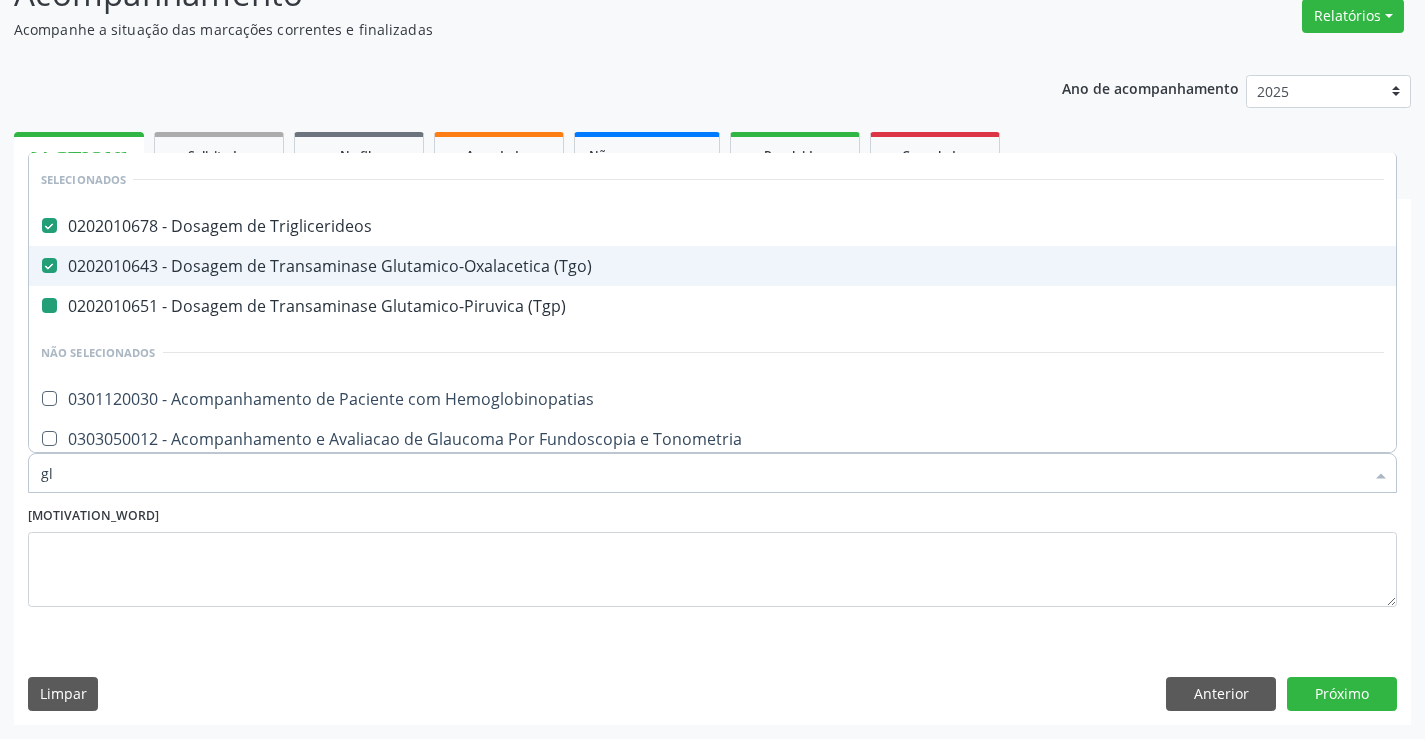 type on "gli" 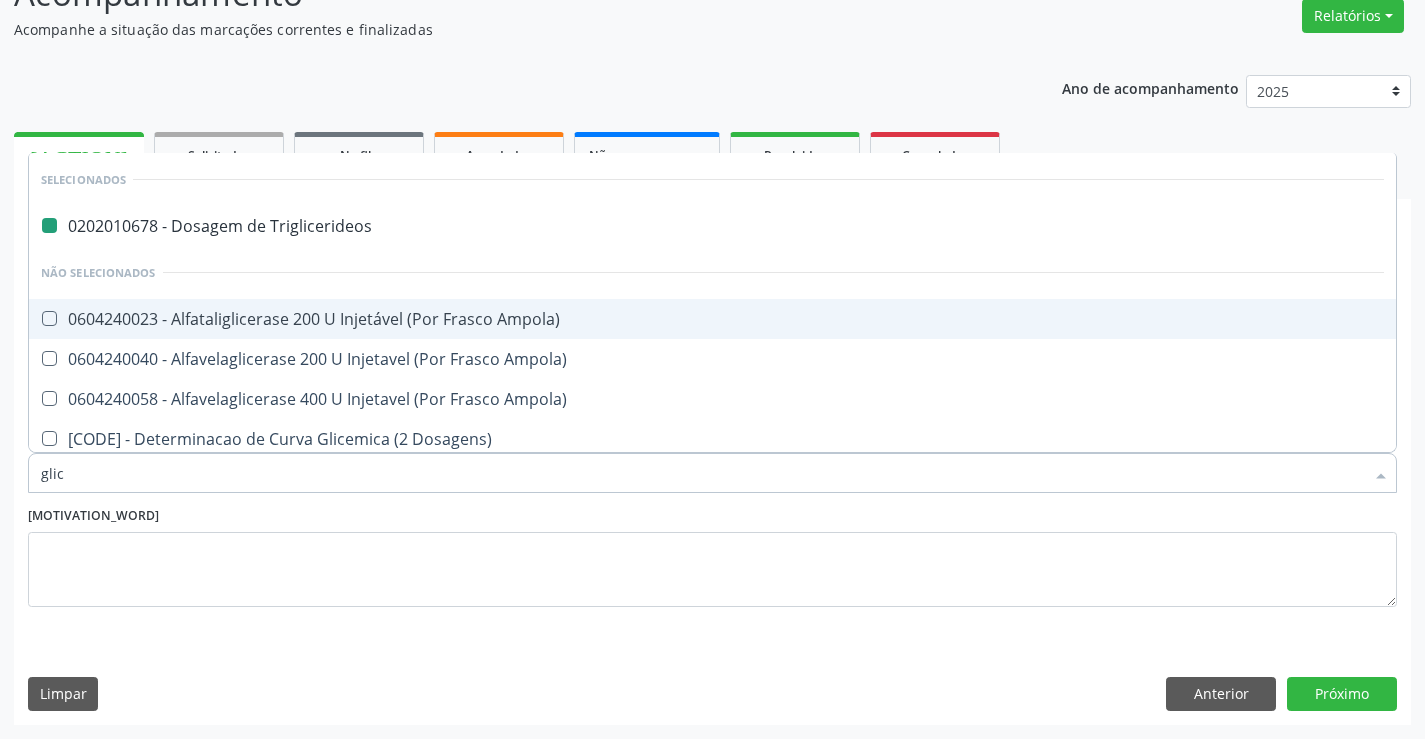 type on "glico" 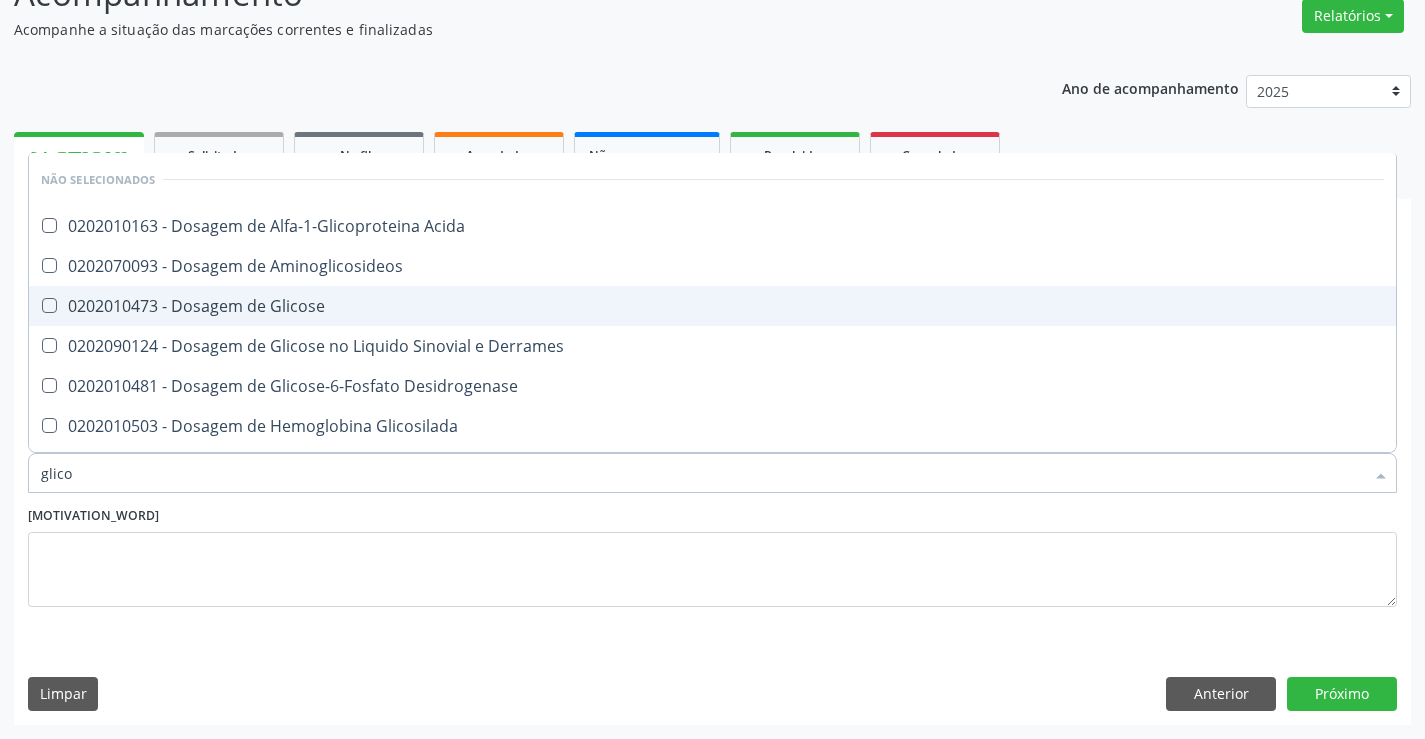 type on "glicos" 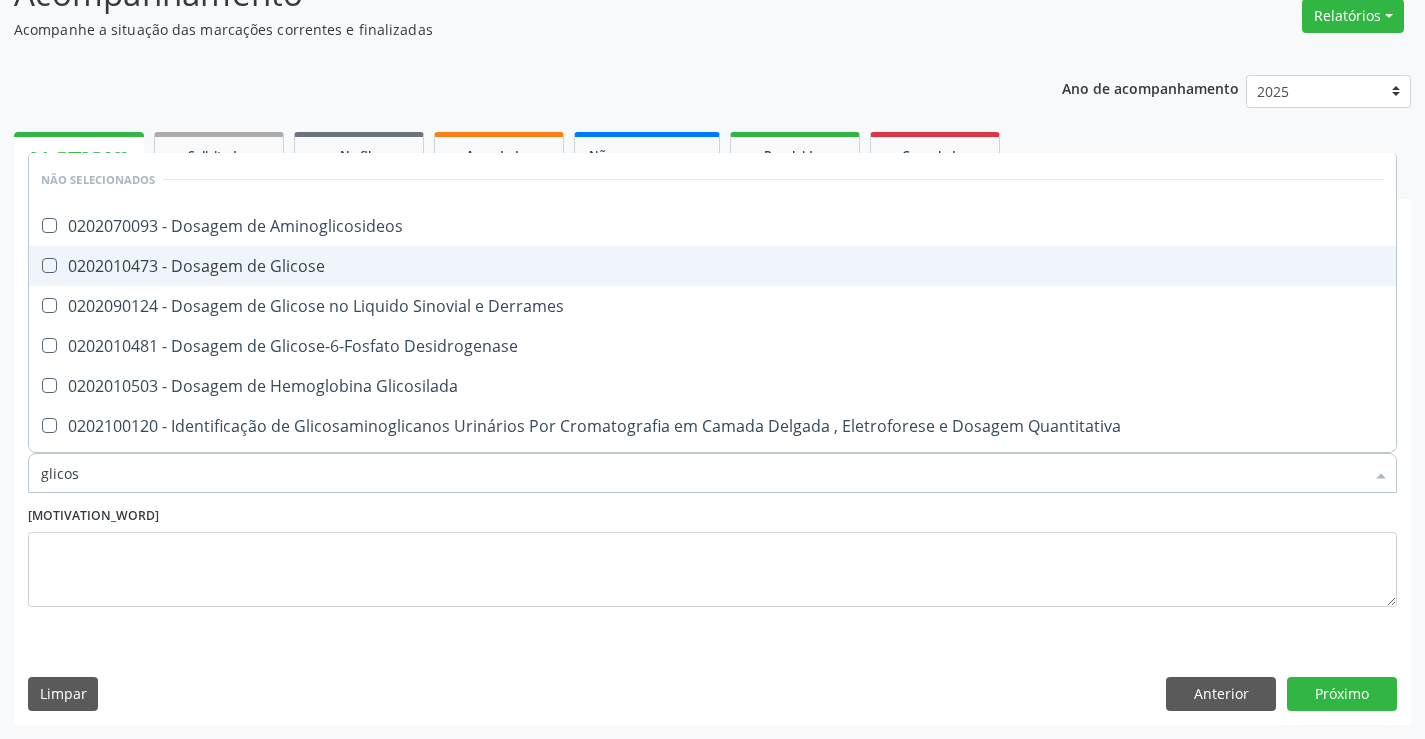 drag, startPoint x: 257, startPoint y: 269, endPoint x: 251, endPoint y: 345, distance: 76.23647 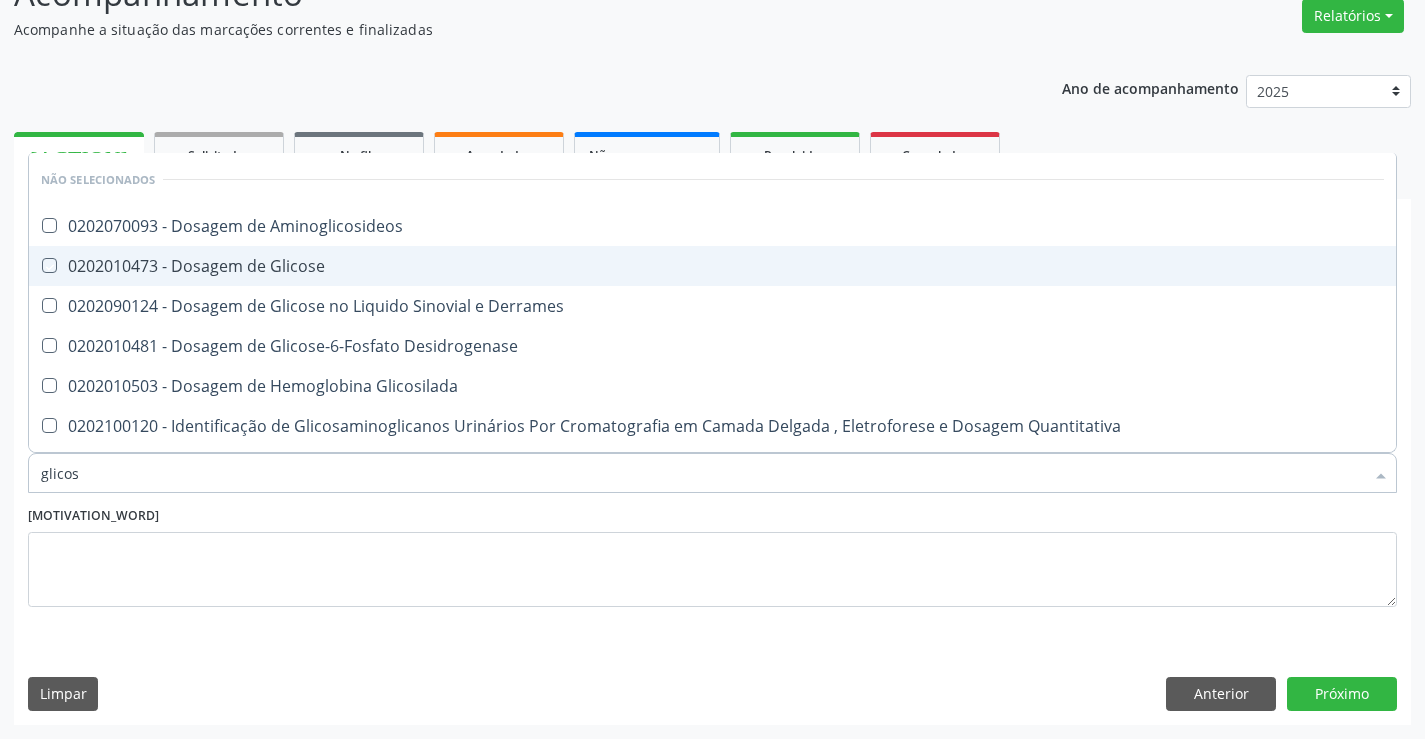 checkbox on "true" 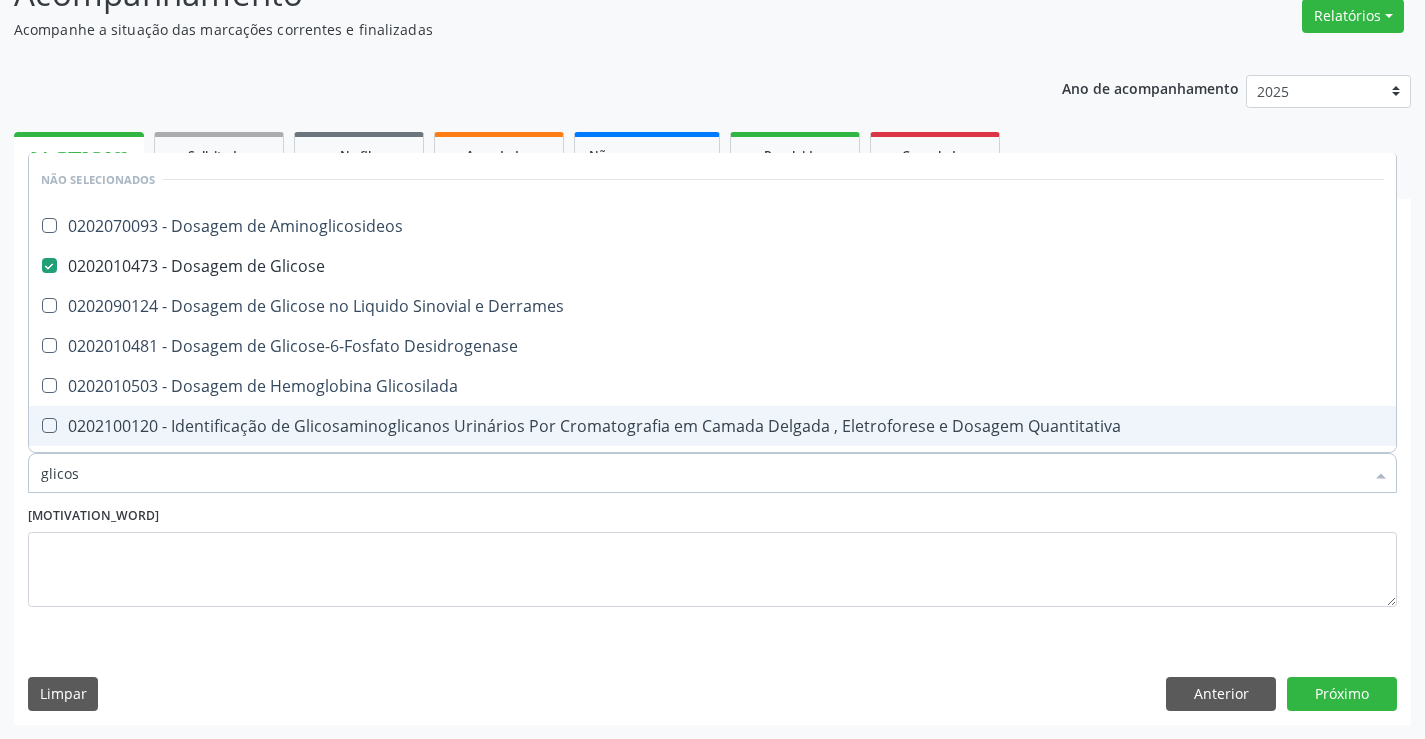 type on "glicos" 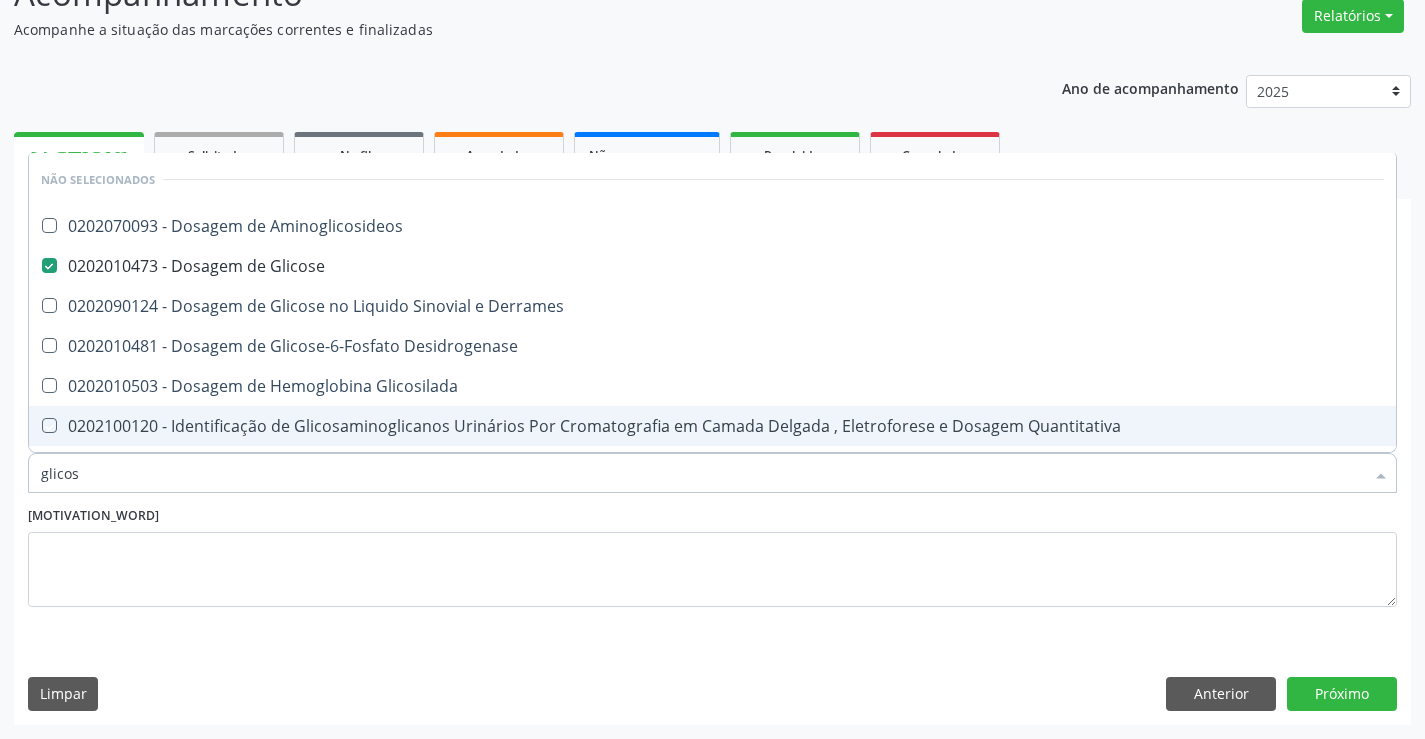 click on "Motivo" at bounding box center (712, 554) 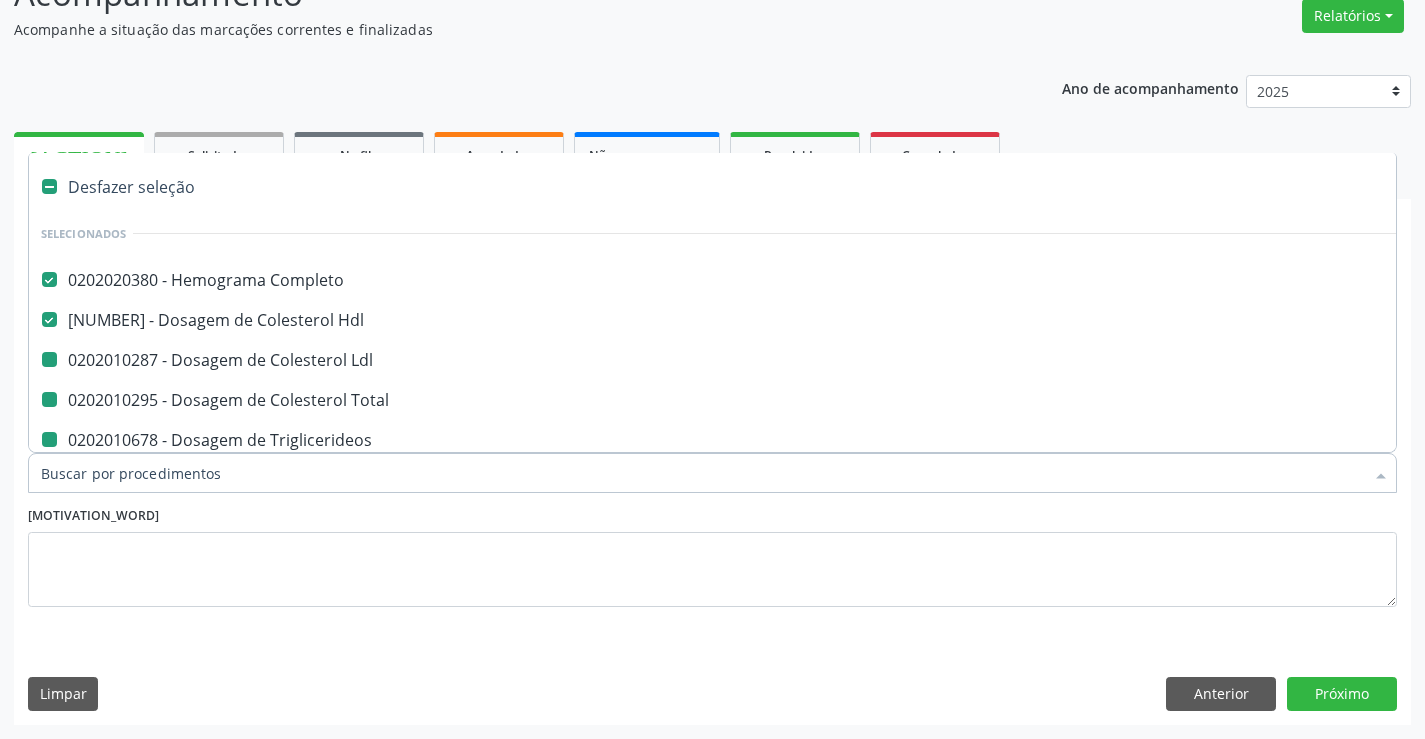 type on "f" 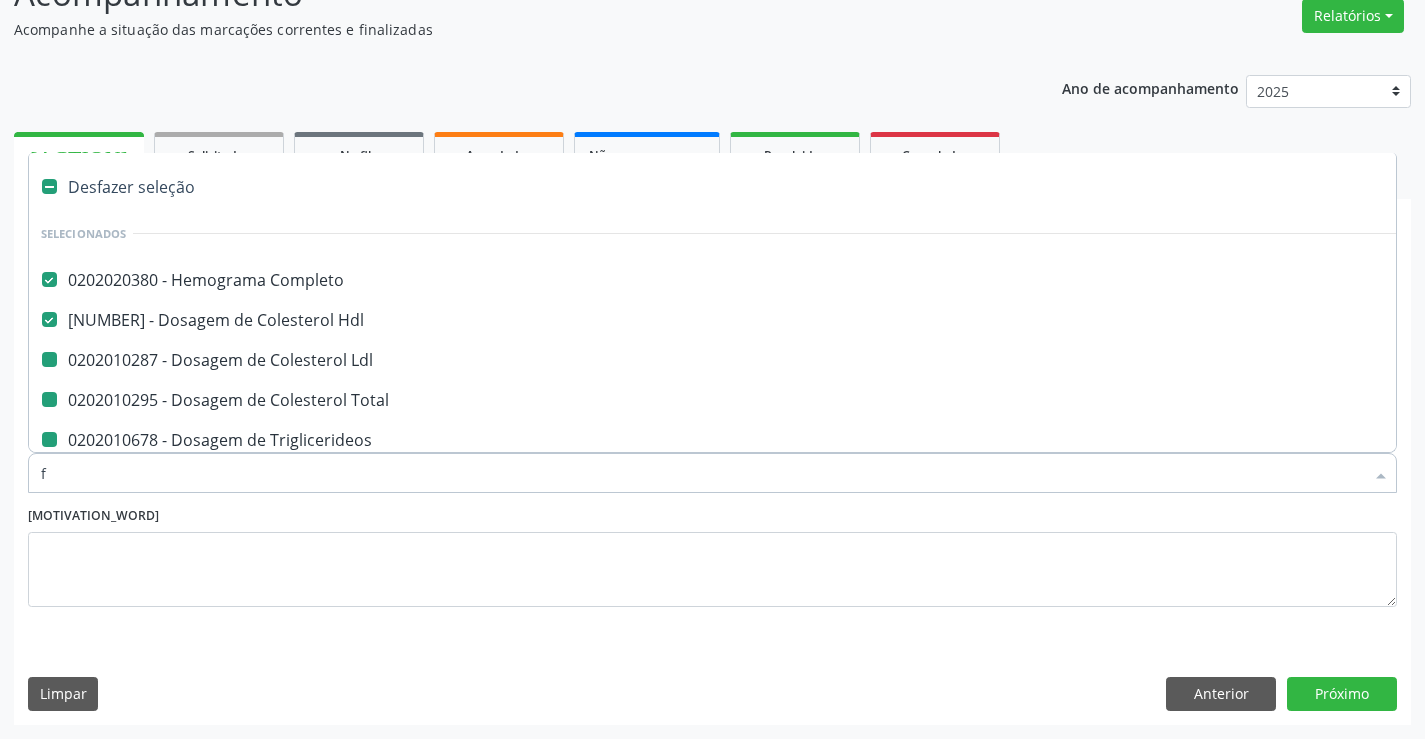 checkbox on "false" 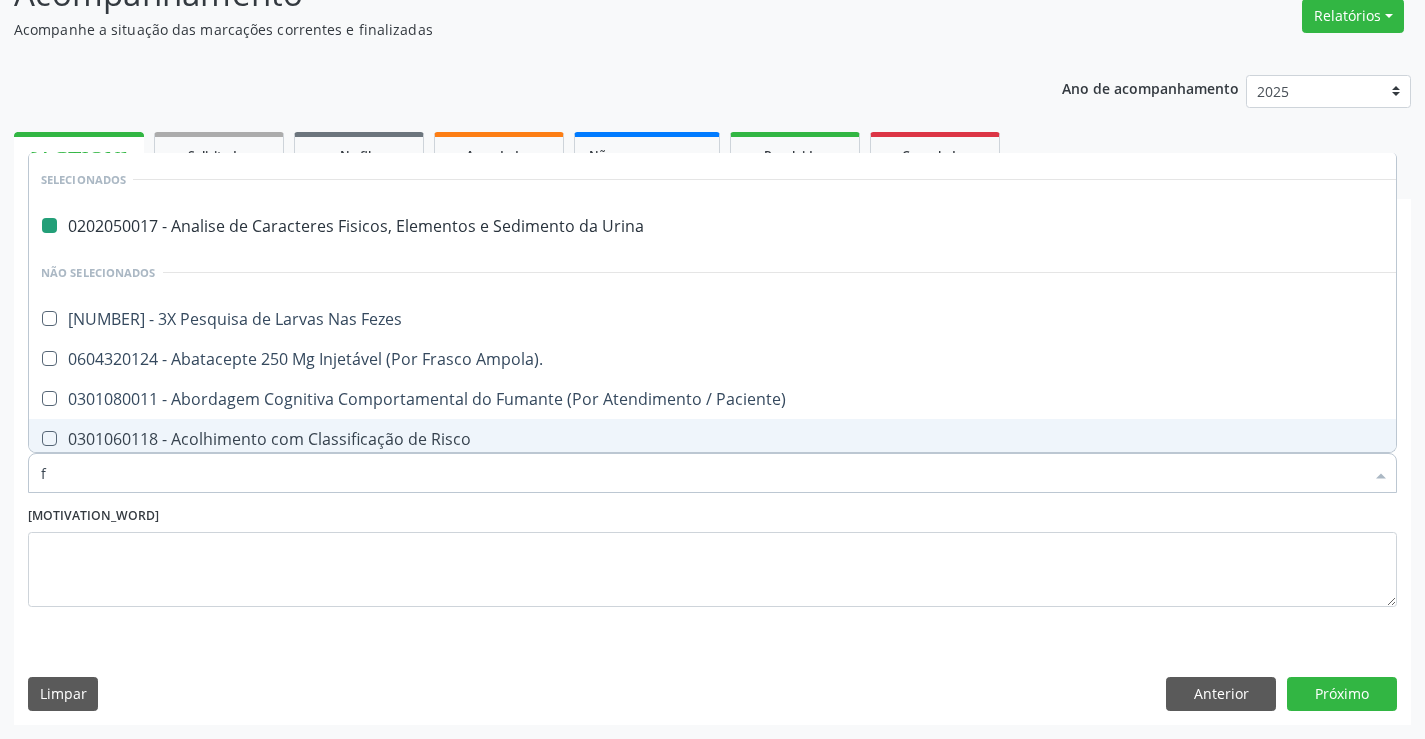 type on "fe" 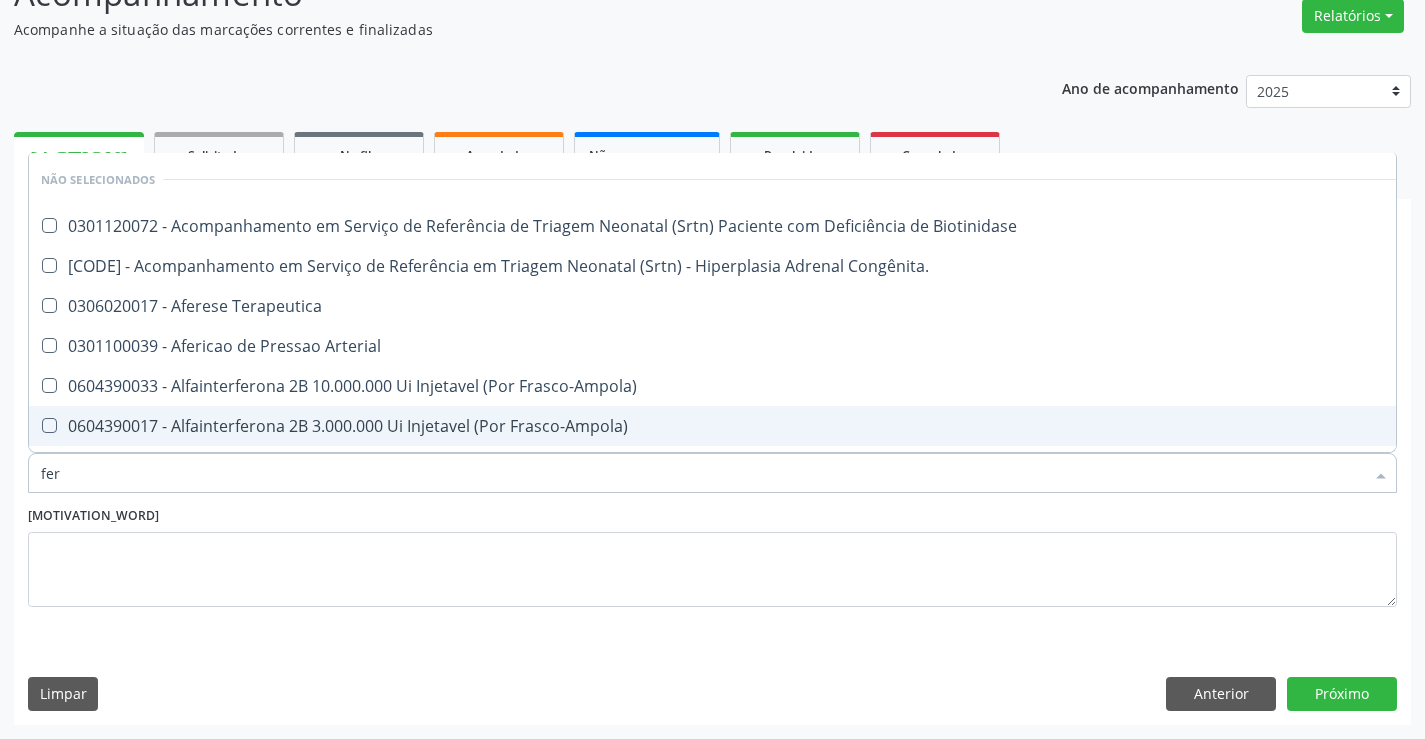 type on "ferr" 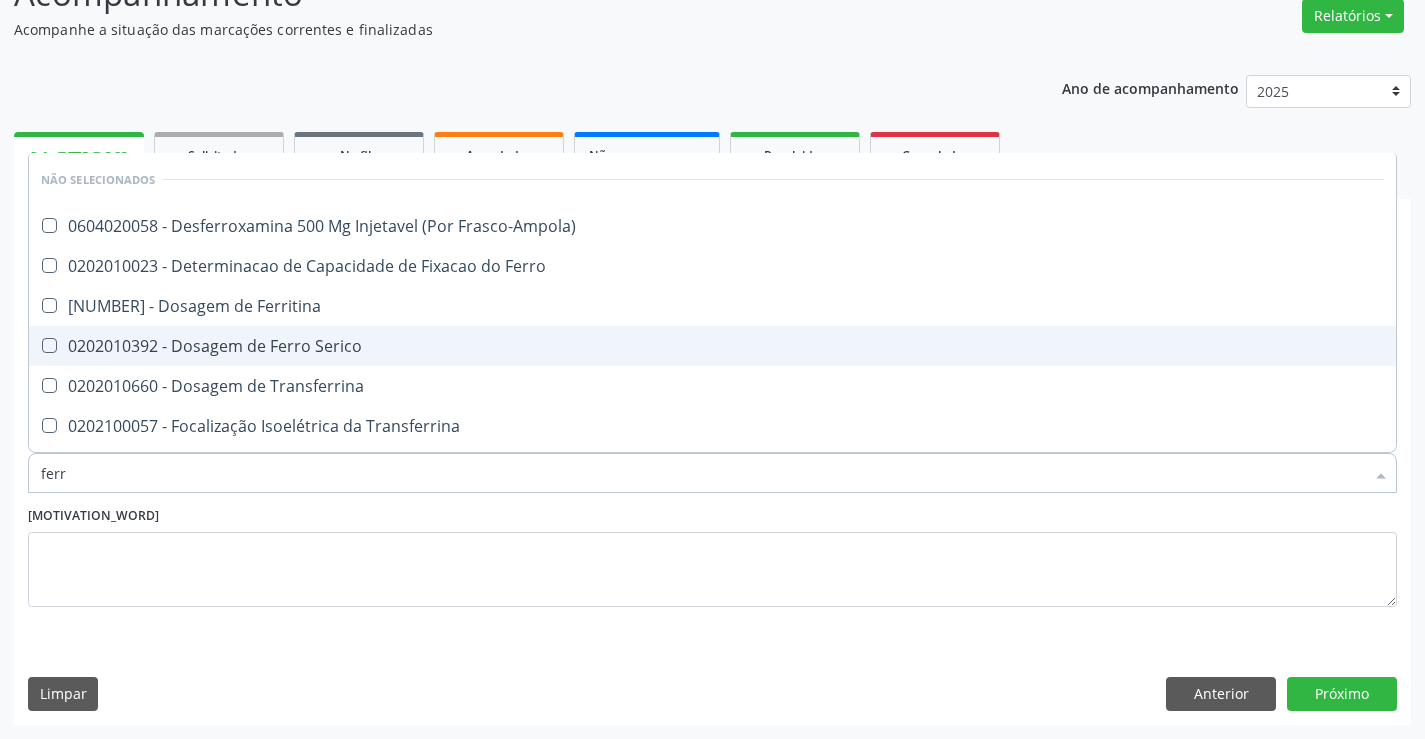 click on "0202010392 - Dosagem de Ferro Serico" at bounding box center [712, 346] 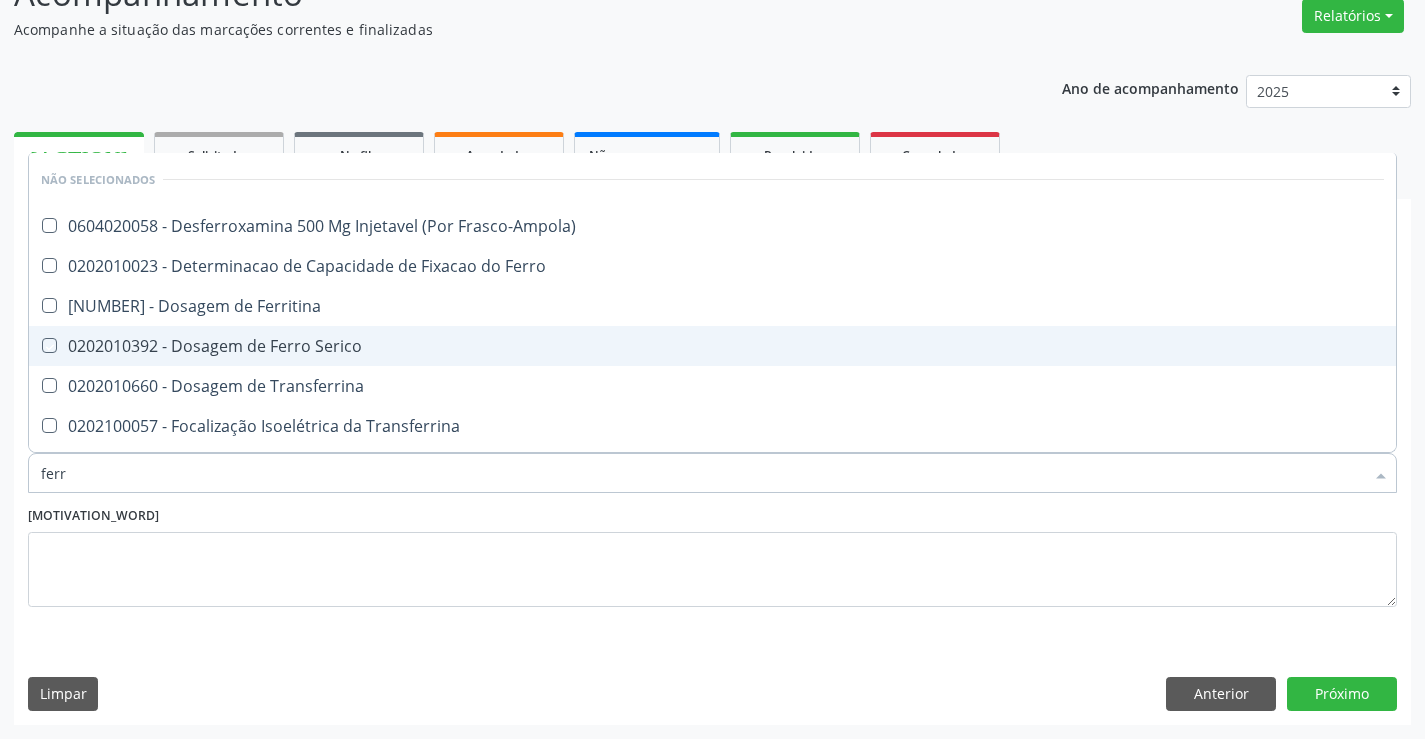 checkbox on "true" 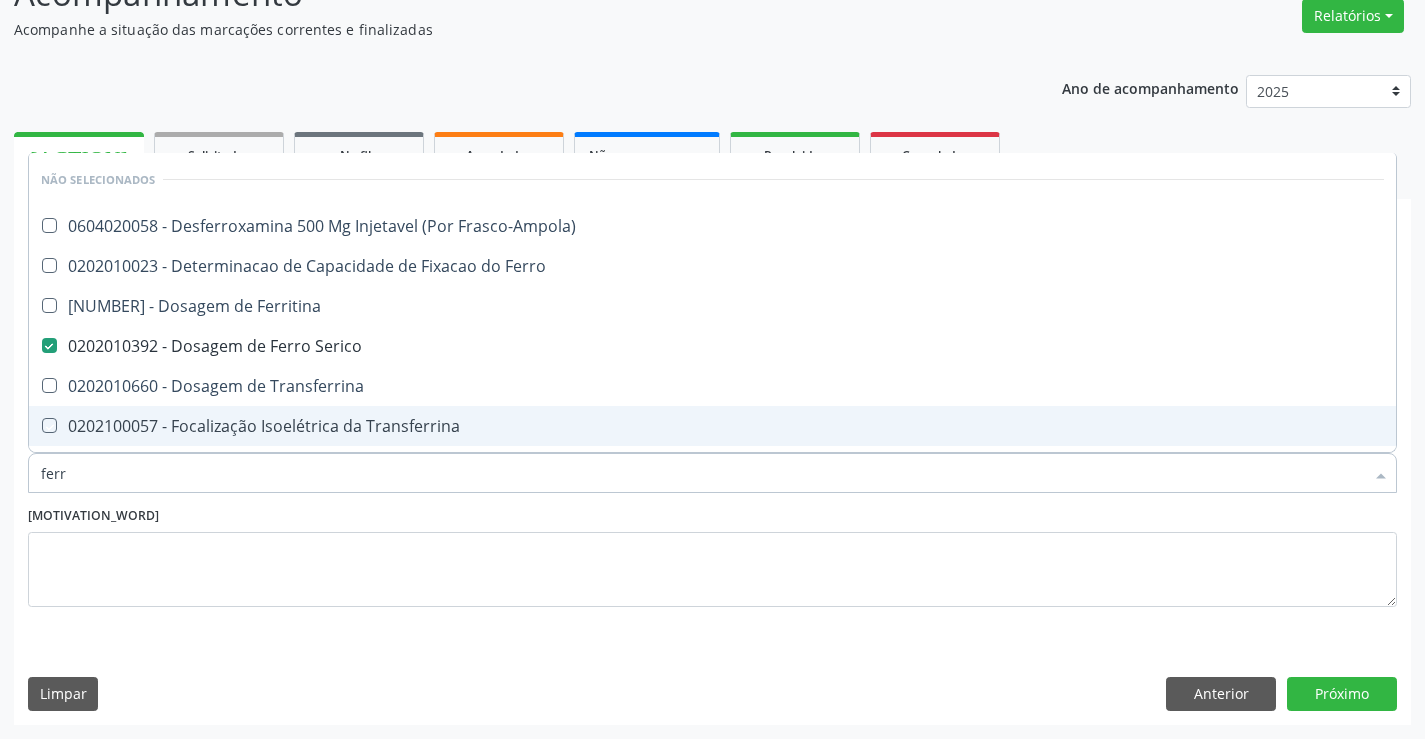 click on "Motivo" at bounding box center (712, 554) 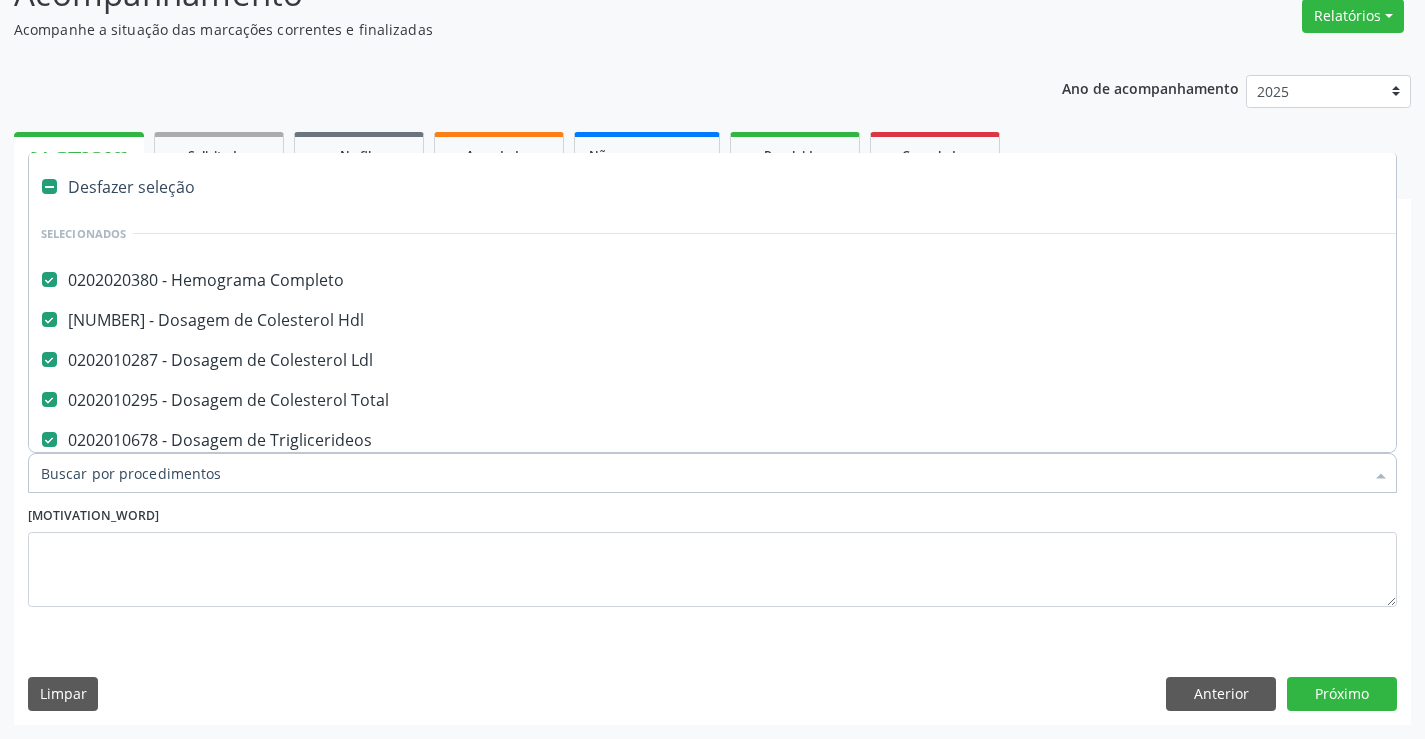 click on "Item de agendamento
*" at bounding box center [702, 473] 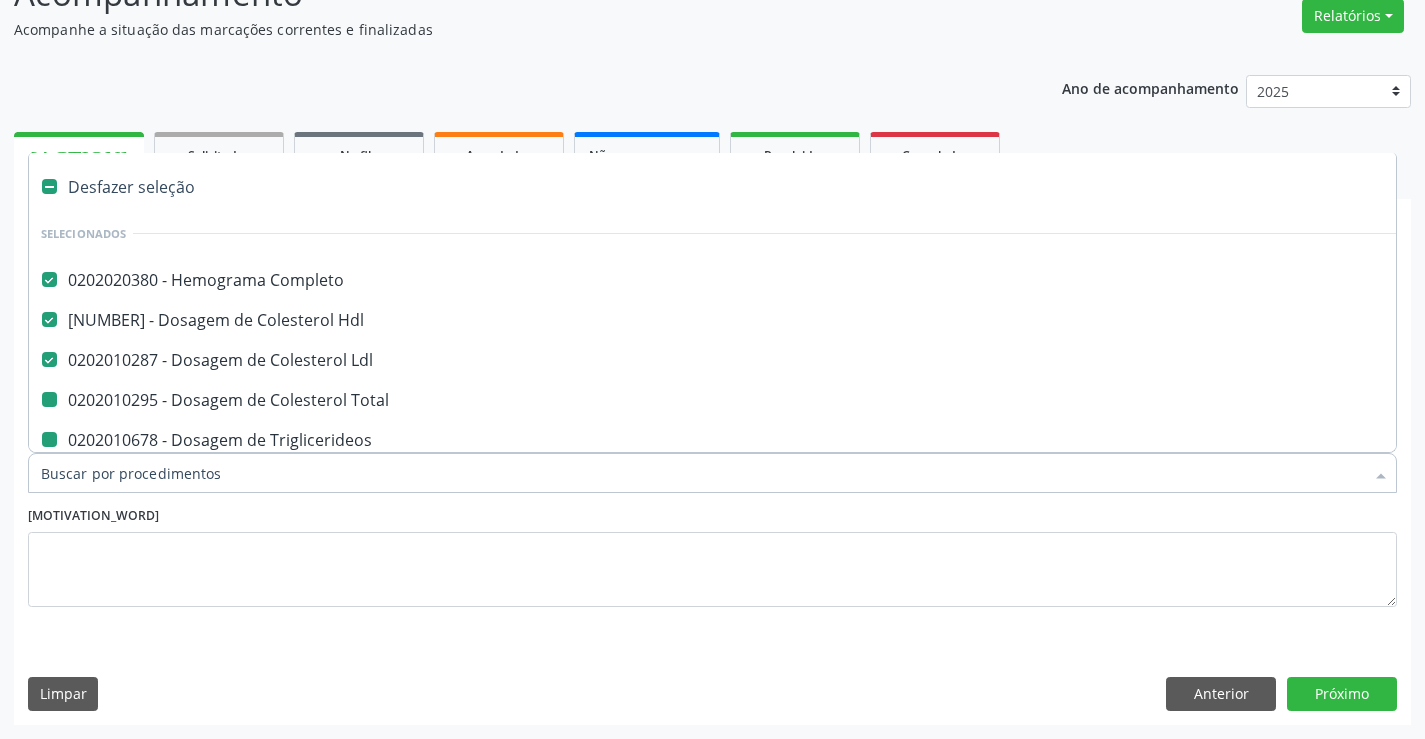type on "f" 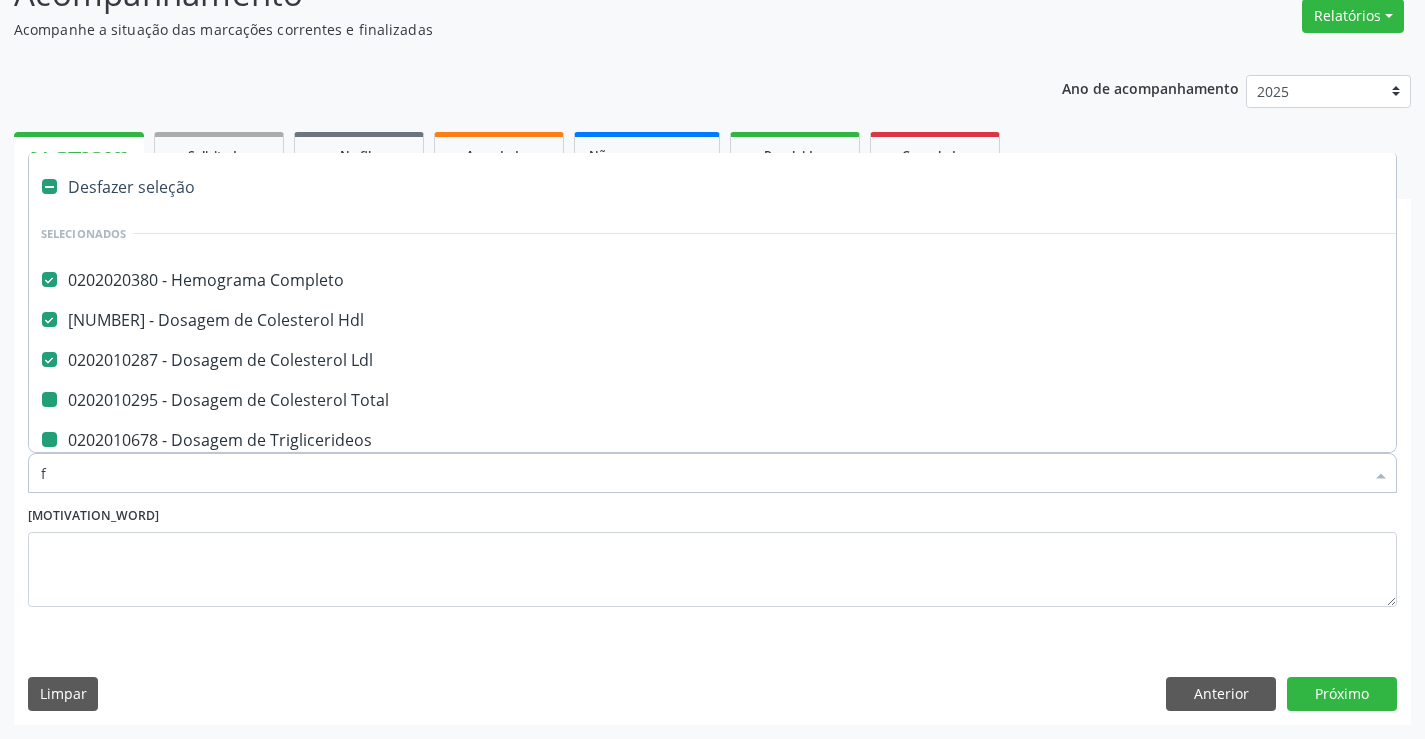 checkbox on "false" 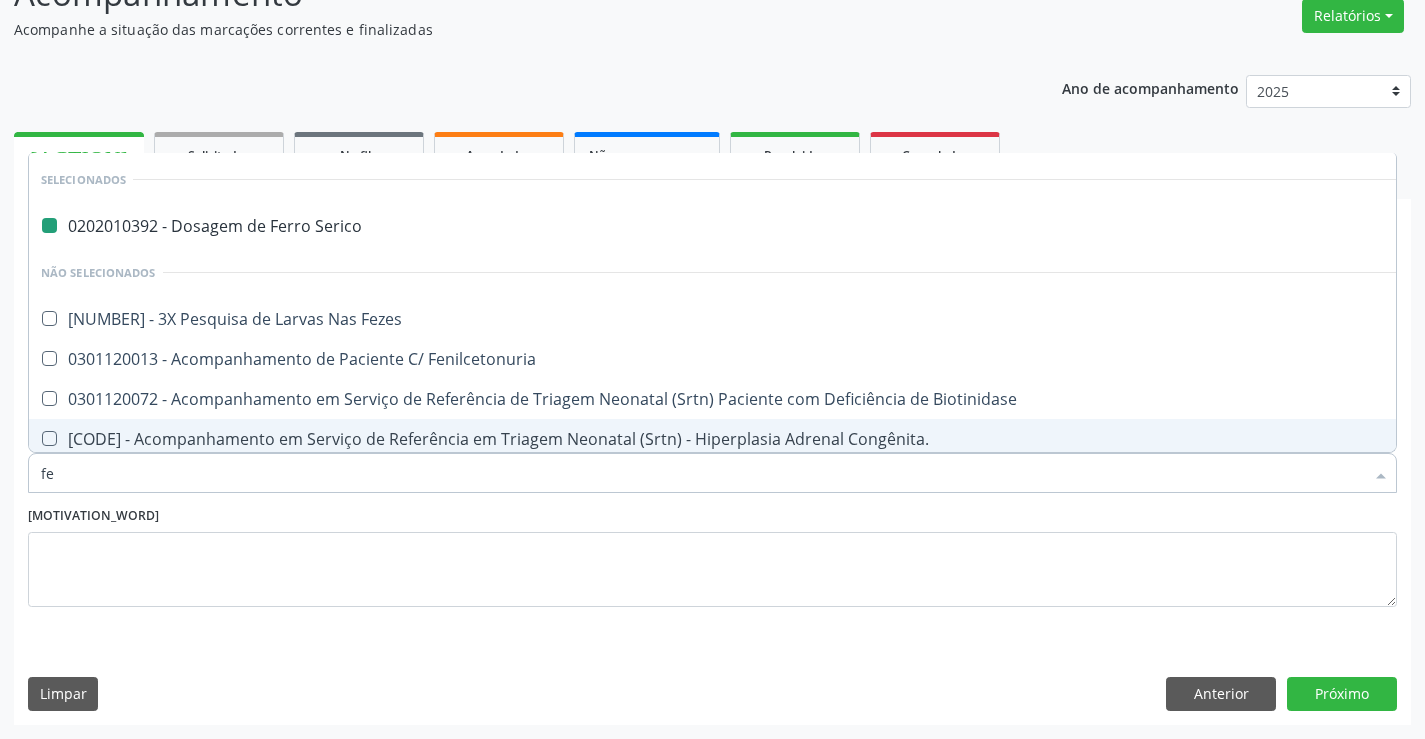 type on "fez" 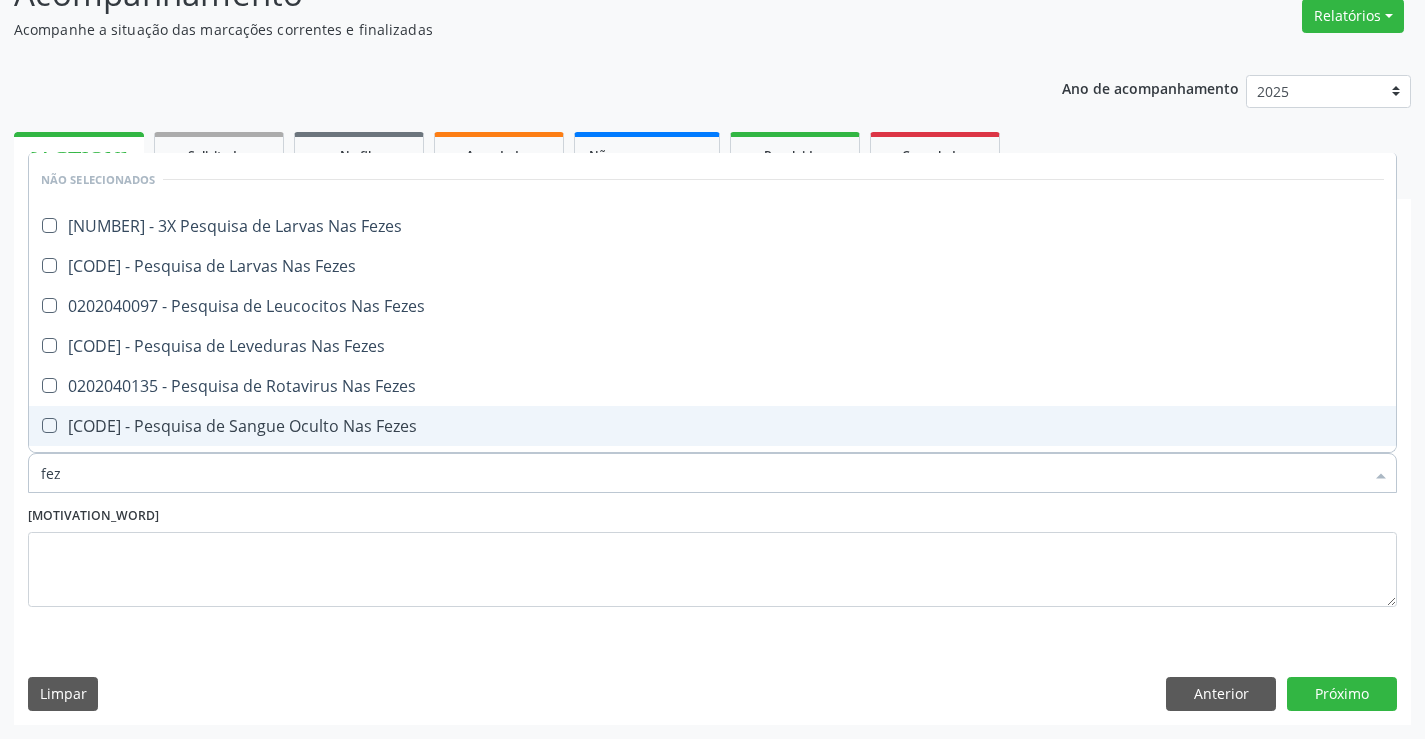 type on "feze" 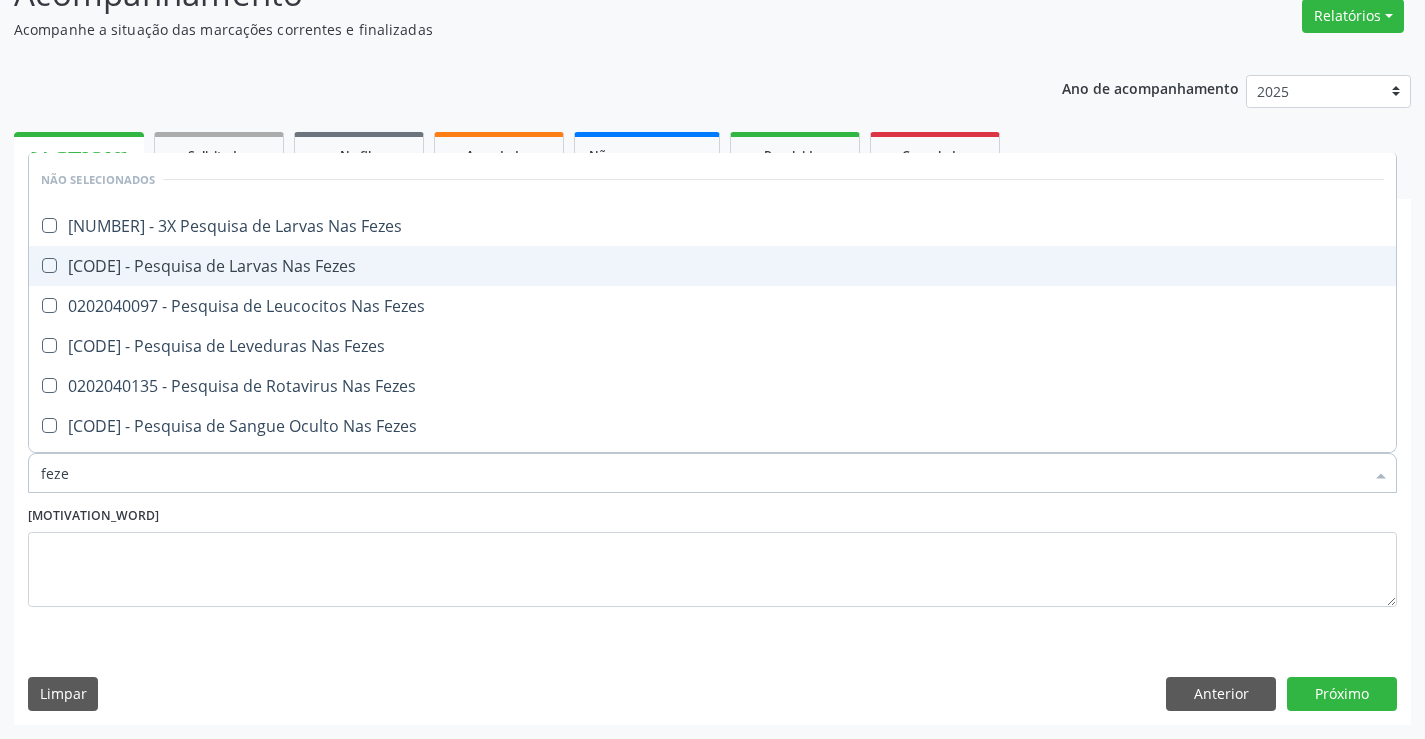 click on "[PROCEDURE_CODE] - Pesquisa de Larvas Nas Fezes" at bounding box center [712, 266] 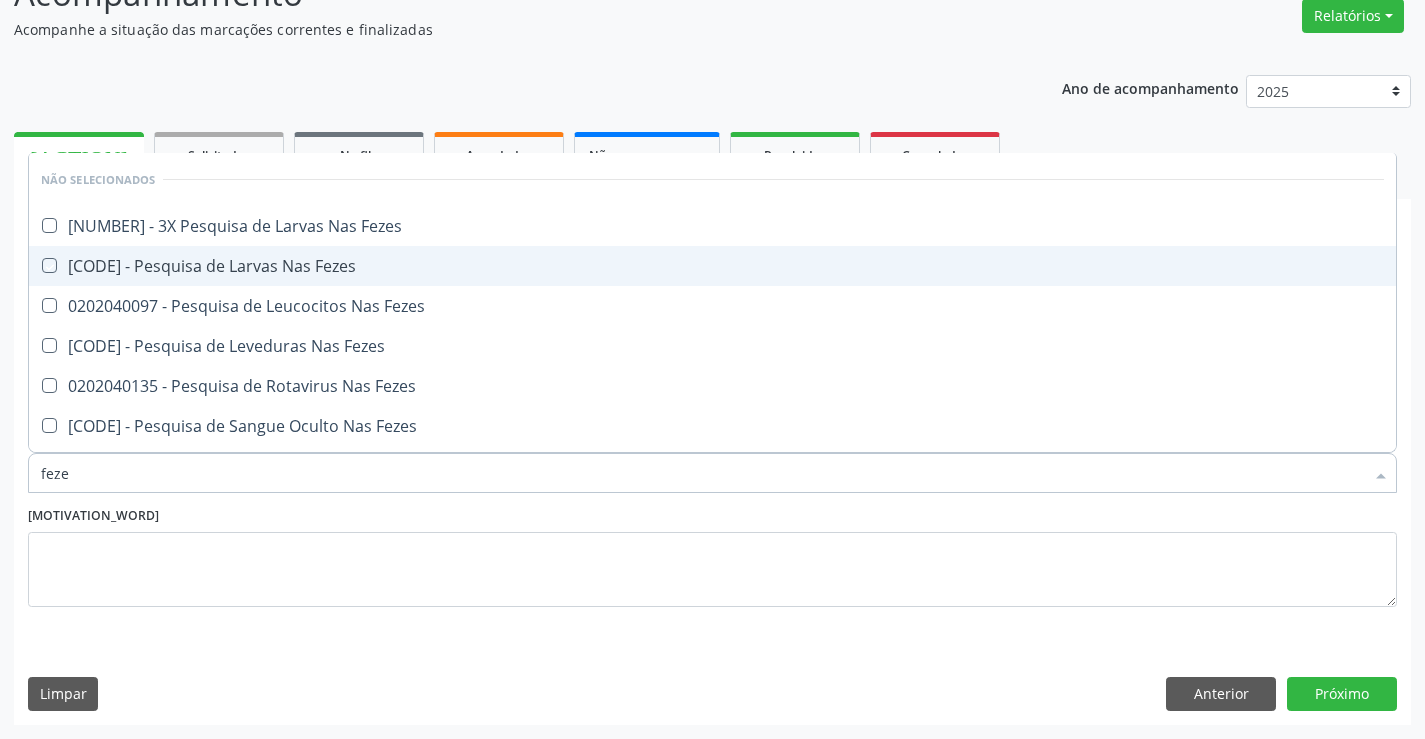 checkbox on "true" 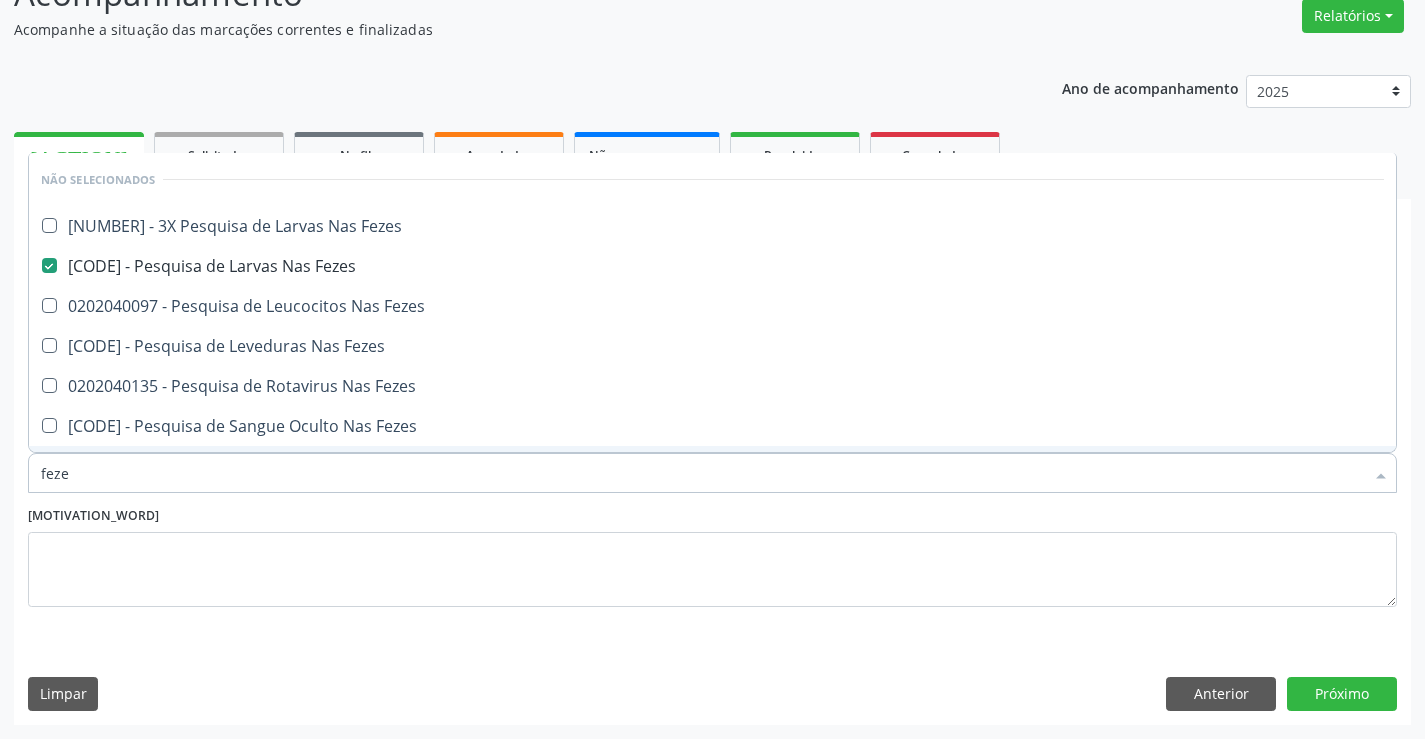 drag, startPoint x: 312, startPoint y: 515, endPoint x: 302, endPoint y: 496, distance: 21.470911 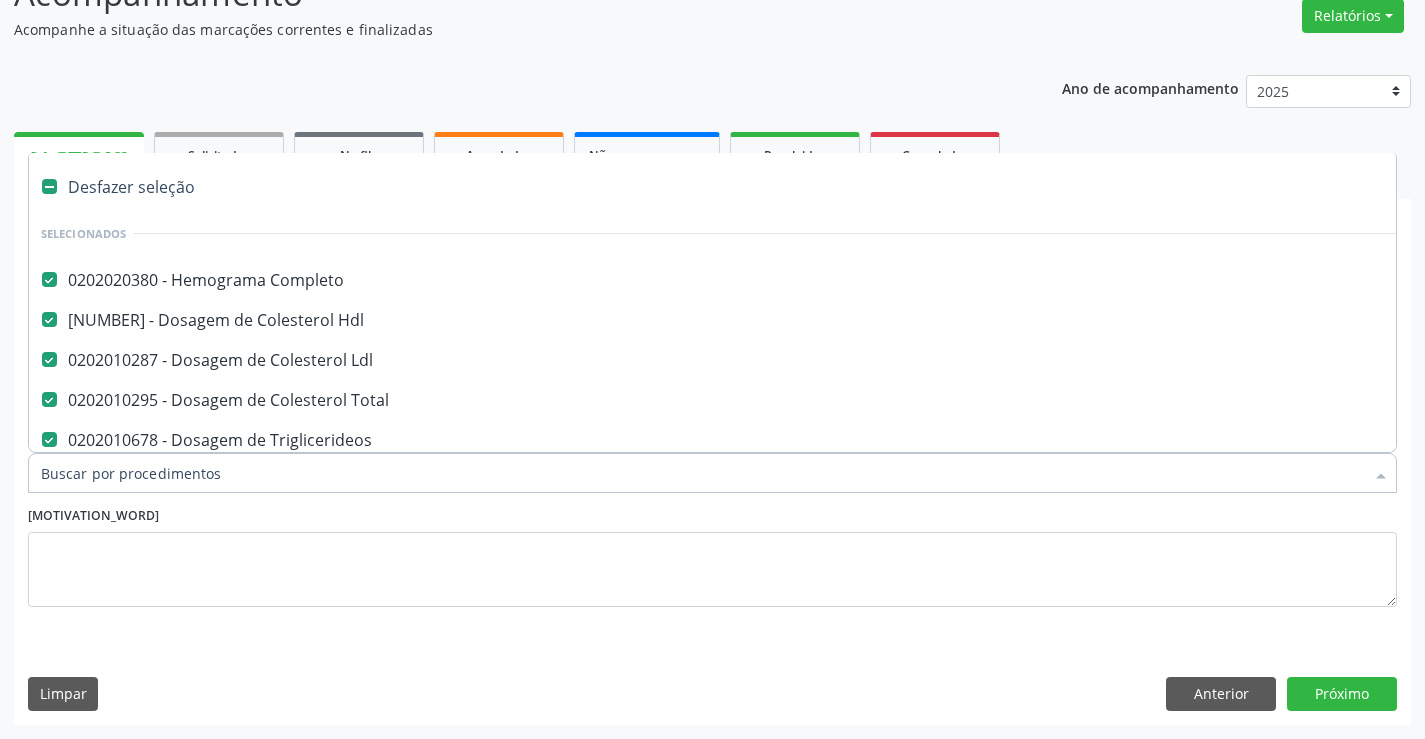 type on "c" 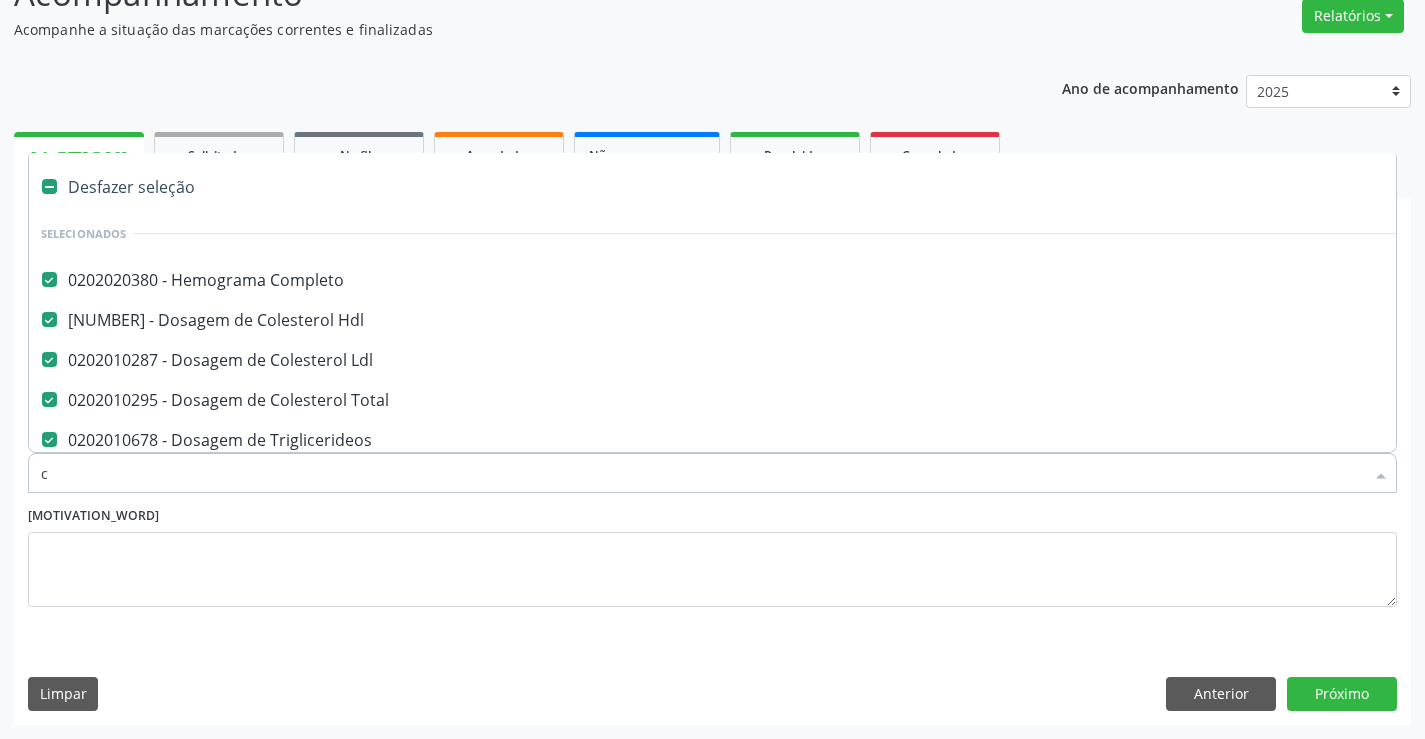 checkbox on "false" 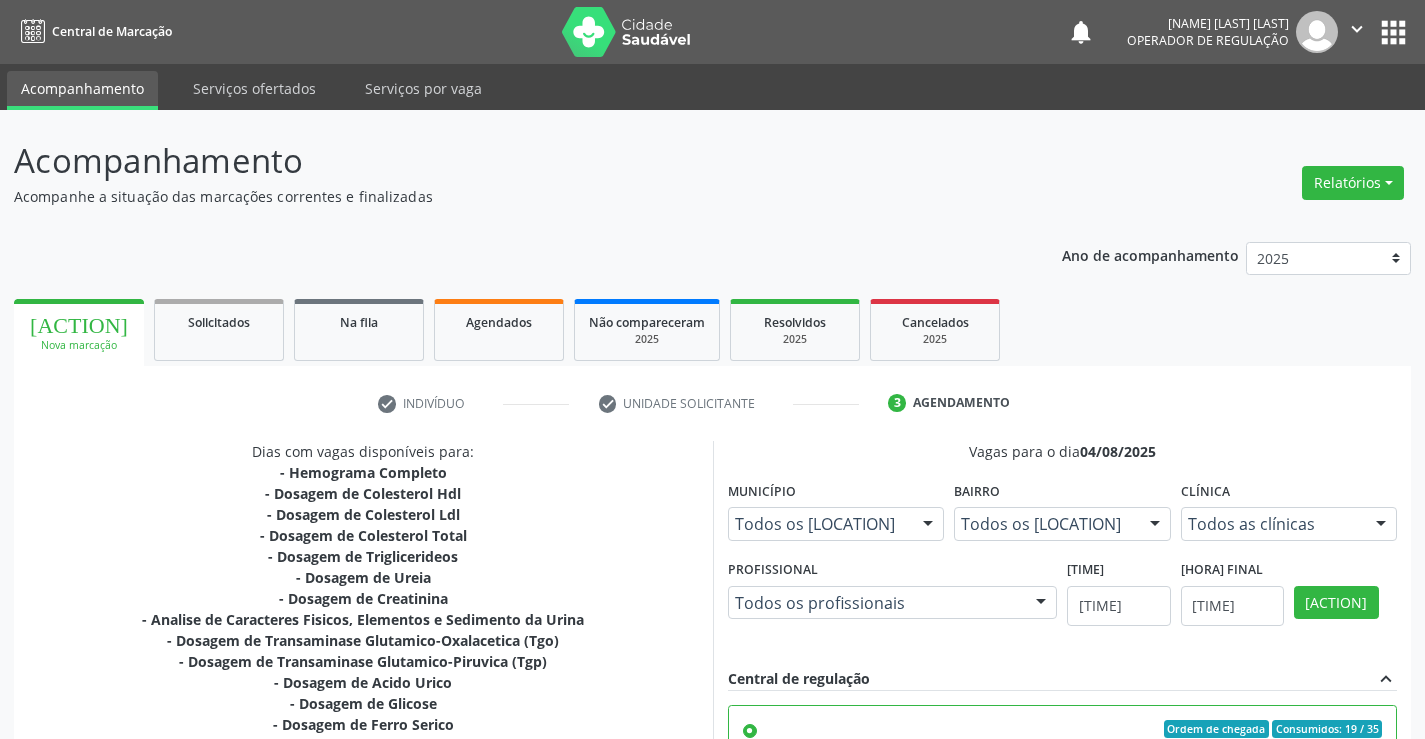 scroll, scrollTop: 425, scrollLeft: 0, axis: vertical 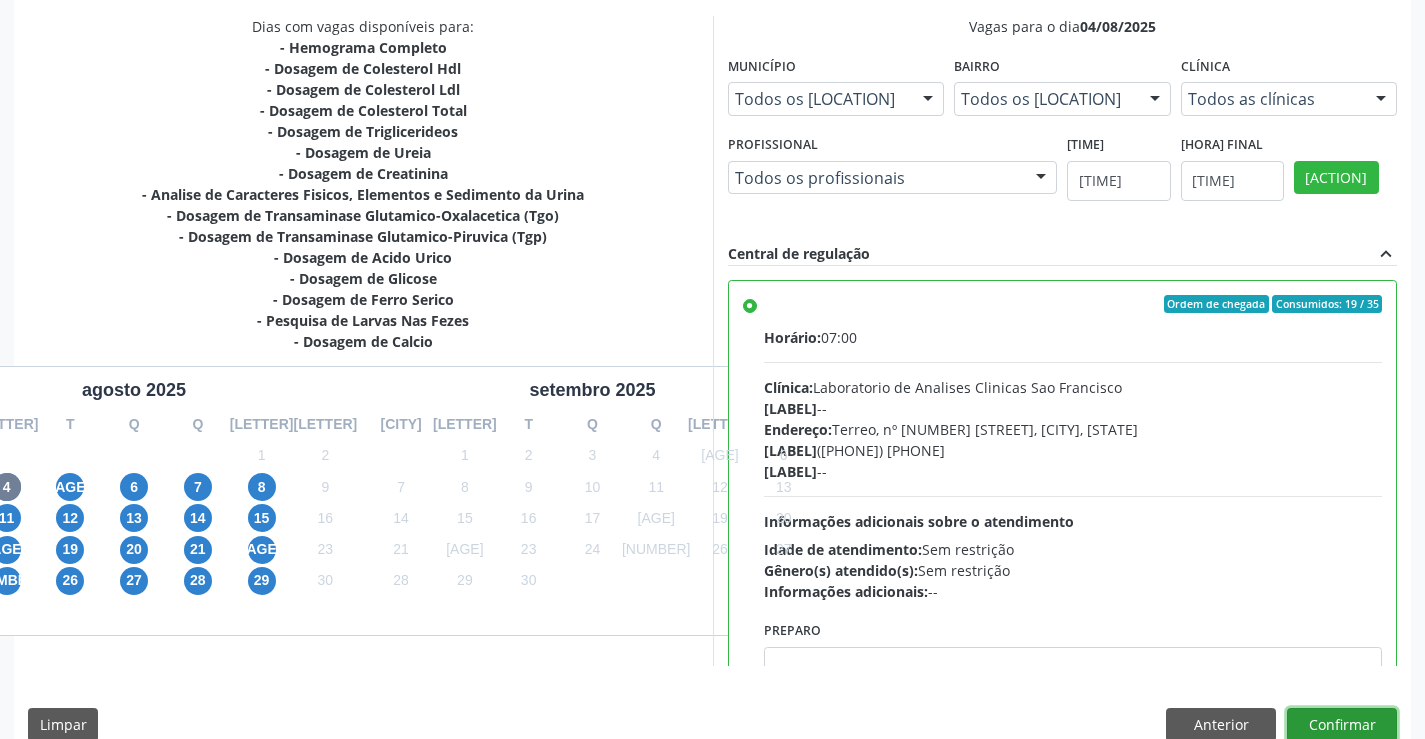 click on "Confirmar" at bounding box center [1342, 725] 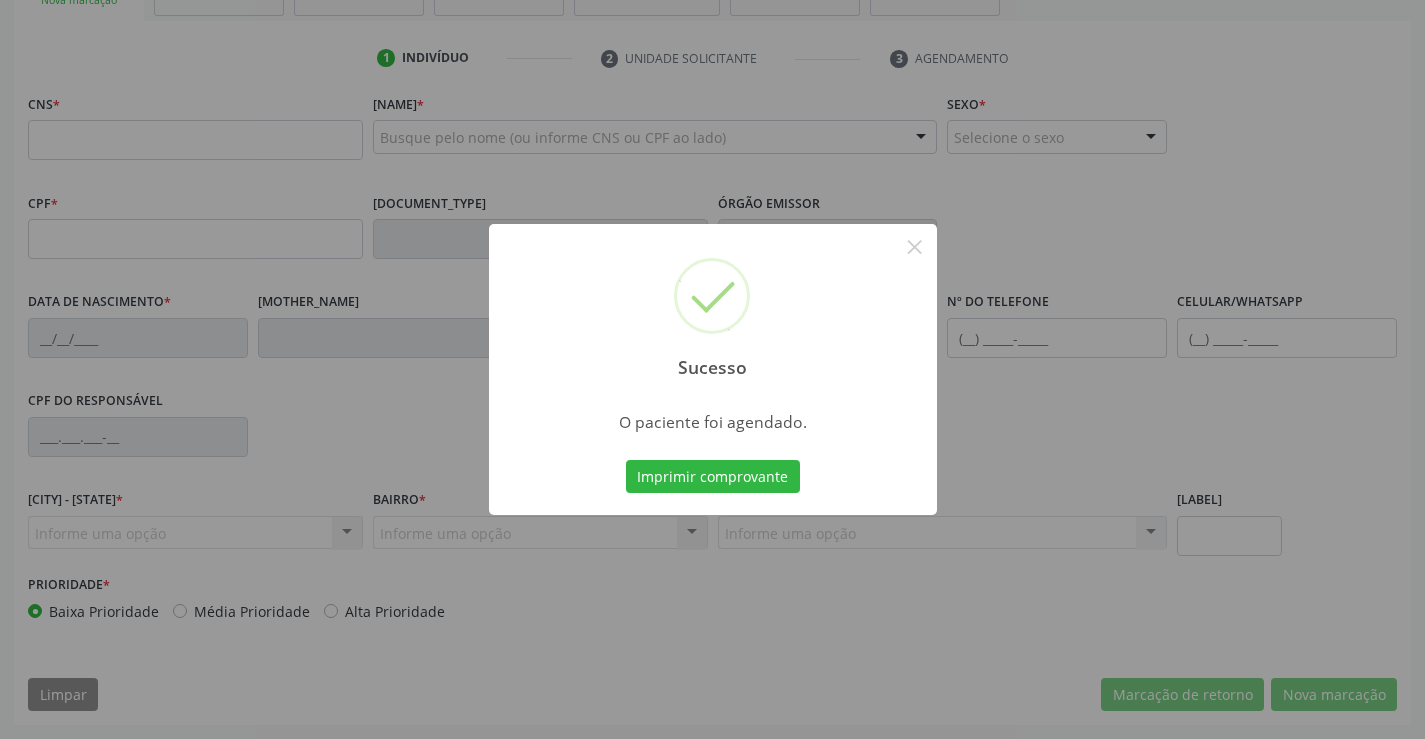 scroll, scrollTop: 345, scrollLeft: 0, axis: vertical 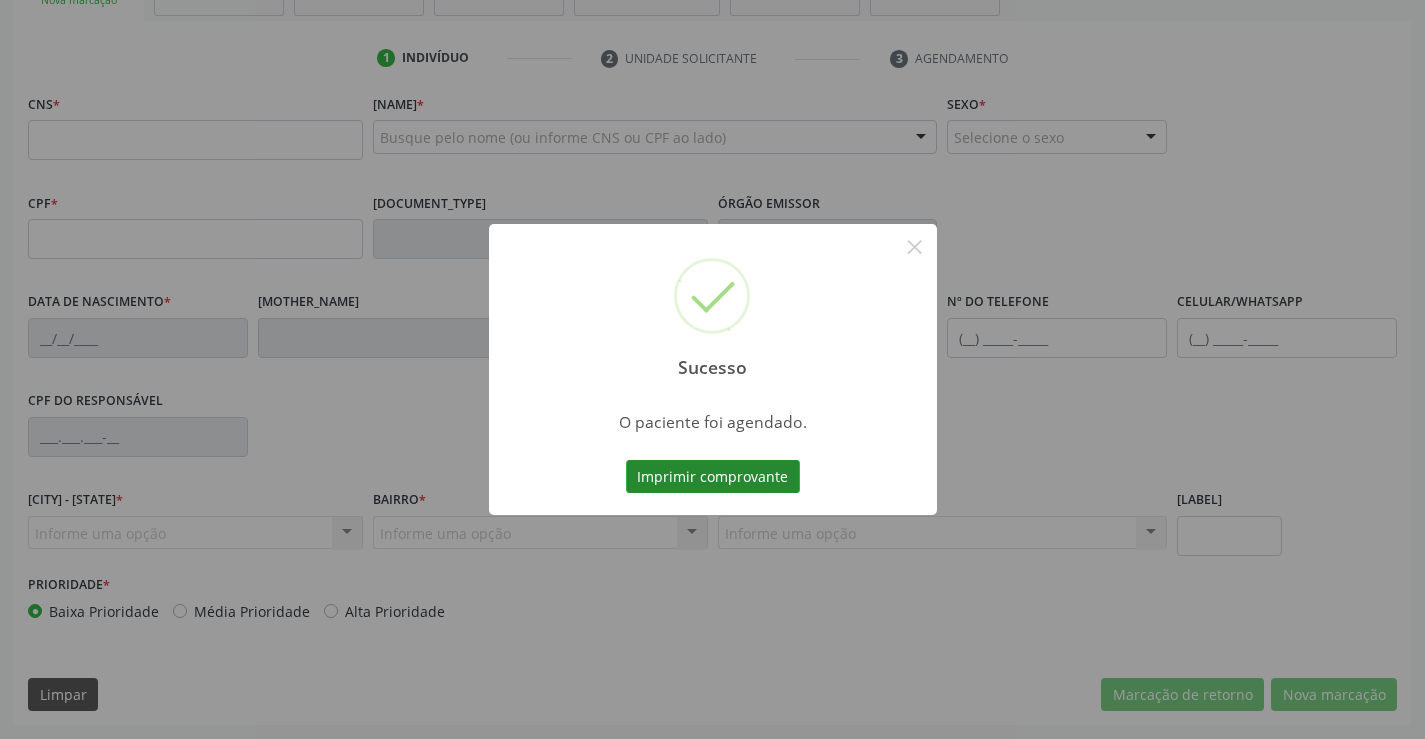 click on "Imprimir comprovante" at bounding box center (713, 477) 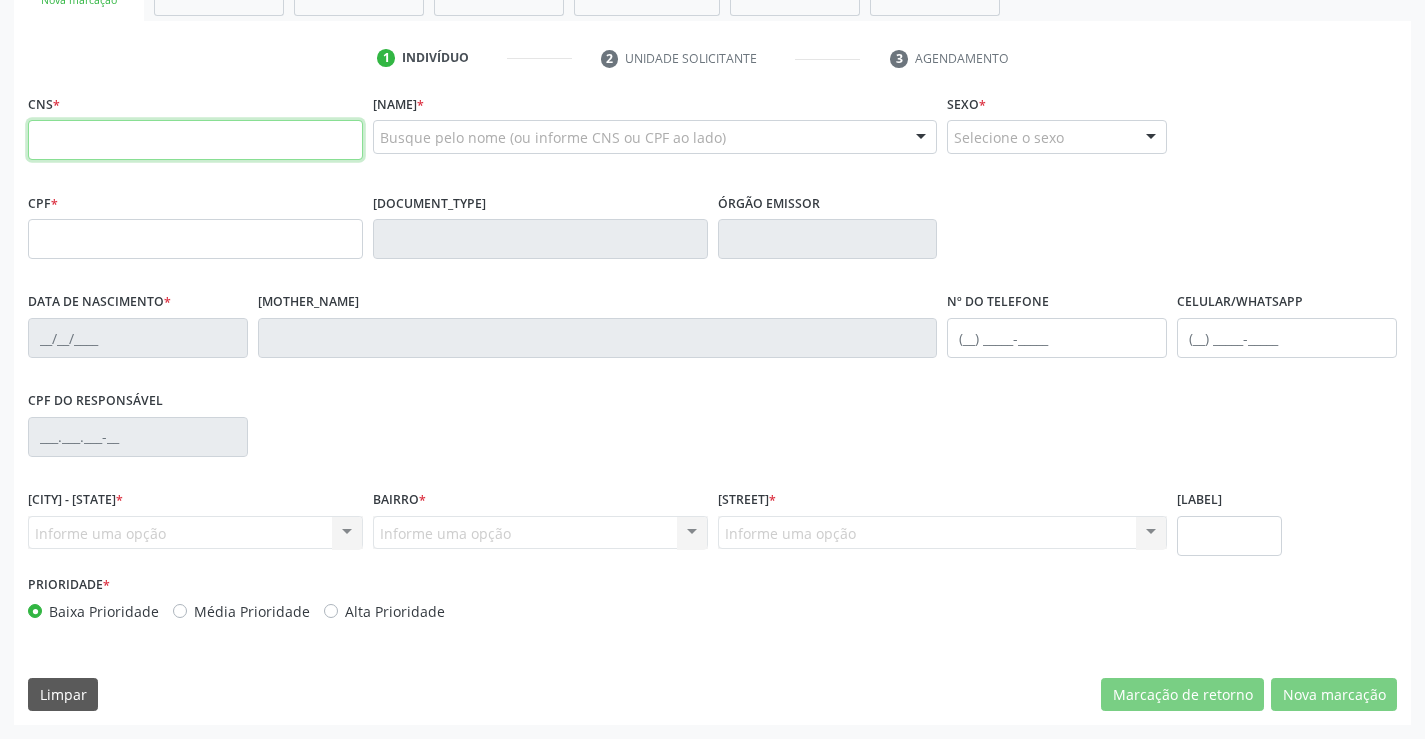 click at bounding box center (195, 140) 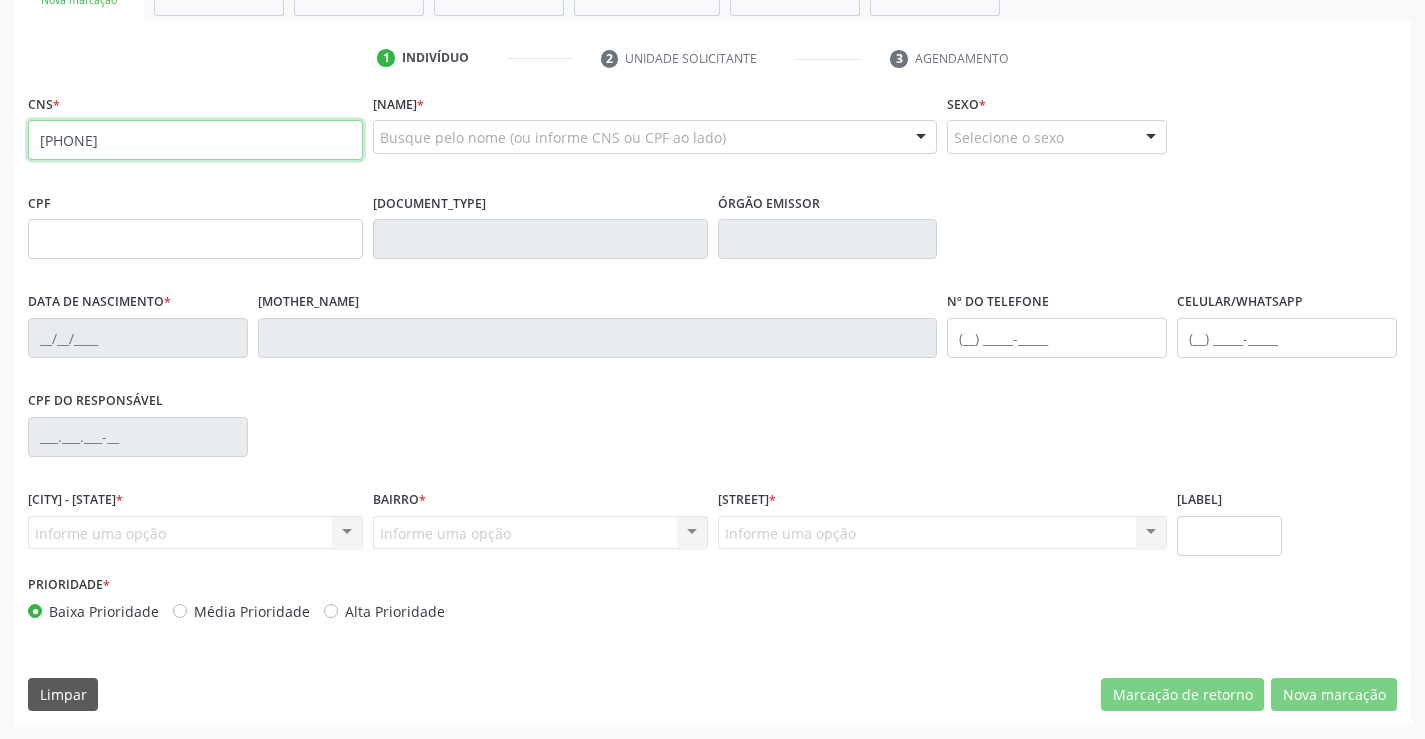type on "[PHONE]" 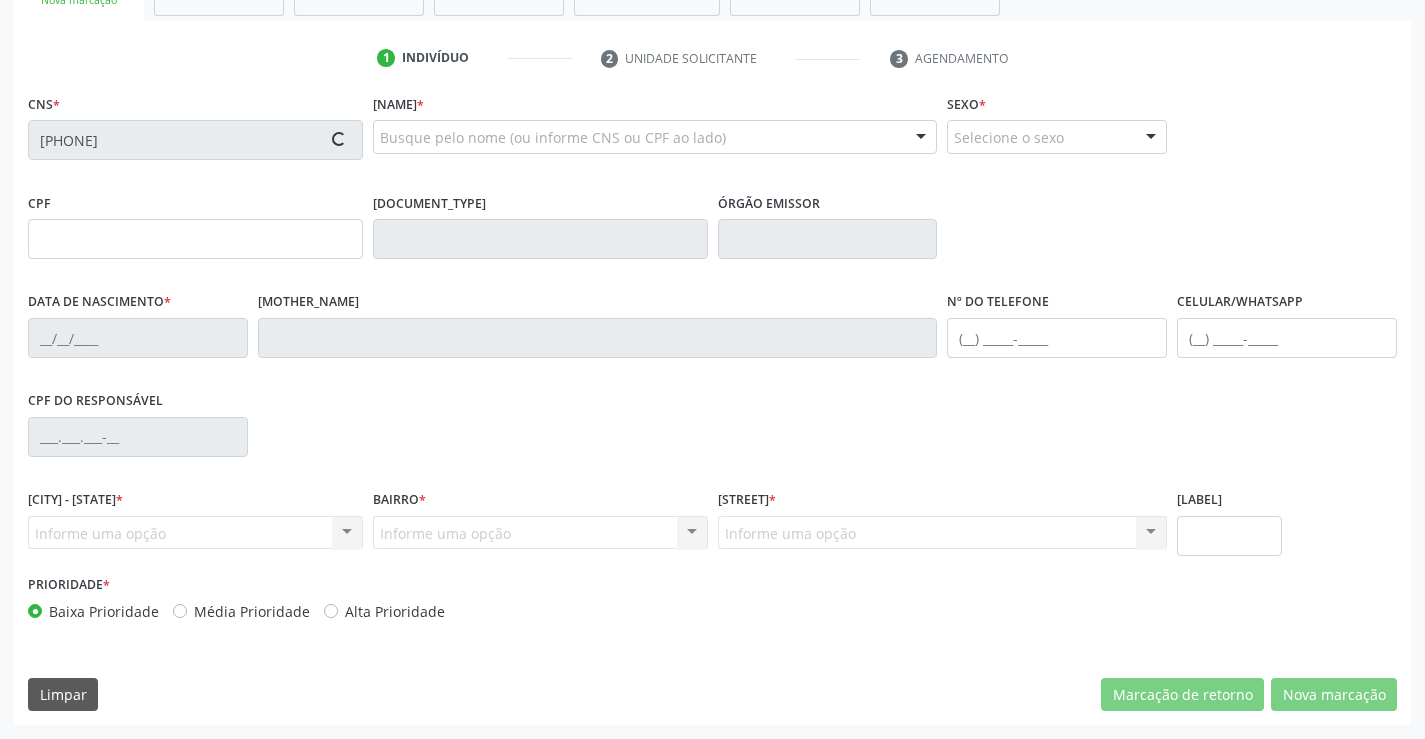 type on "[NUMBER]" 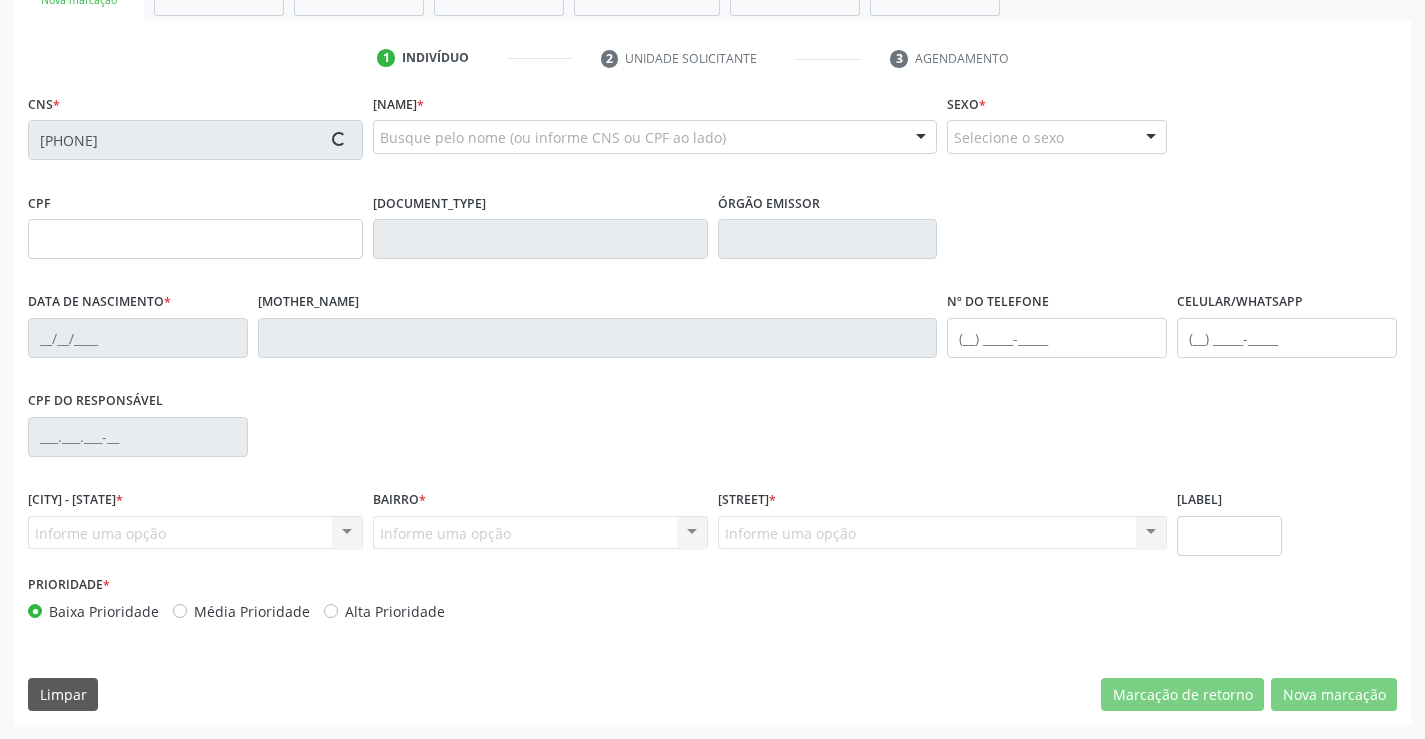 type on "[DD]/[MM]/[YYYY]" 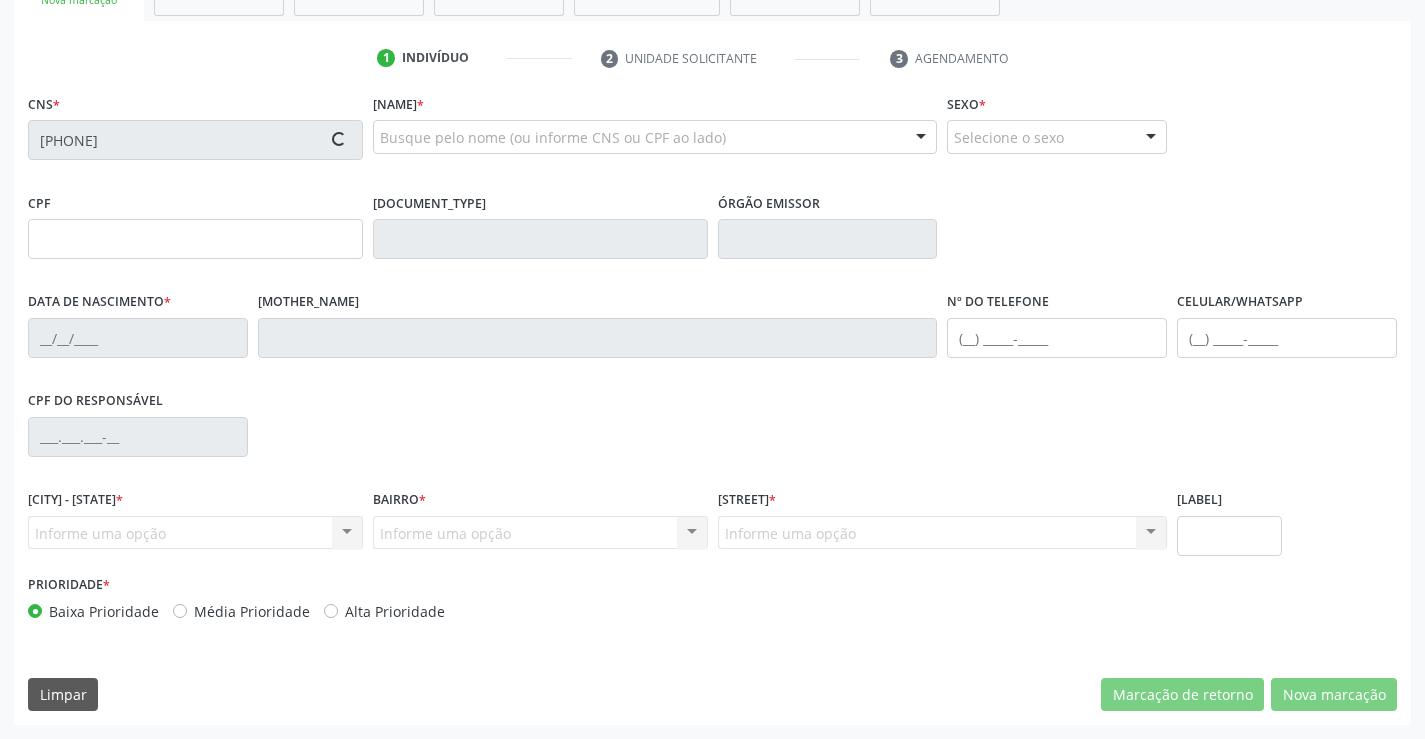 type on "SN" 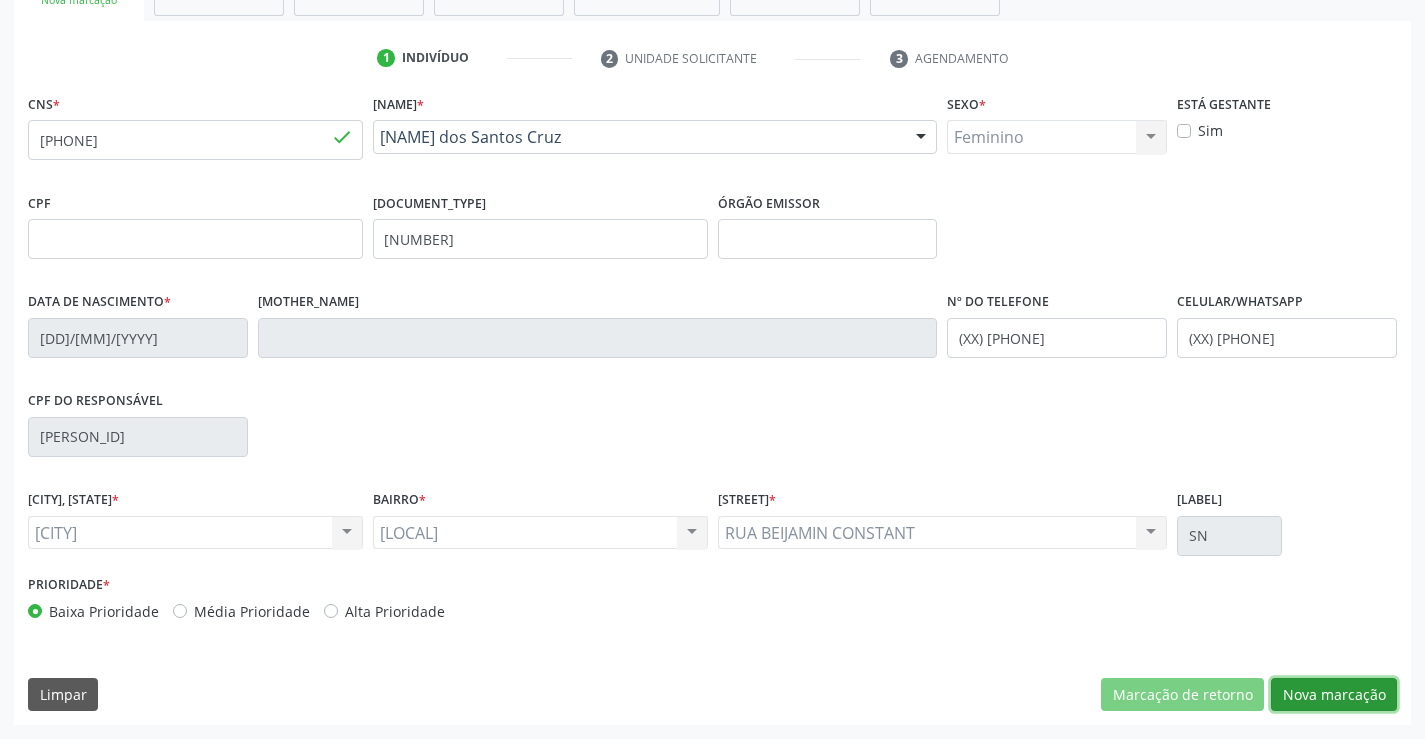 click on "Nova marcação" at bounding box center (1334, 695) 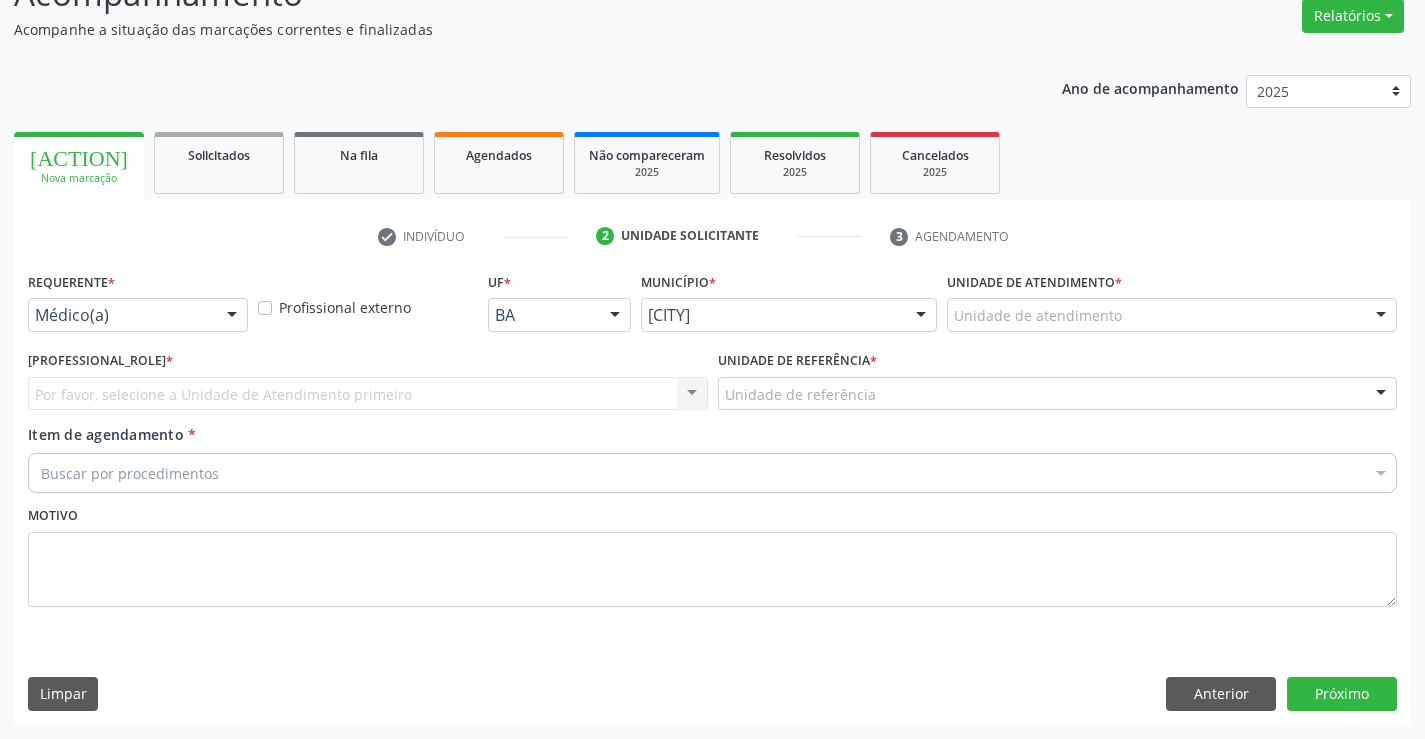 scroll, scrollTop: 167, scrollLeft: 0, axis: vertical 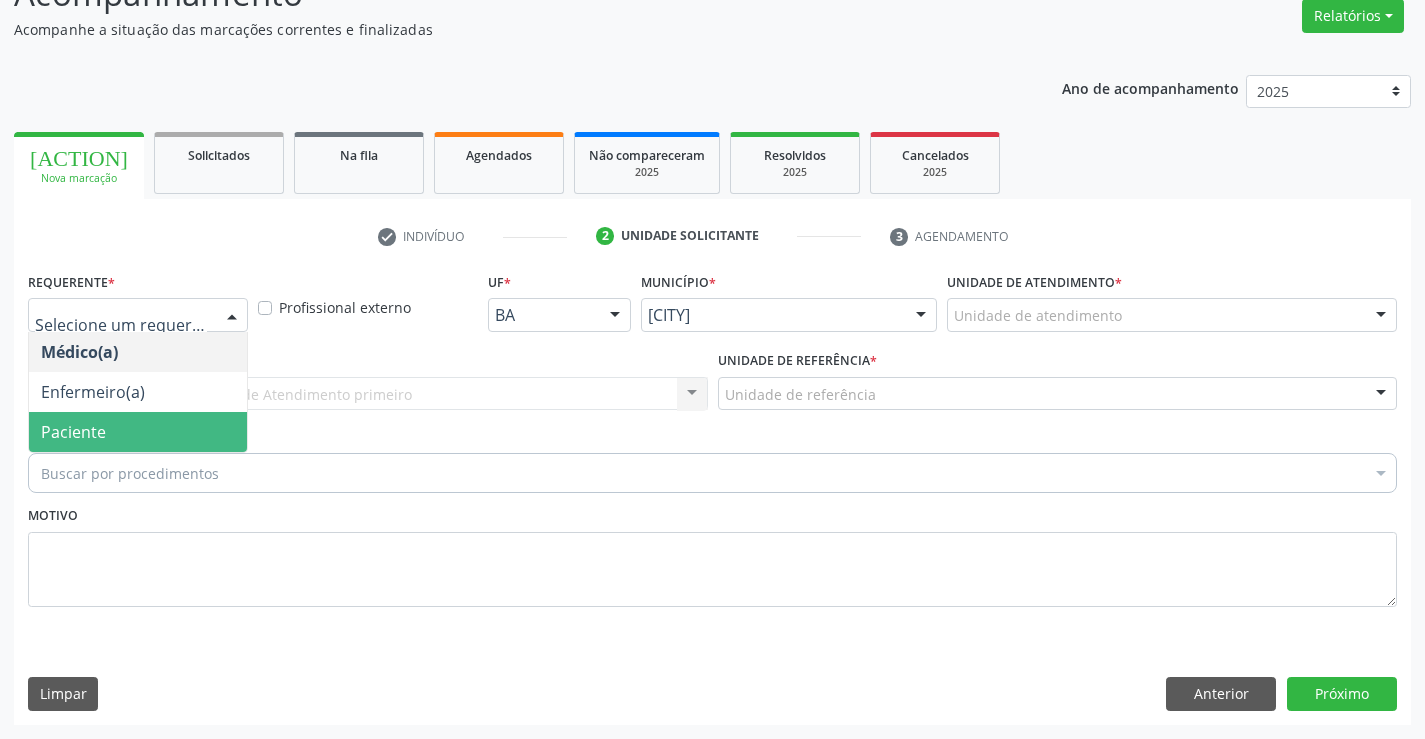 drag, startPoint x: 174, startPoint y: 448, endPoint x: 205, endPoint y: 397, distance: 59.682495 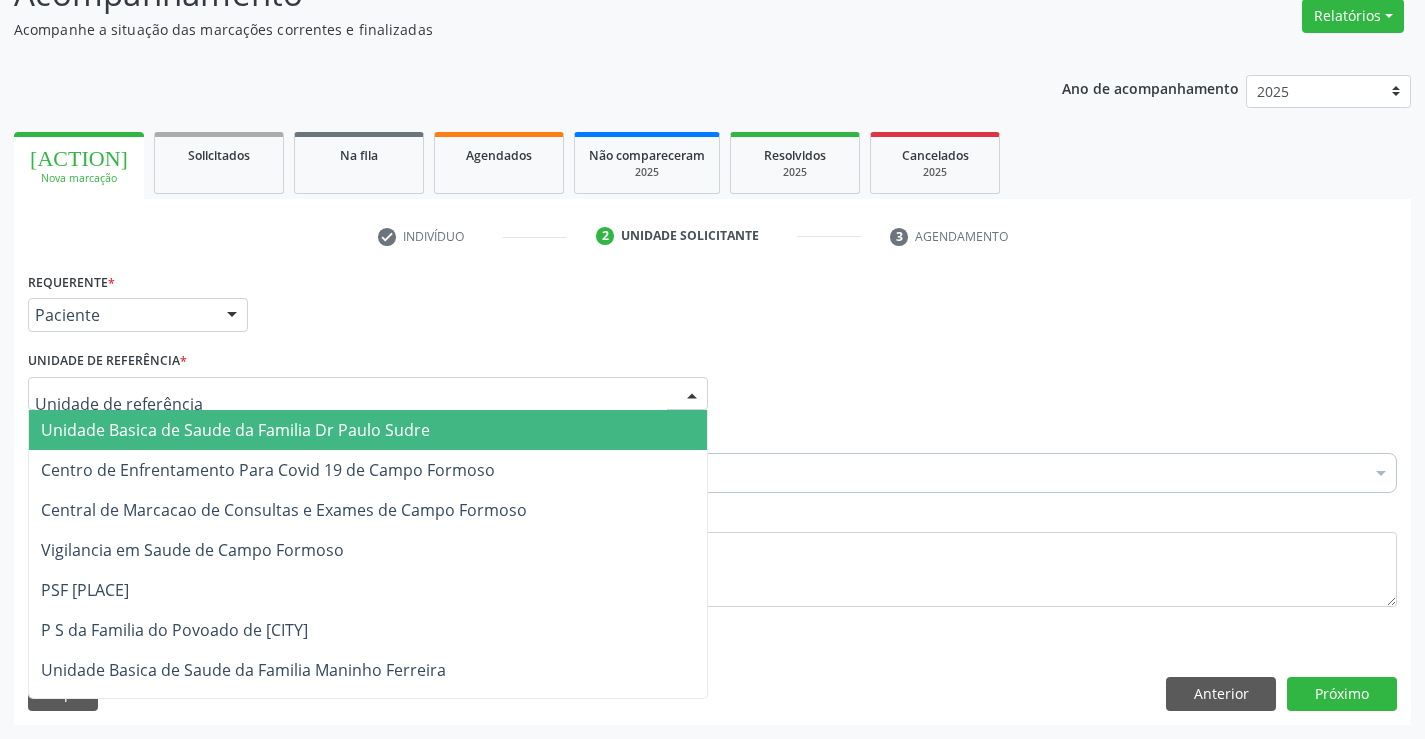 drag, startPoint x: 213, startPoint y: 386, endPoint x: 207, endPoint y: 402, distance: 17.088007 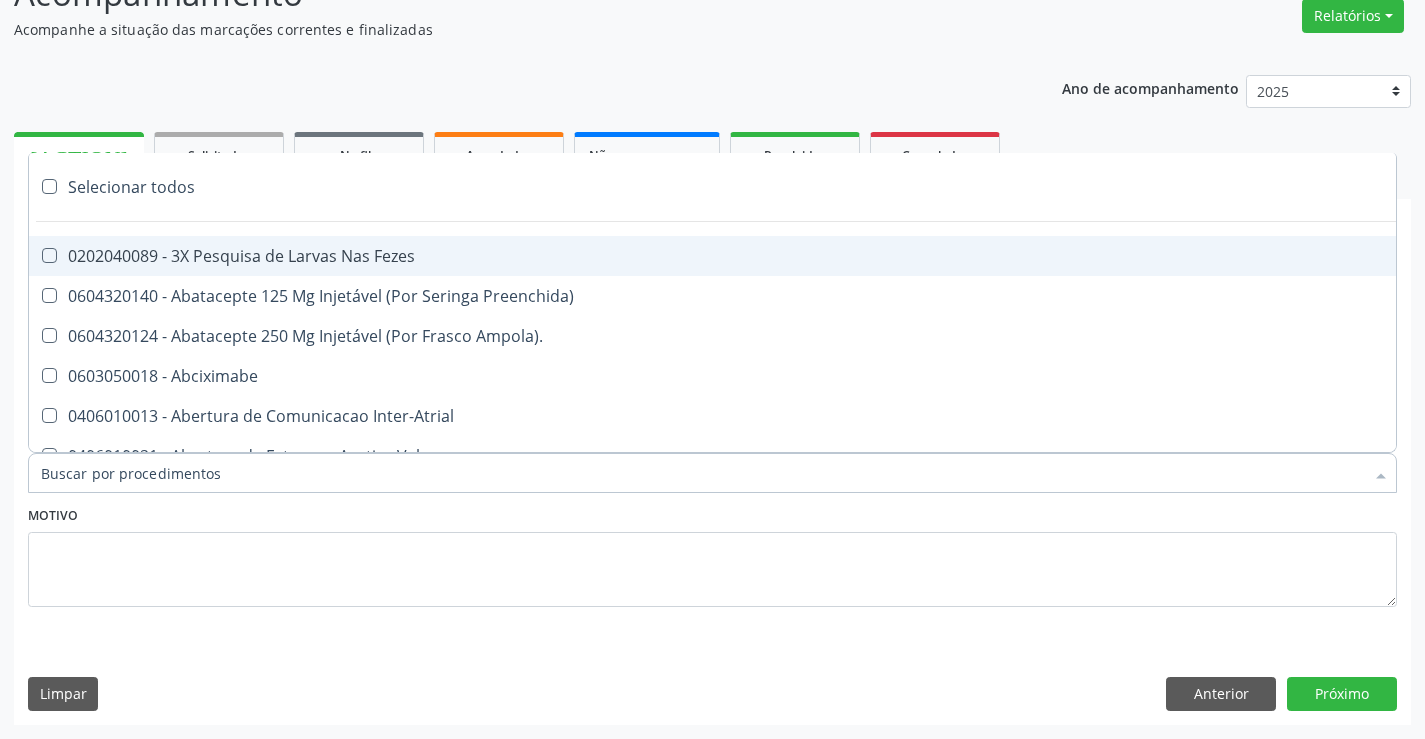 click at bounding box center (712, 473) 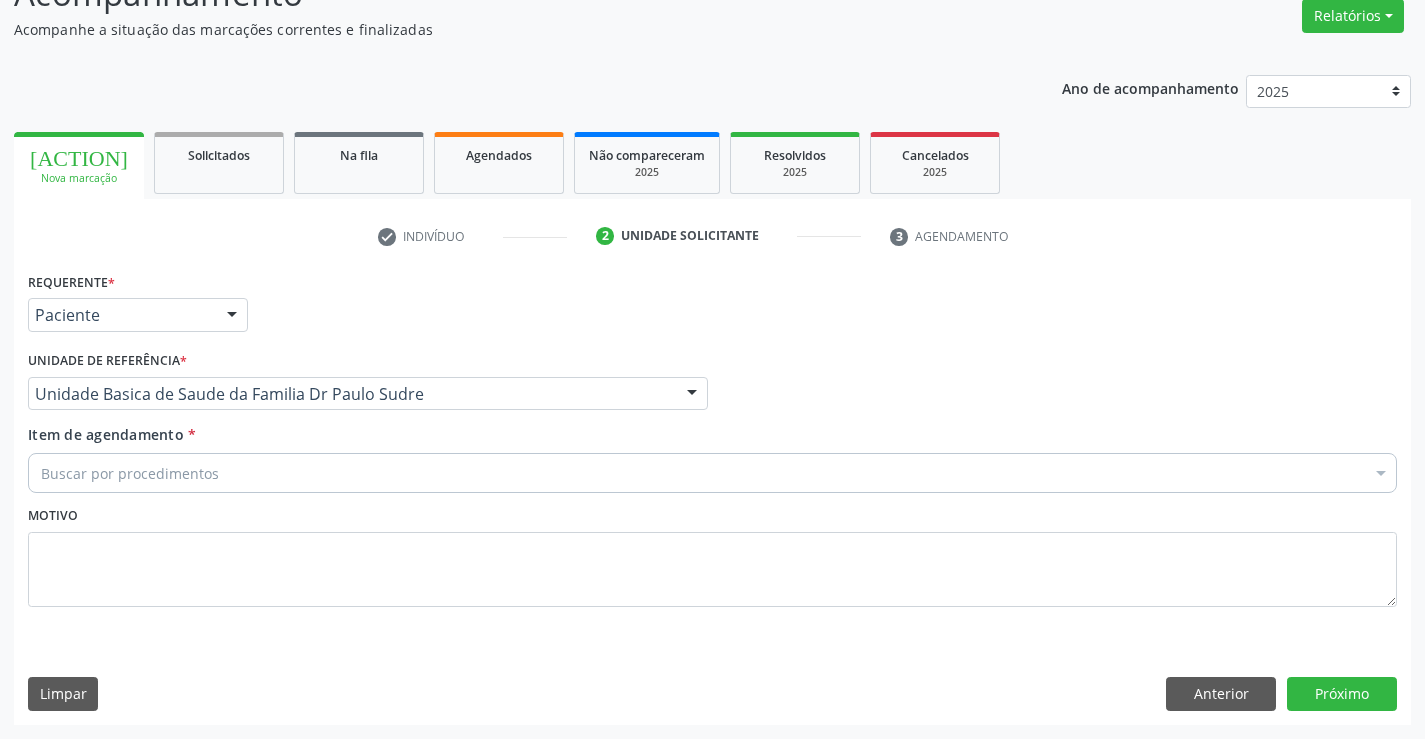 click on "Buscar por procedimentos" at bounding box center [712, 473] 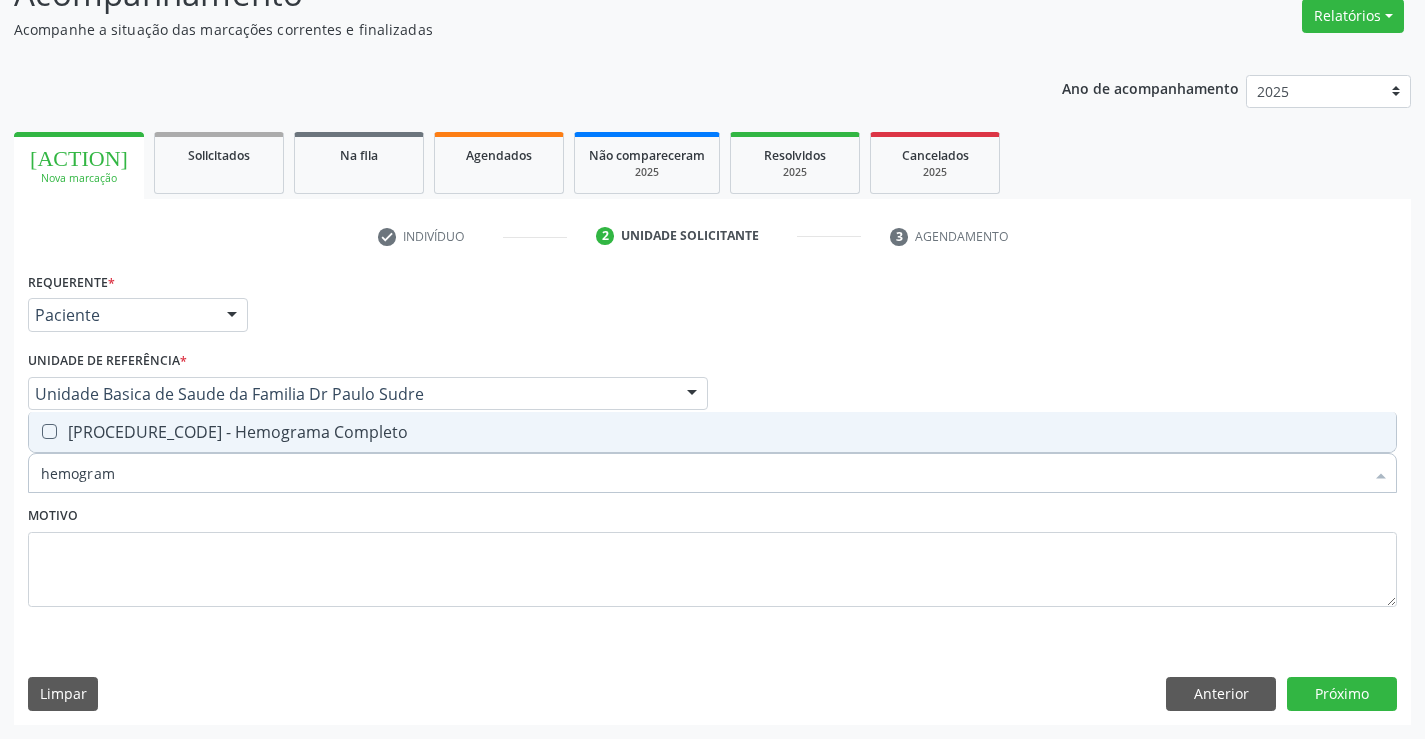 type on "hemograma" 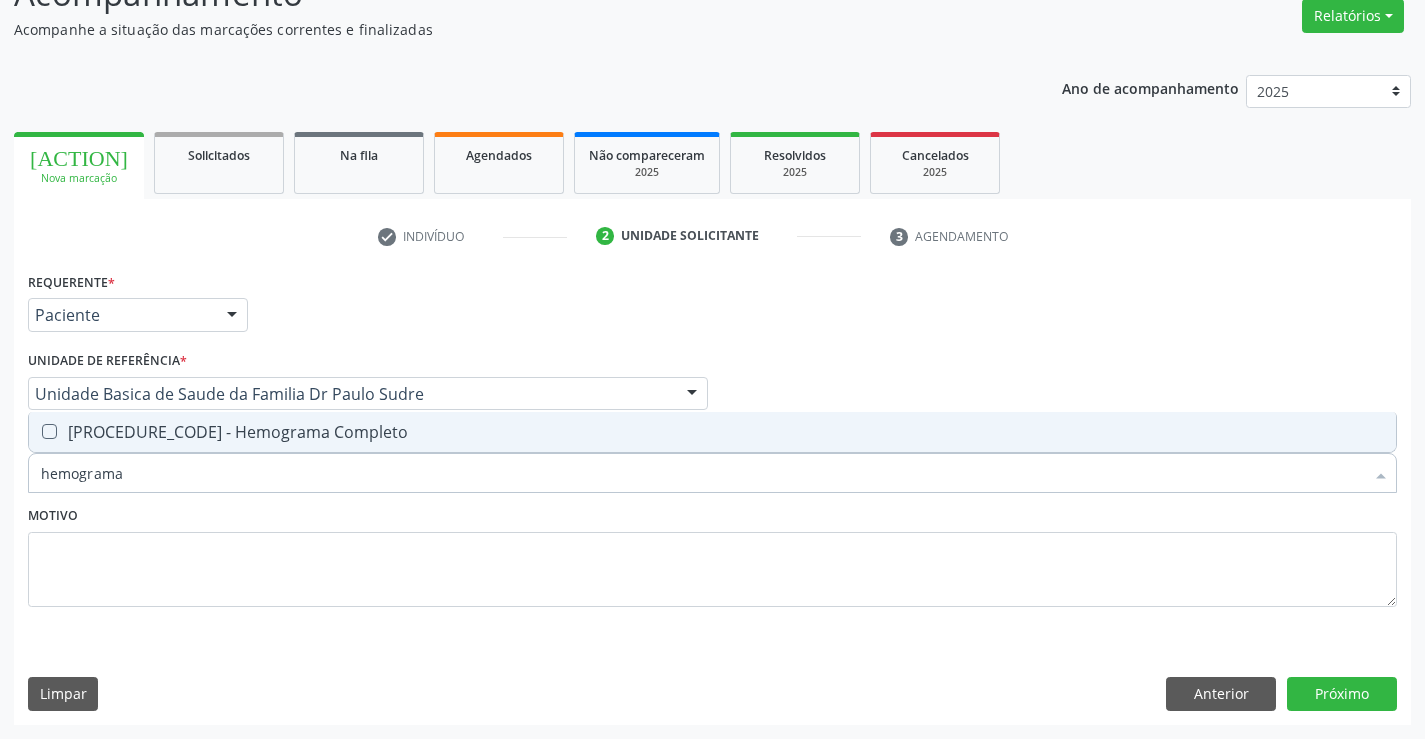 click on "[PROCEDURE_CODE] - Hemograma Completo" at bounding box center (712, 432) 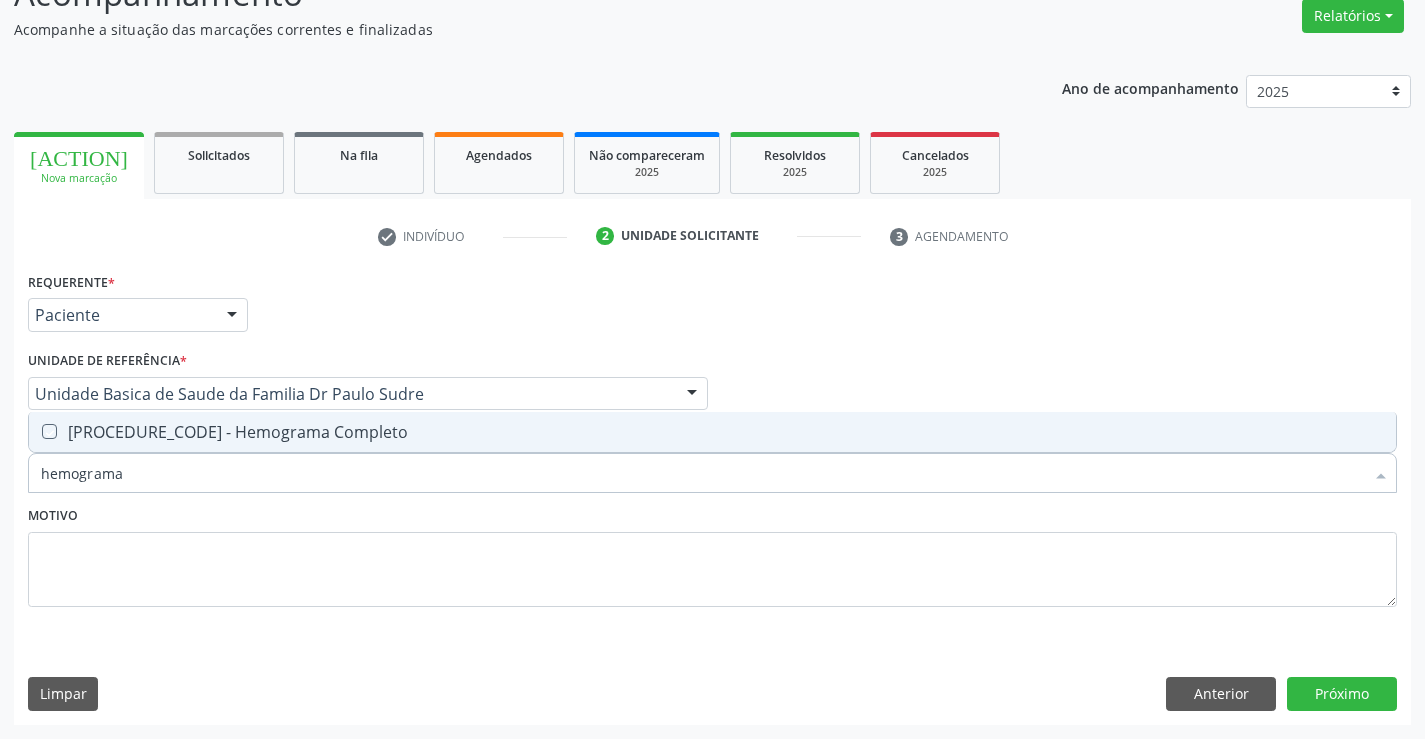 checkbox on "true" 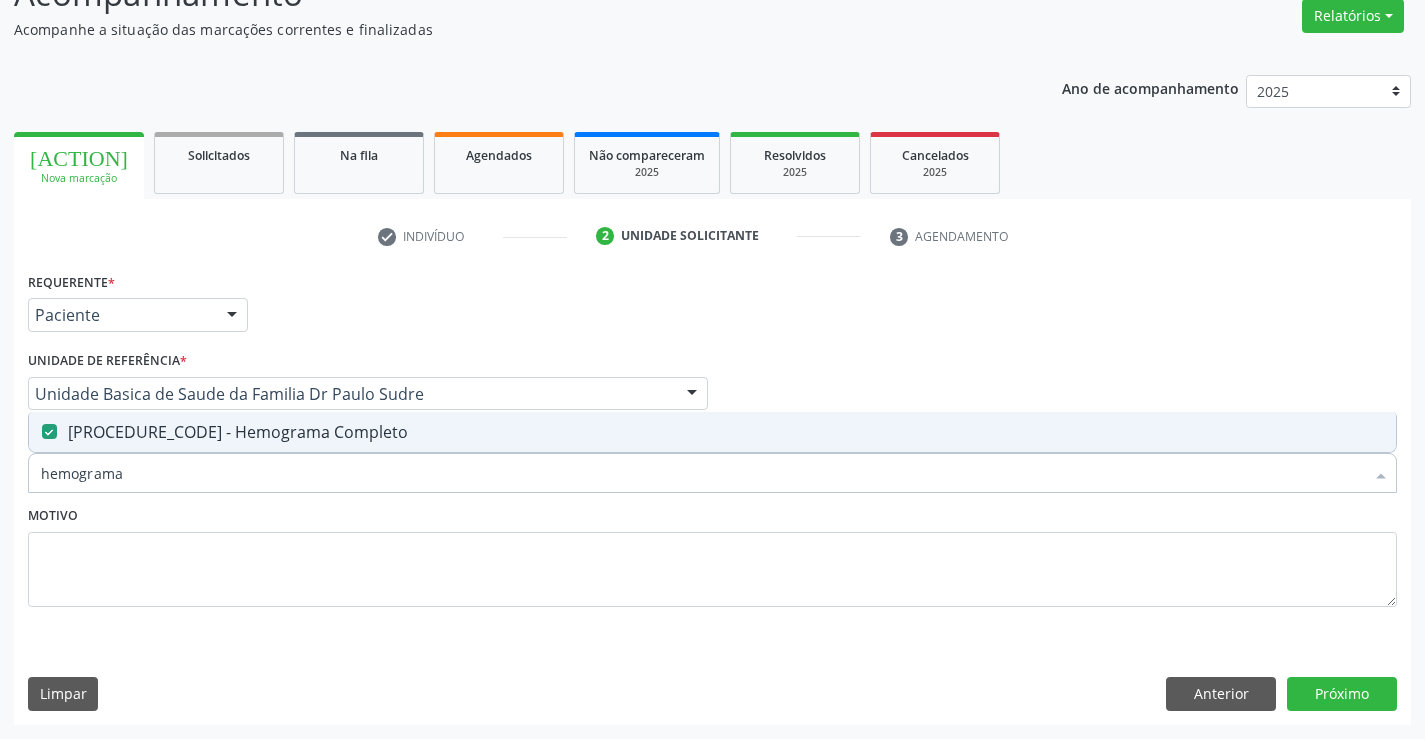 type on "hemograma" 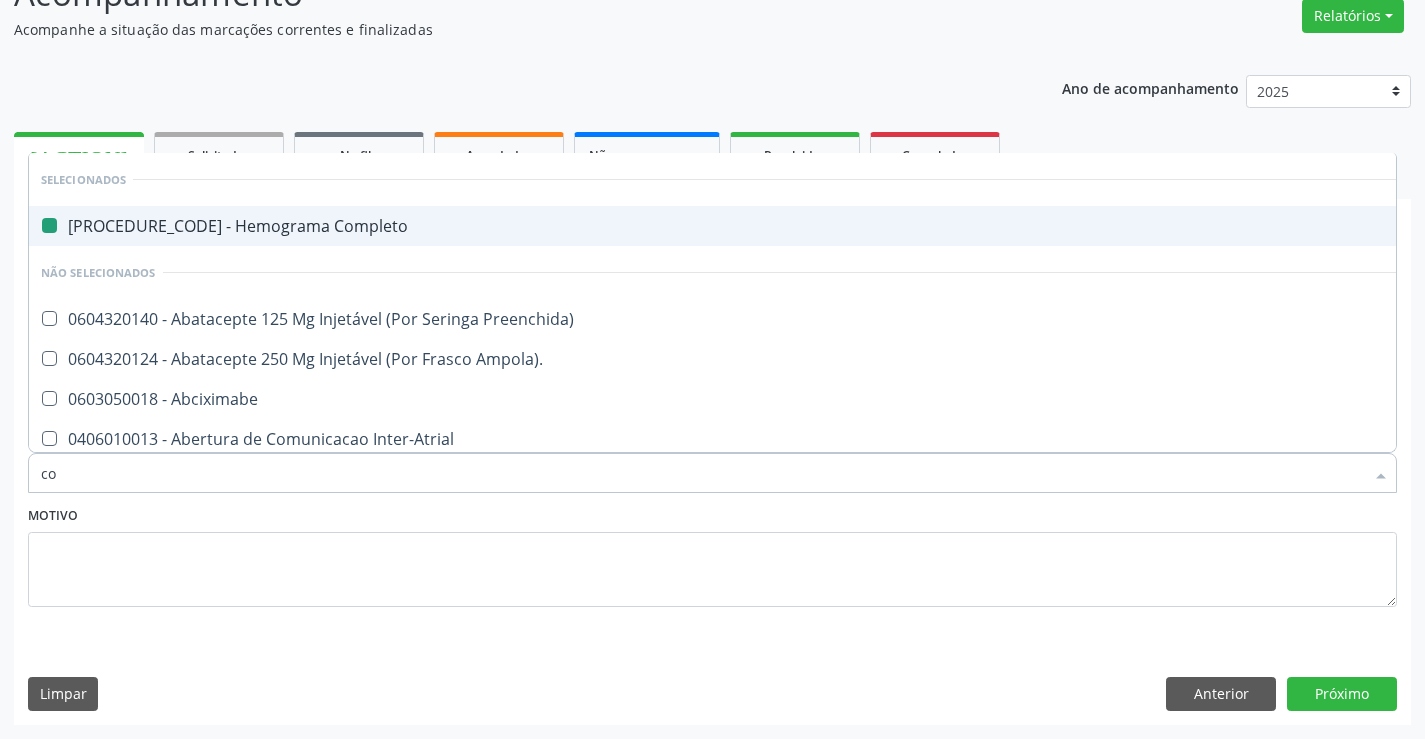 type on "col" 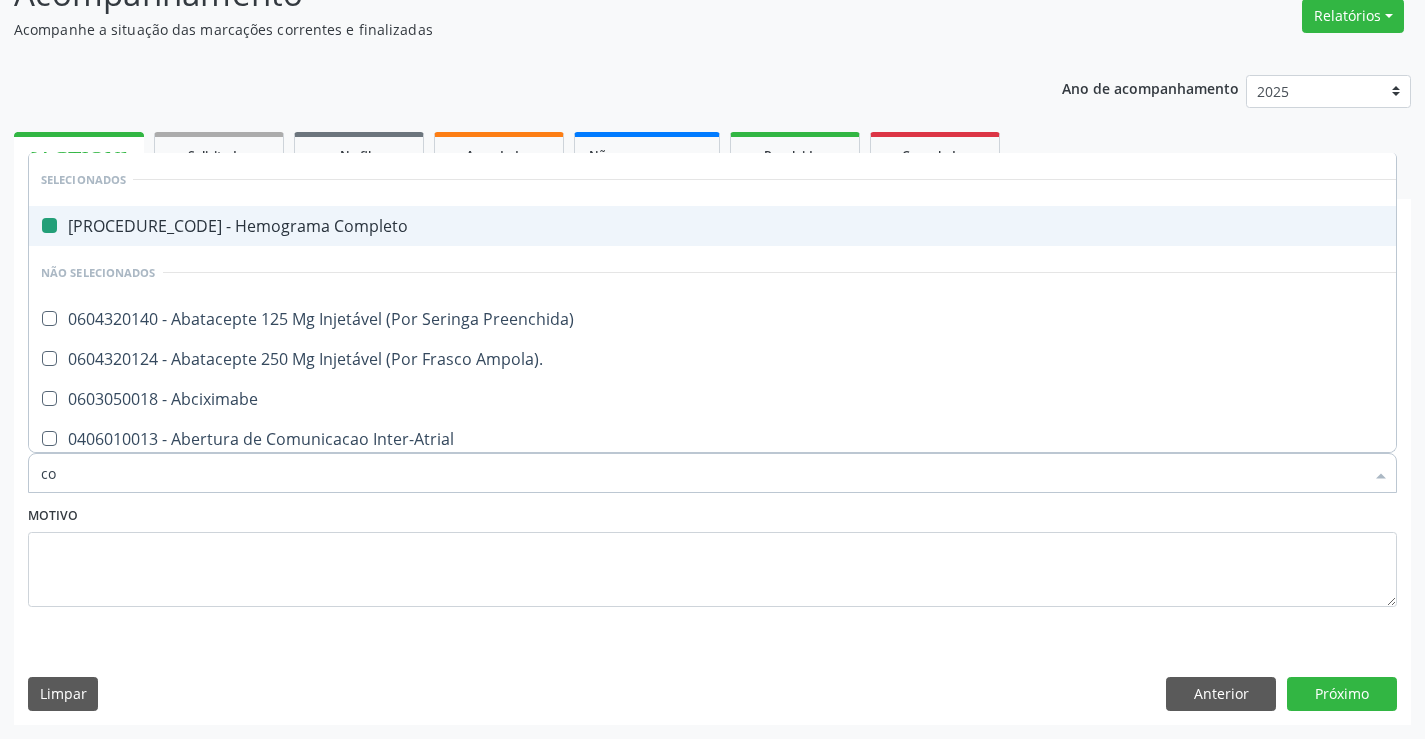 checkbox on "false" 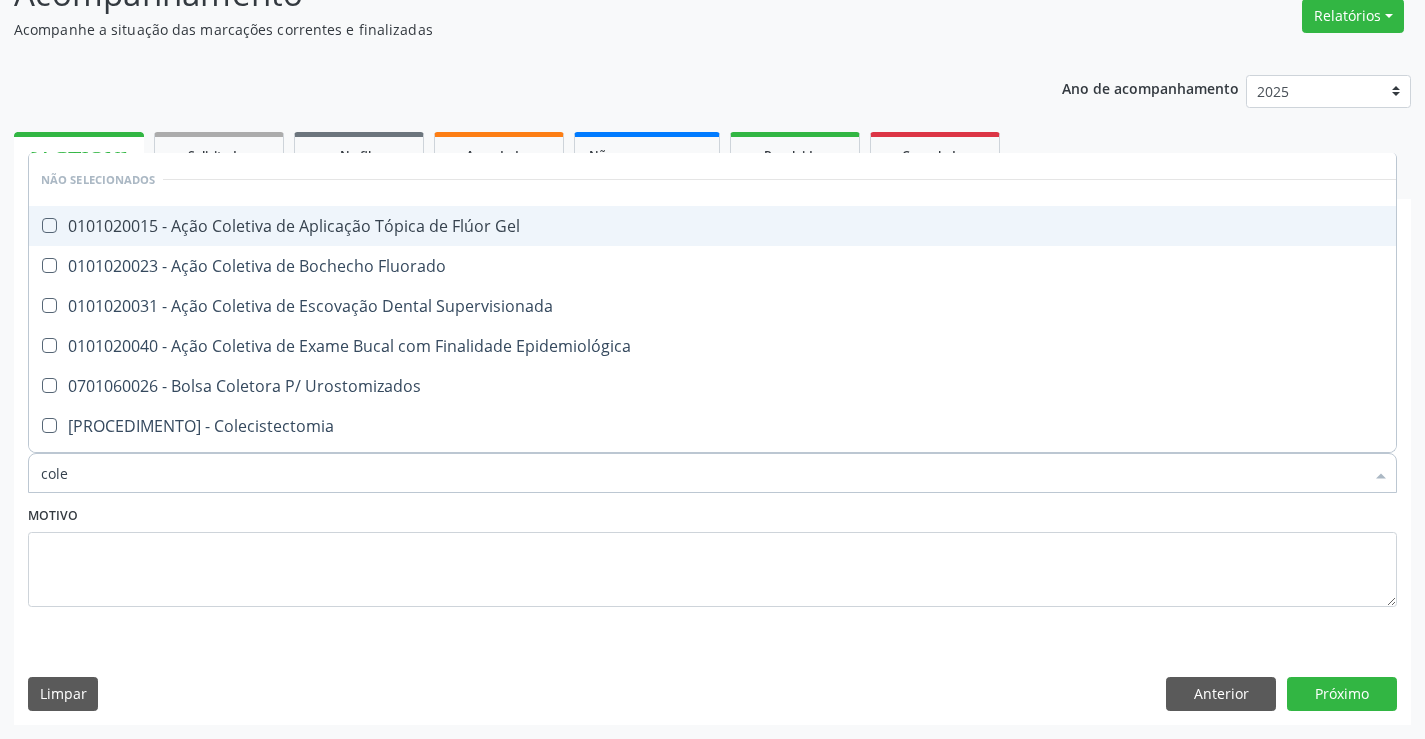 type on "coles" 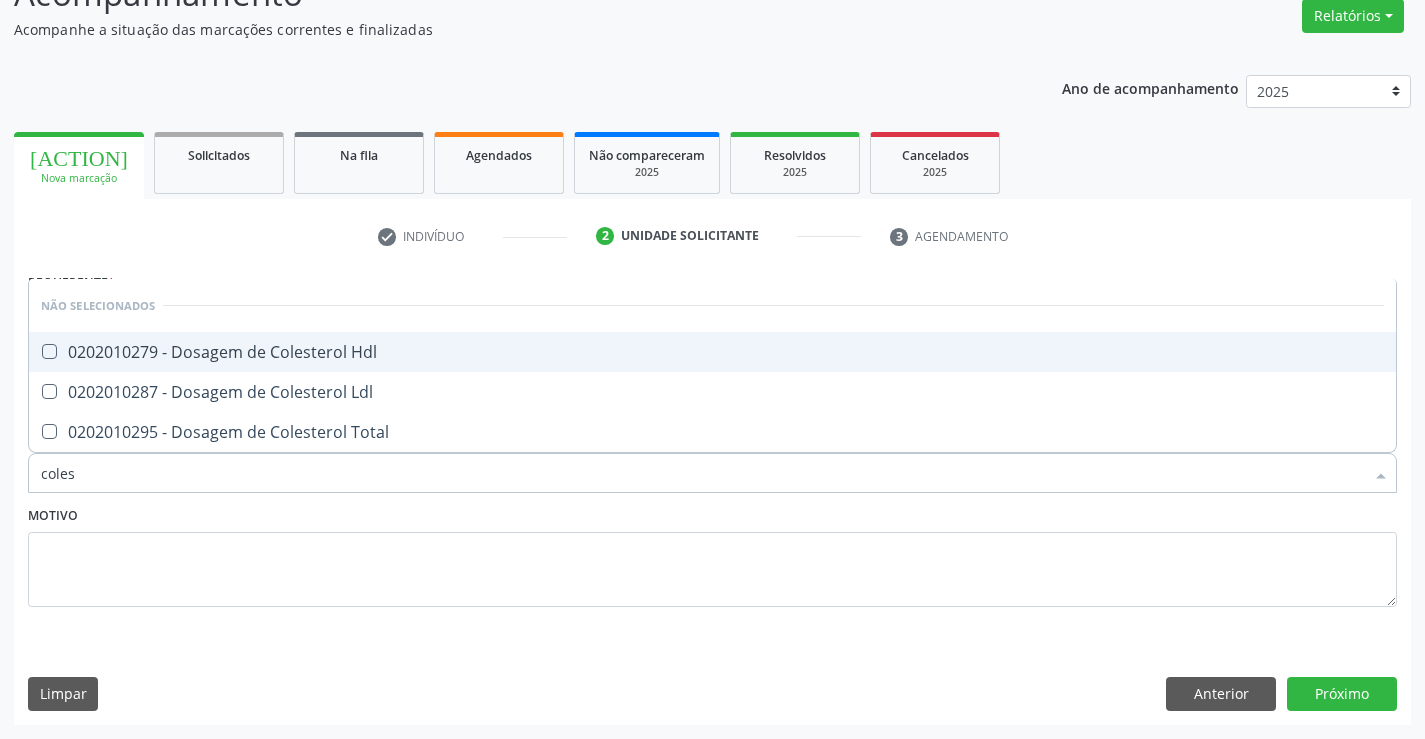 drag, startPoint x: 360, startPoint y: 345, endPoint x: 346, endPoint y: 391, distance: 48.08326 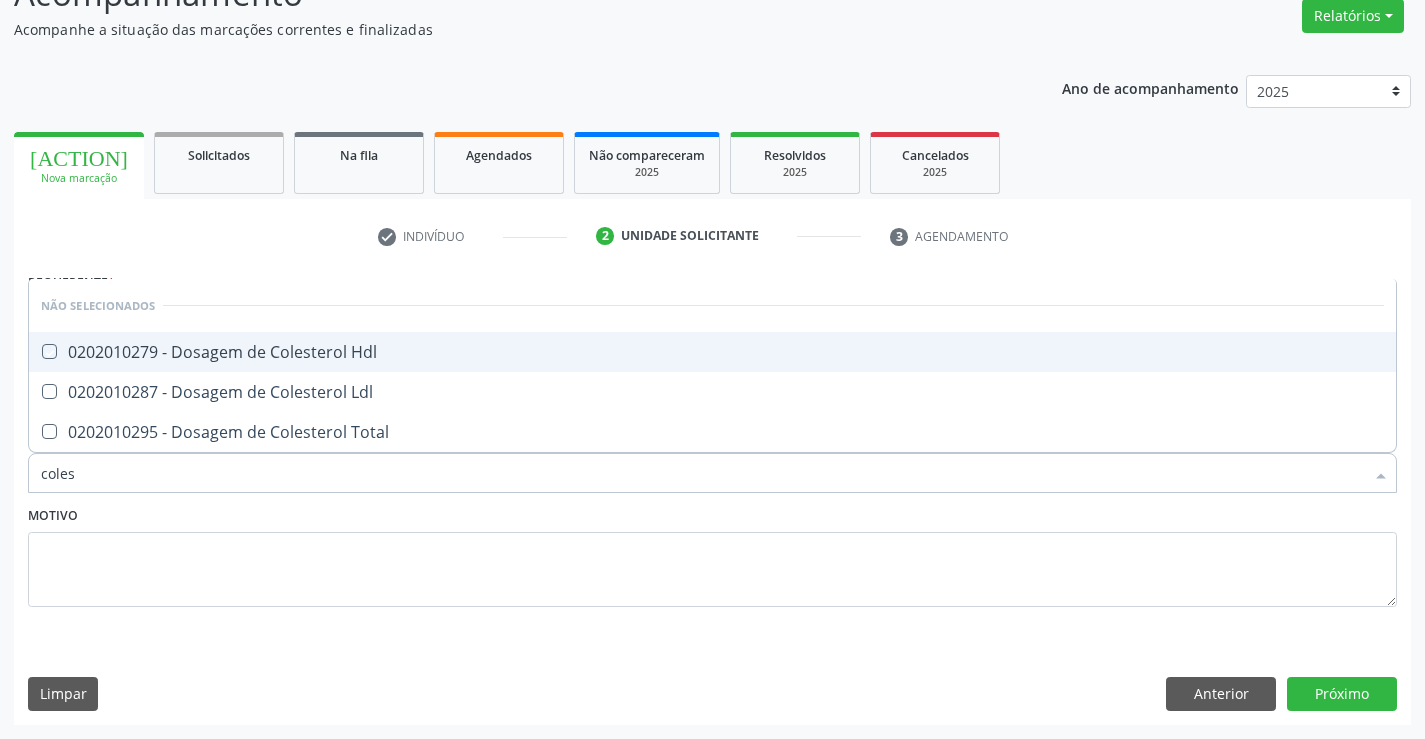 checkbox on "true" 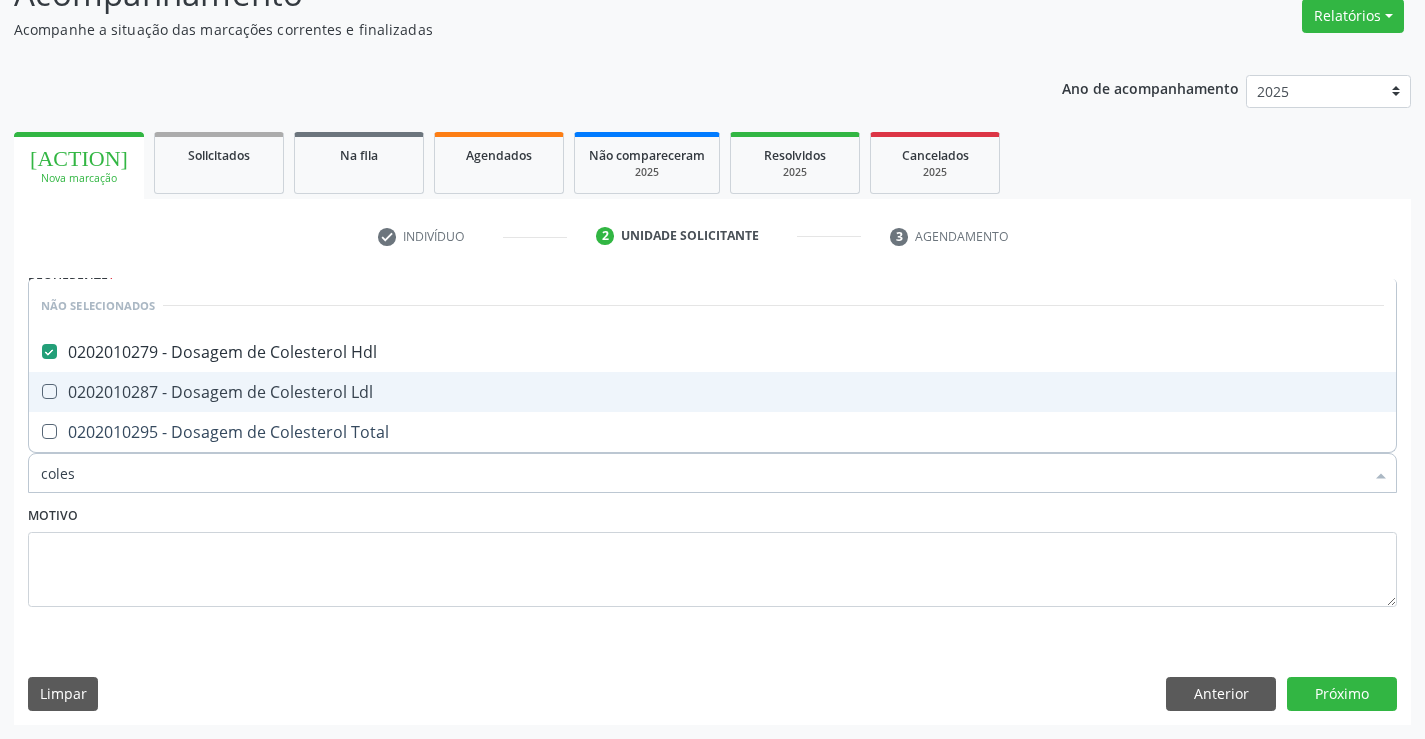 click on "0202010287 - Dosagem de Colesterol Ldl" at bounding box center (712, 392) 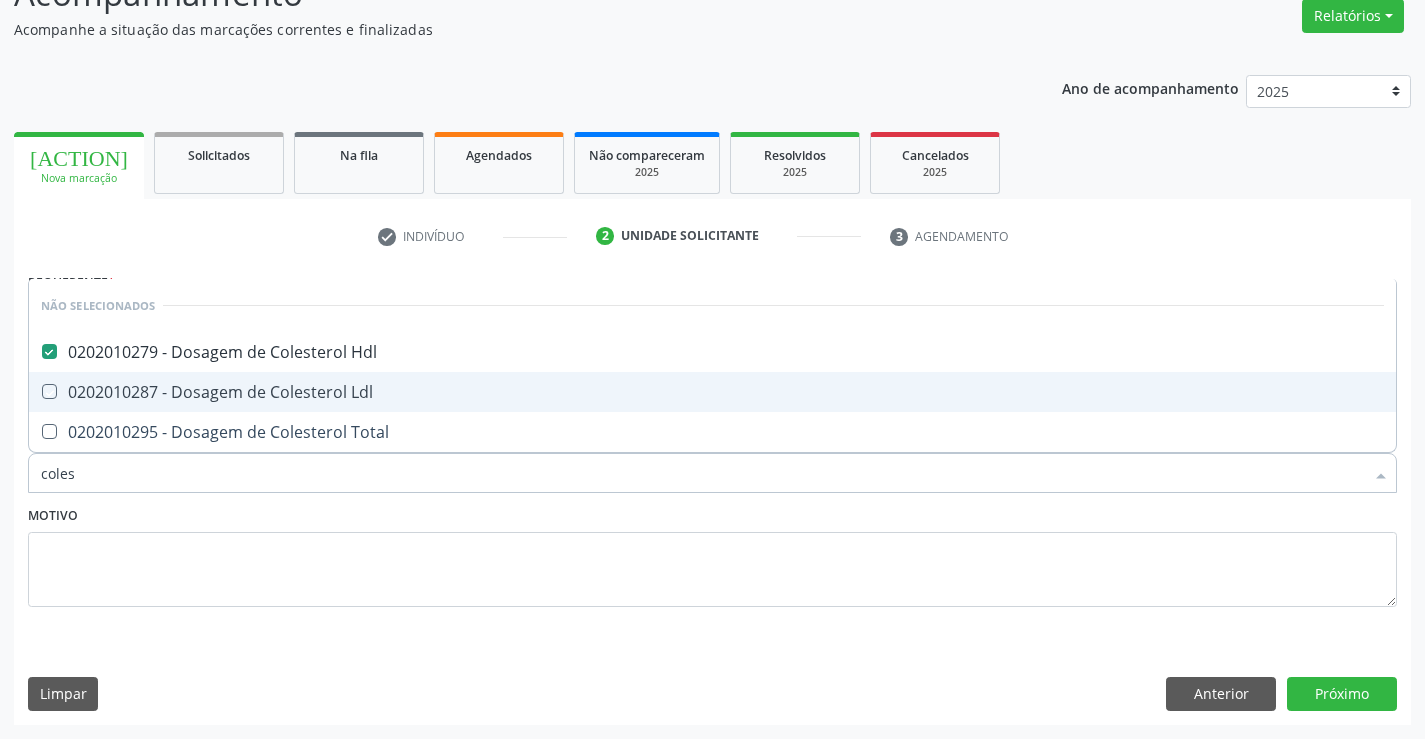 checkbox on "true" 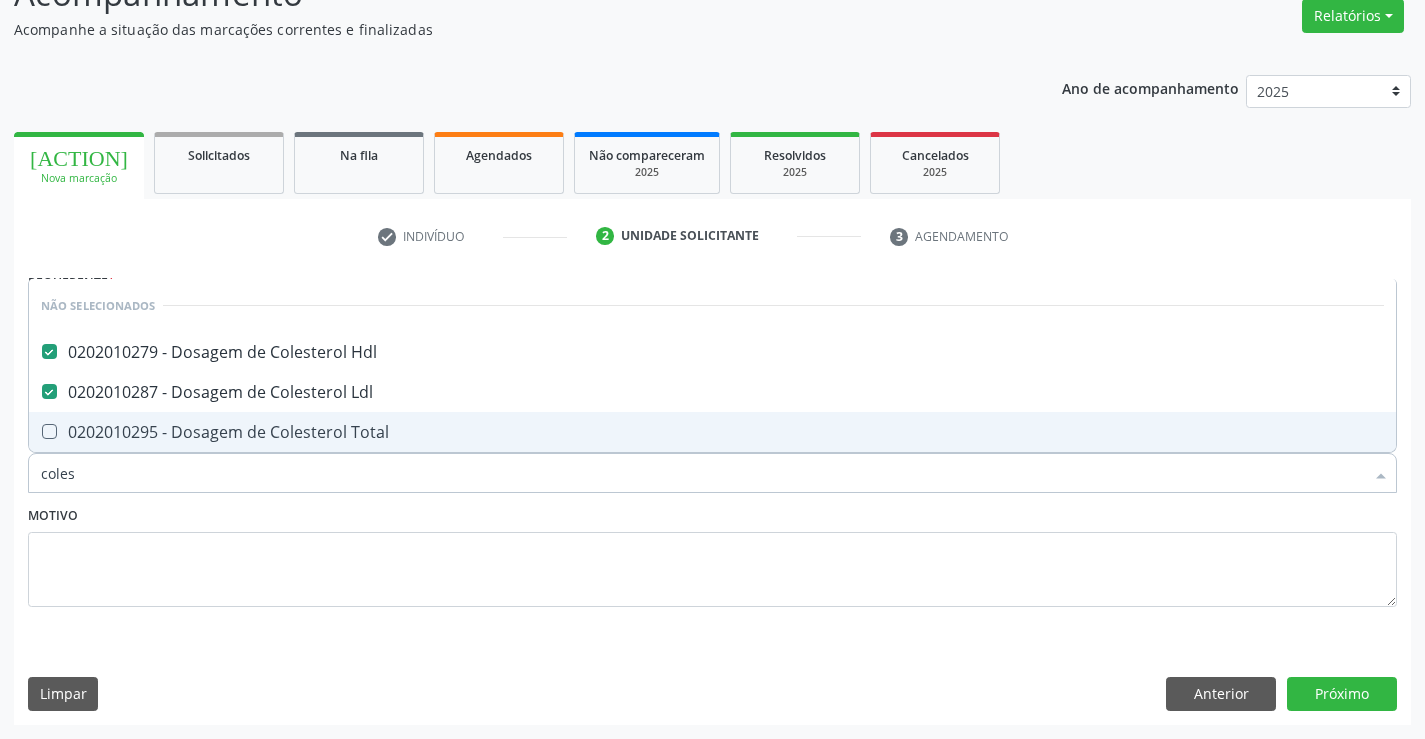click on "0202010295 - Dosagem de Colesterol Total" at bounding box center [712, 432] 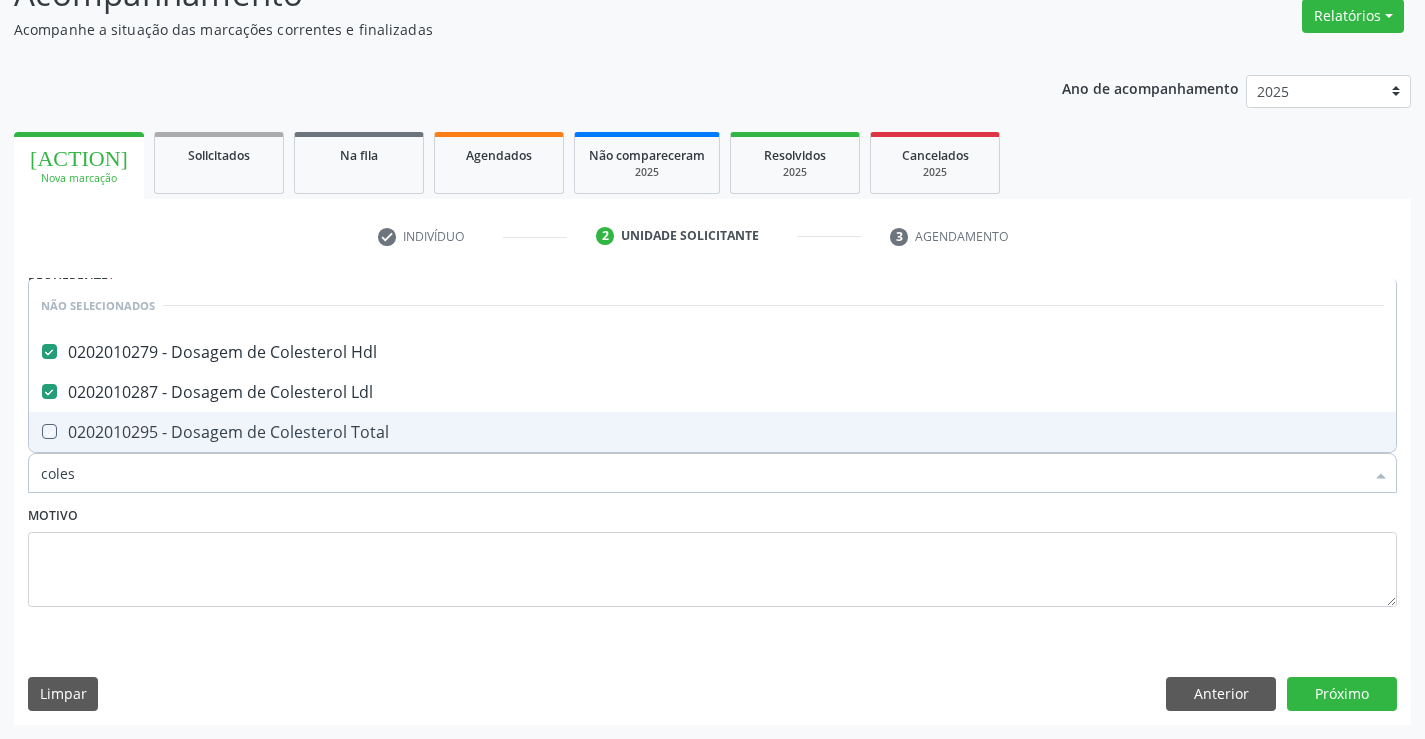 checkbox on "true" 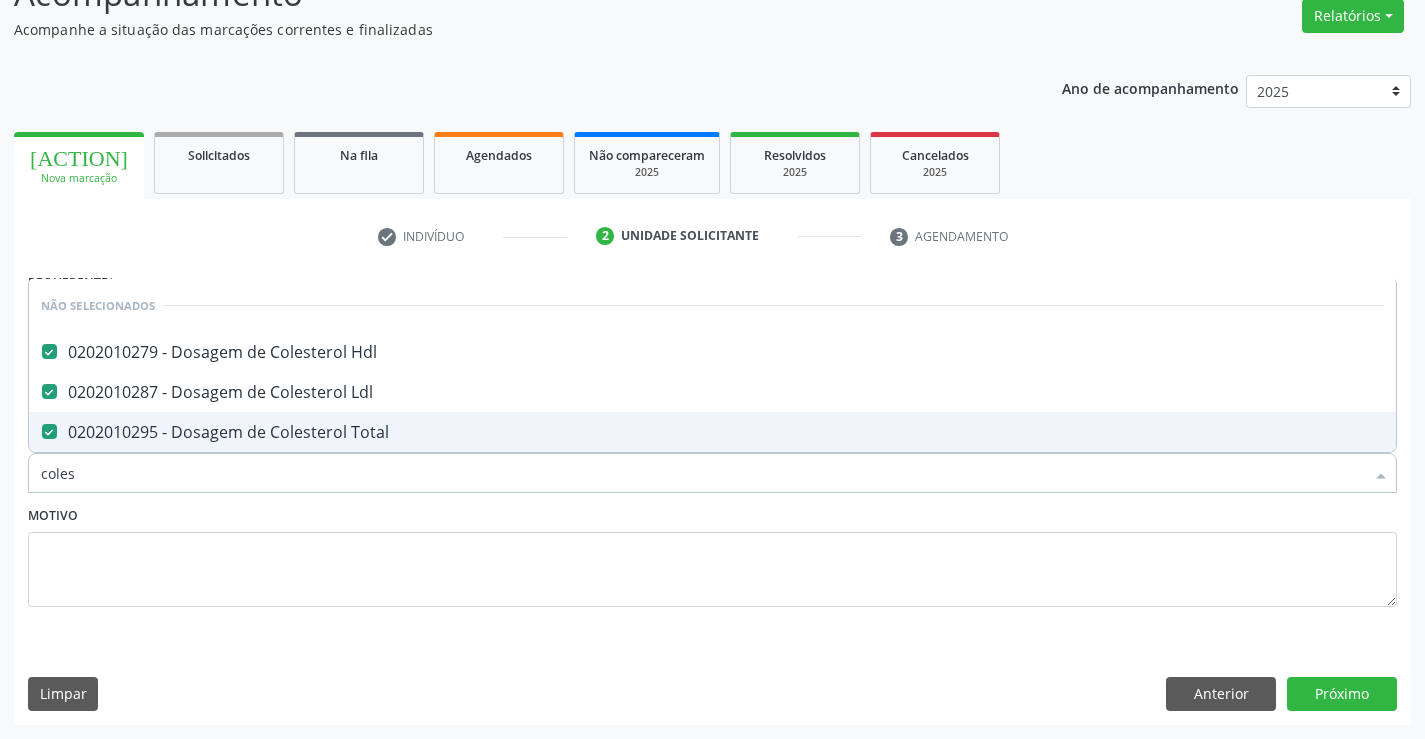 type on "coles" 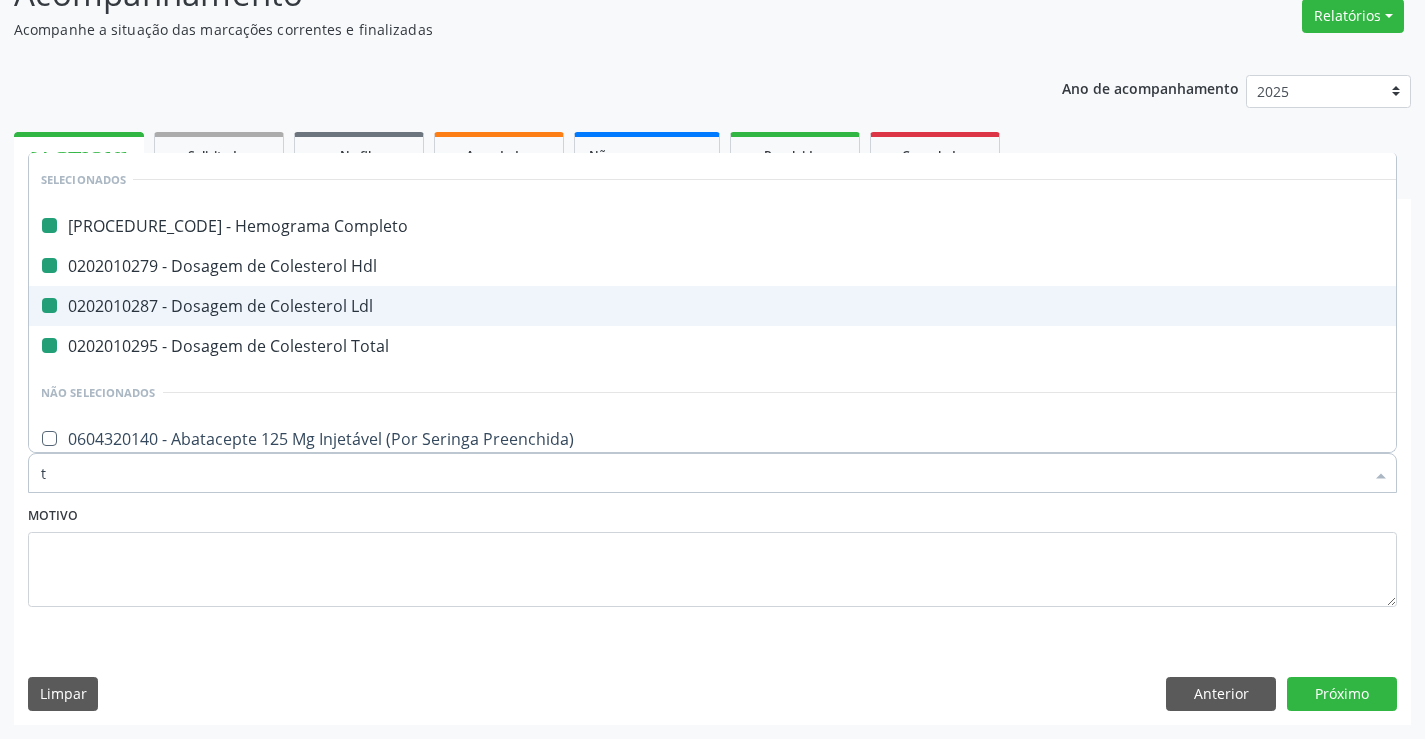 type on "tr" 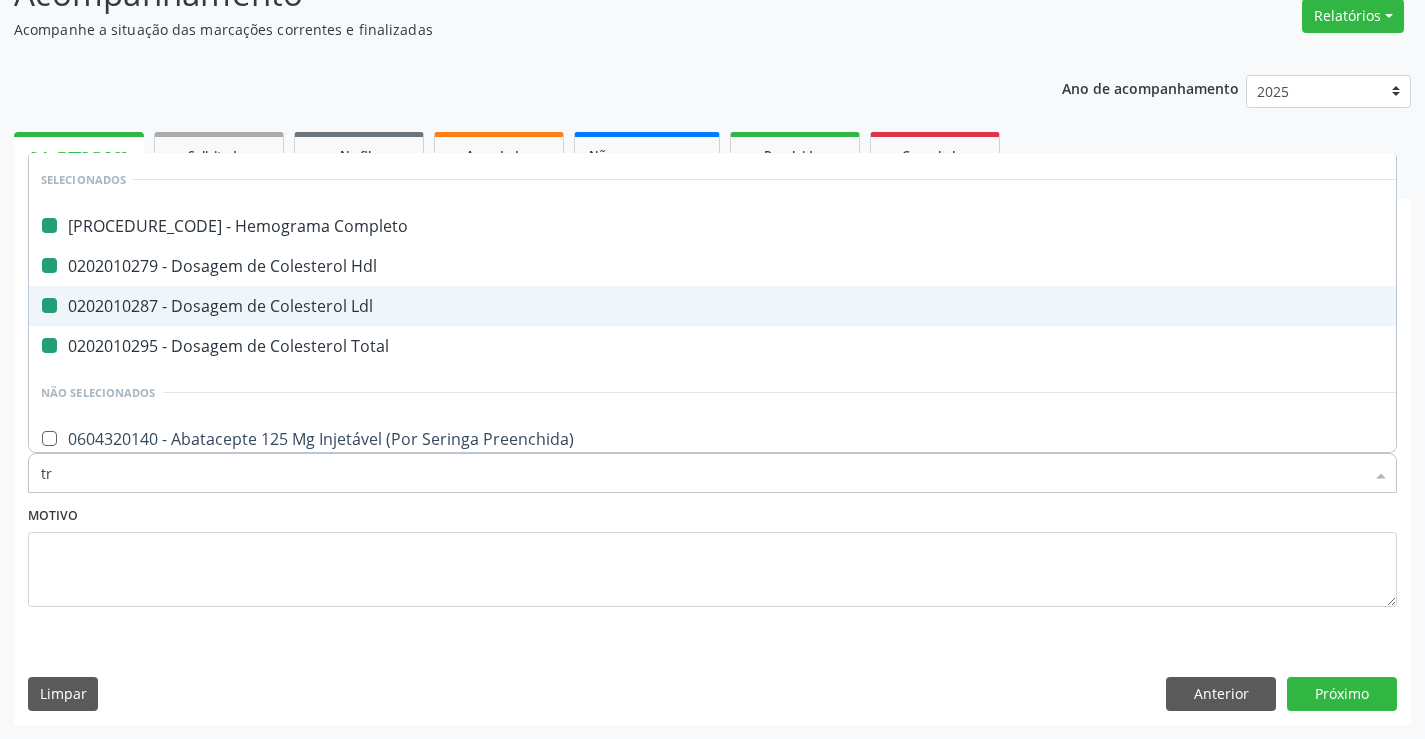 checkbox on "false" 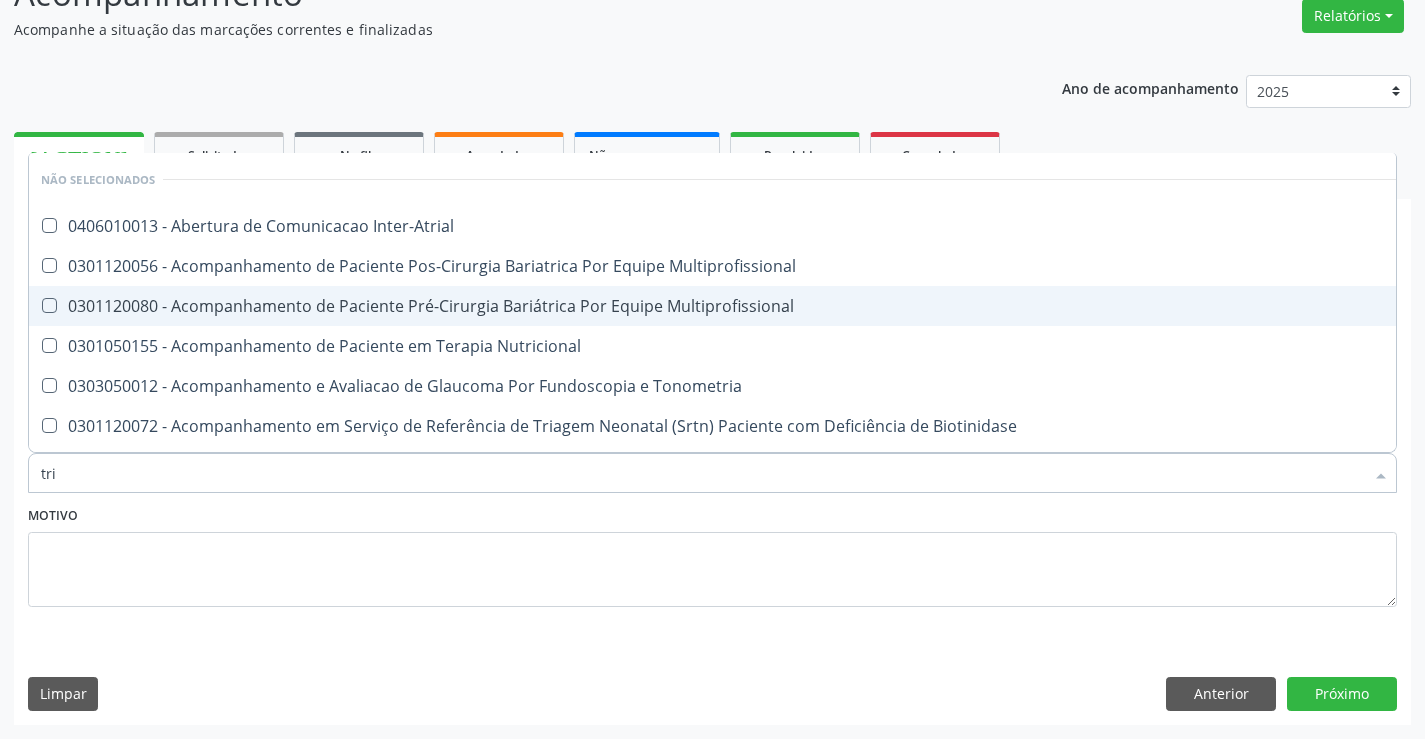 type on "trig" 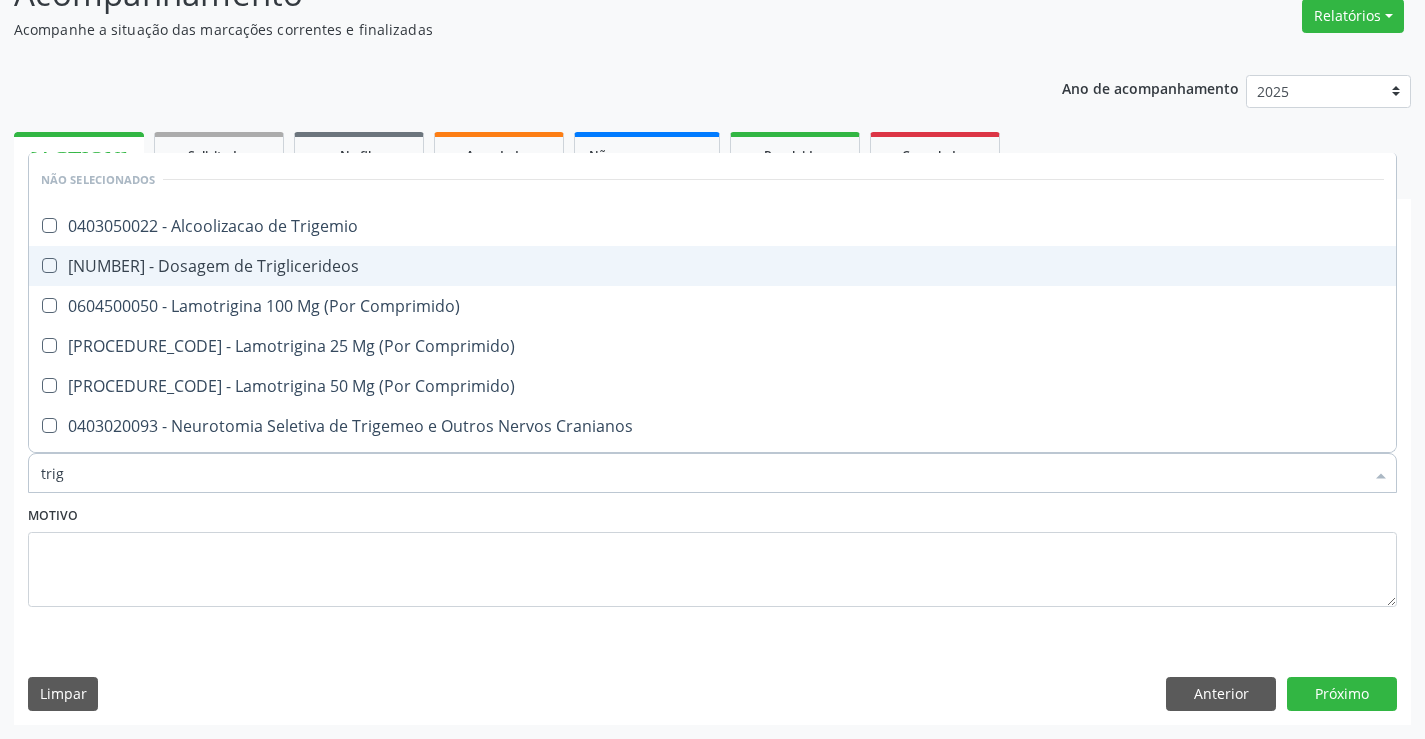 click on "[NUMBER] - Dosagem de Triglicerideos" at bounding box center [712, 266] 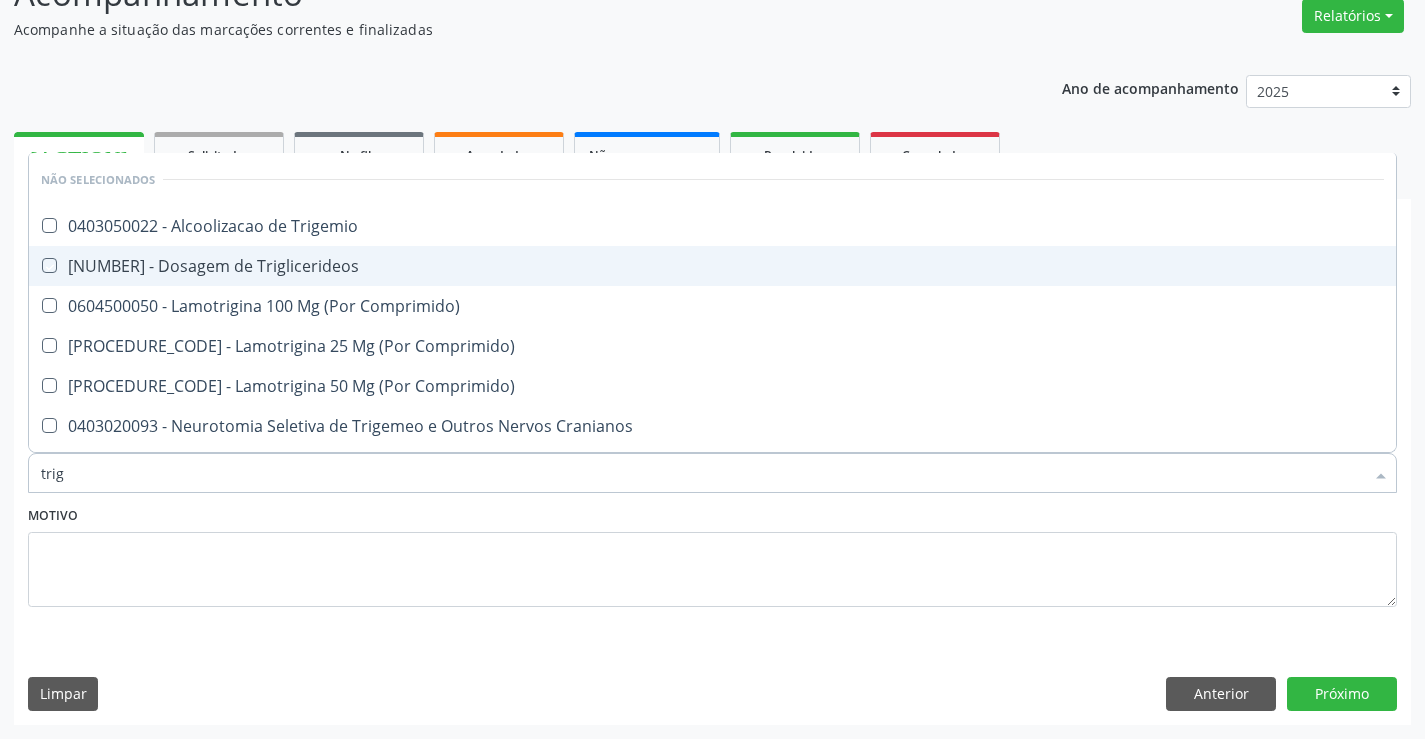 checkbox on "true" 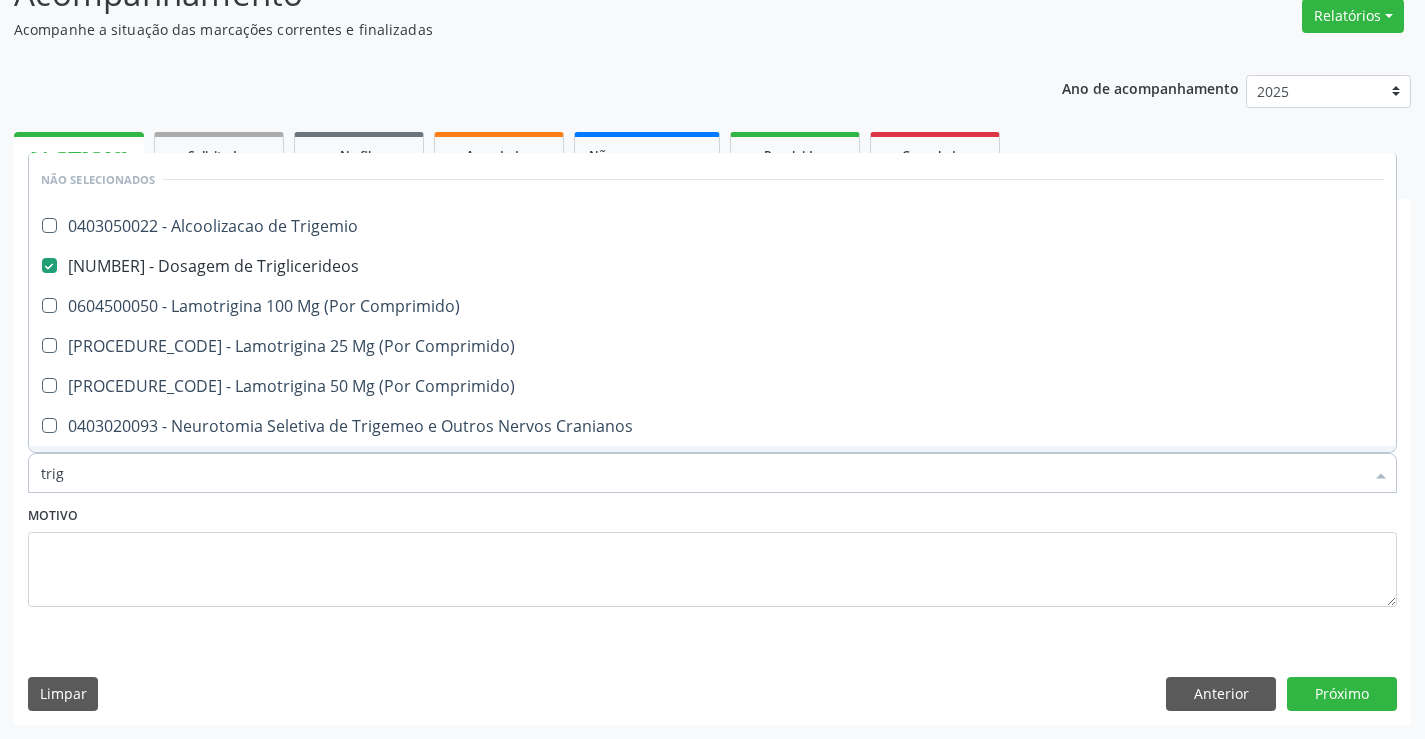 type on "trig" 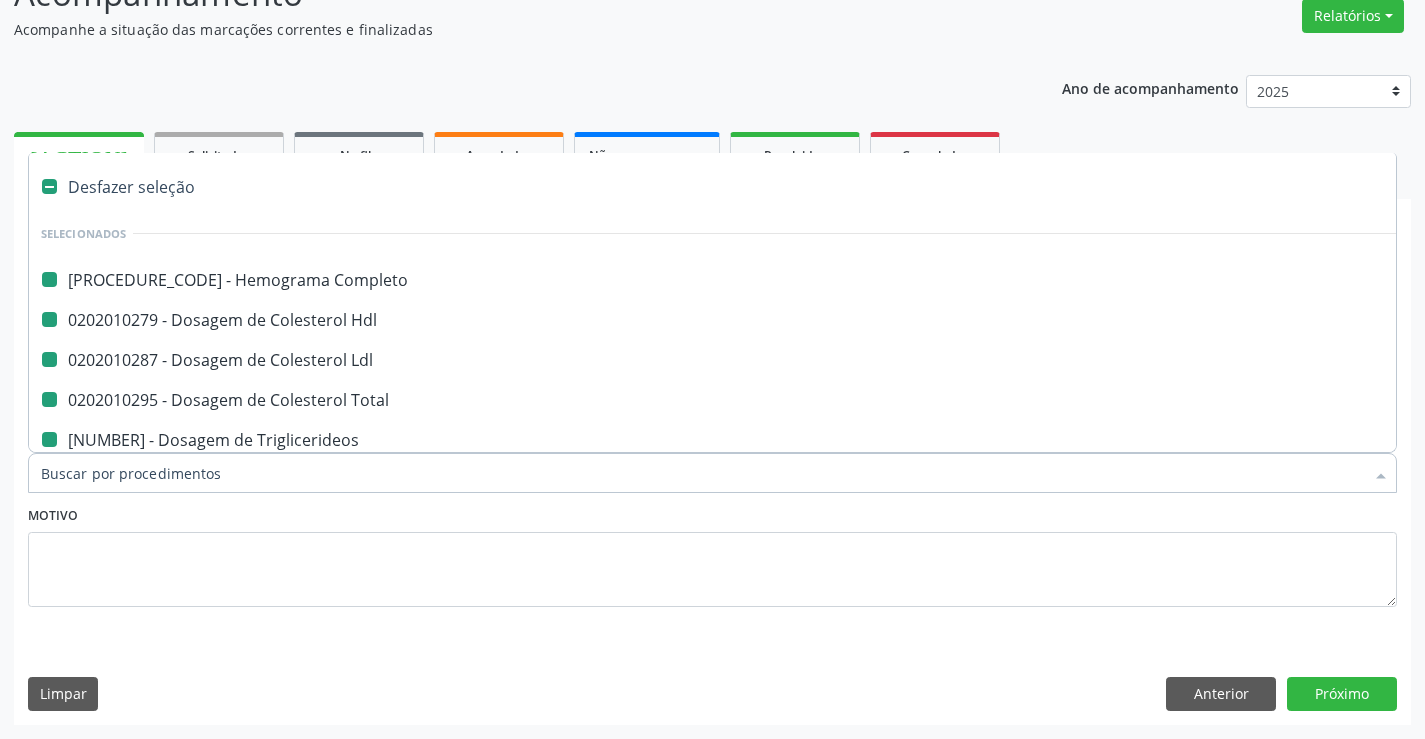 type on "u" 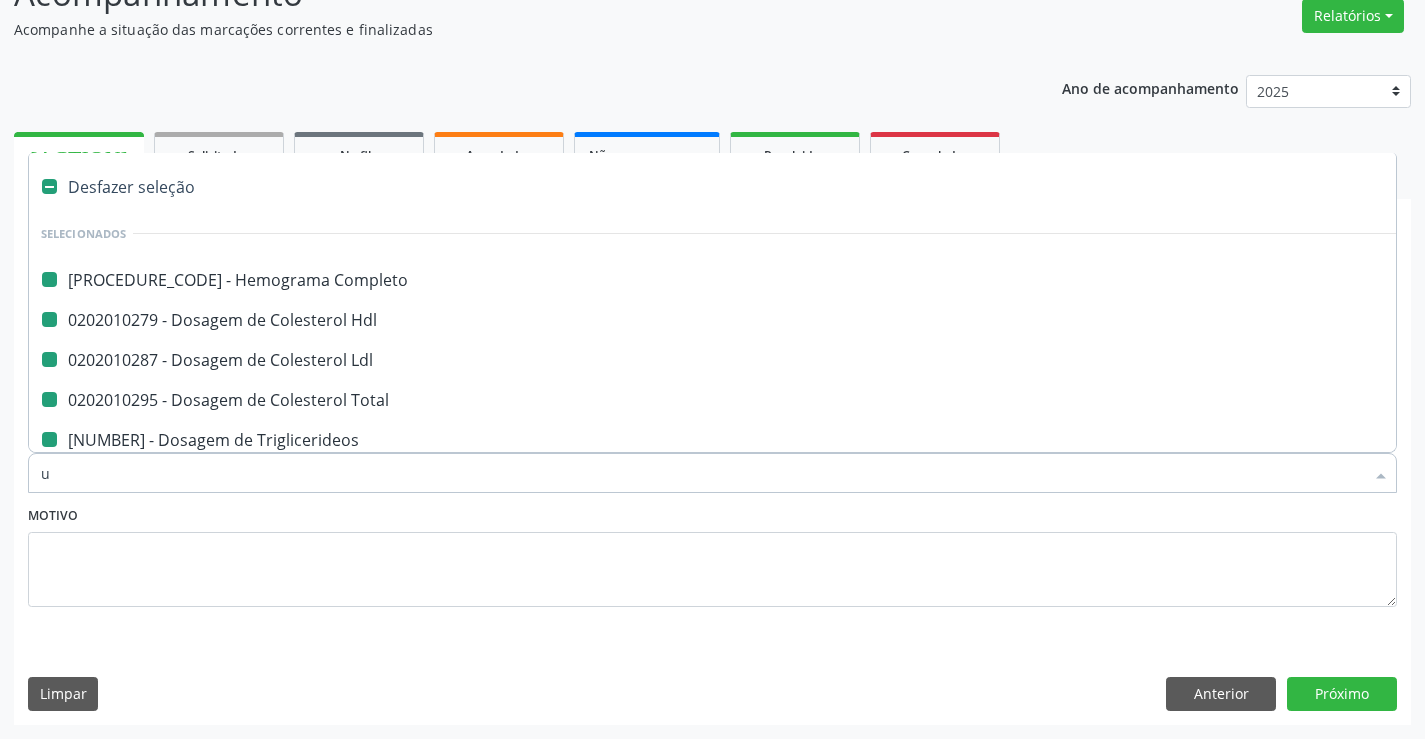 checkbox on "false" 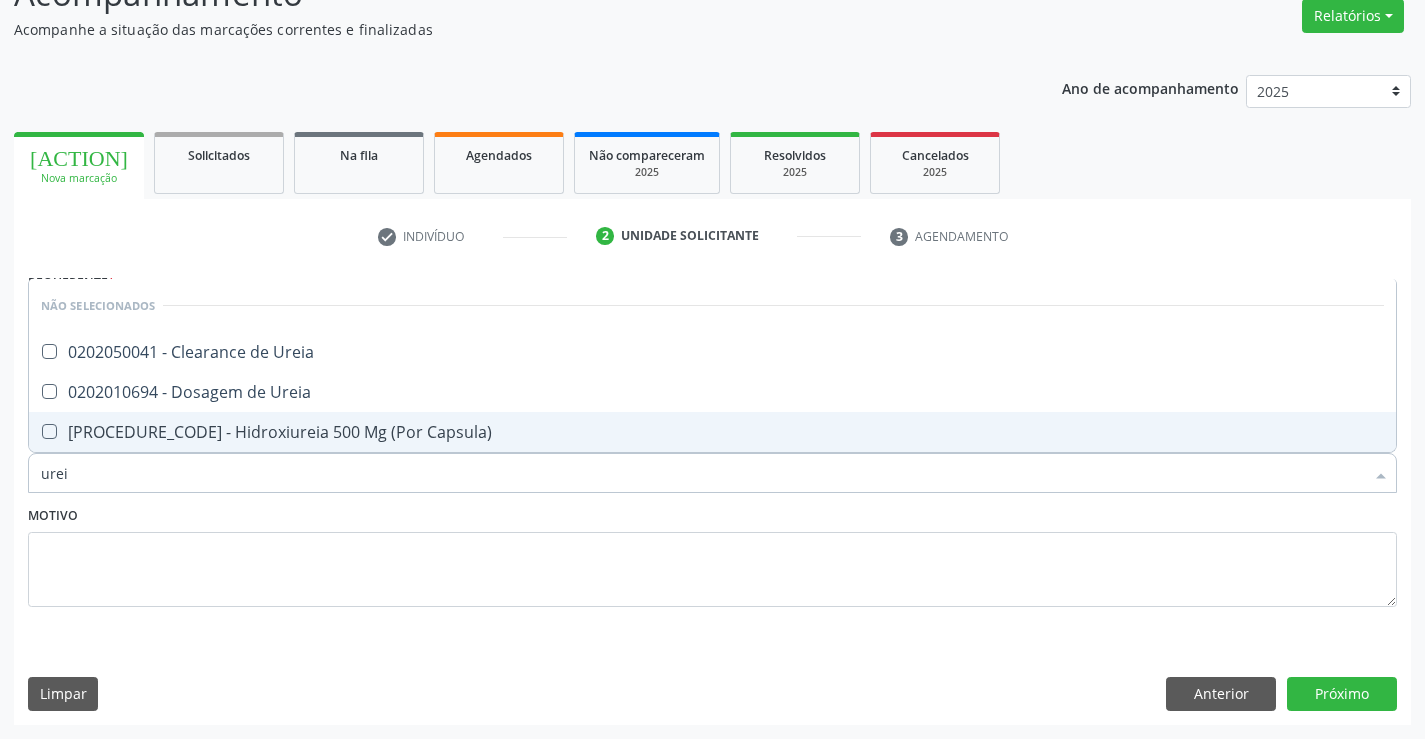 type on "ureia" 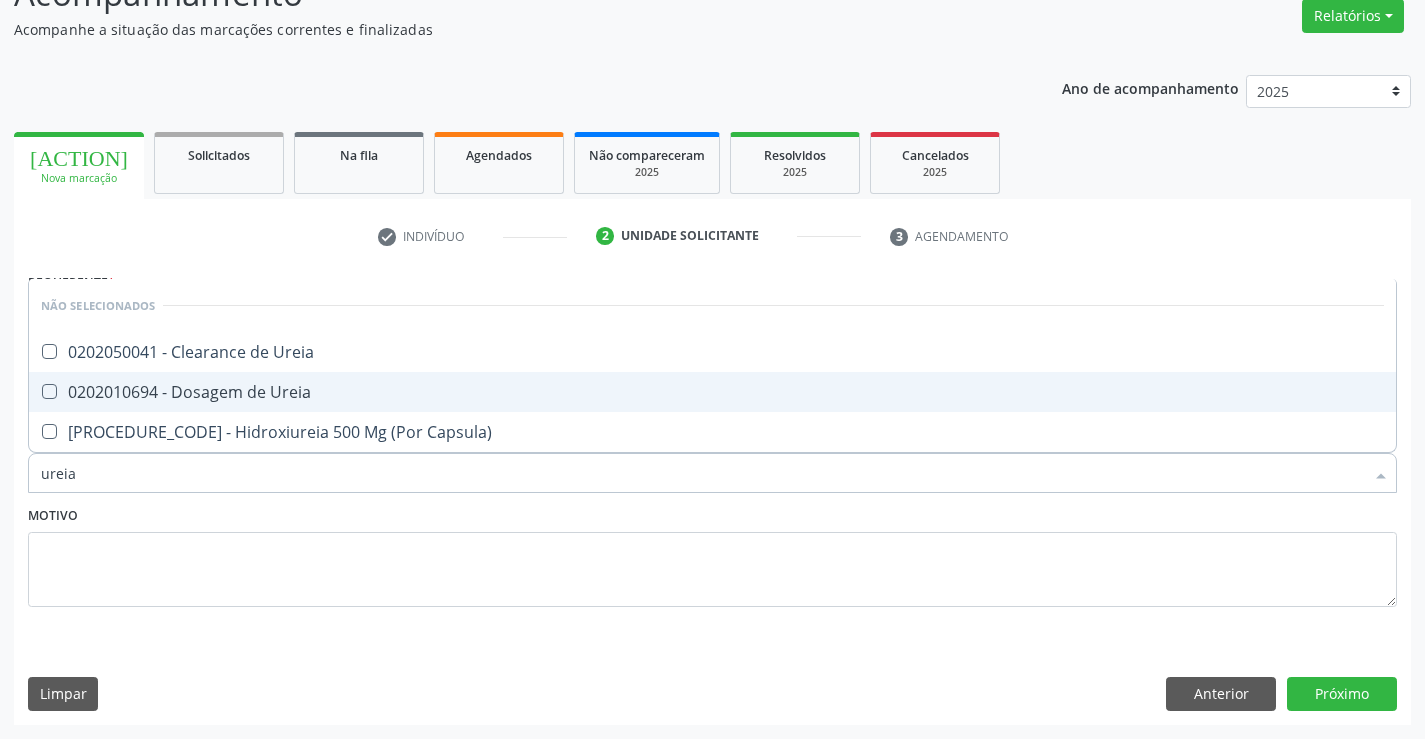 drag, startPoint x: 242, startPoint y: 374, endPoint x: 221, endPoint y: 413, distance: 44.294468 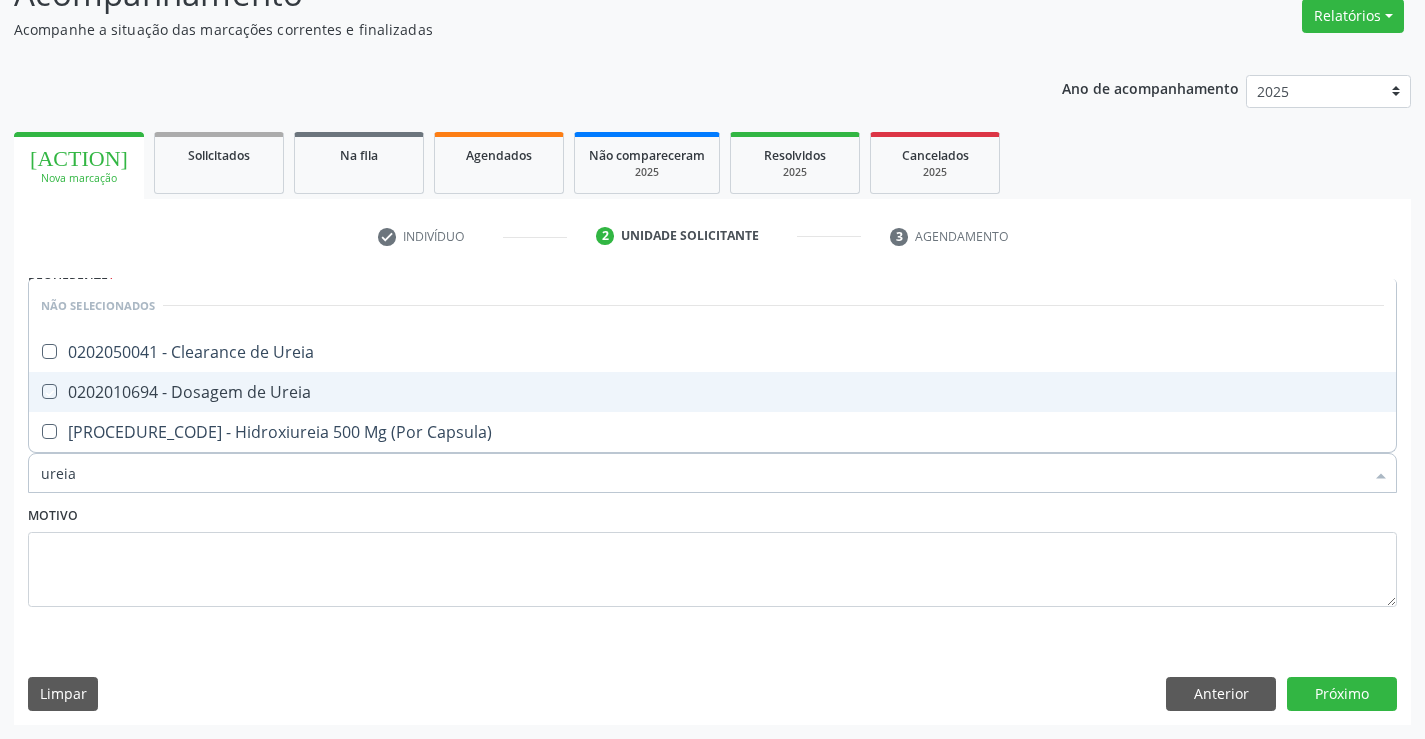 checkbox on "true" 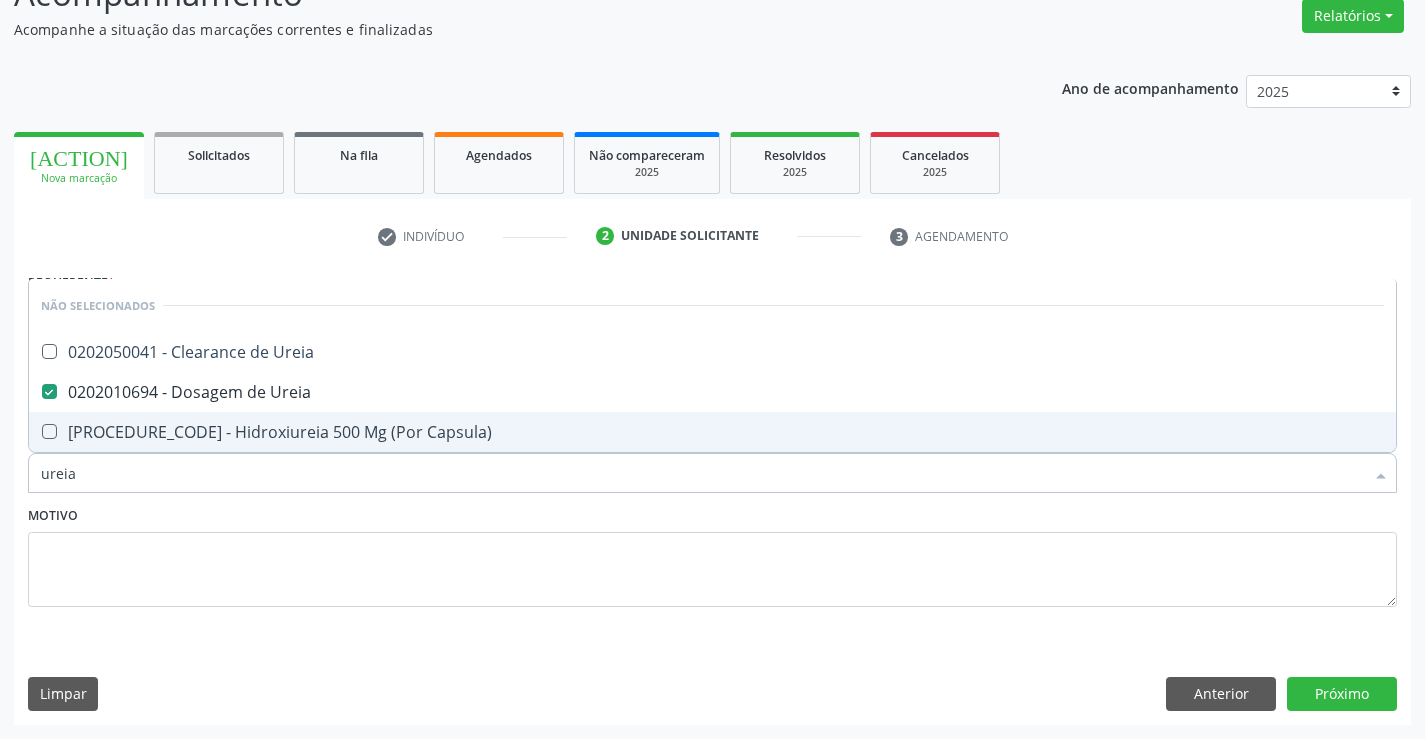 type on "ureia" 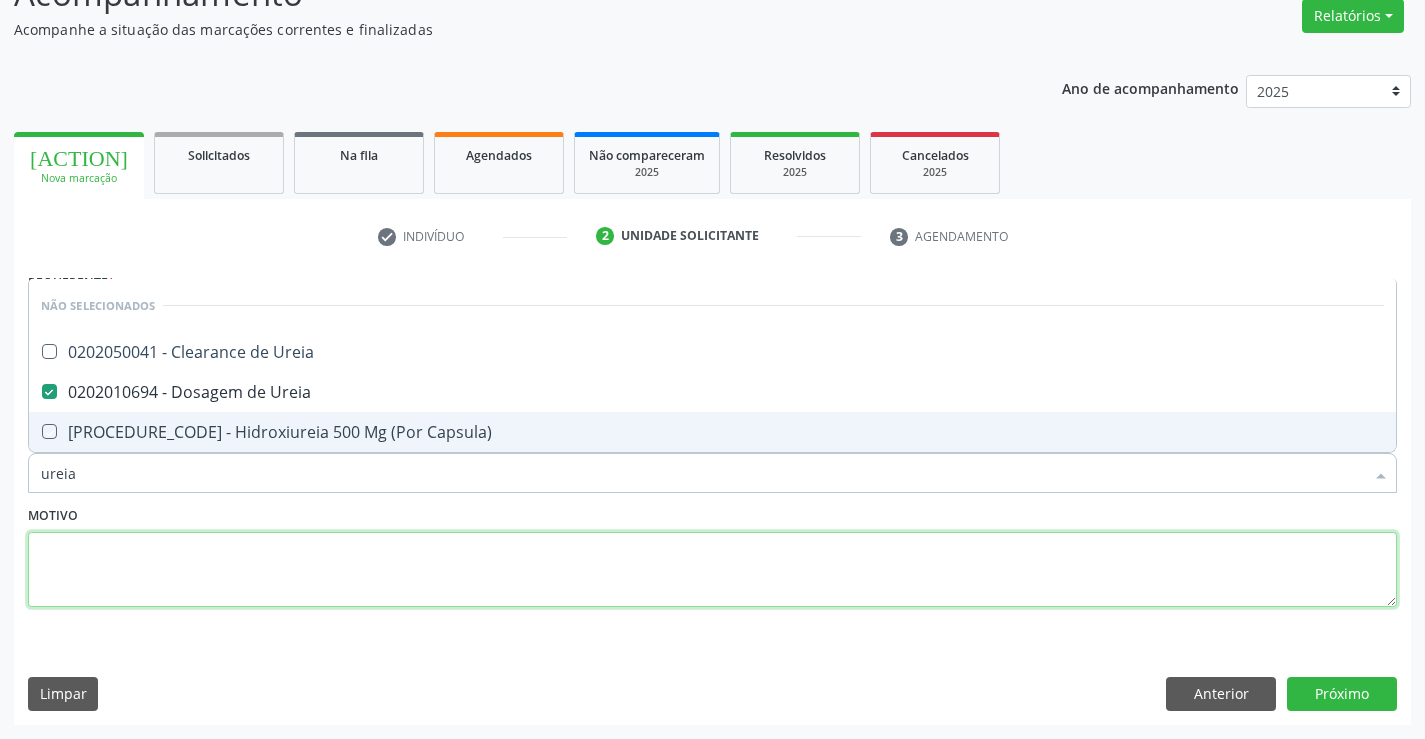 click at bounding box center (712, 570) 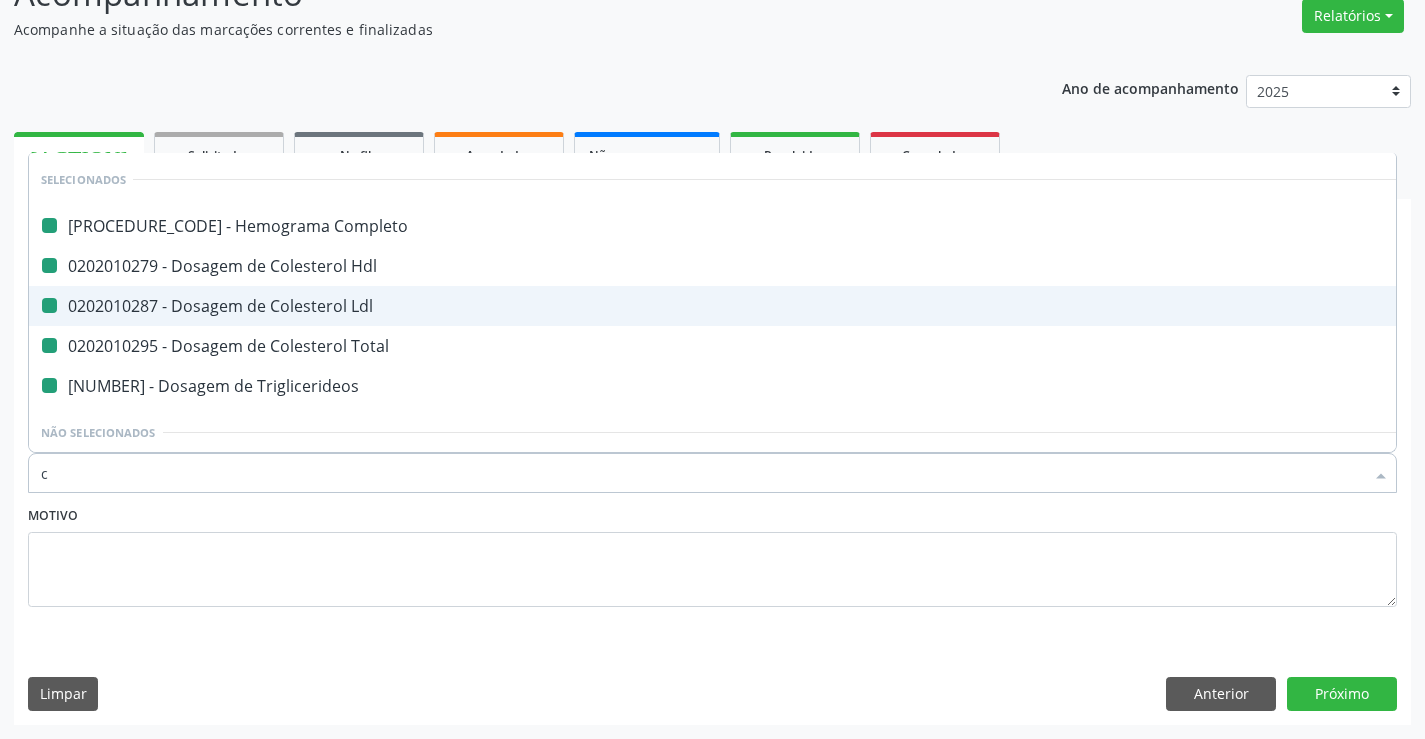 type on "cr" 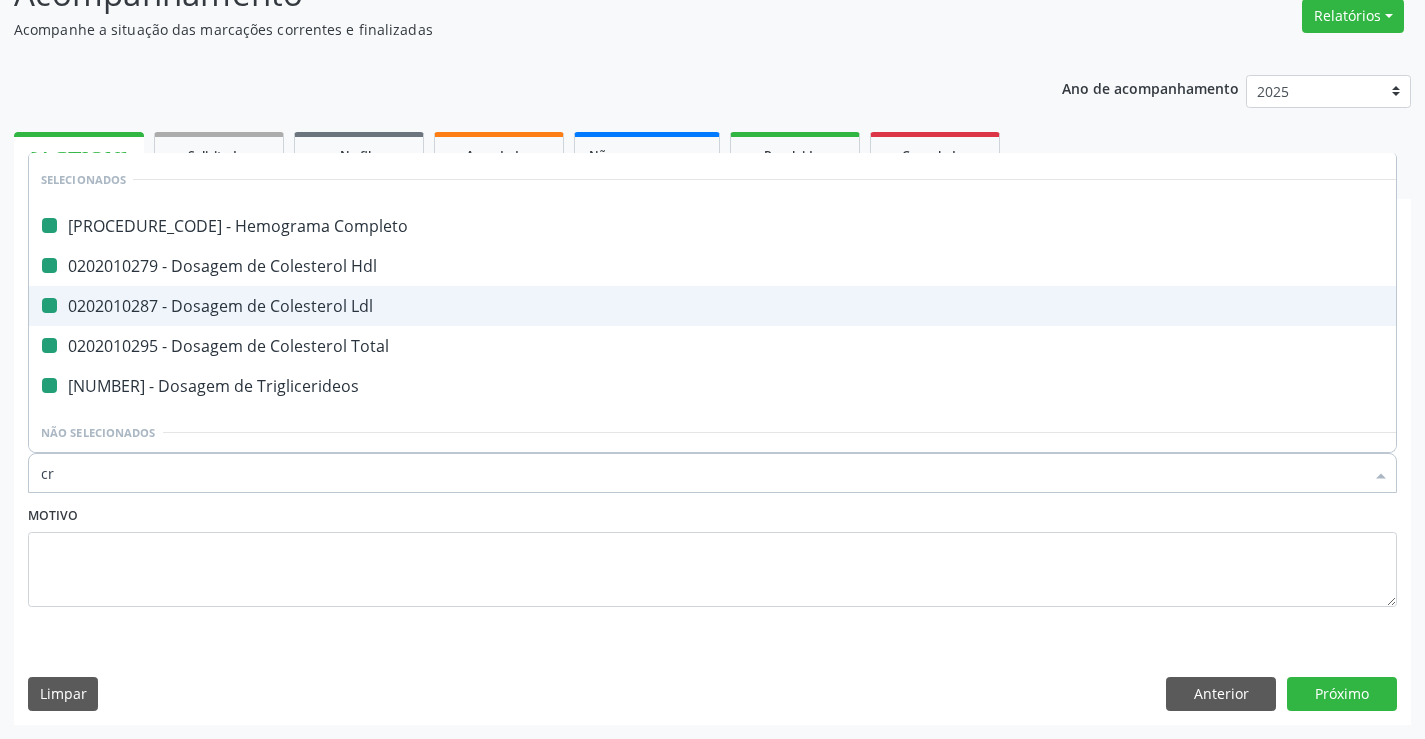 checkbox on "false" 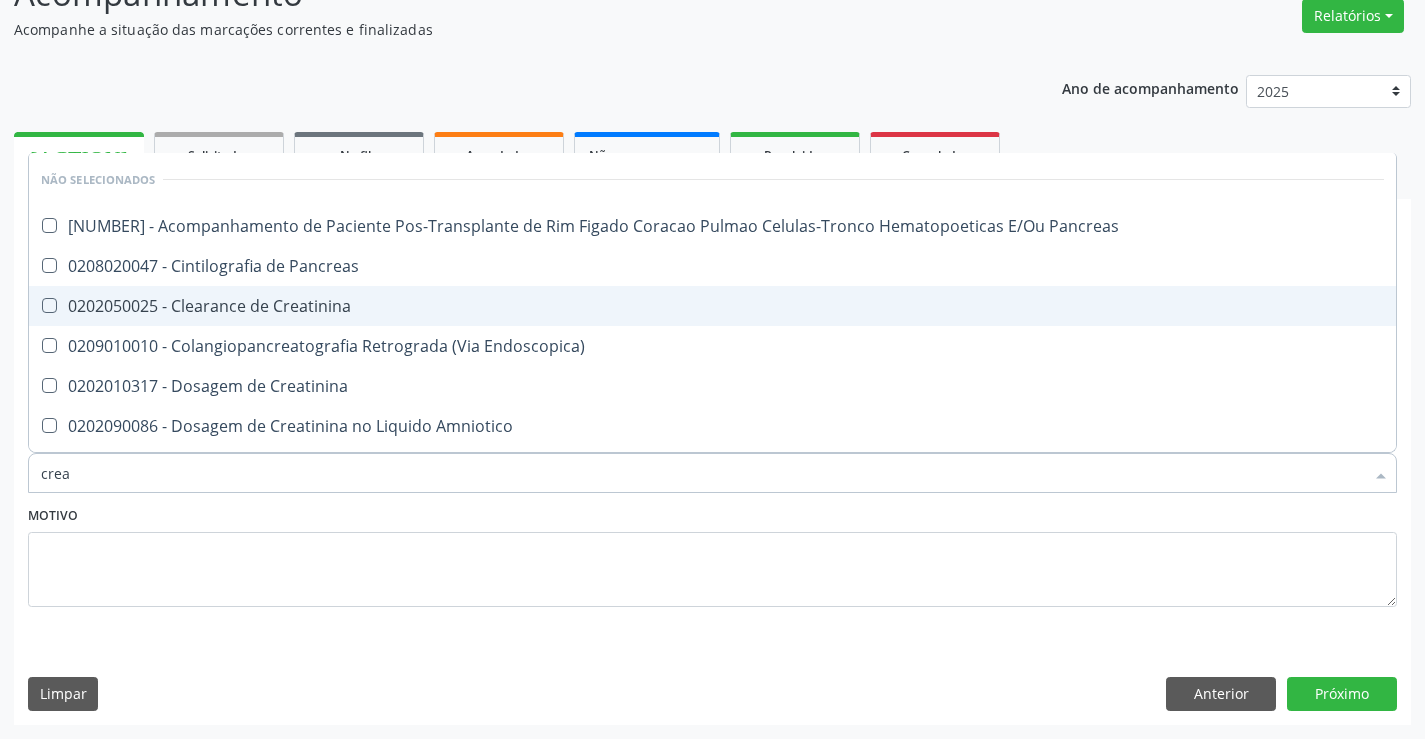 type on "creat" 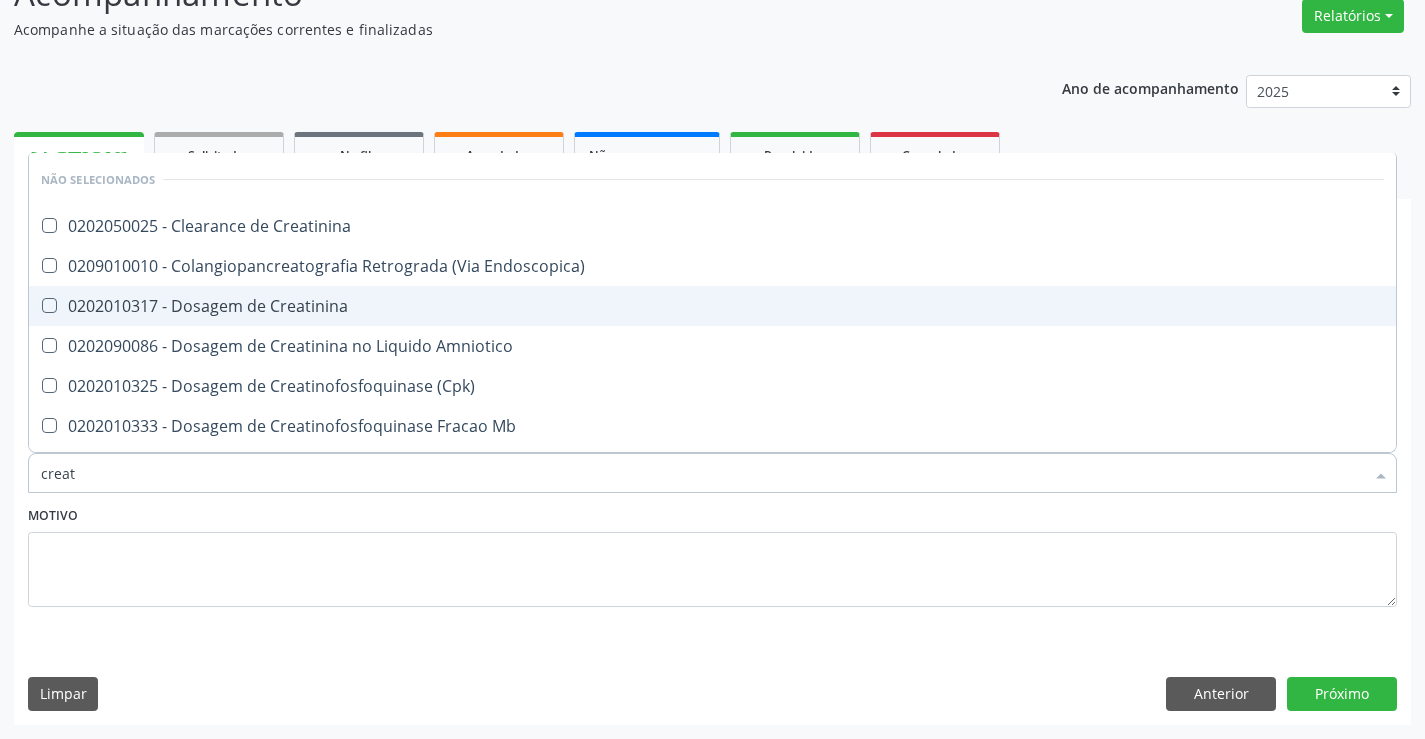 click on "0202010317 - Dosagem de Creatinina" at bounding box center [712, 306] 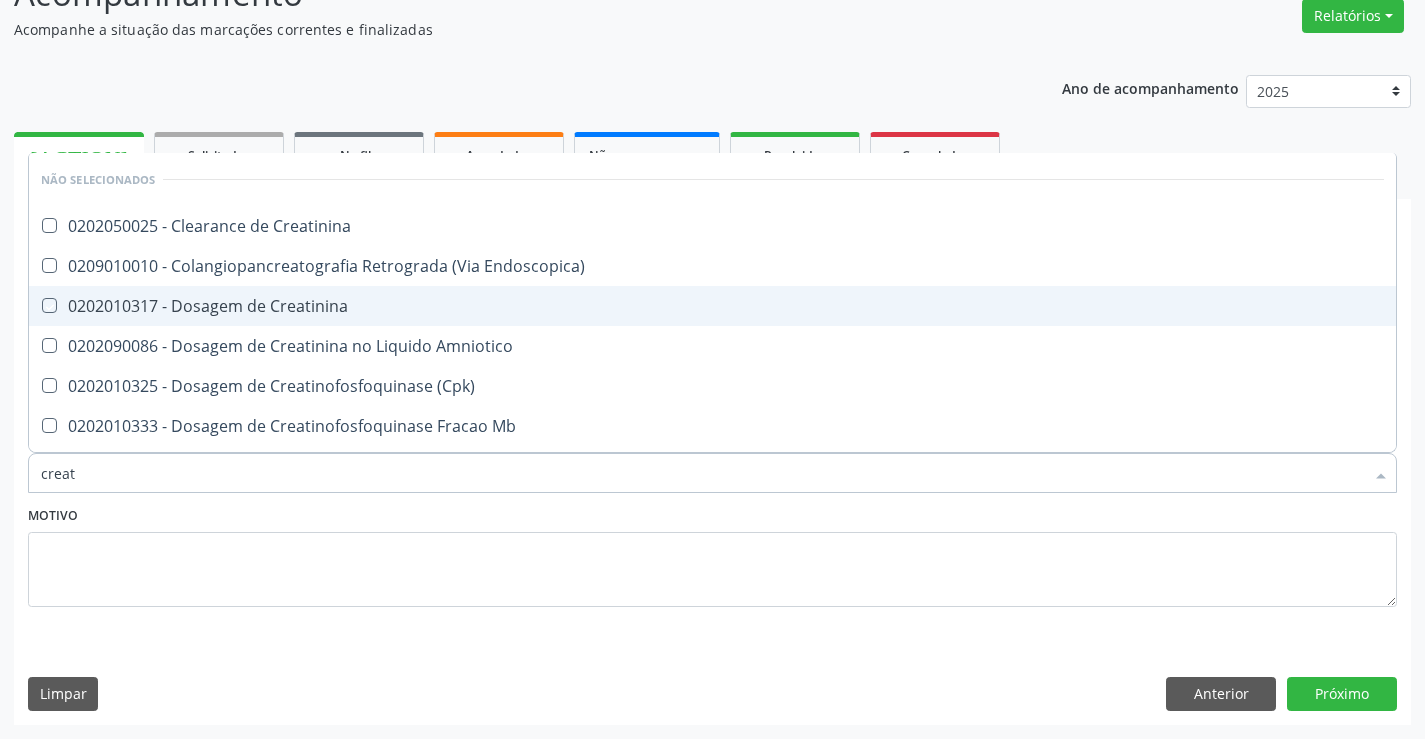 checkbox on "true" 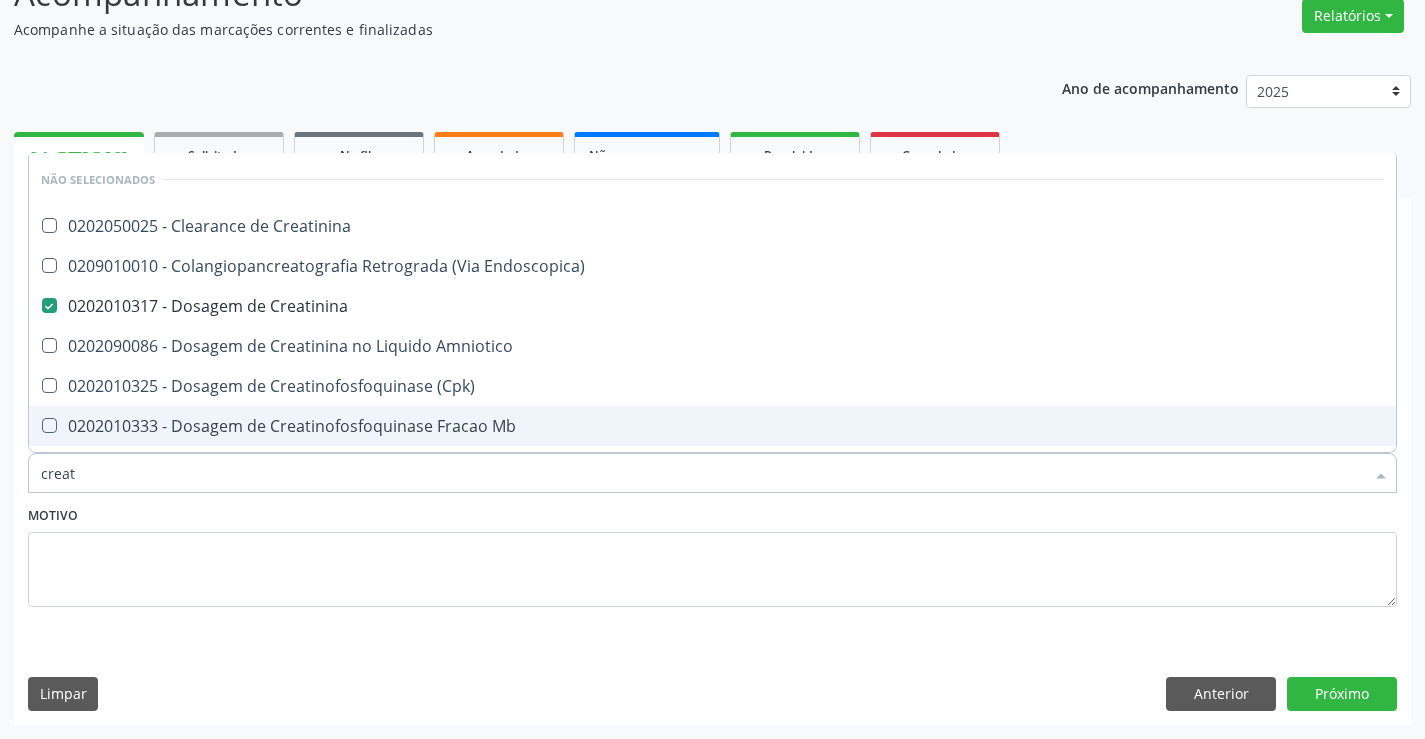 type on "creat" 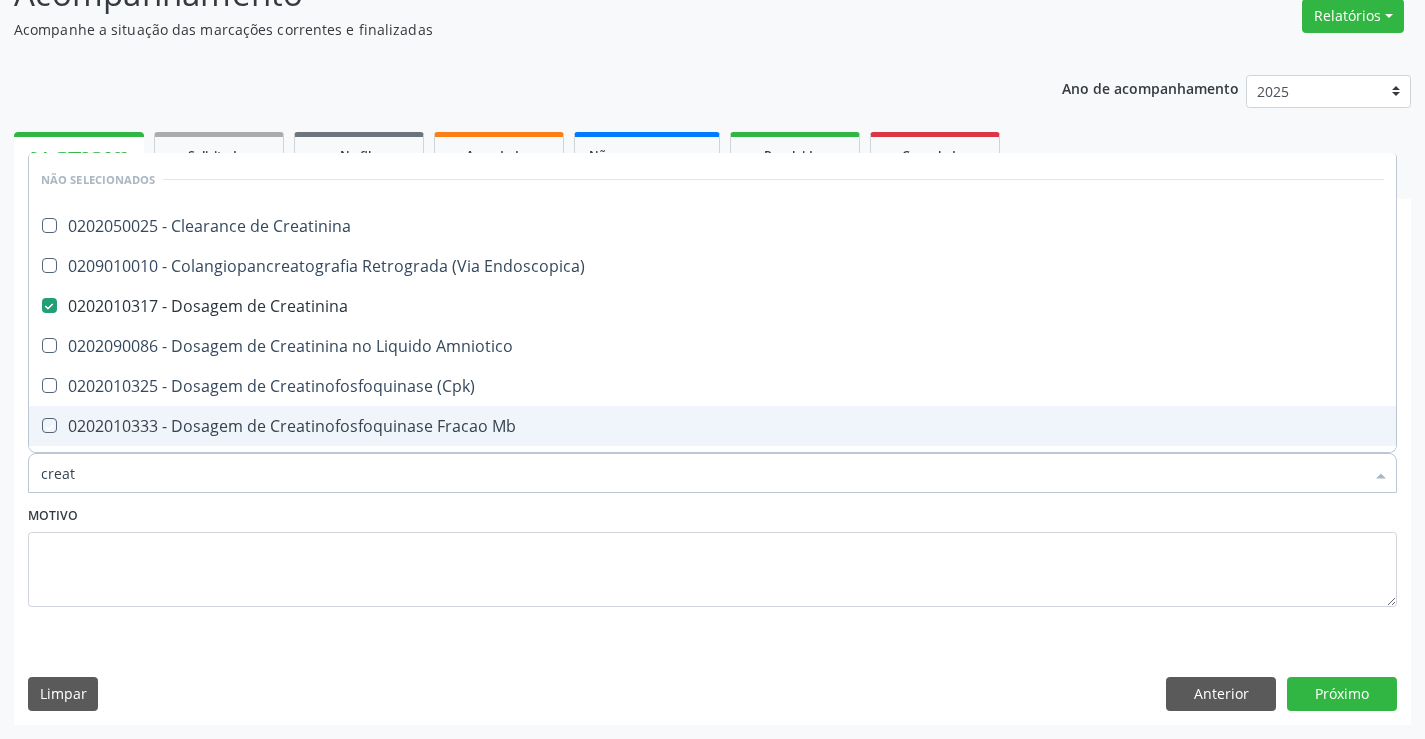 click on "Motivo" at bounding box center [712, 554] 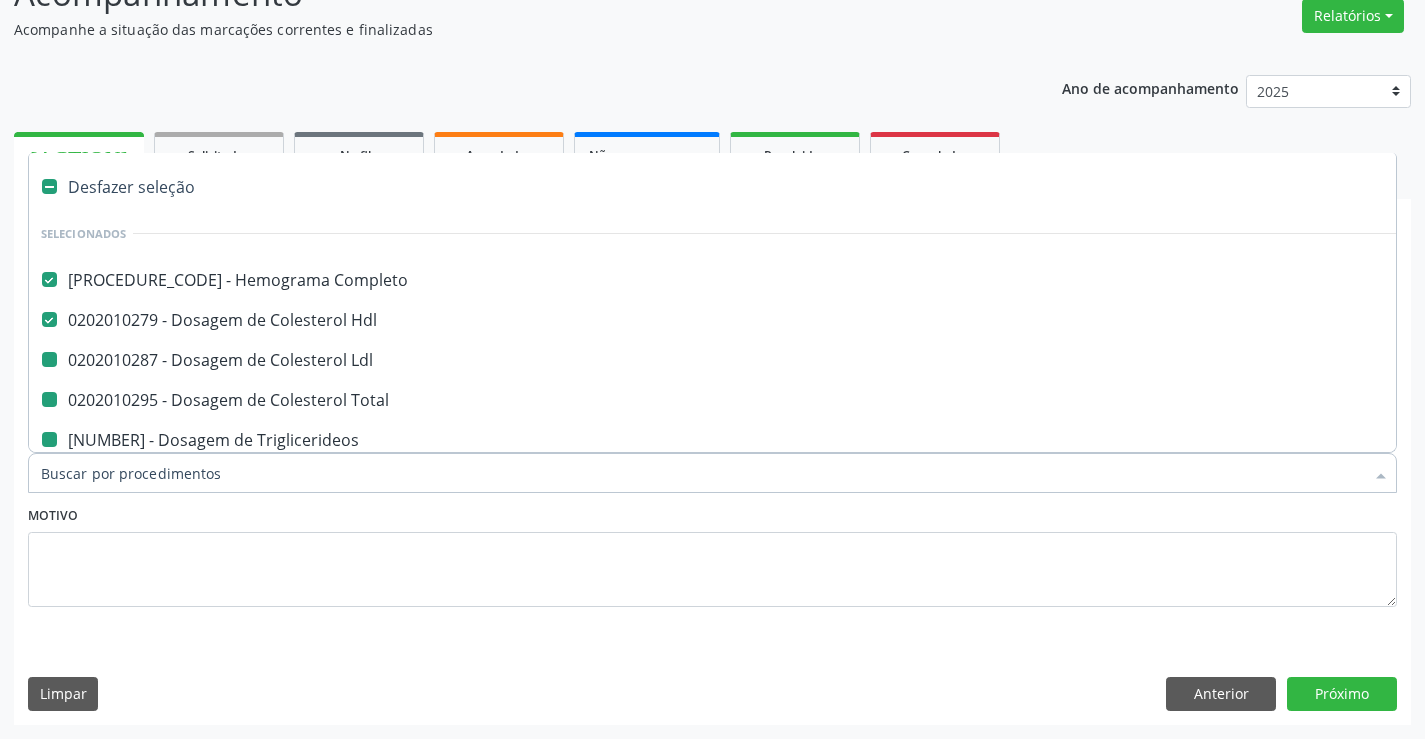 type on "u" 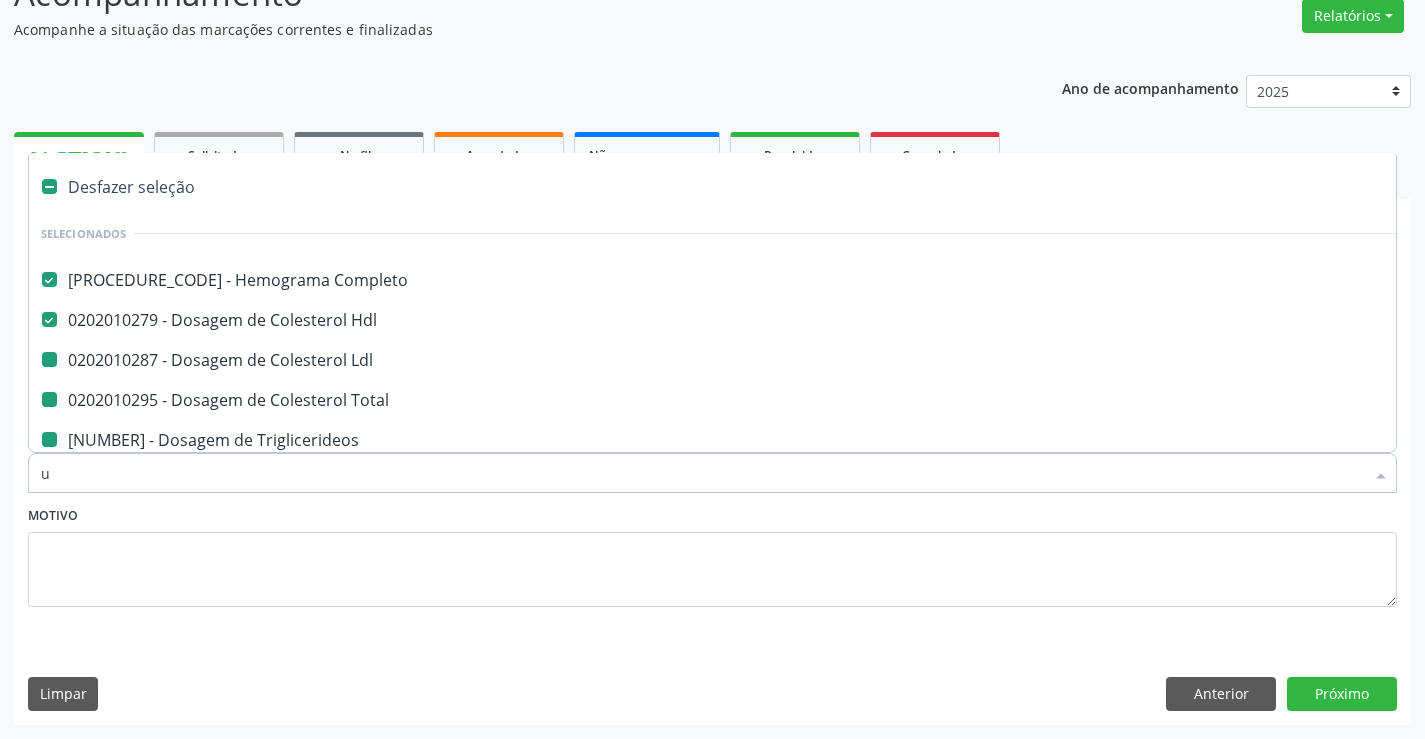 checkbox on "false" 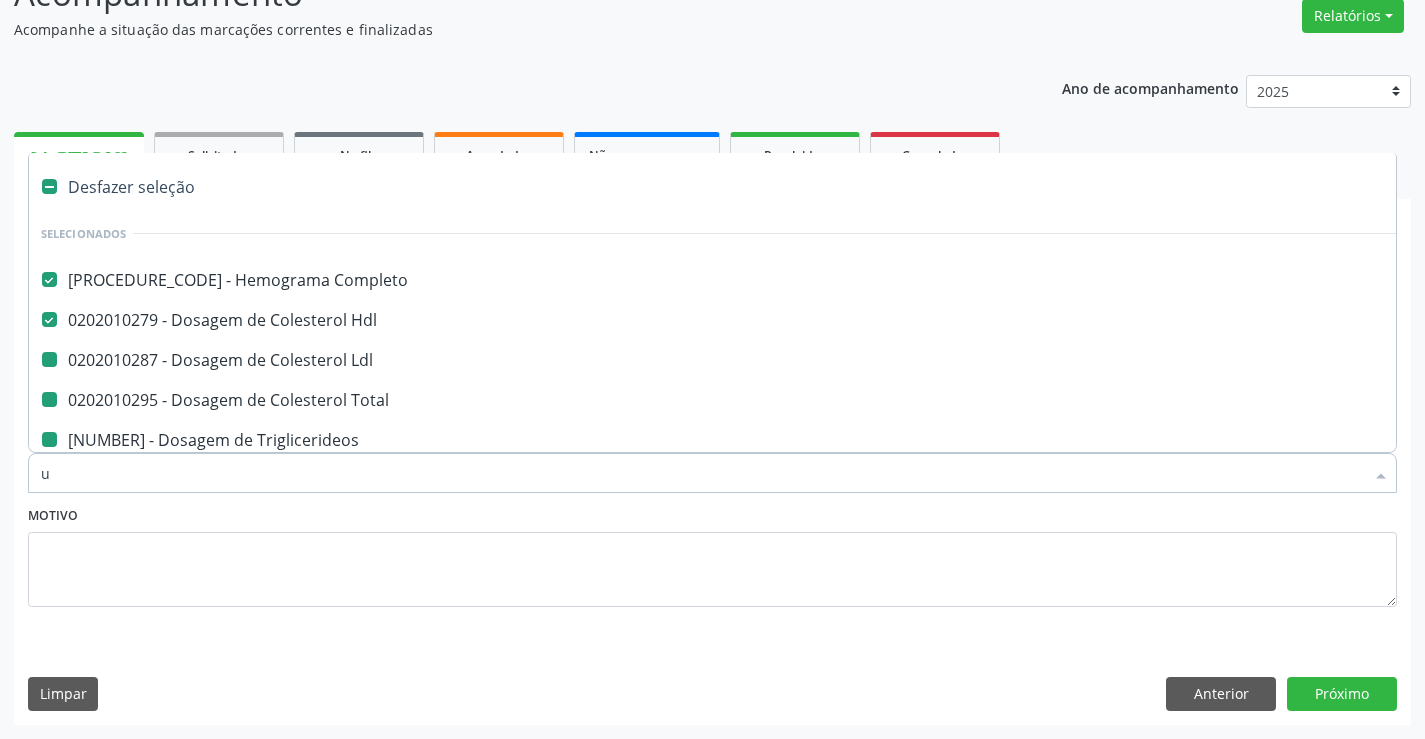 checkbox on "false" 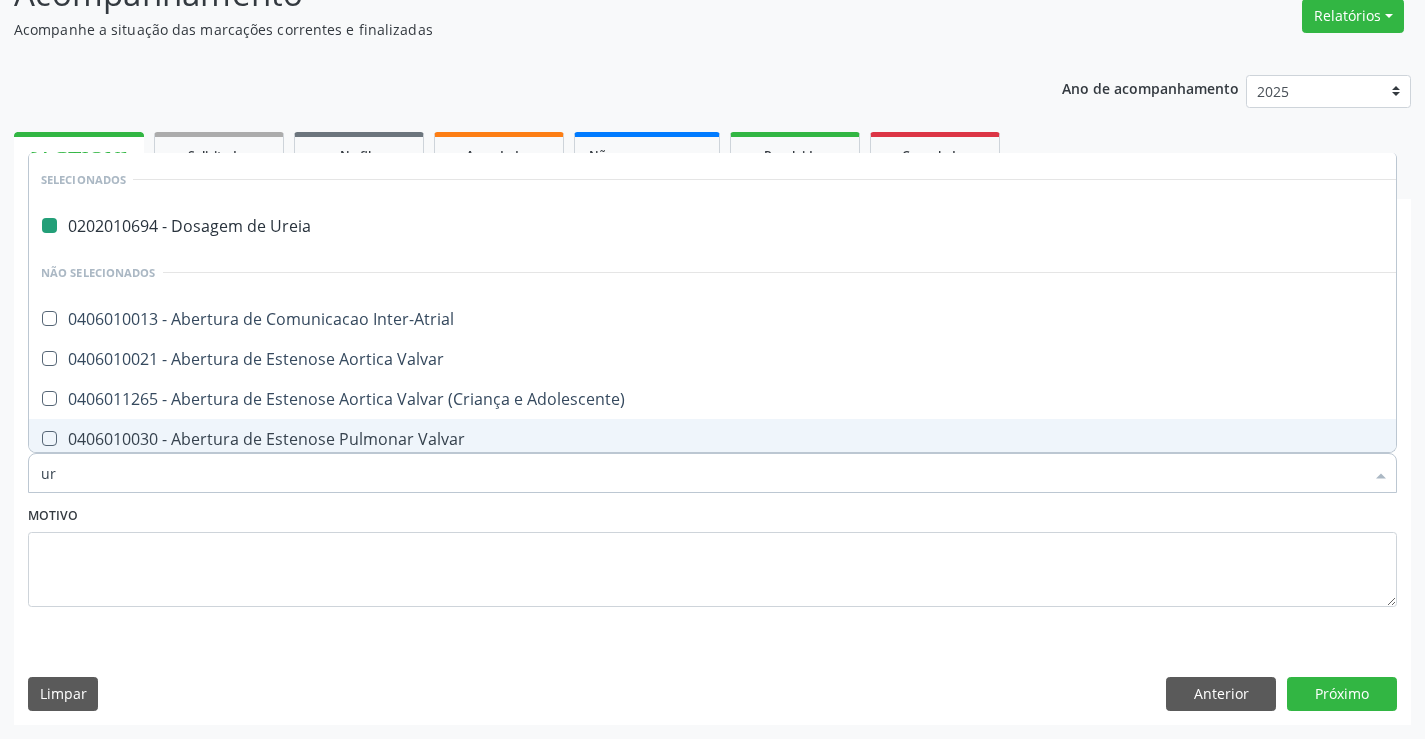 type on "uri" 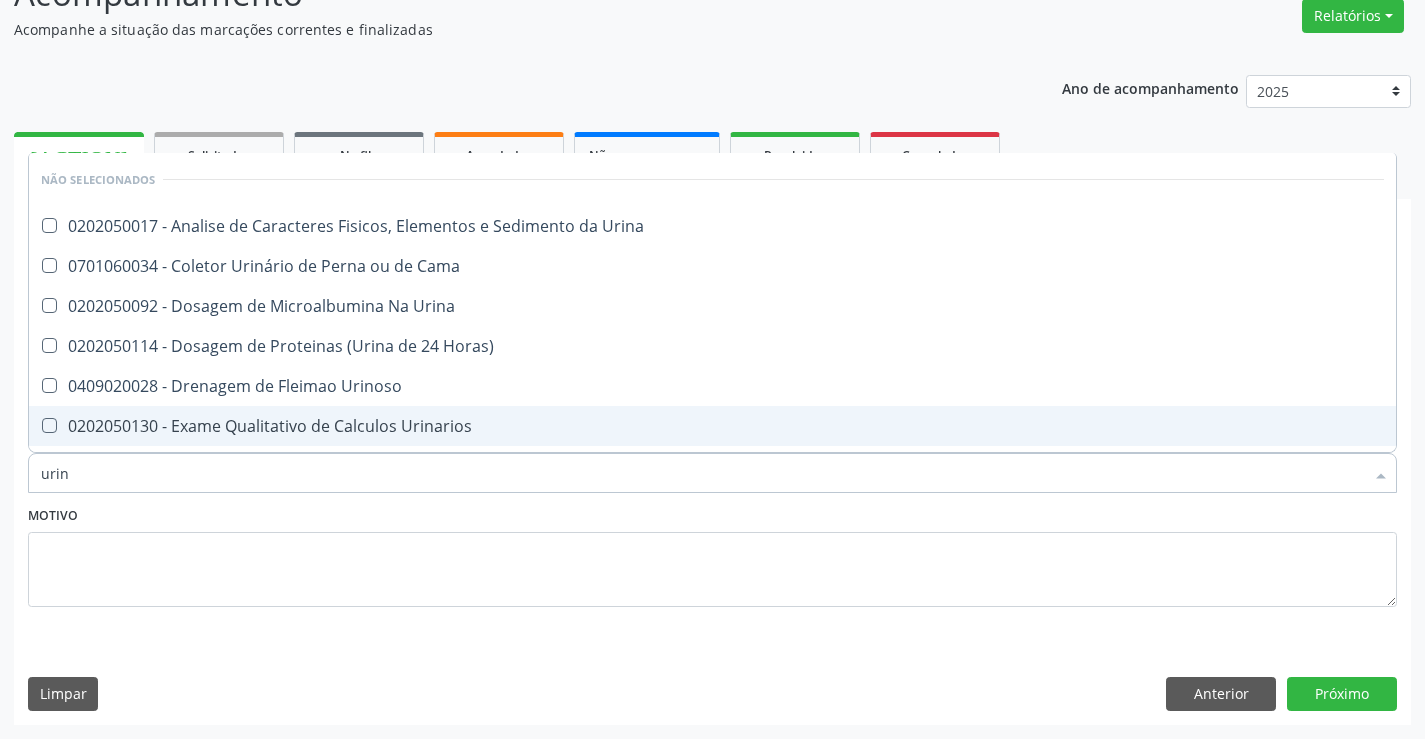 type on "urina" 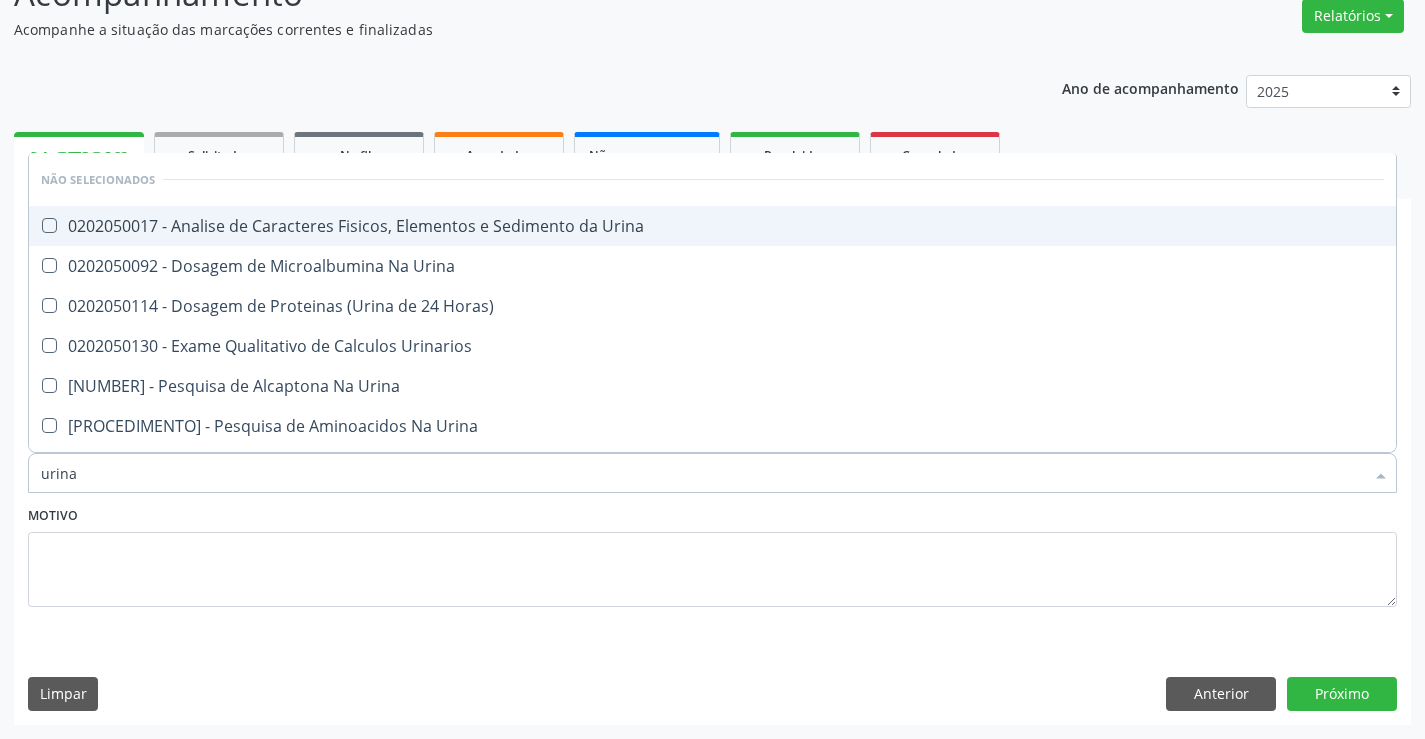 drag, startPoint x: 404, startPoint y: 233, endPoint x: 380, endPoint y: 261, distance: 36.878178 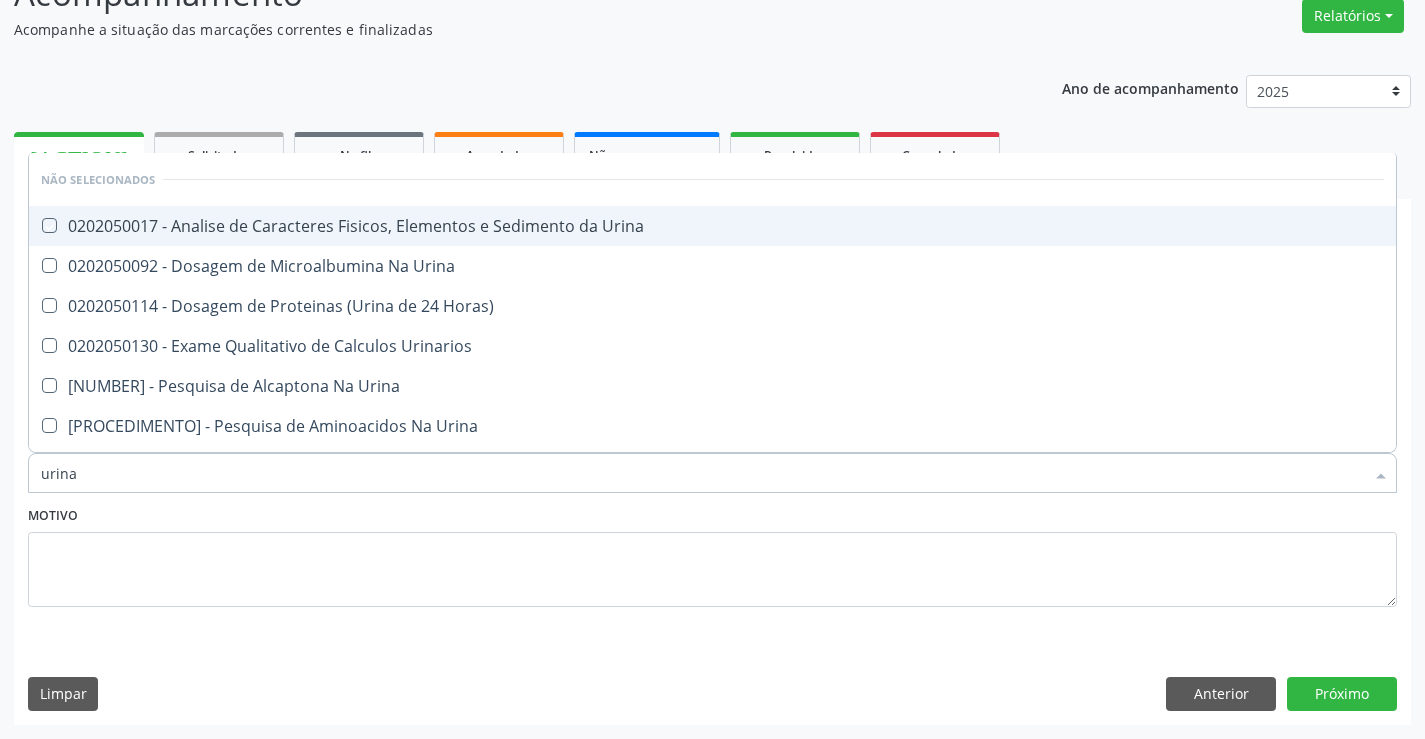 checkbox on "true" 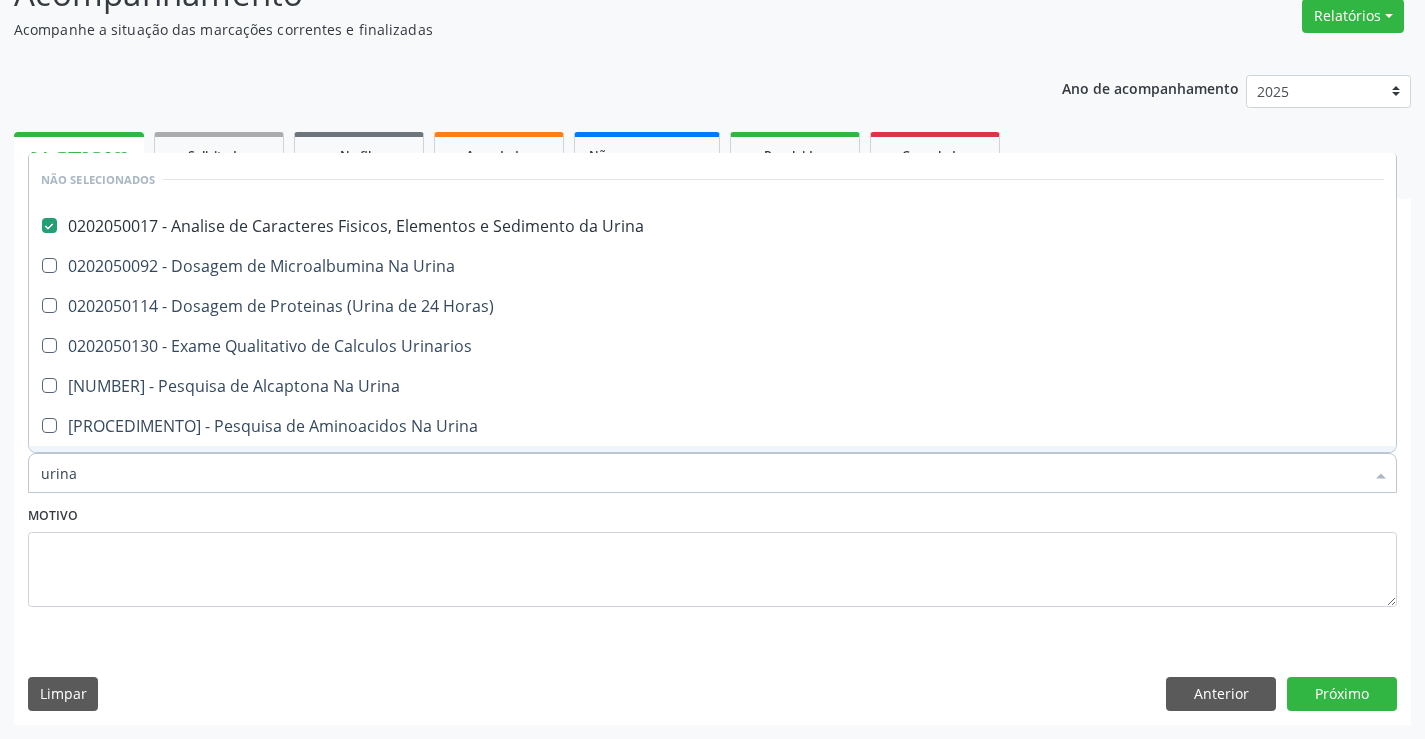 click on "urina" at bounding box center (702, 473) 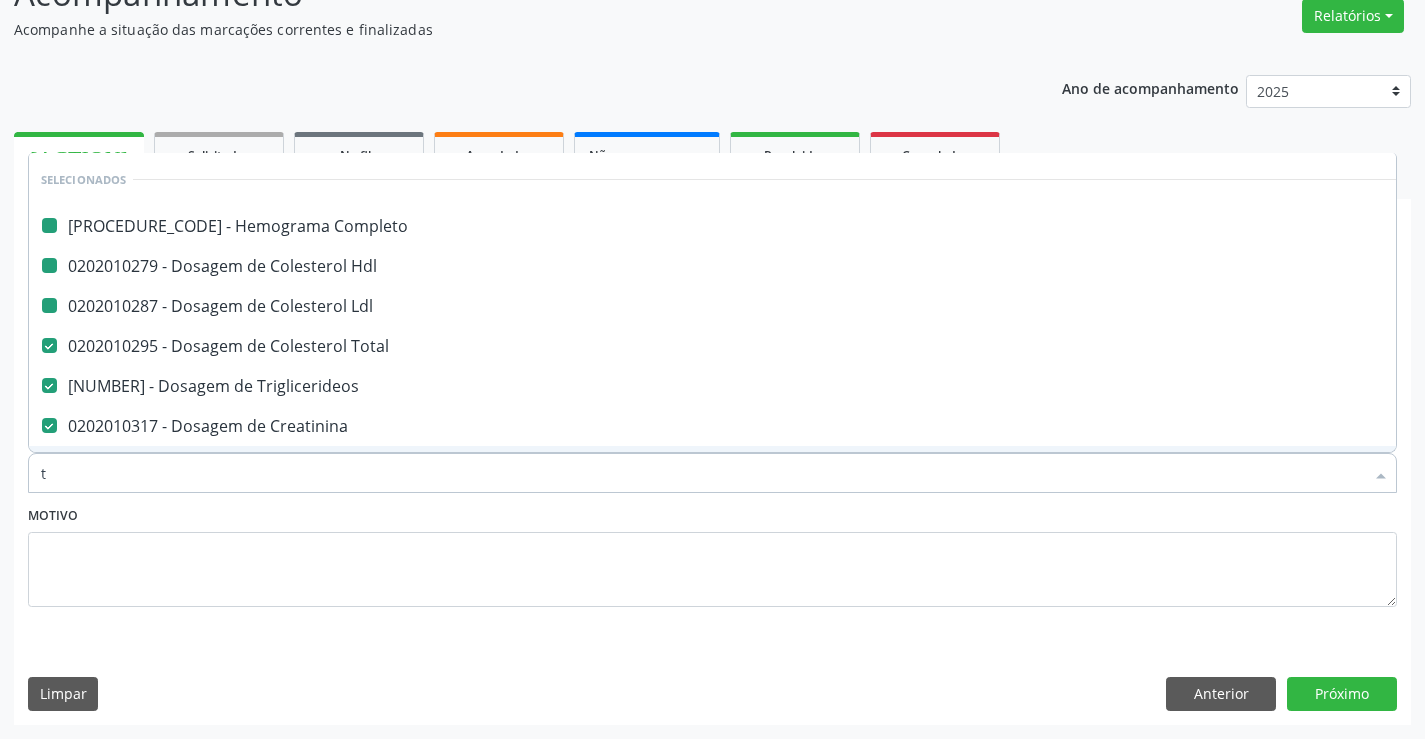 type on "tg" 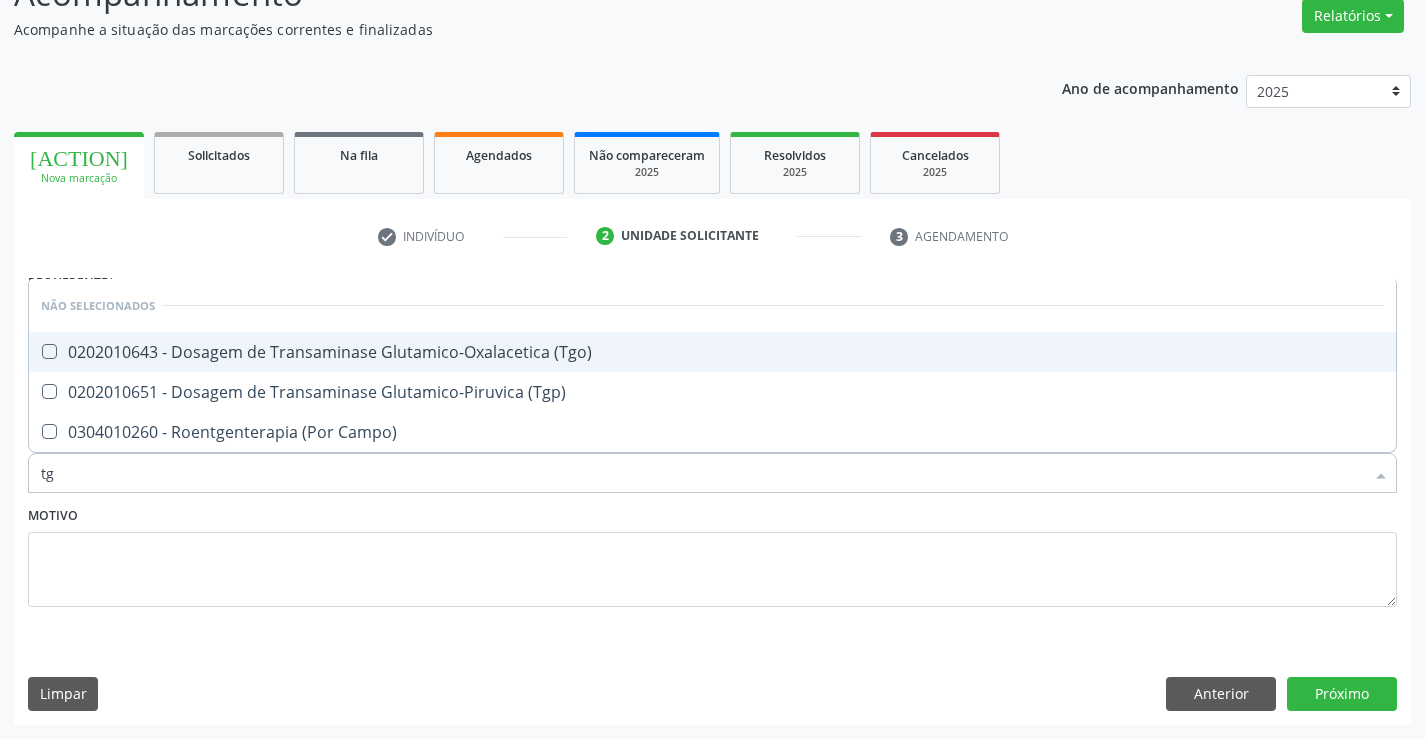 drag, startPoint x: 414, startPoint y: 358, endPoint x: 422, endPoint y: 407, distance: 49.648766 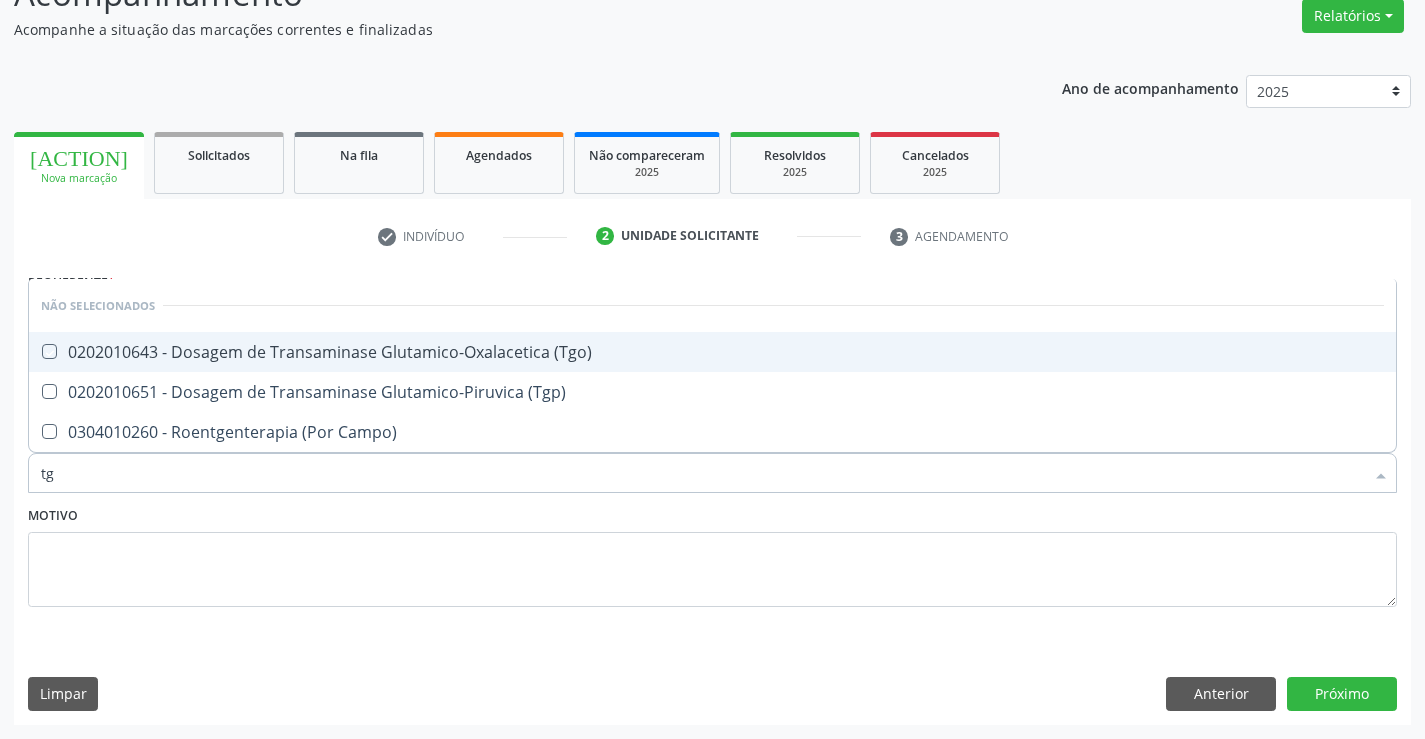 checkbox on "true" 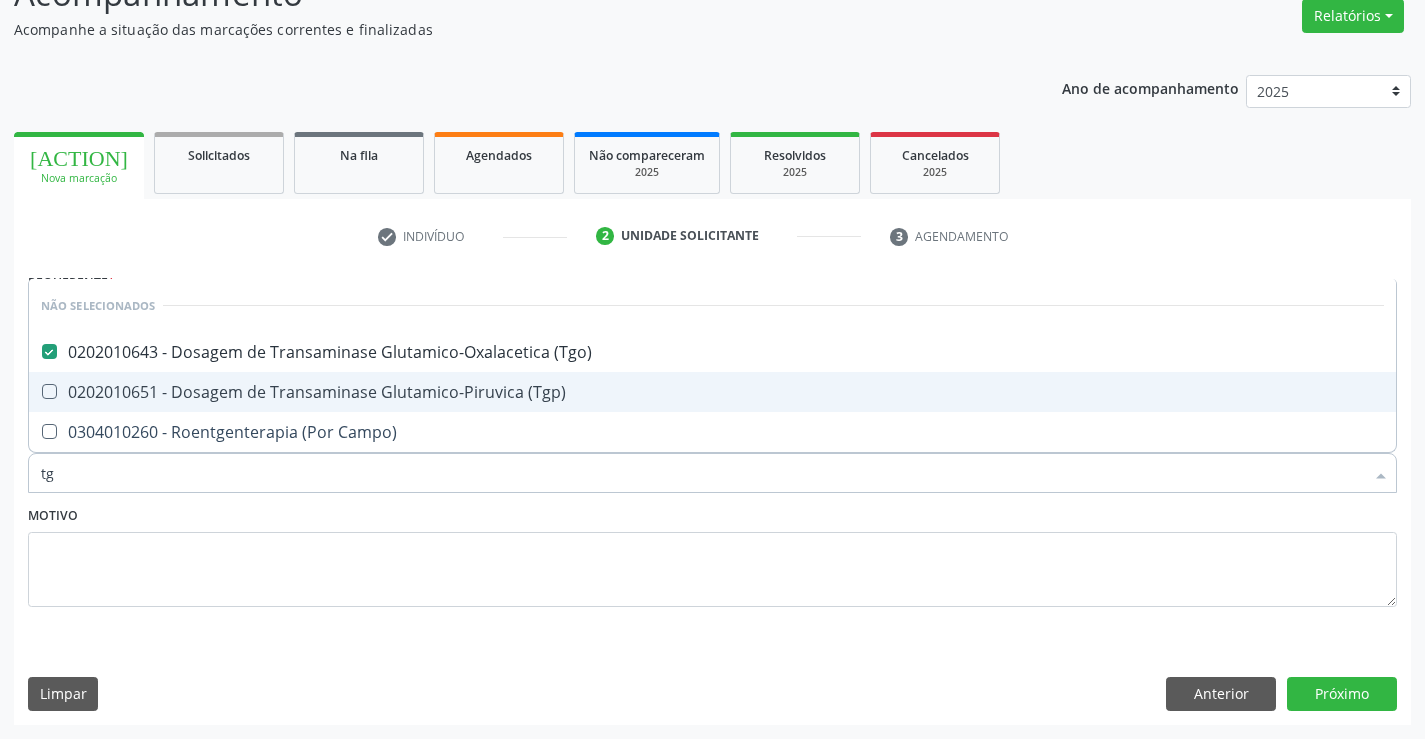 click on "0202010651 - Dosagem de Transaminase Glutamico-Piruvica (Tgp)" at bounding box center [712, 392] 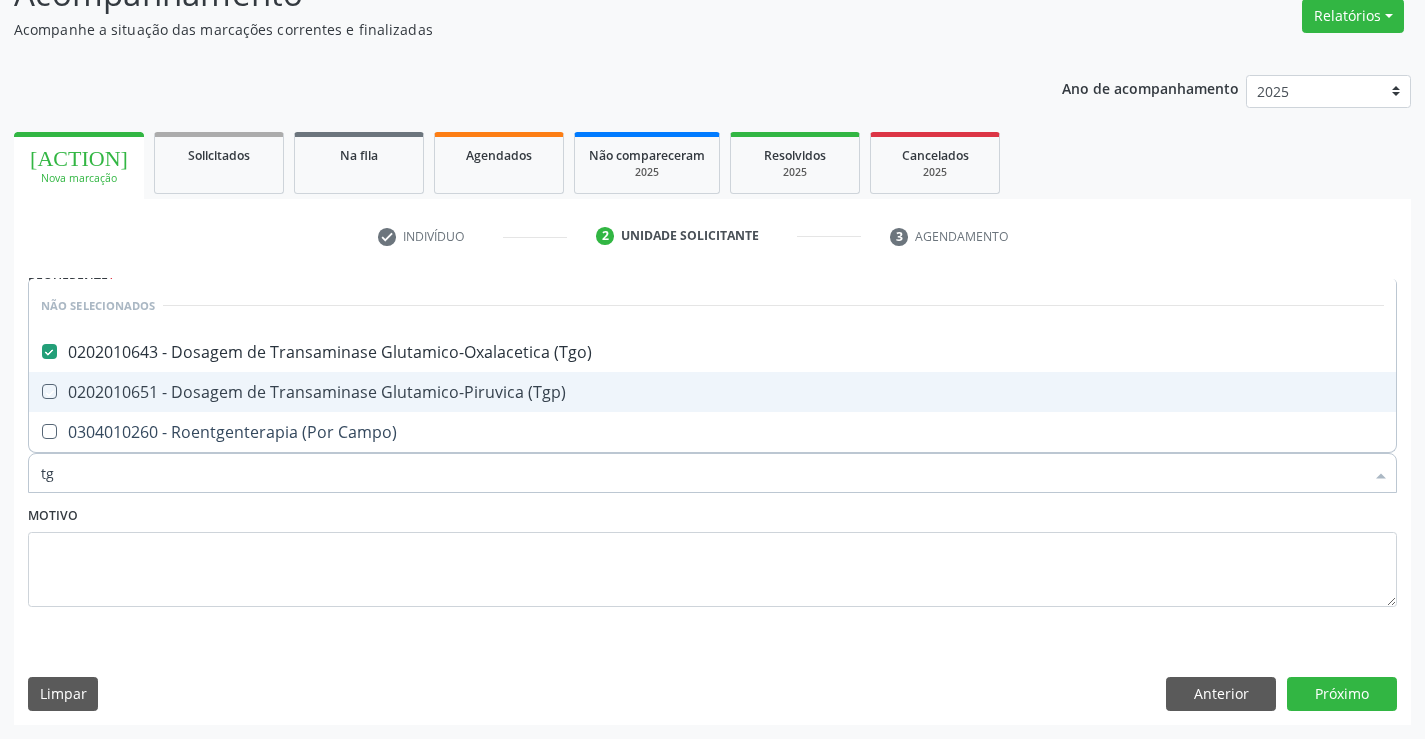 checkbox on "true" 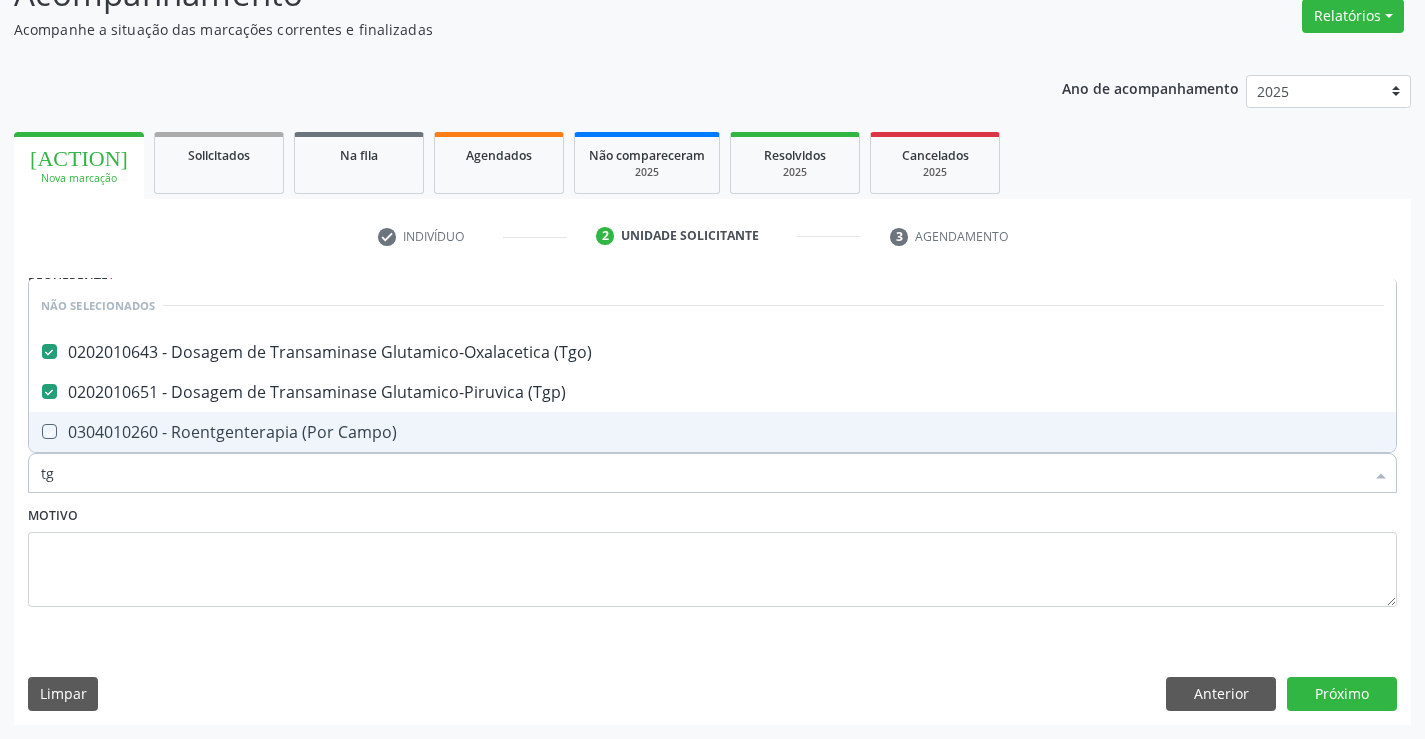 click on "Motivo" at bounding box center (712, 554) 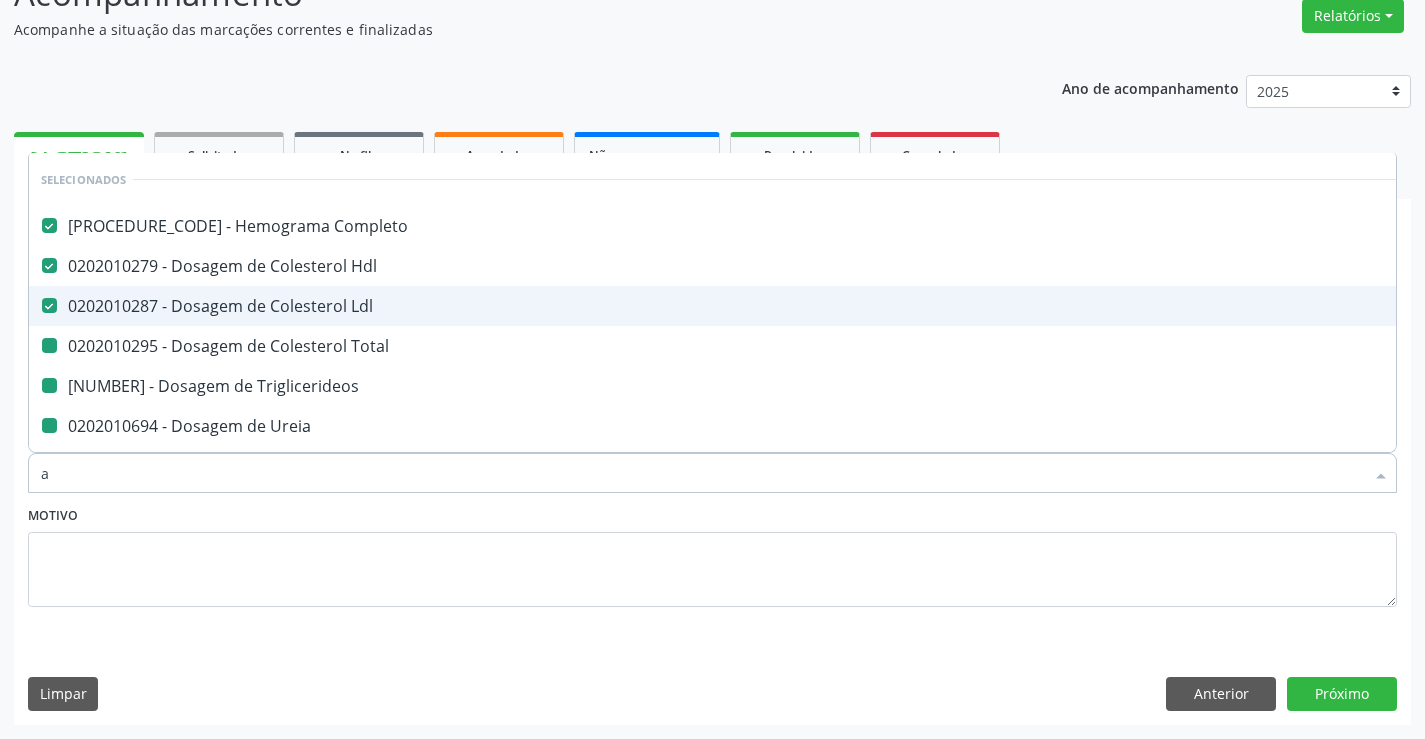 type on "ac" 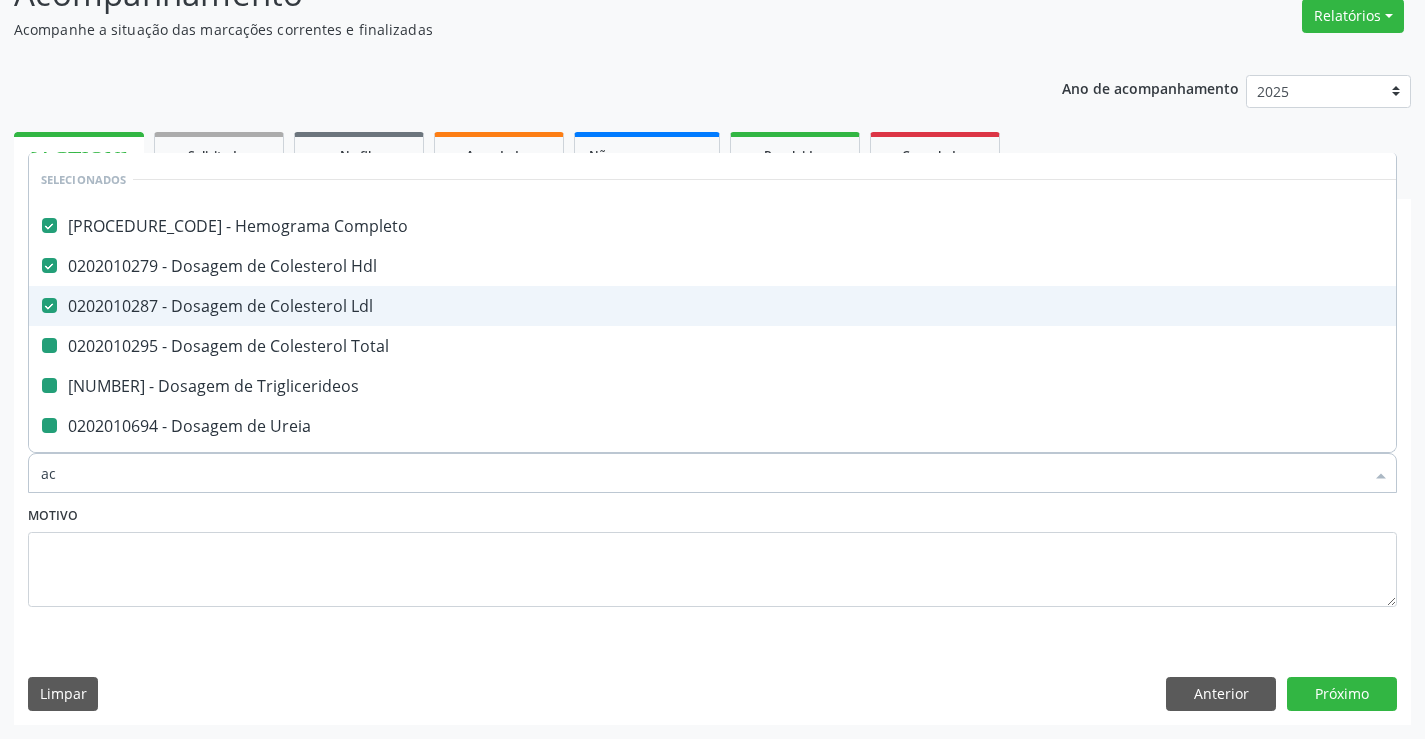 checkbox on "false" 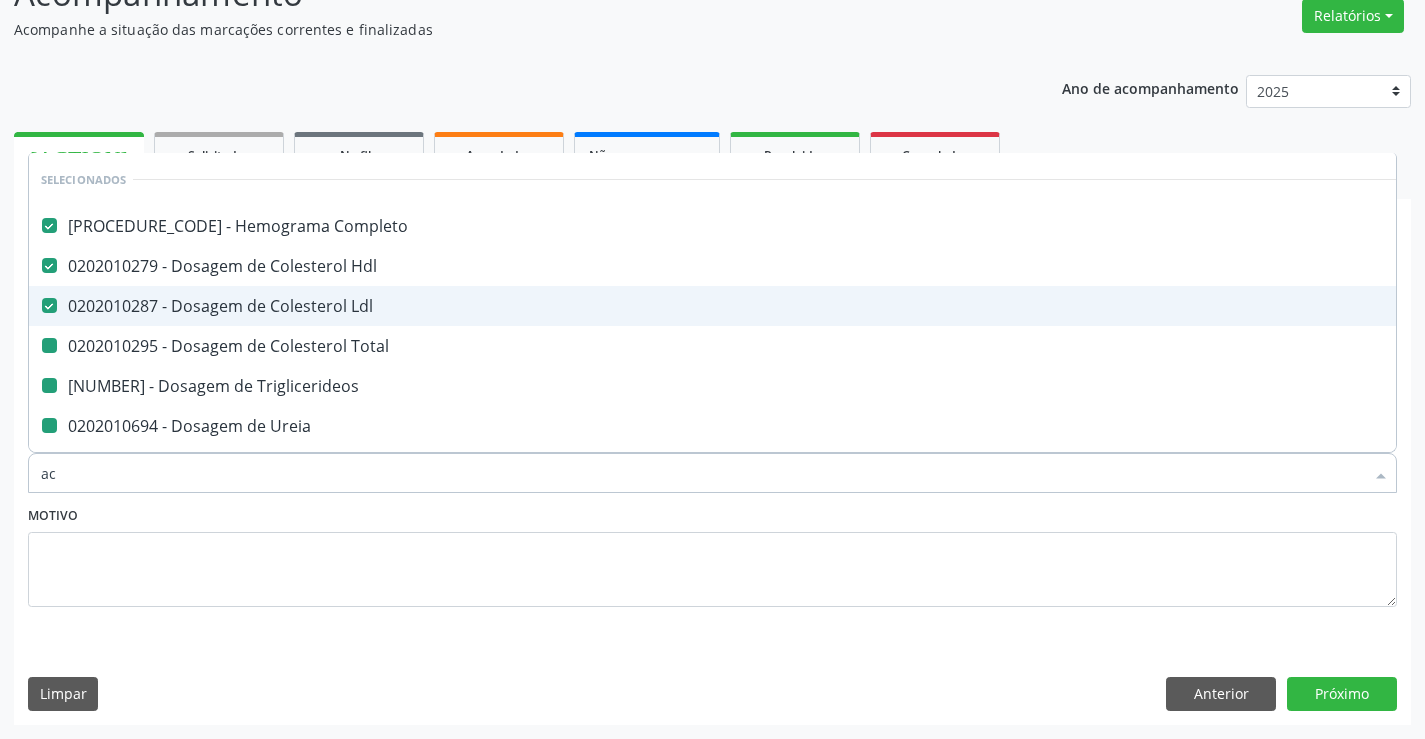 checkbox on "false" 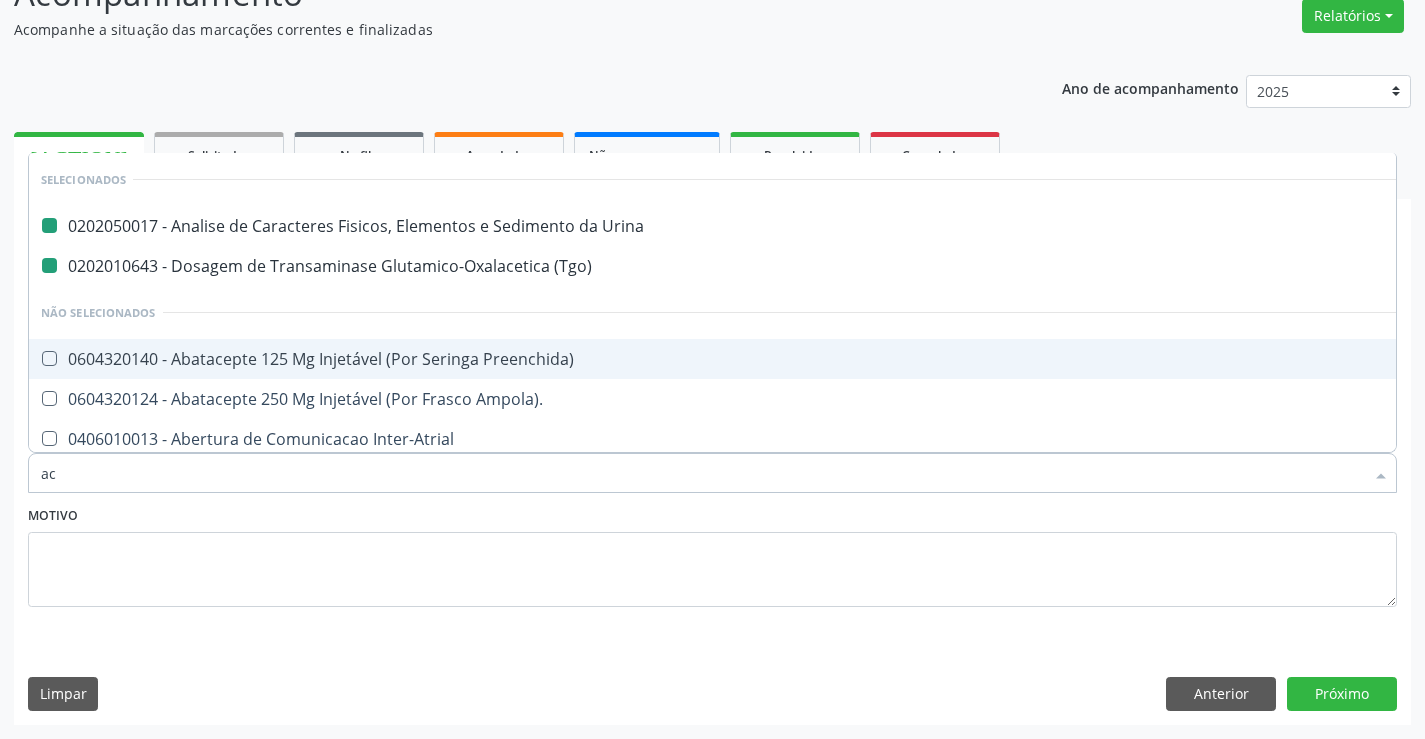 type on "aci" 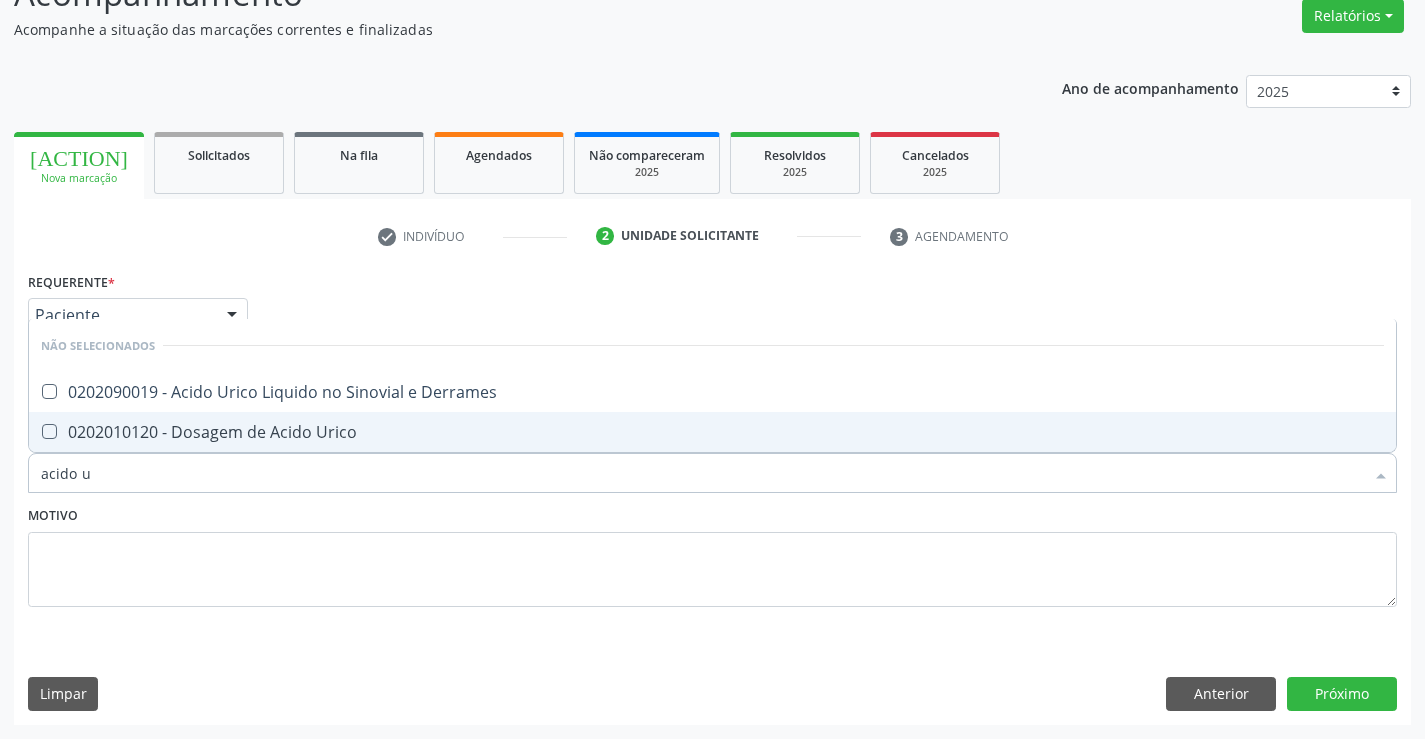 type on "acido ur" 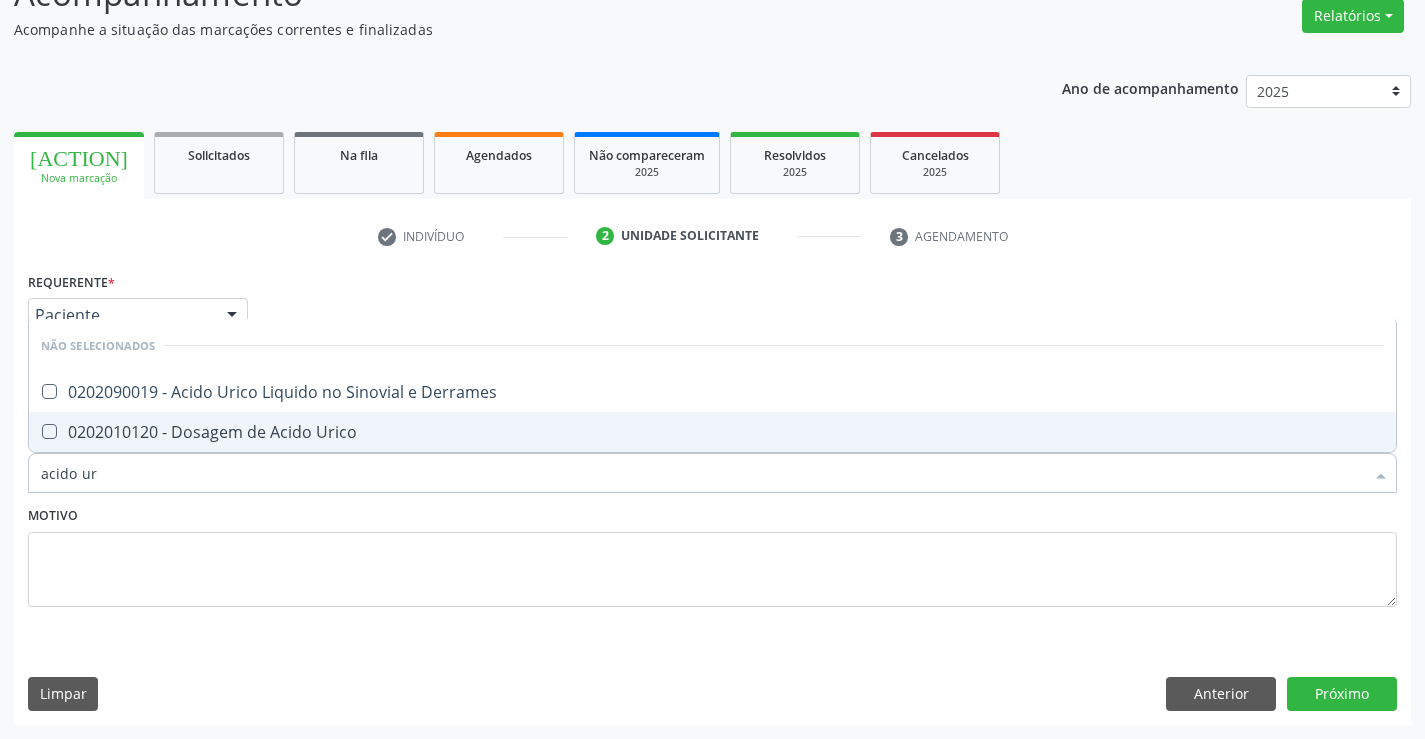 click on "0202010120 - Dosagem de Acido Urico" at bounding box center (712, 432) 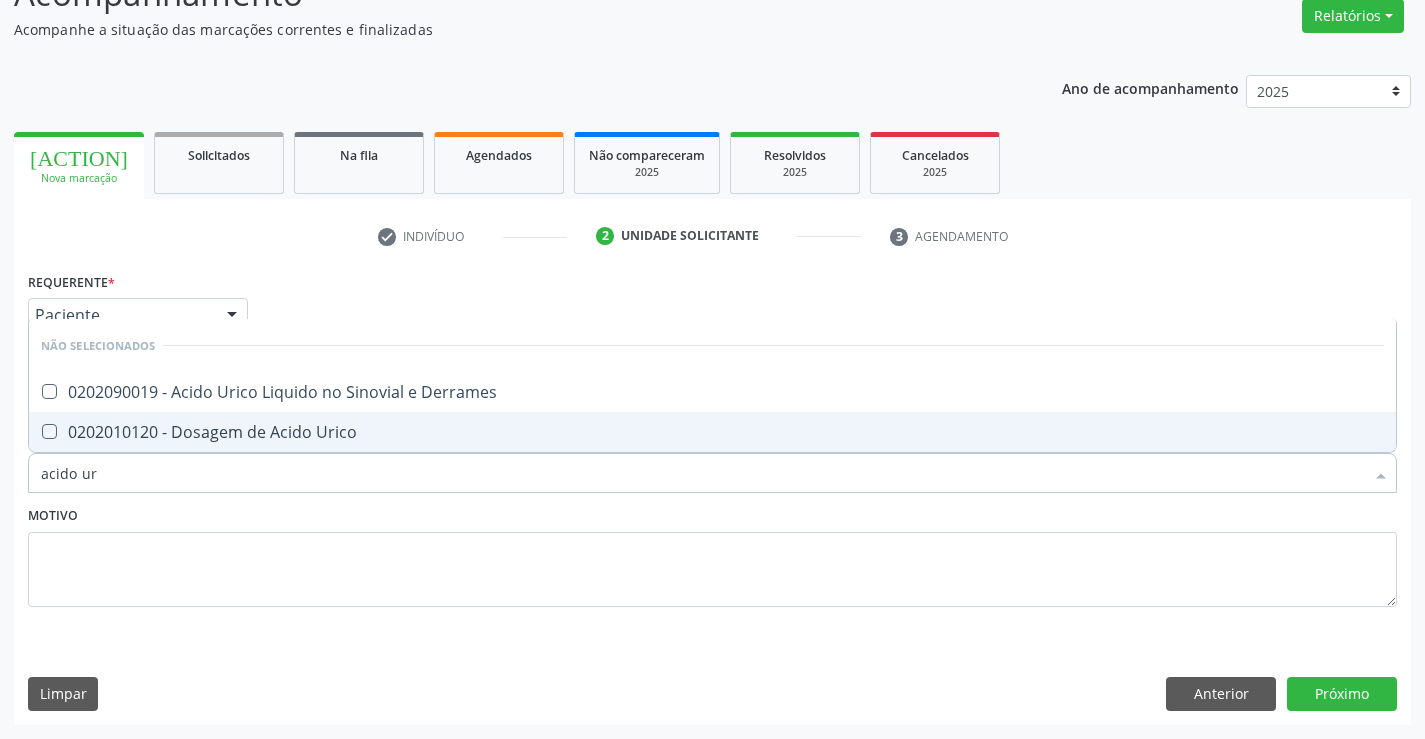checkbox on "true" 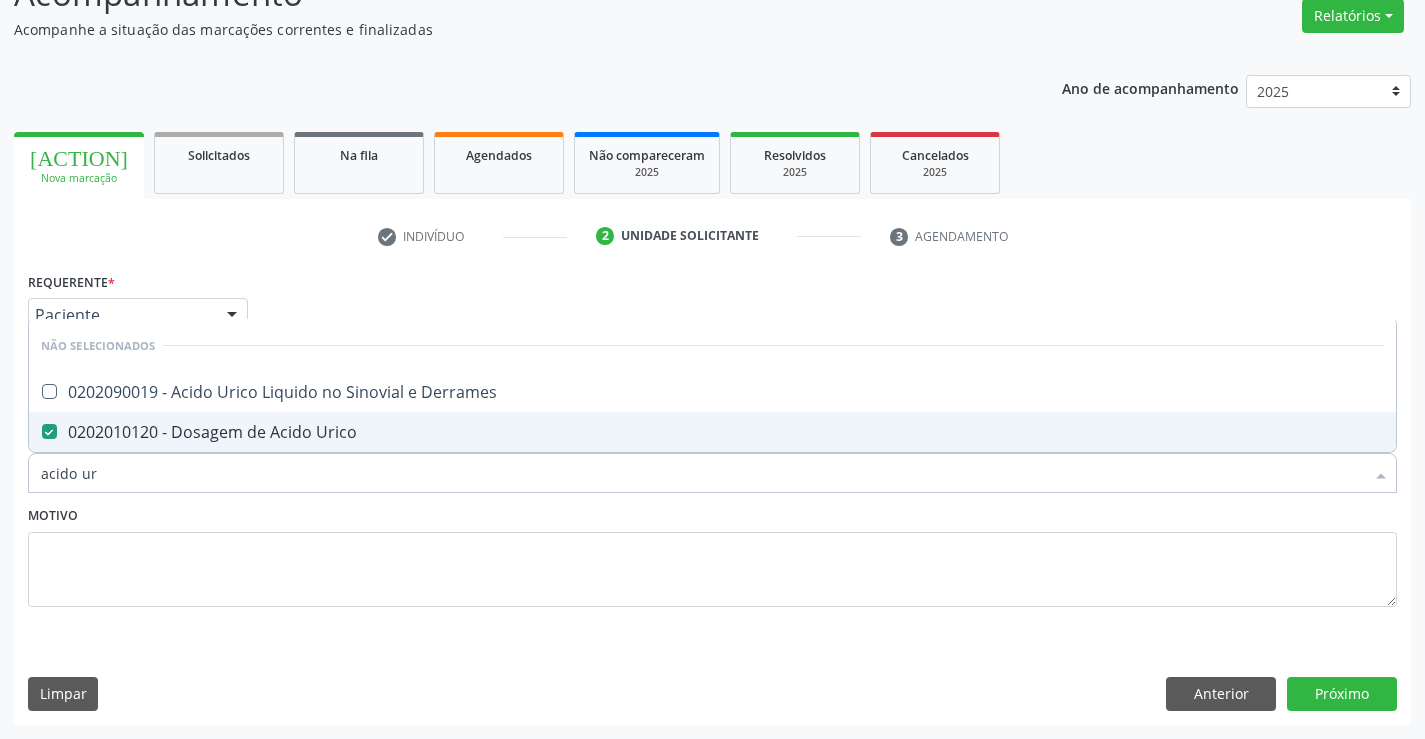 click on "Motivo" at bounding box center [712, 554] 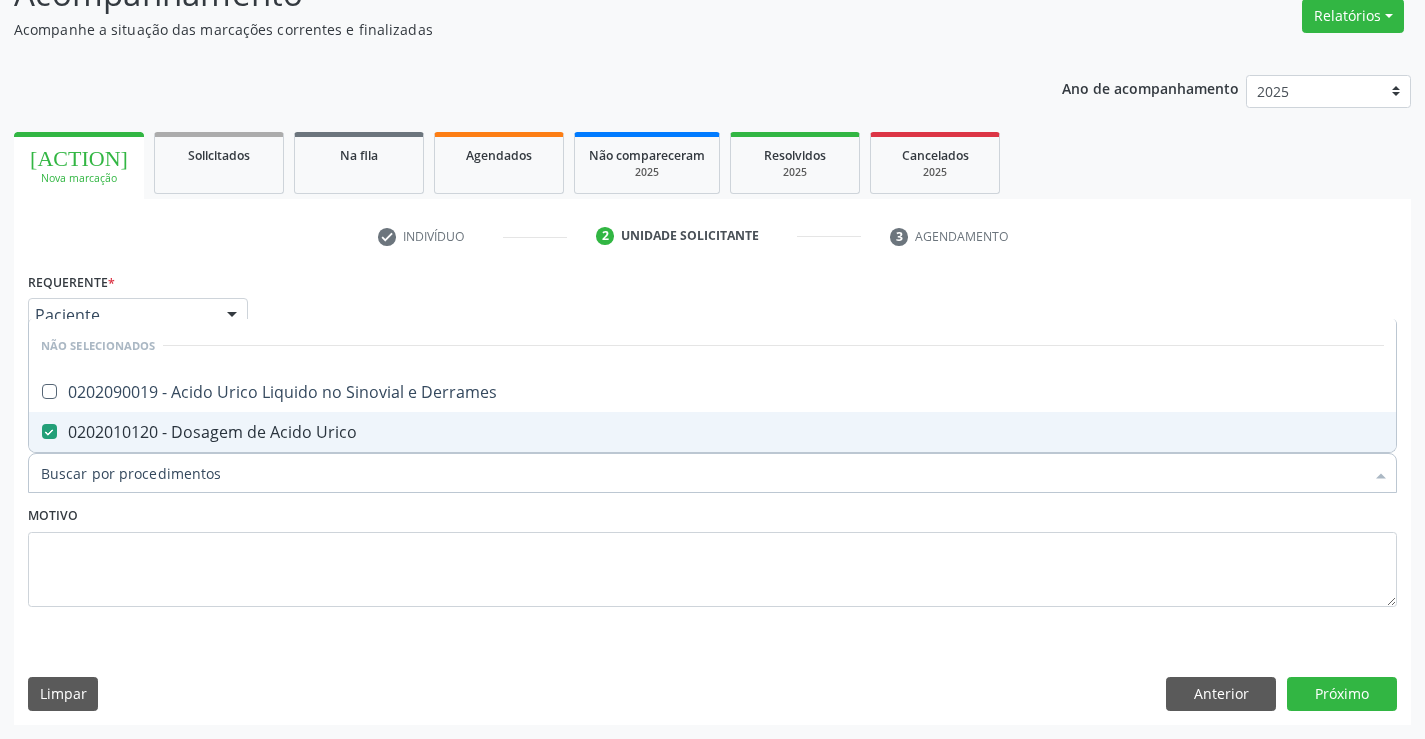 checkbox on "true" 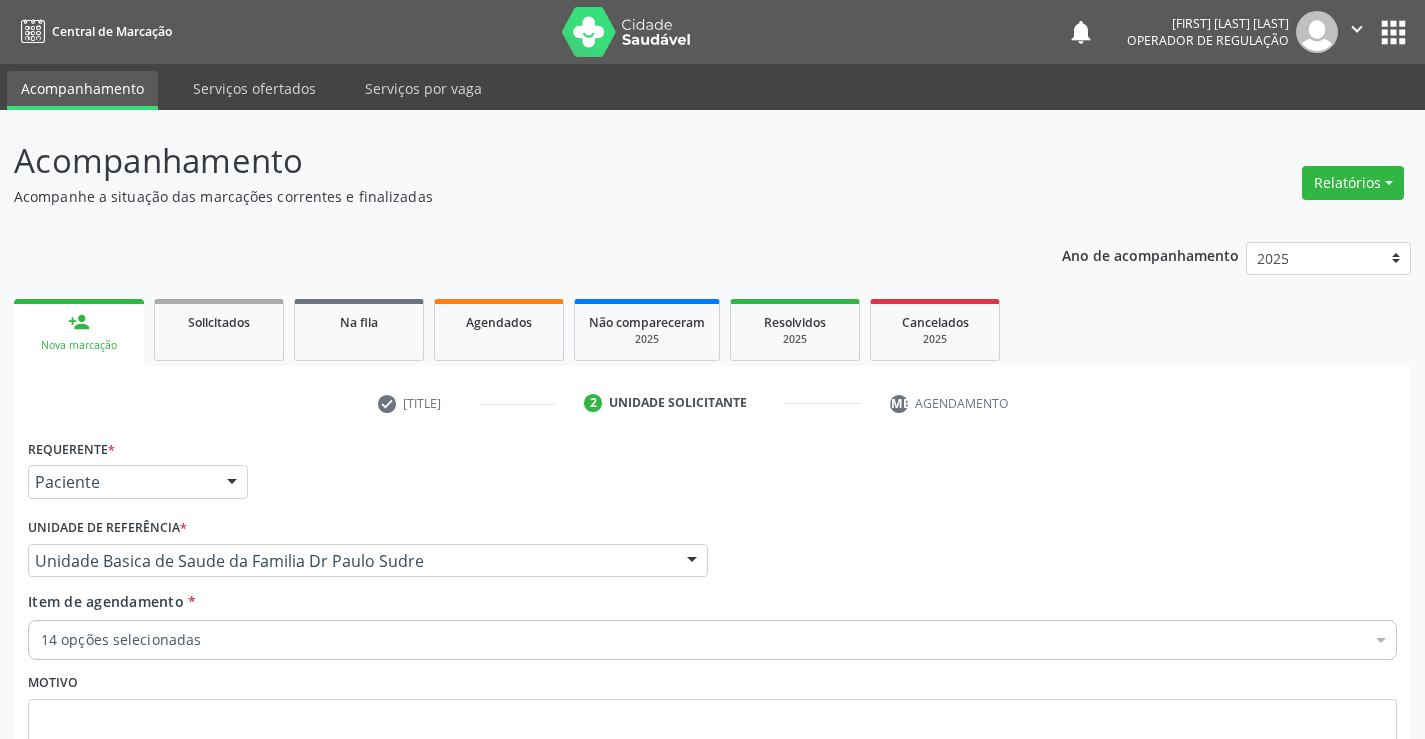 scroll, scrollTop: 167, scrollLeft: 0, axis: vertical 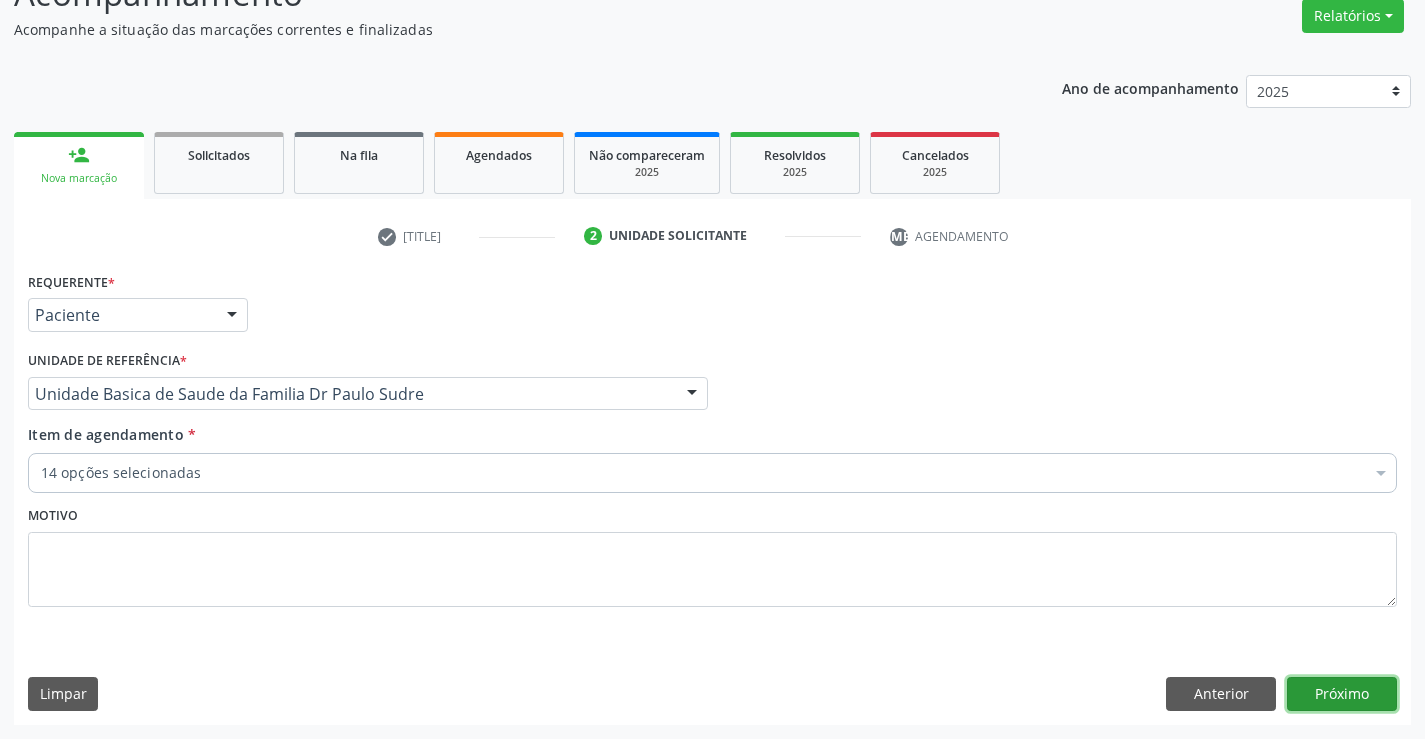 click on "Próximo" at bounding box center (1342, 694) 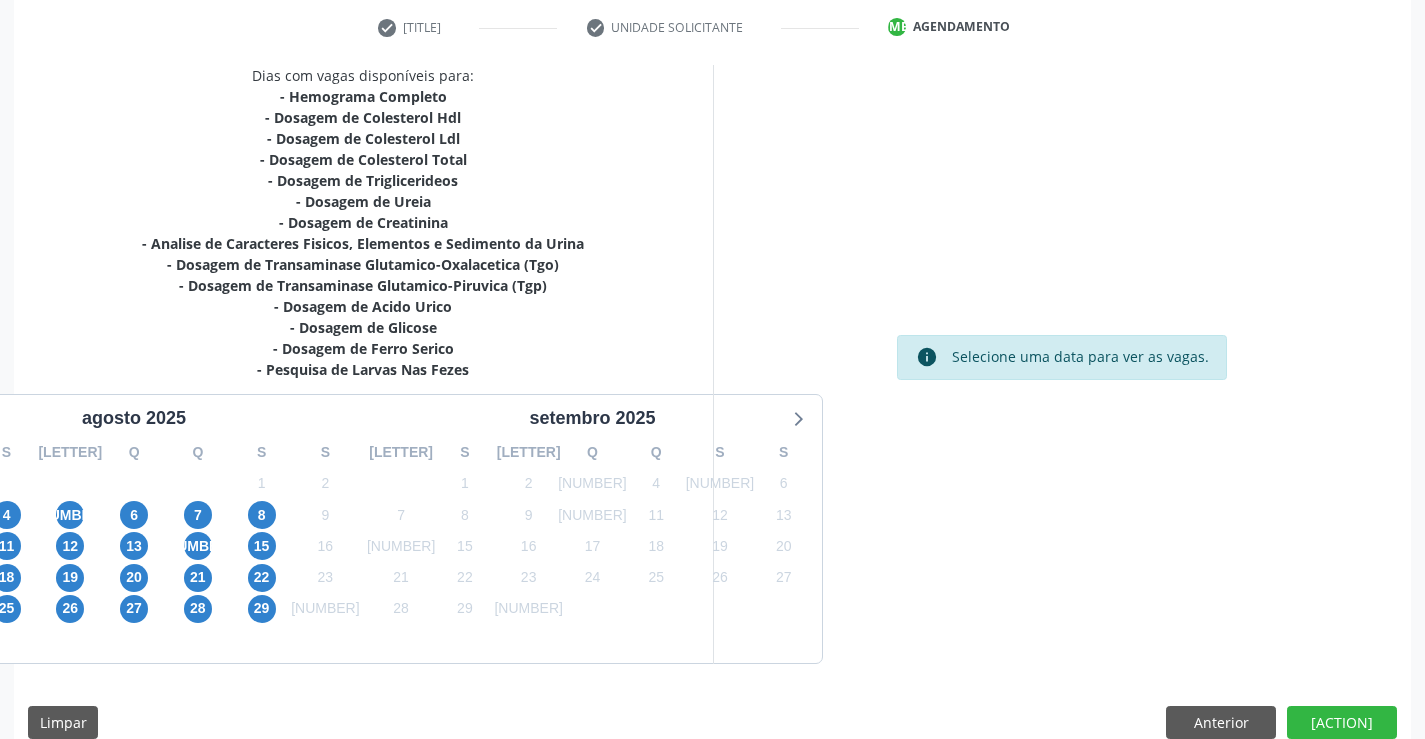 scroll, scrollTop: 404, scrollLeft: 0, axis: vertical 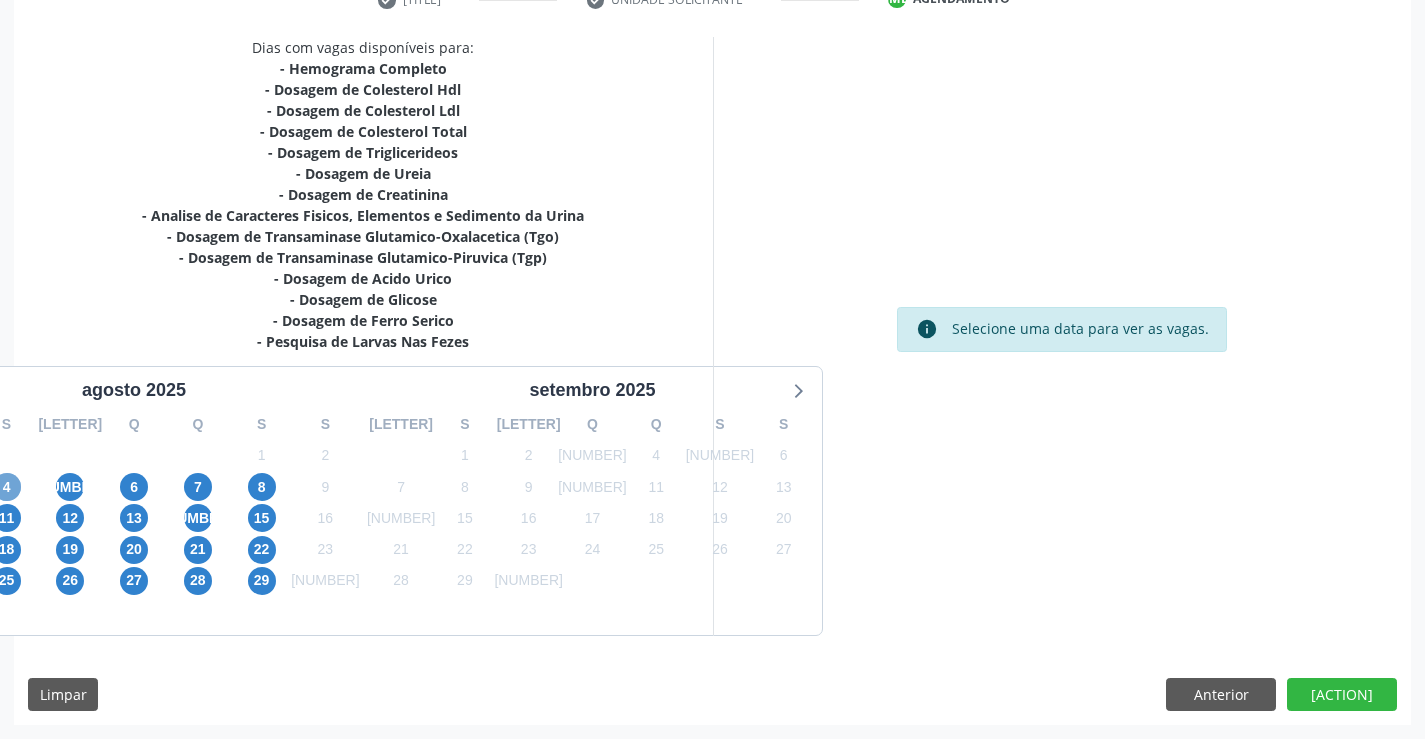 click on "4" at bounding box center (7, 487) 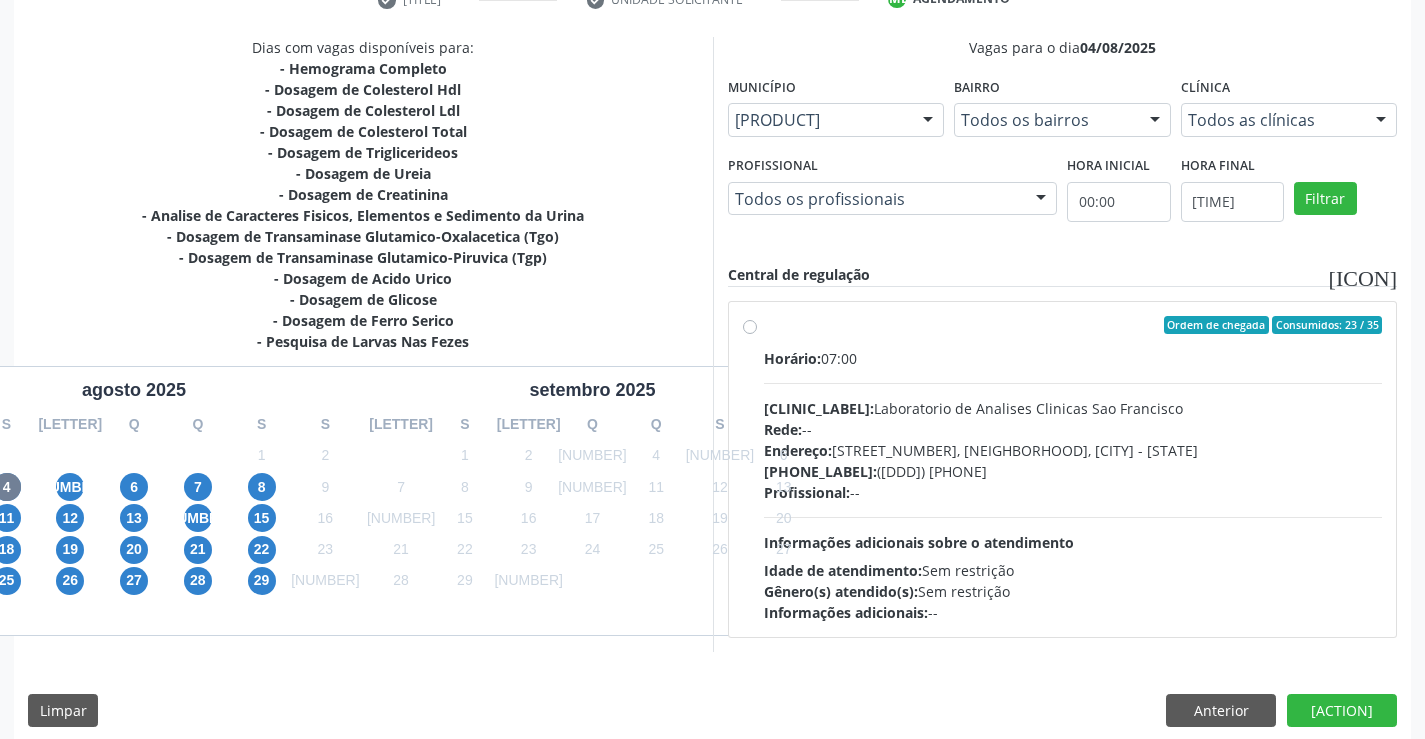 drag, startPoint x: 751, startPoint y: 326, endPoint x: 750, endPoint y: 353, distance: 27.018513 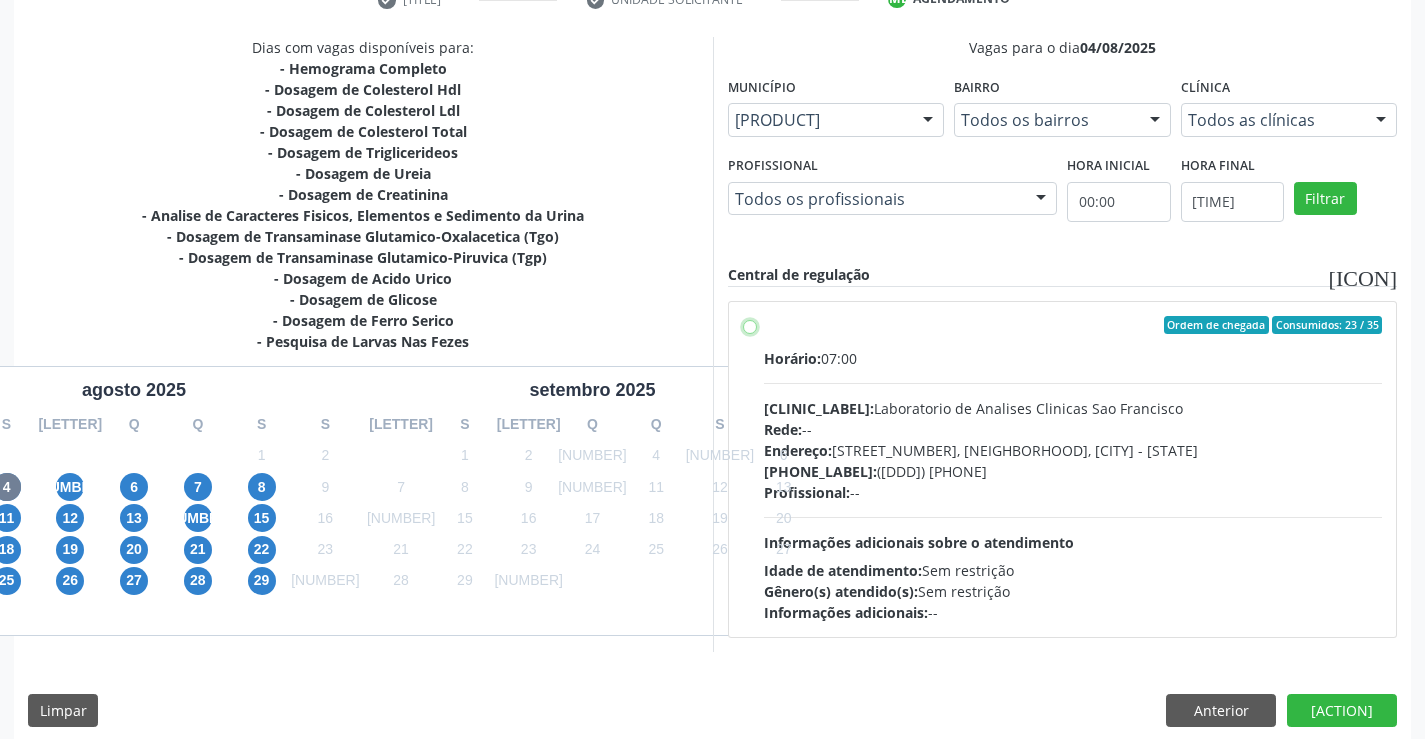radio on "true" 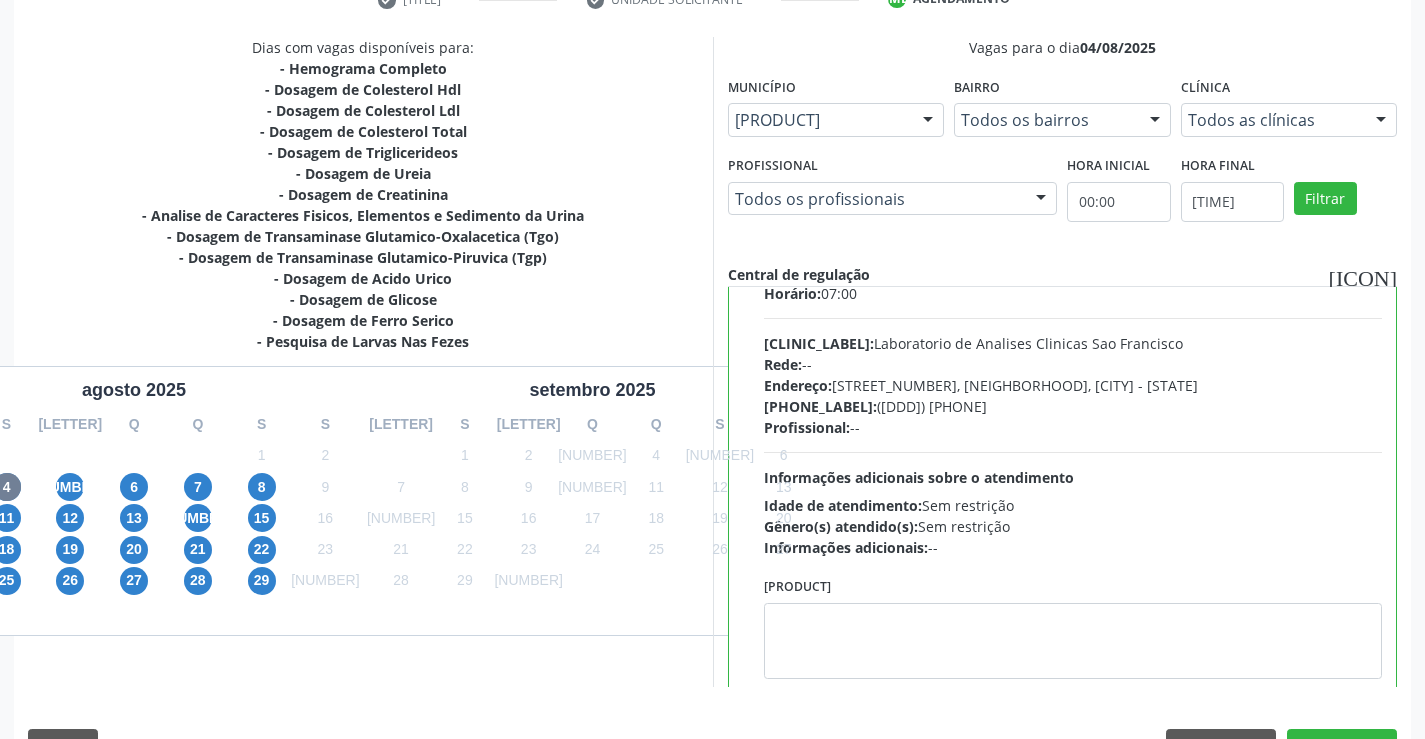 scroll, scrollTop: 99, scrollLeft: 0, axis: vertical 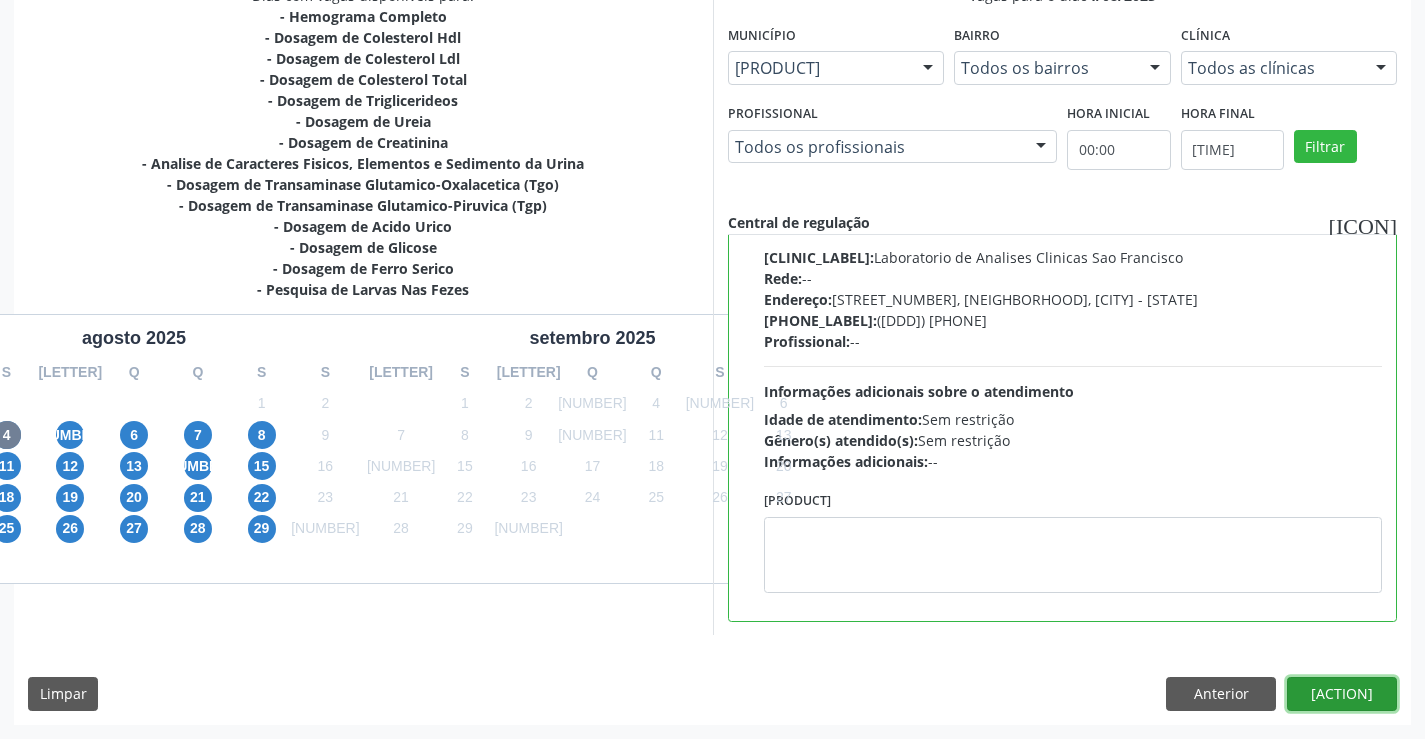 click on "Confirmar" at bounding box center [1342, 694] 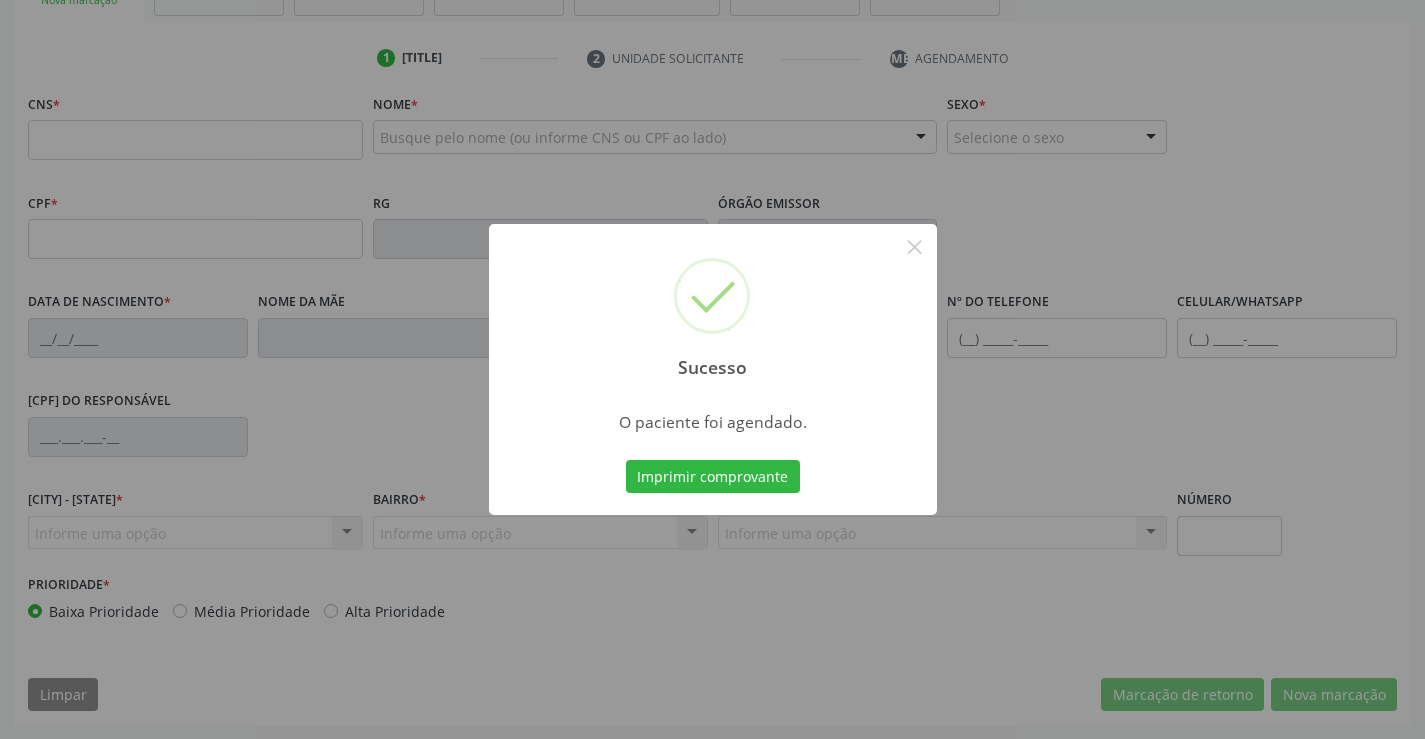scroll, scrollTop: 345, scrollLeft: 0, axis: vertical 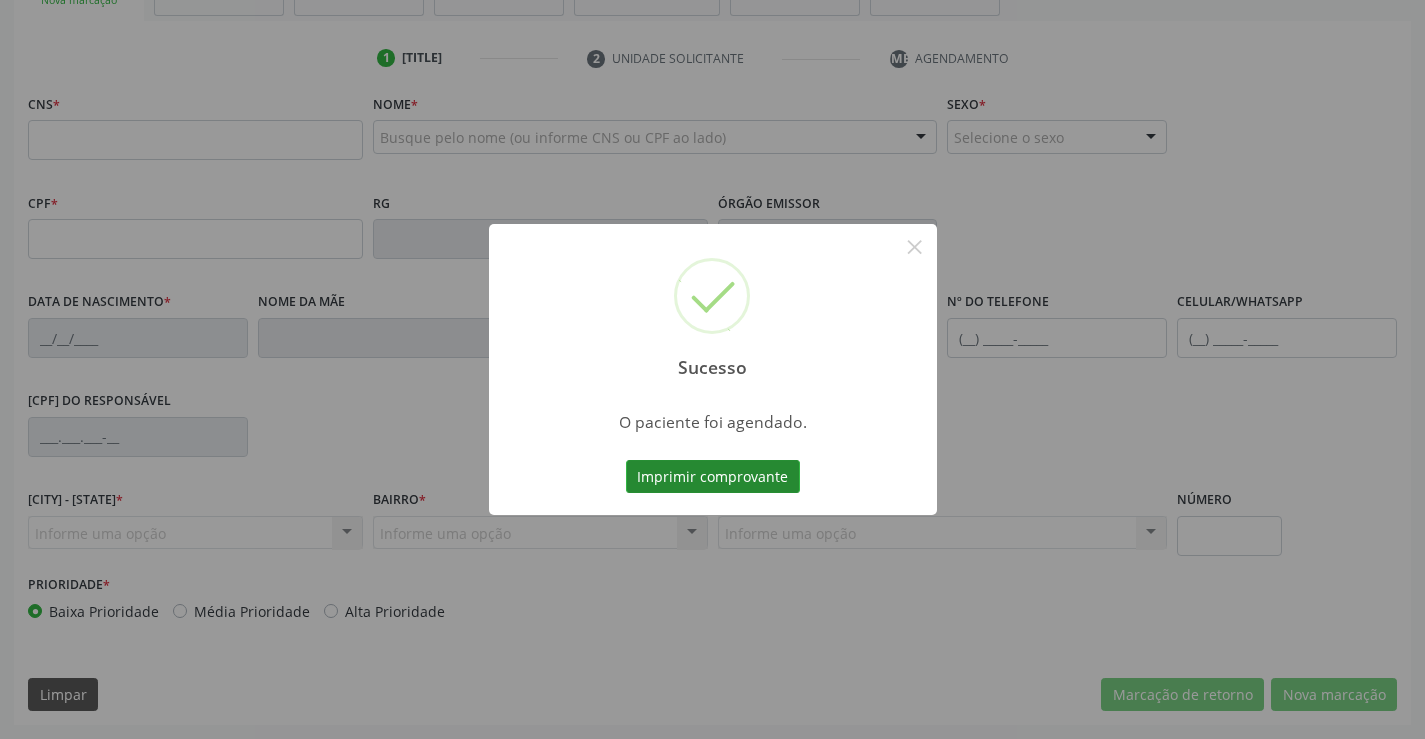 click on "Imprimir comprovante" at bounding box center [713, 477] 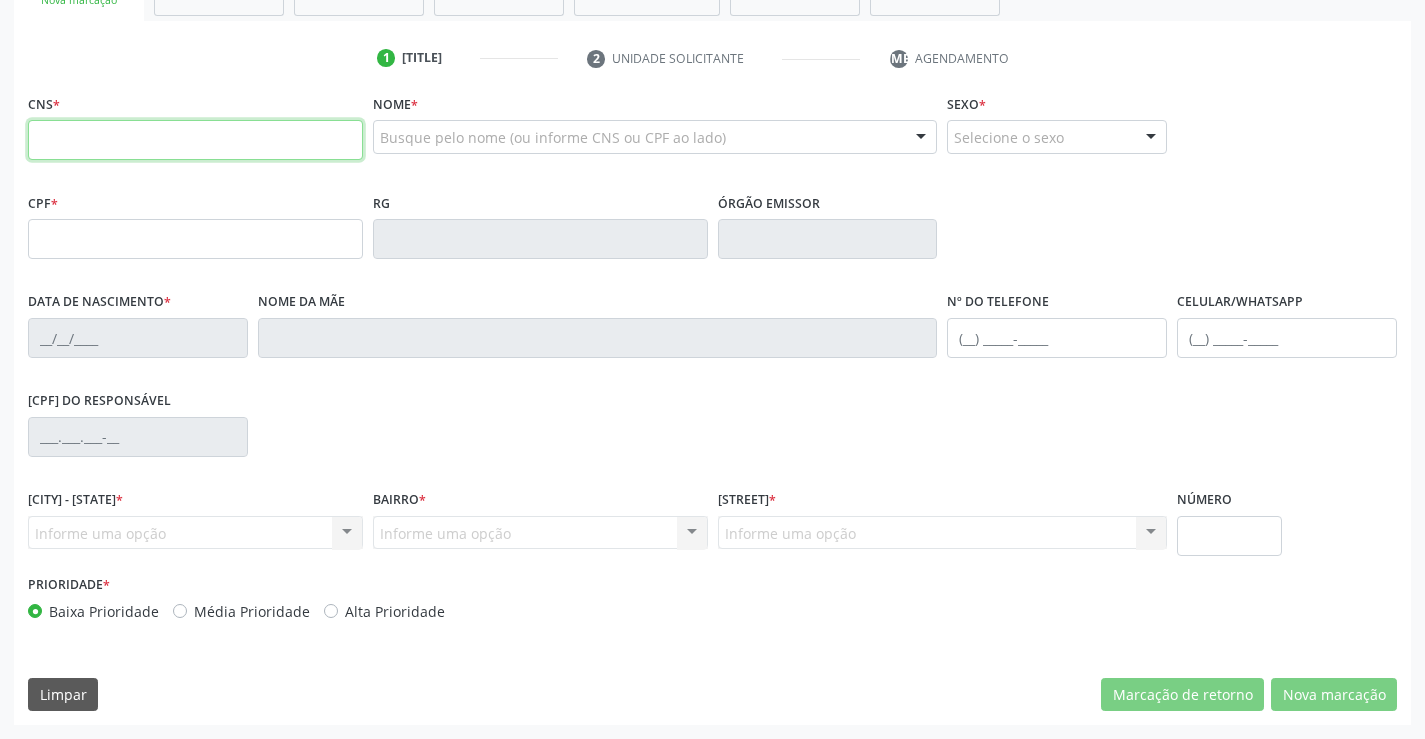 click at bounding box center (195, 140) 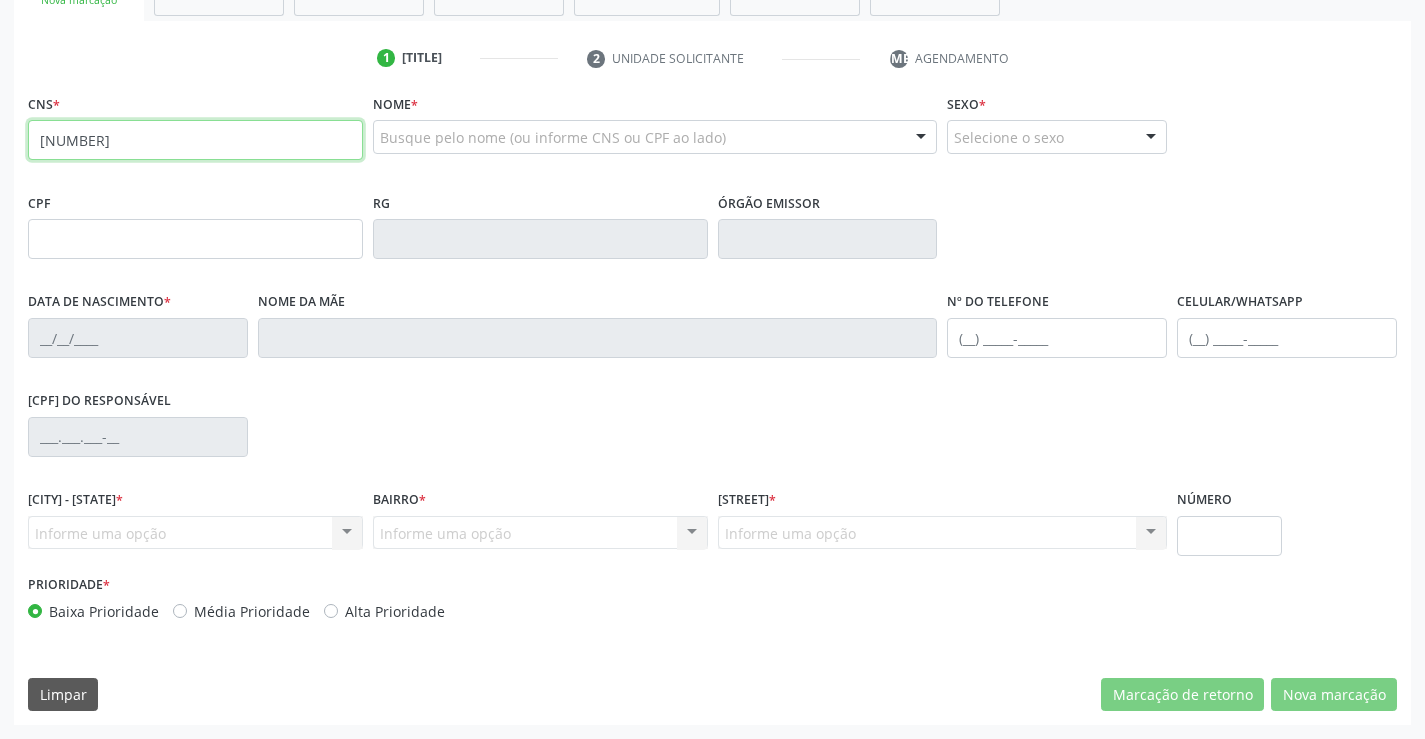 type on "702 5013 8485 8632" 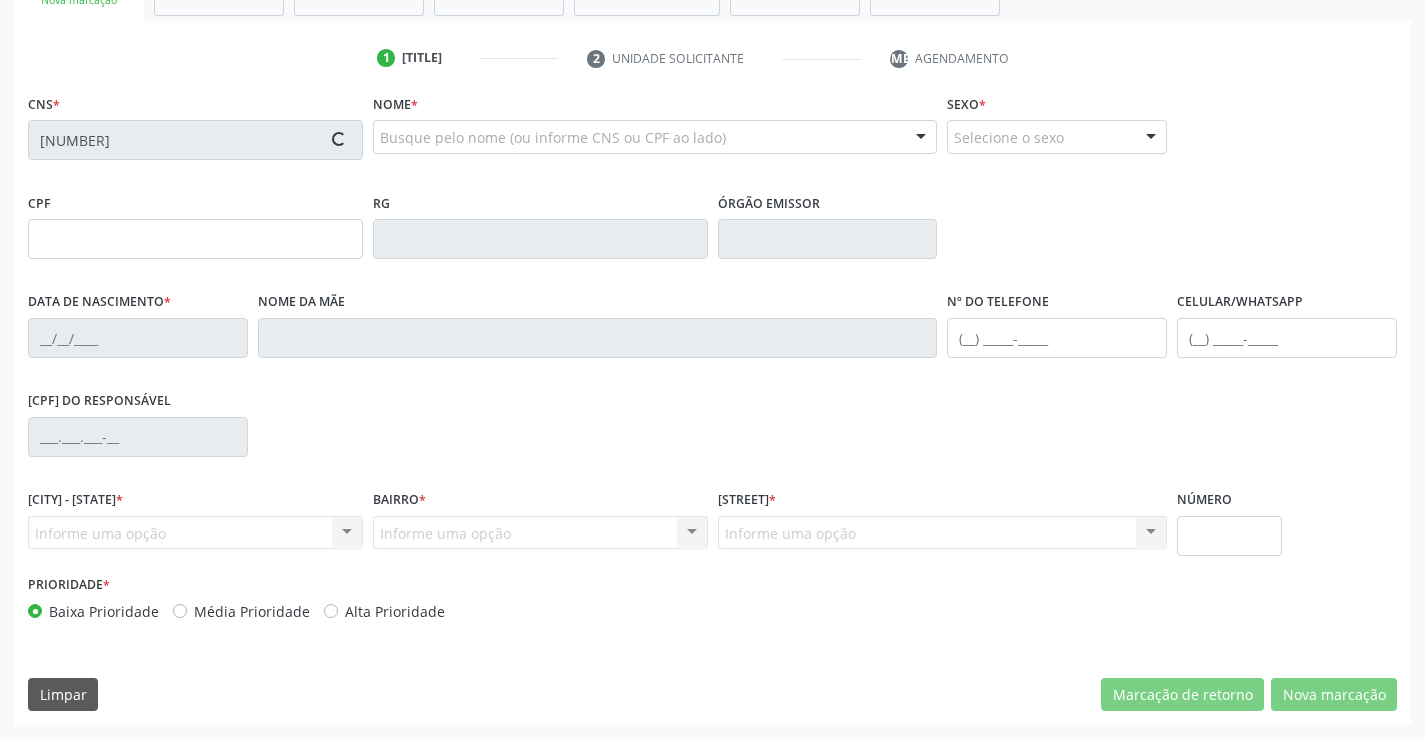 type on "2126864960" 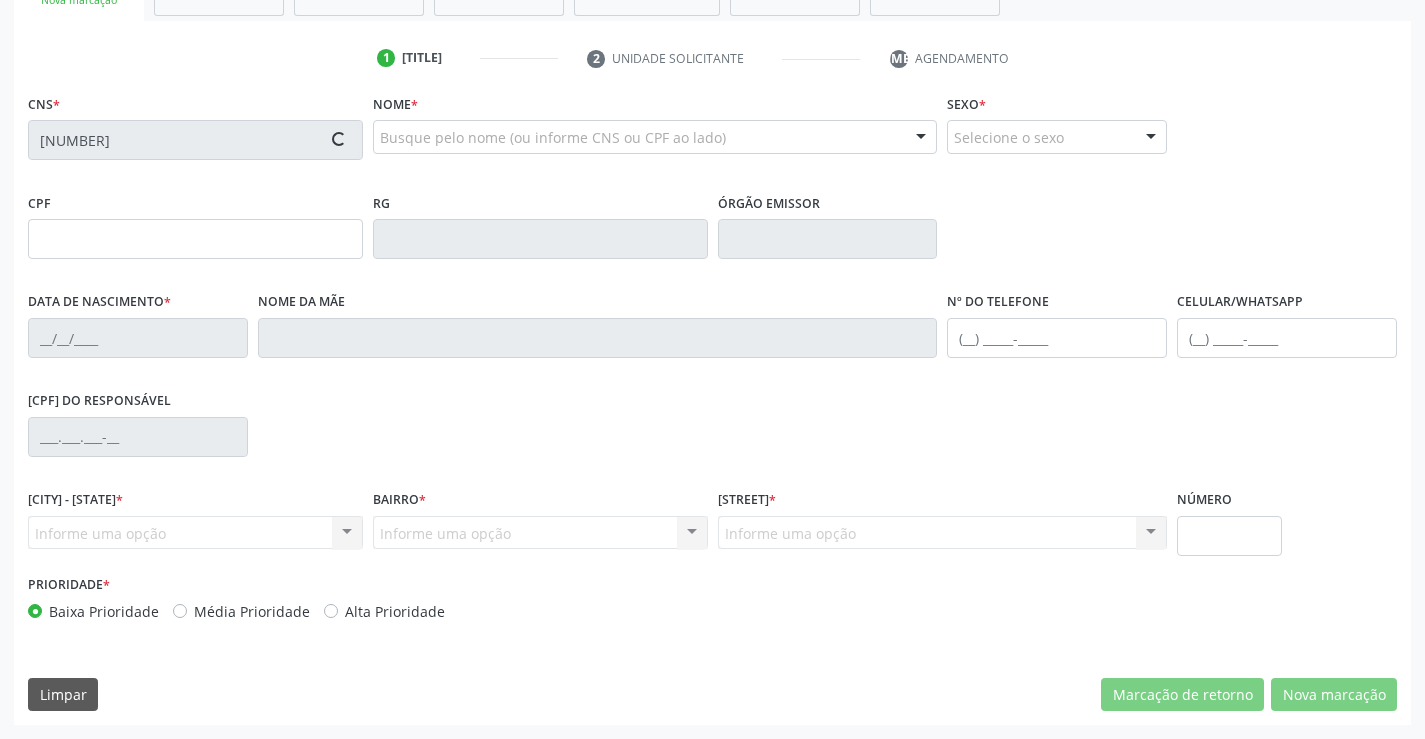 type on "10/04/2012" 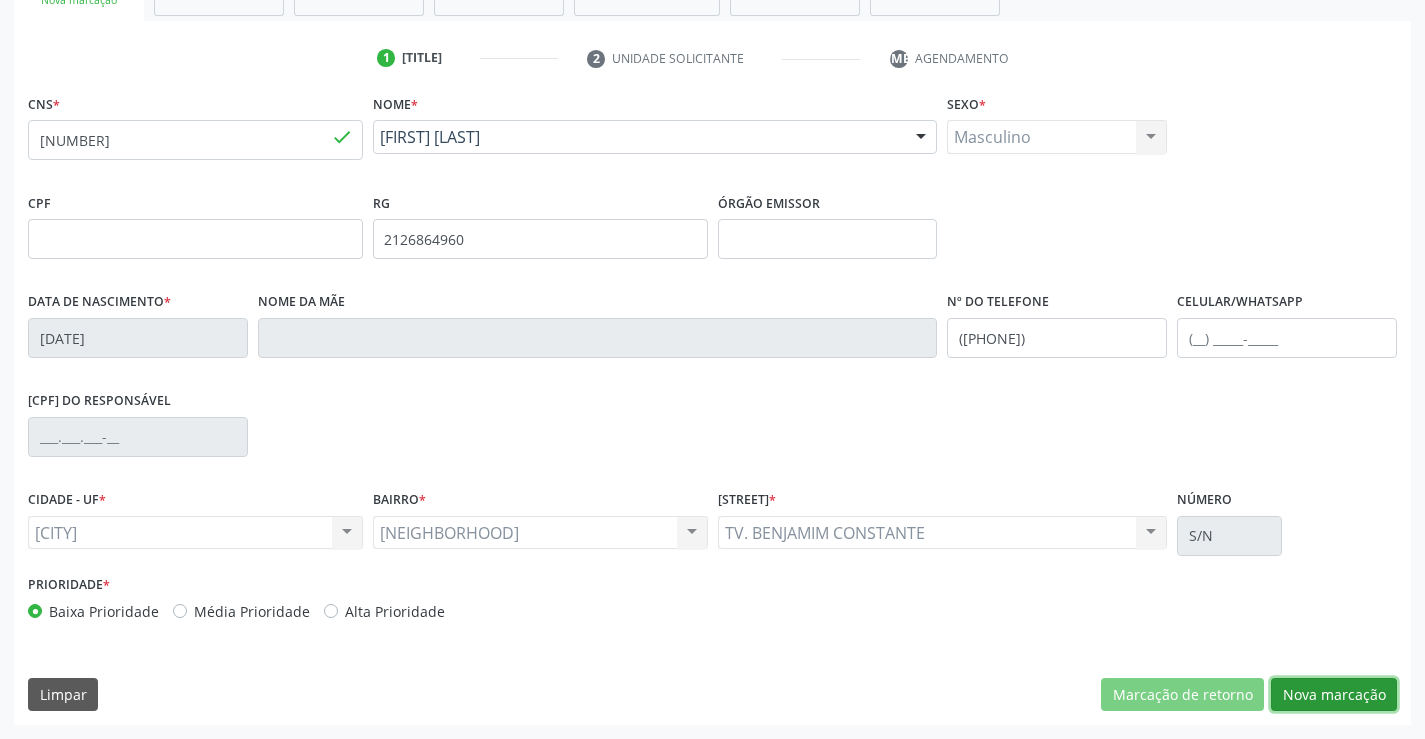 click on "Nova marcação" at bounding box center (1334, 695) 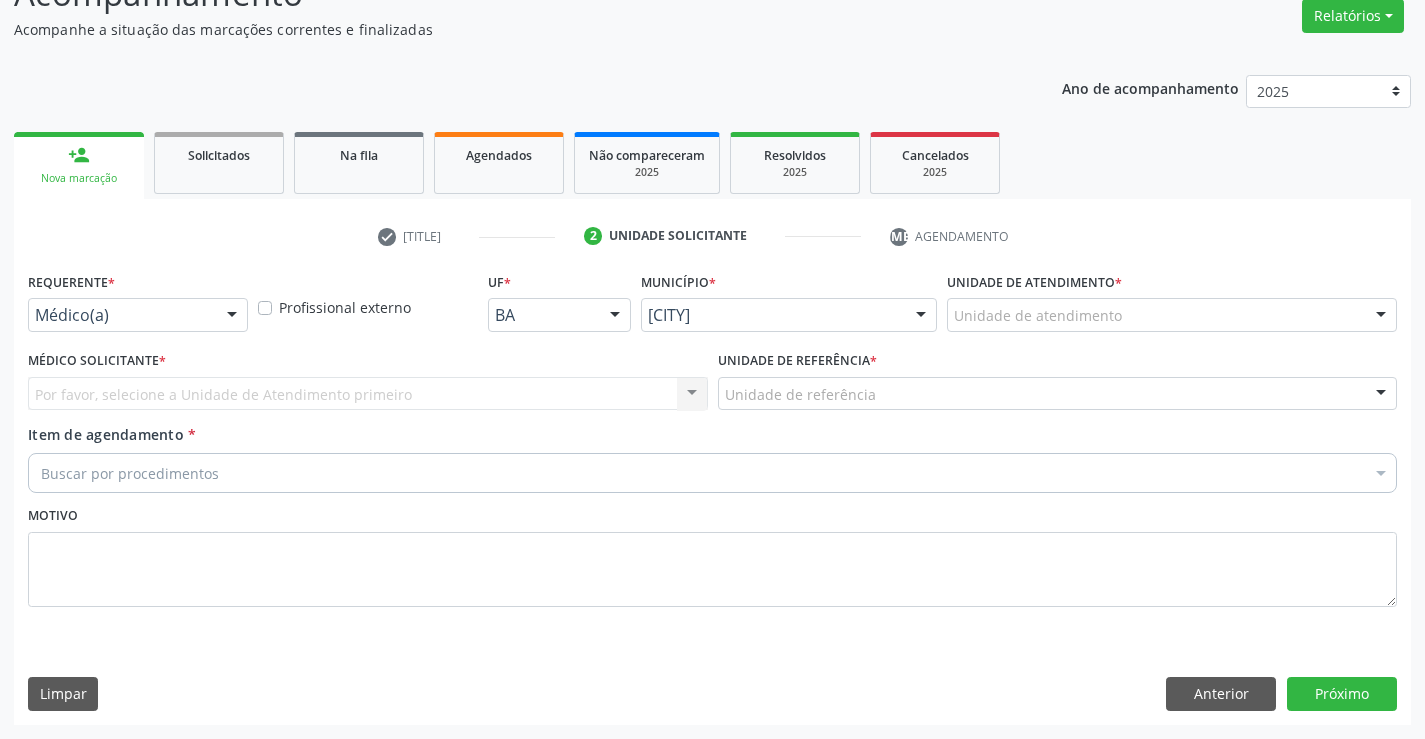 scroll, scrollTop: 167, scrollLeft: 0, axis: vertical 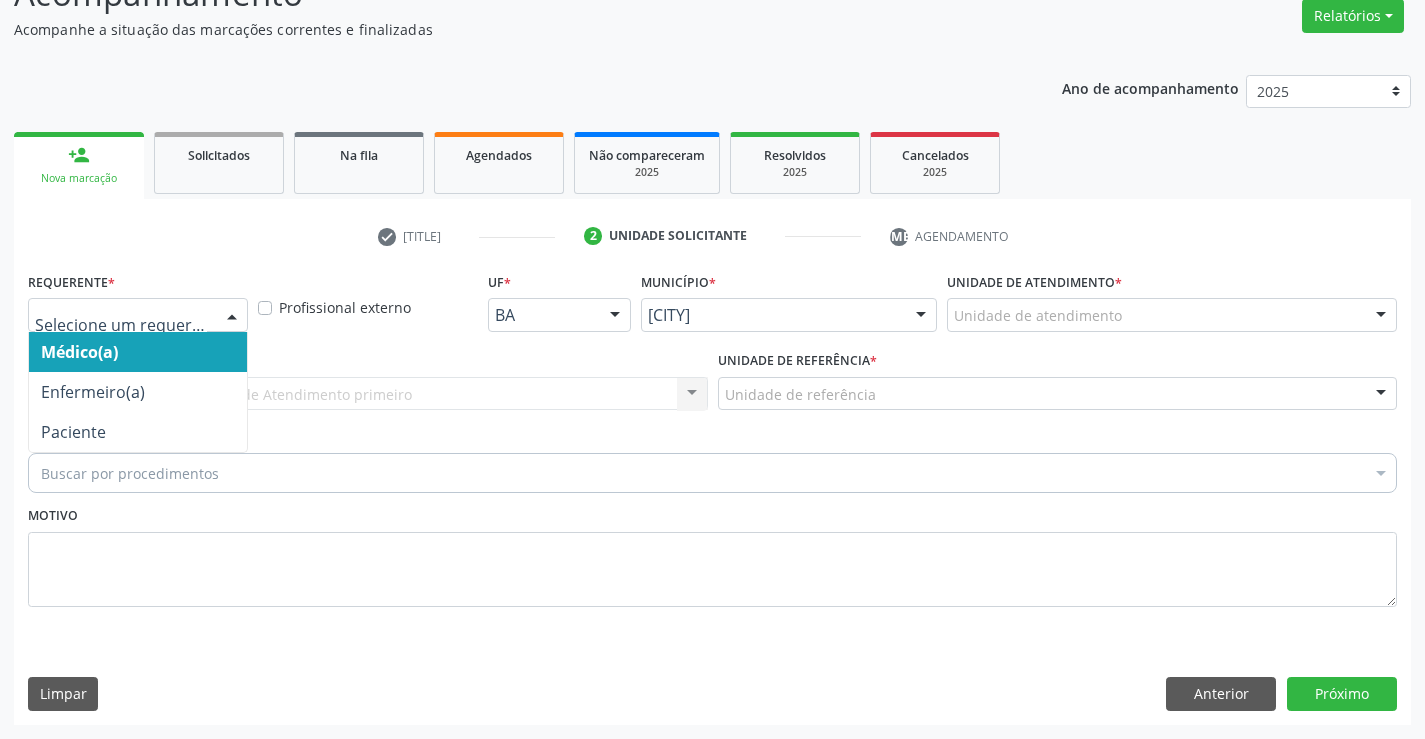drag, startPoint x: 199, startPoint y: 312, endPoint x: 188, endPoint y: 376, distance: 64.93843 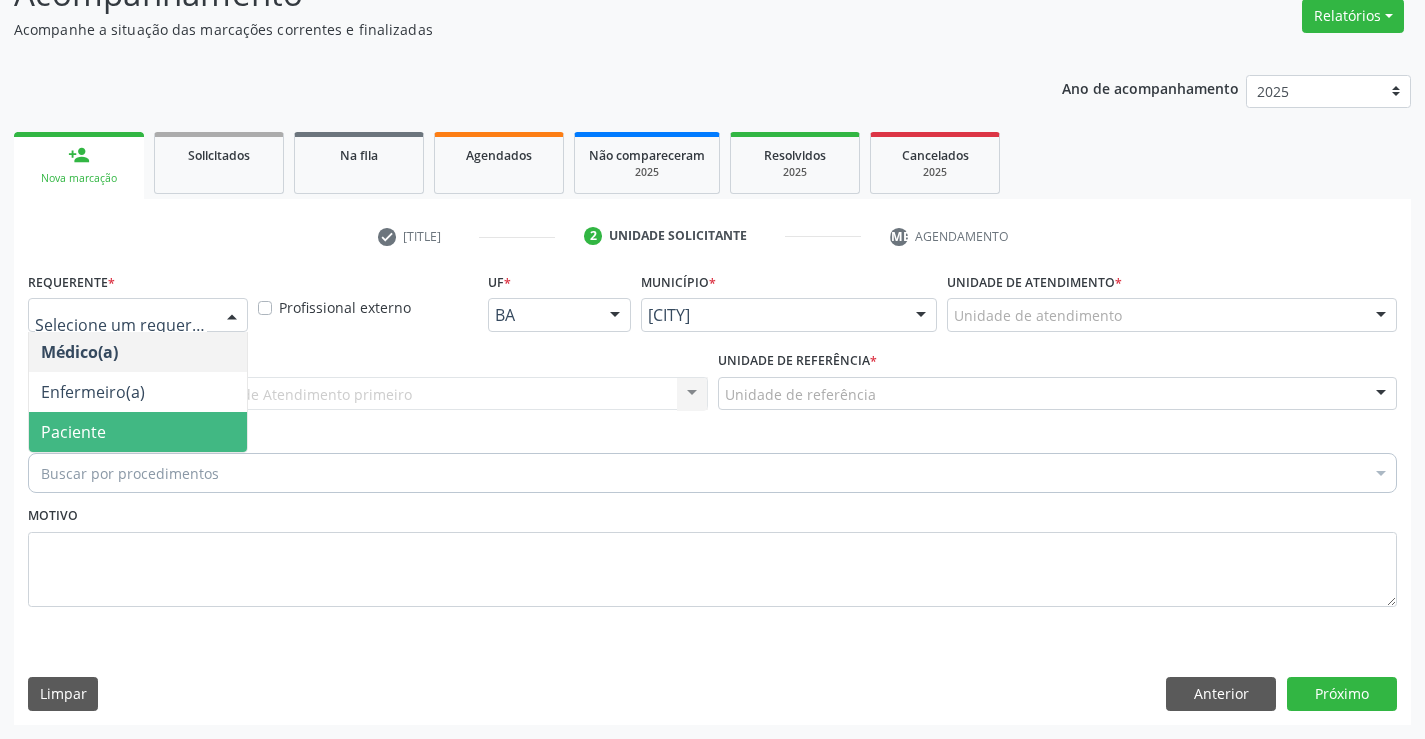 drag, startPoint x: 175, startPoint y: 417, endPoint x: 189, endPoint y: 387, distance: 33.105892 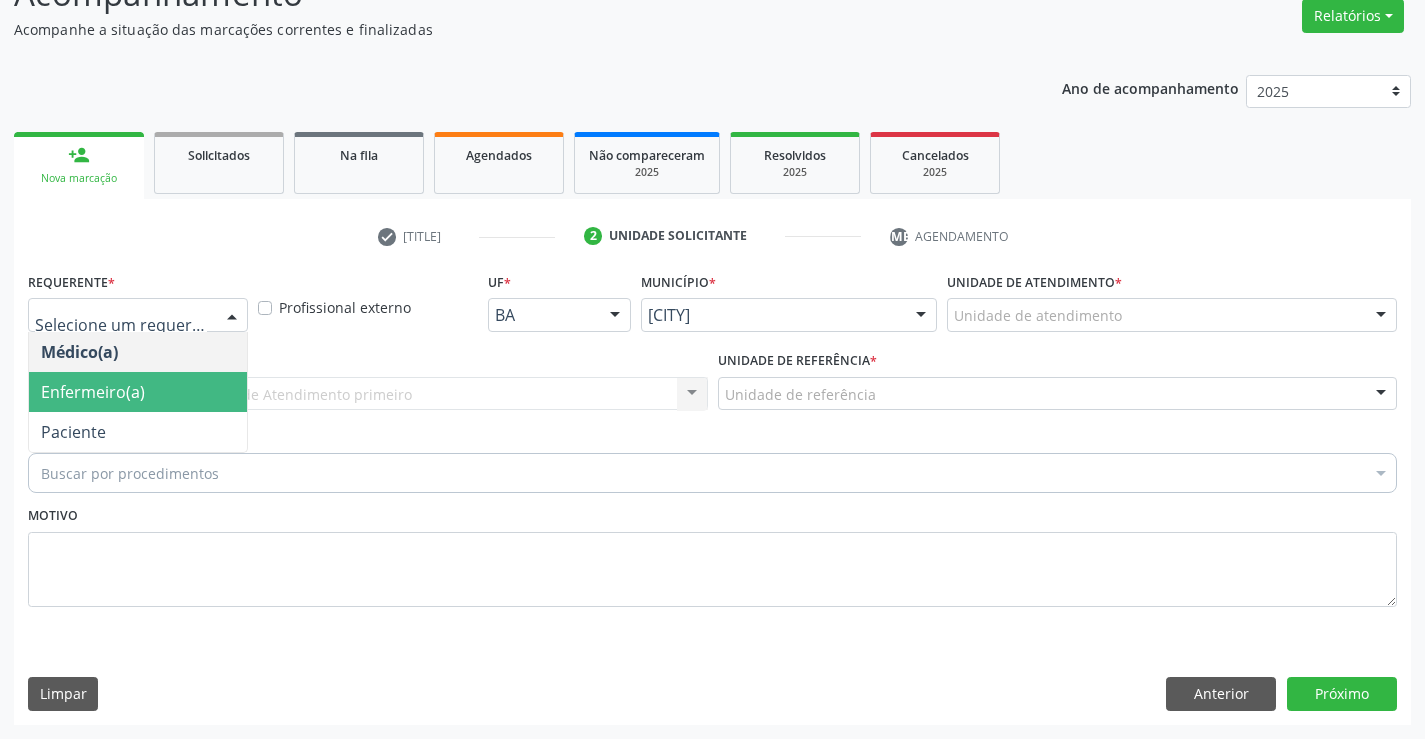 click on "Enfermeiro(a)" at bounding box center [138, 392] 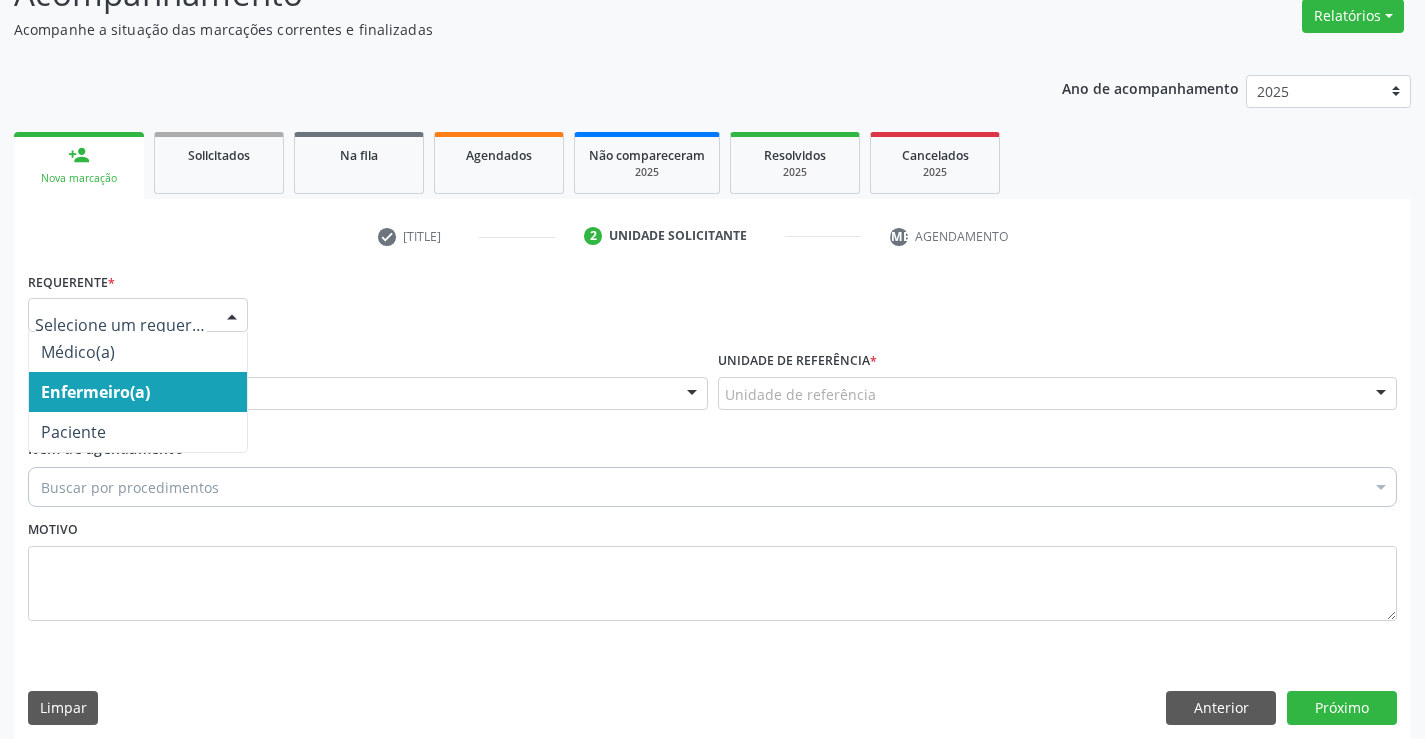 drag, startPoint x: 214, startPoint y: 314, endPoint x: 183, endPoint y: 344, distance: 43.13931 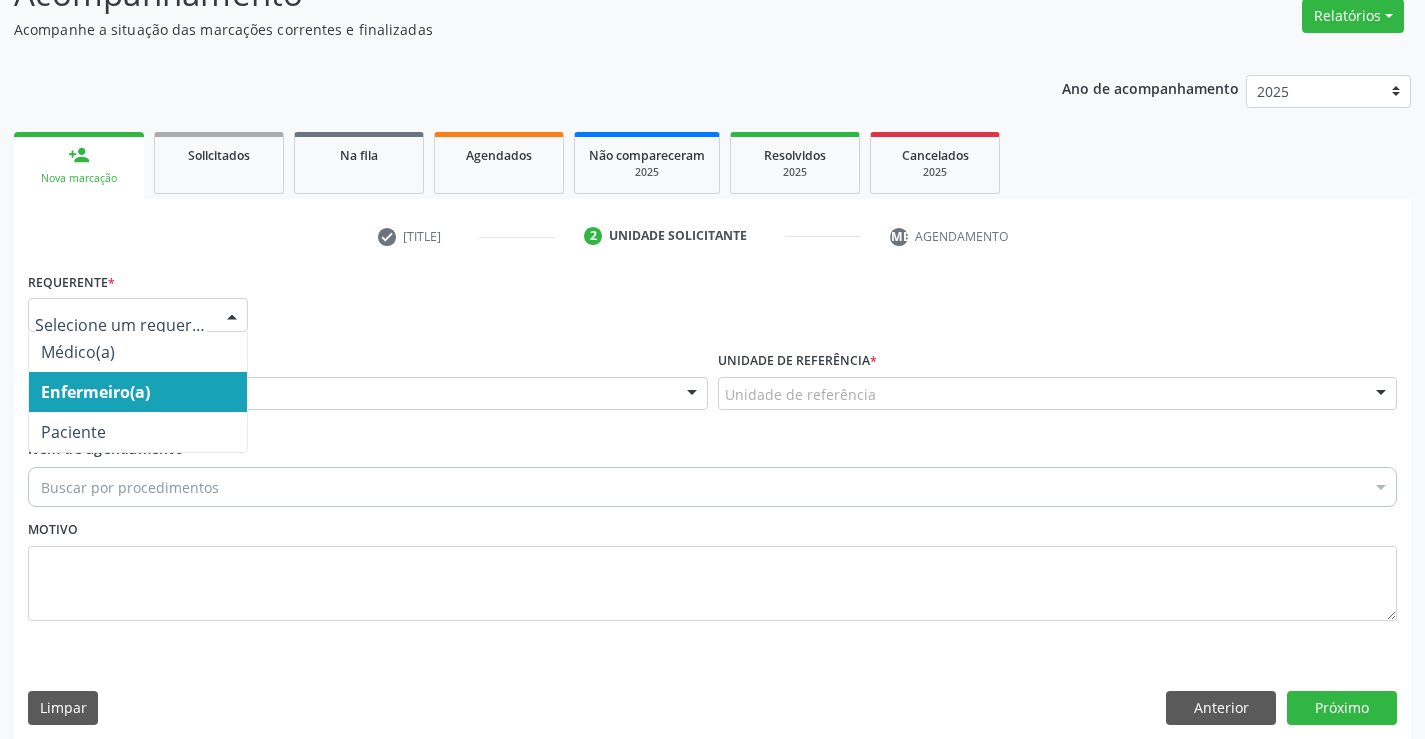 click at bounding box center (138, 315) 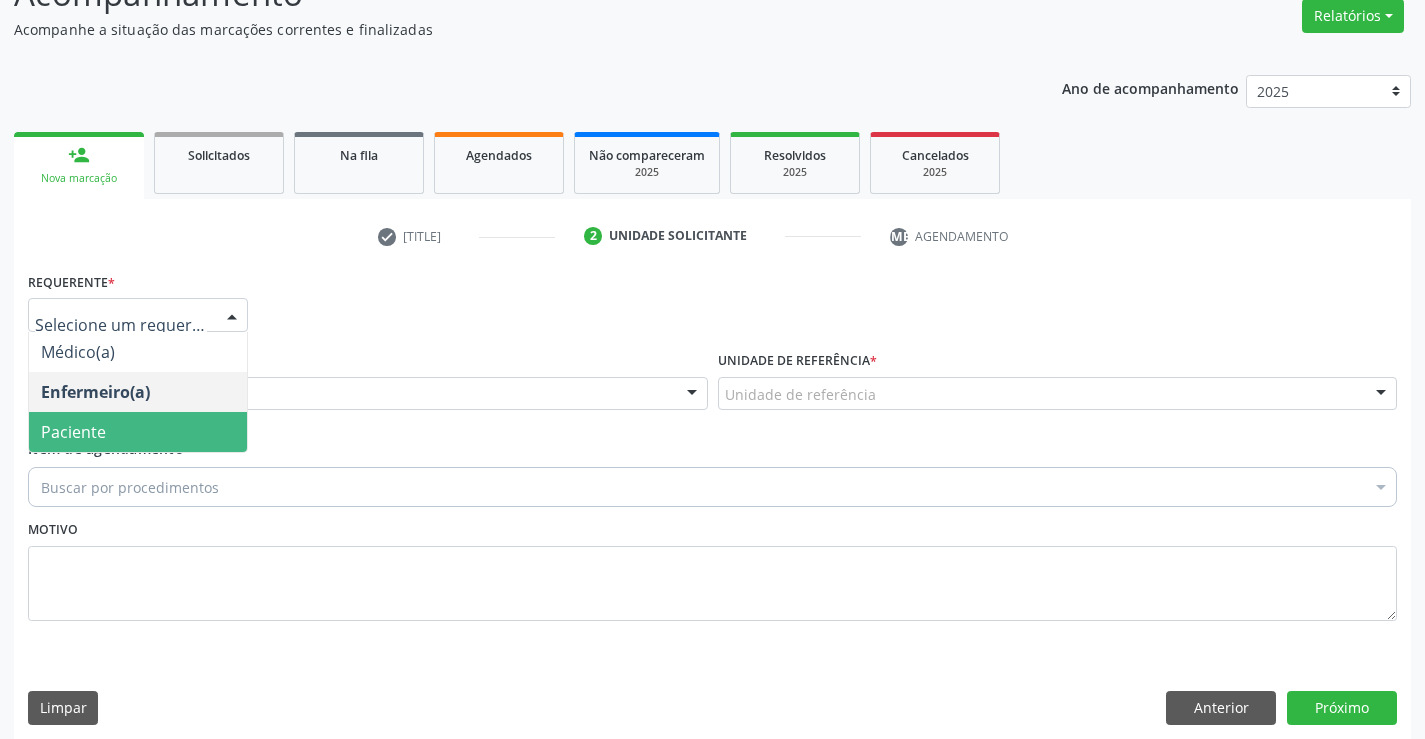 drag, startPoint x: 133, startPoint y: 428, endPoint x: 172, endPoint y: 389, distance: 55.154327 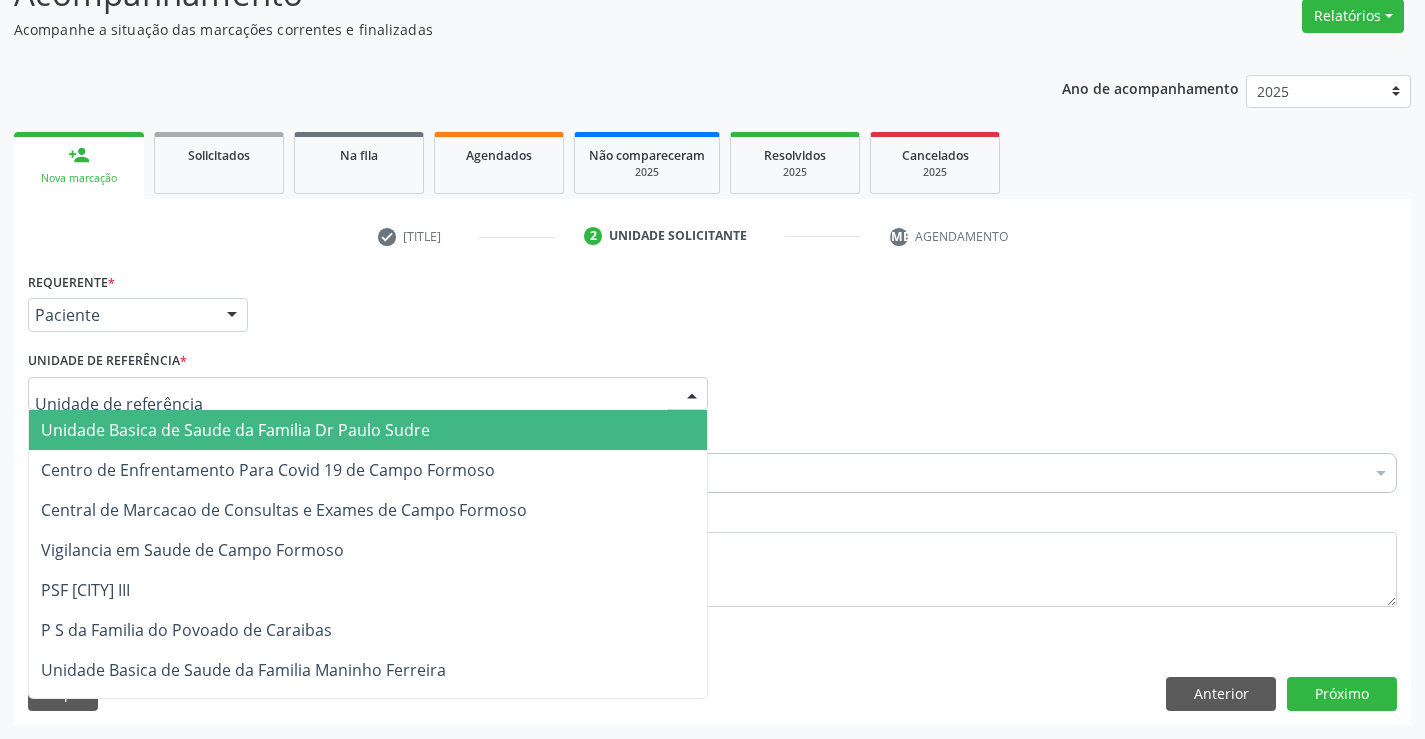 drag, startPoint x: 188, startPoint y: 433, endPoint x: 186, endPoint y: 455, distance: 22.090721 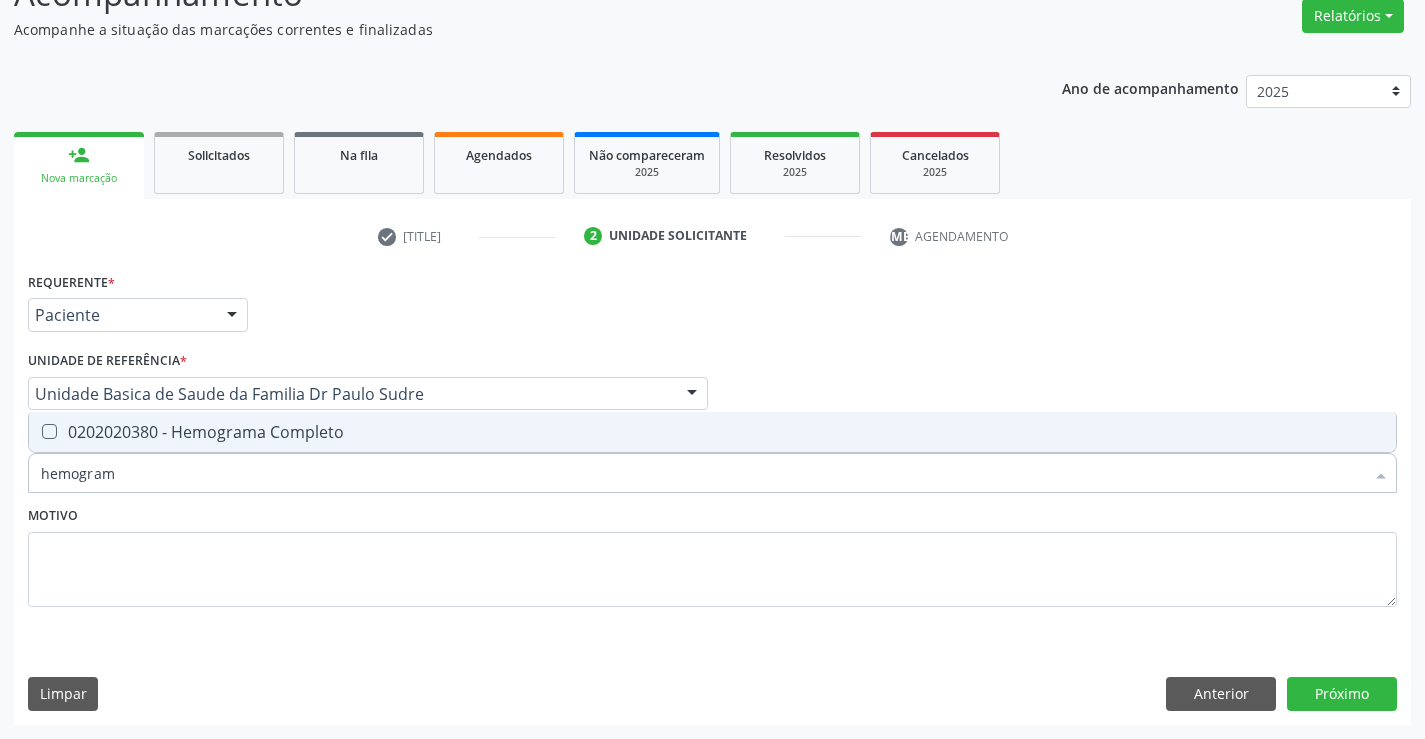 type on "hemograma" 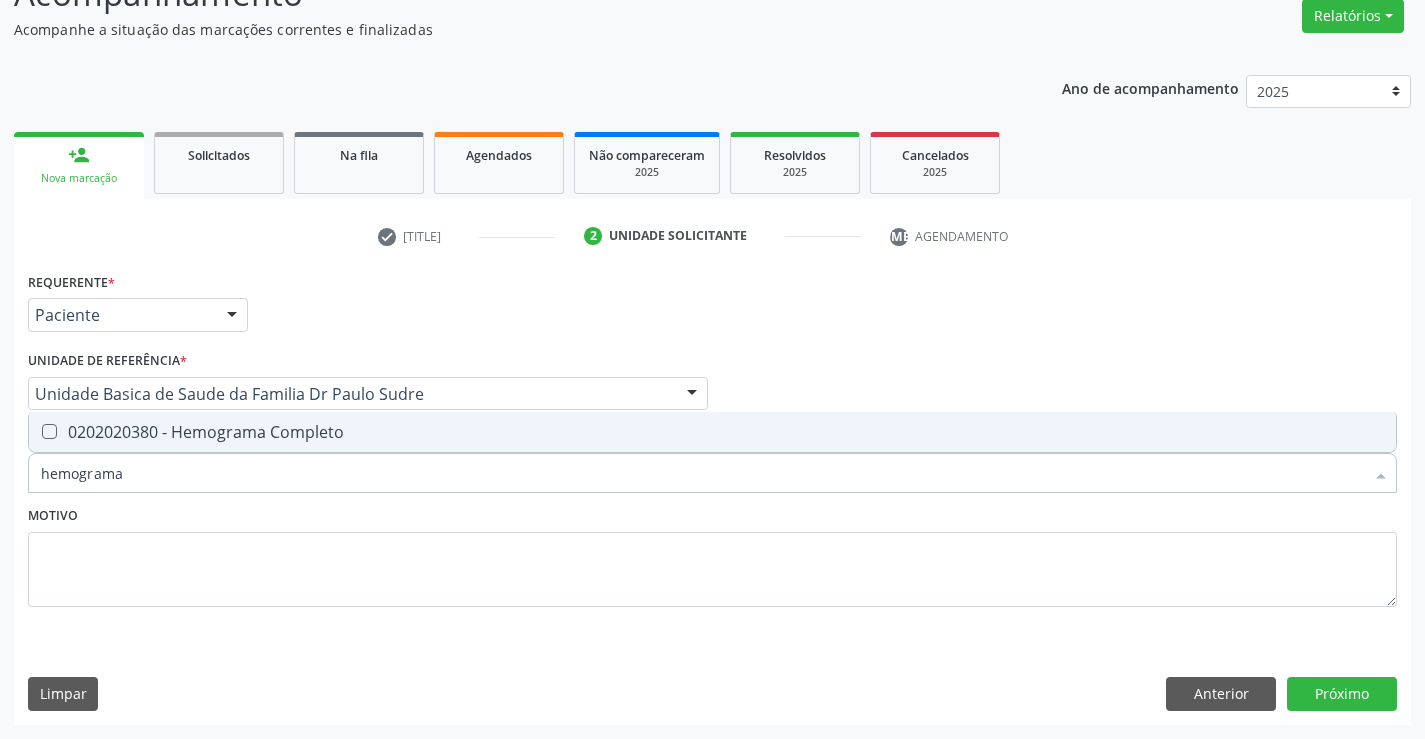 click on "[PROCEDURE_CODE] - Hemograma Completo" at bounding box center (712, 432) 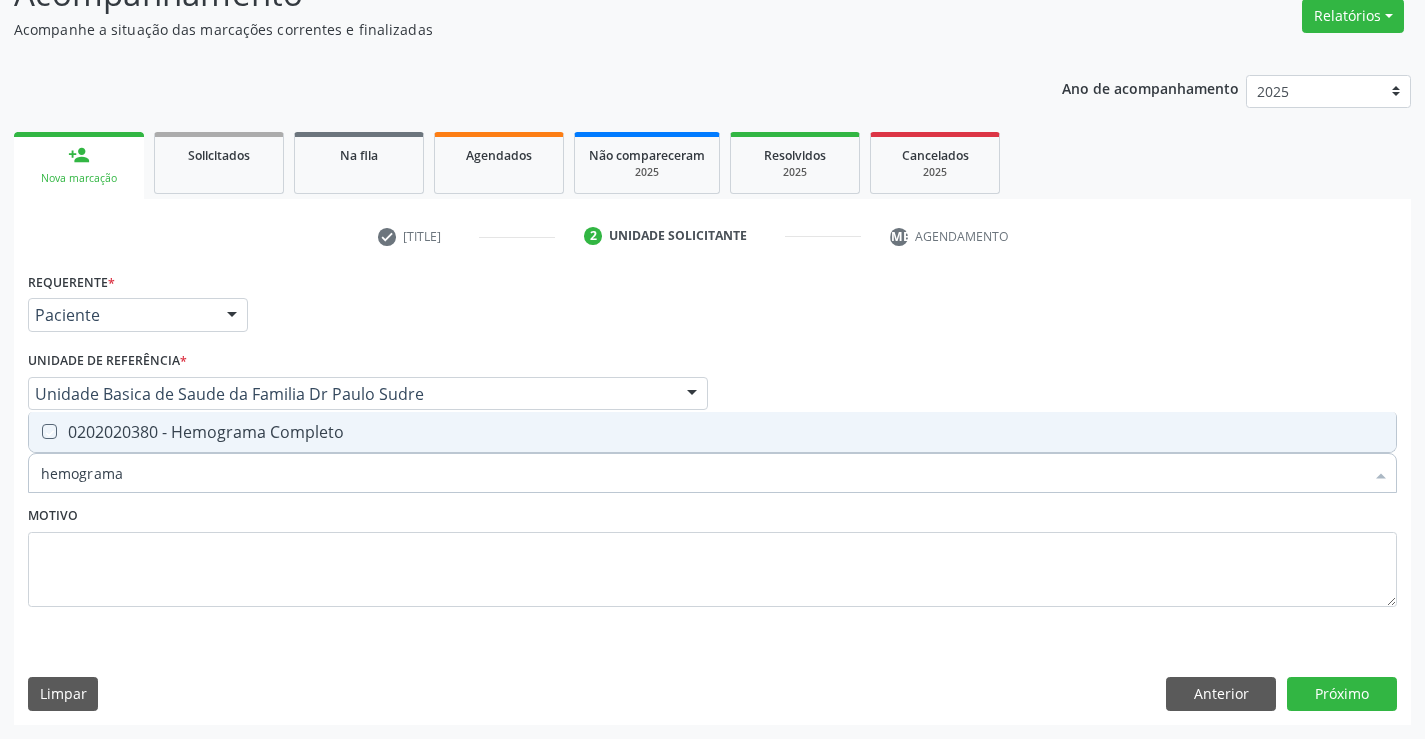 checkbox on "true" 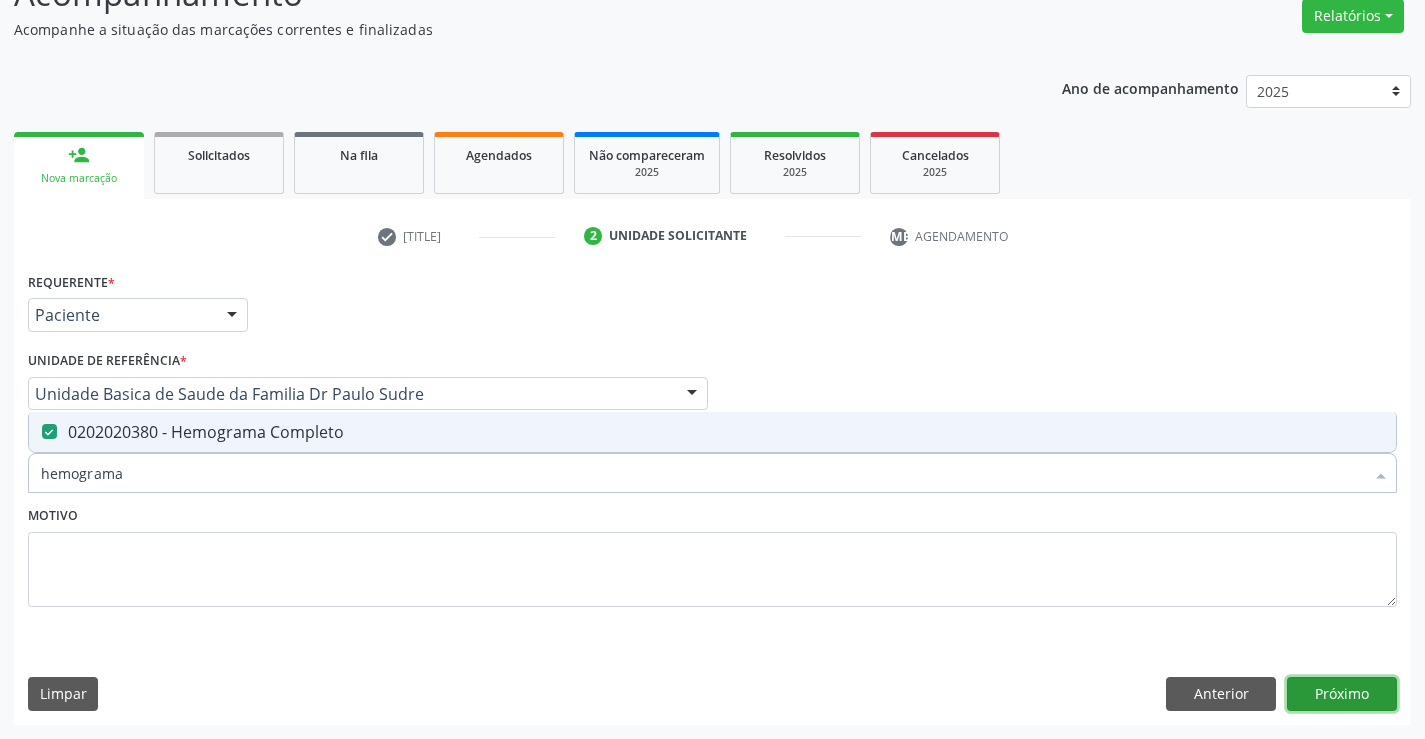 click on "Próximo" at bounding box center [1342, 694] 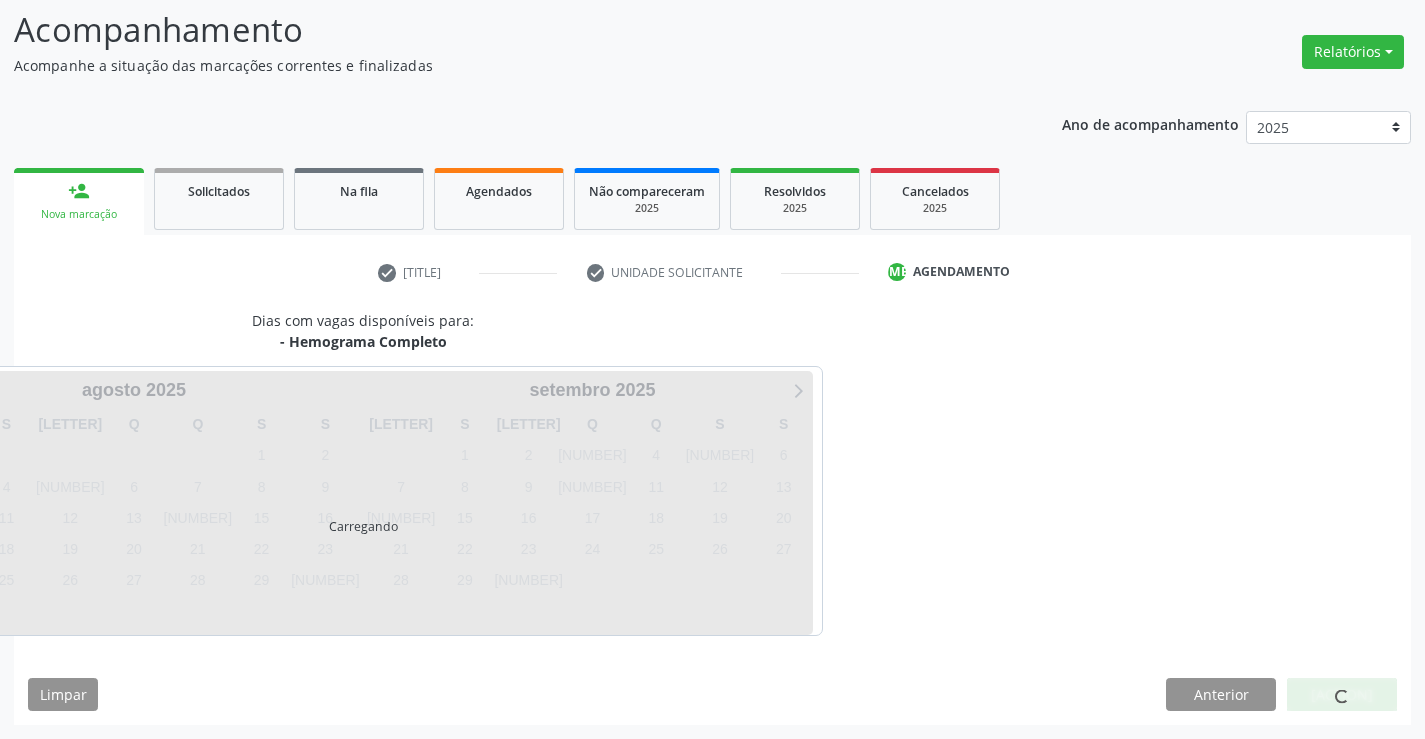 scroll, scrollTop: 131, scrollLeft: 0, axis: vertical 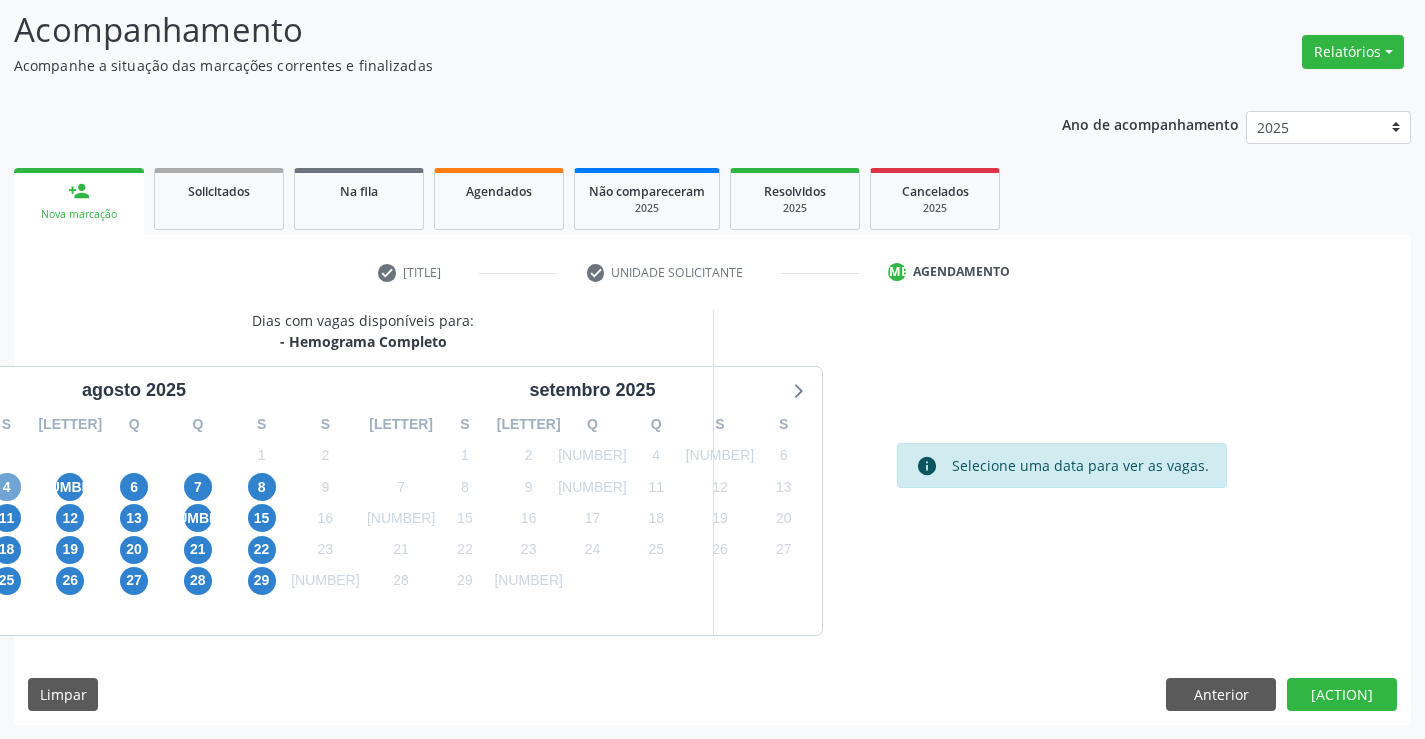 click on "4" at bounding box center [7, 487] 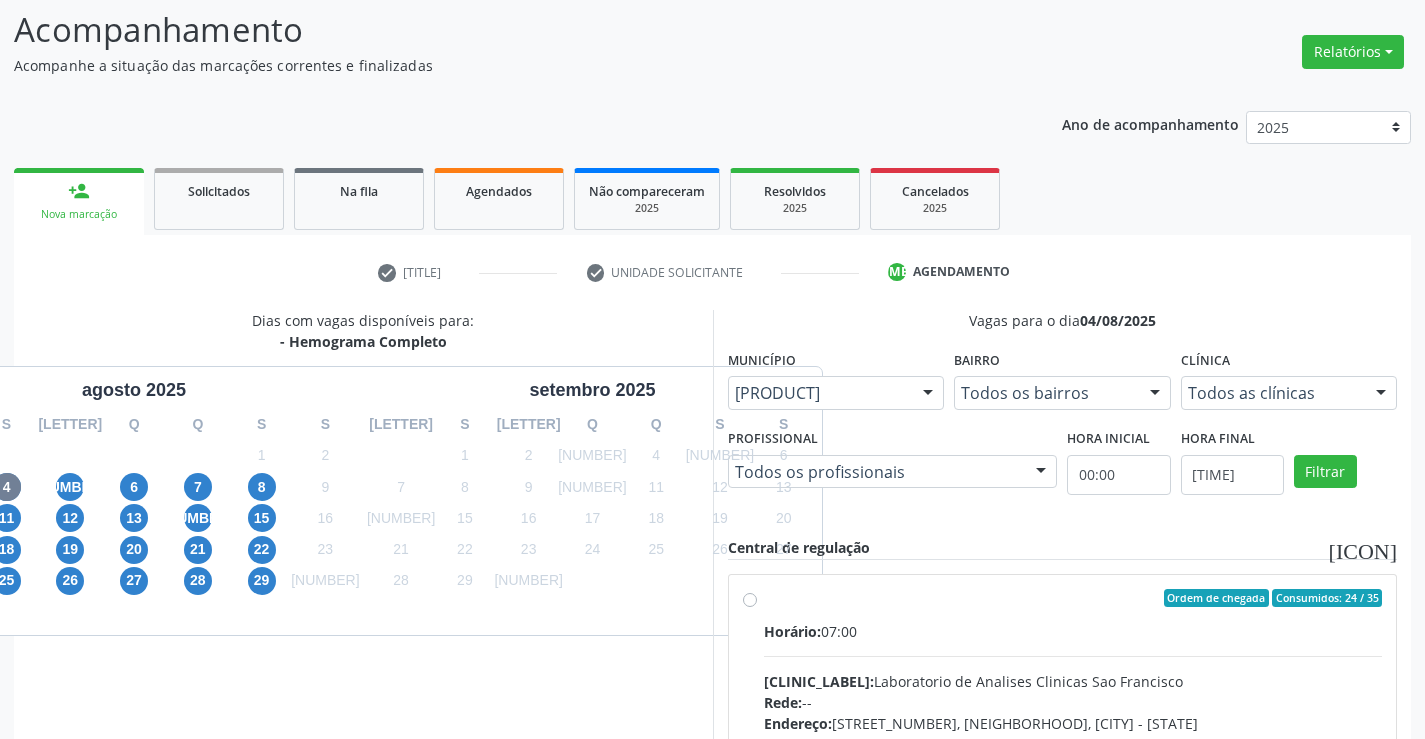 drag, startPoint x: 747, startPoint y: 596, endPoint x: 776, endPoint y: 629, distance: 43.931767 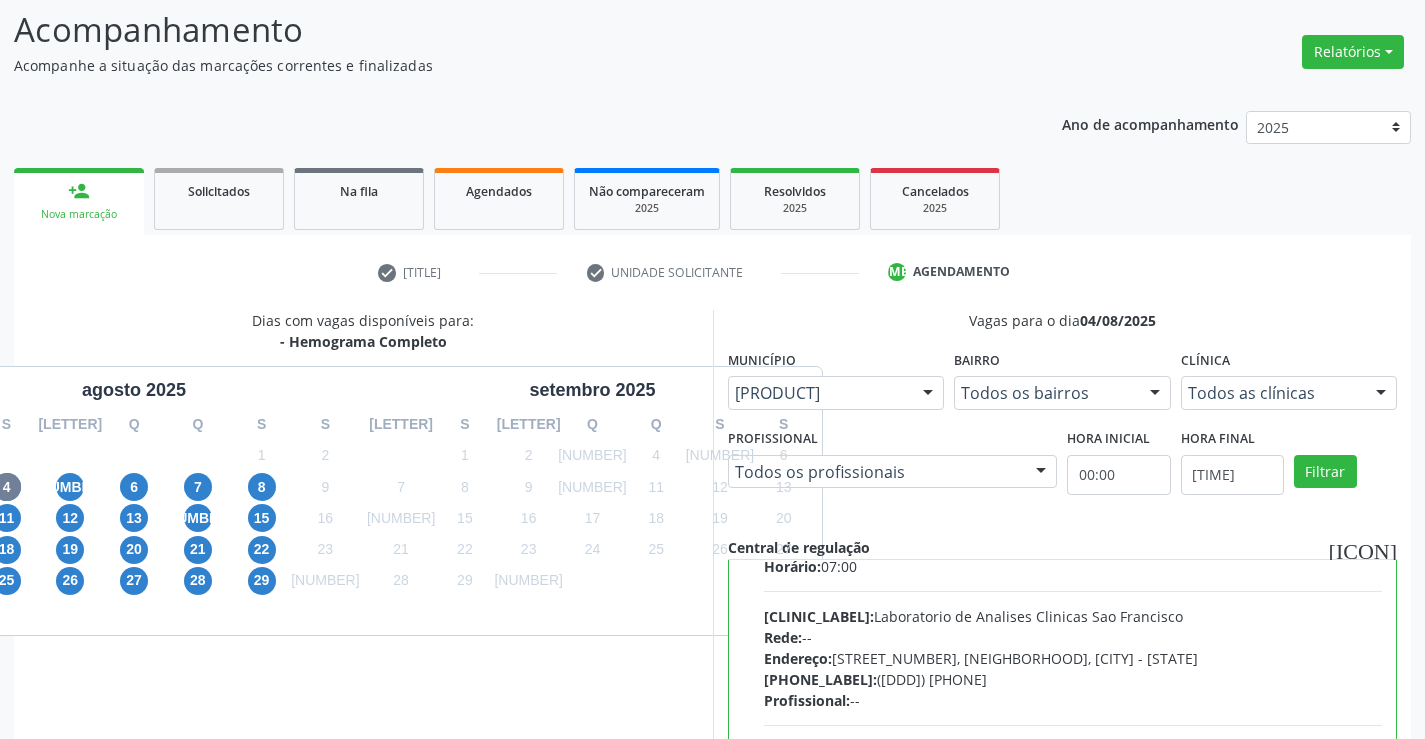 scroll, scrollTop: 99, scrollLeft: 0, axis: vertical 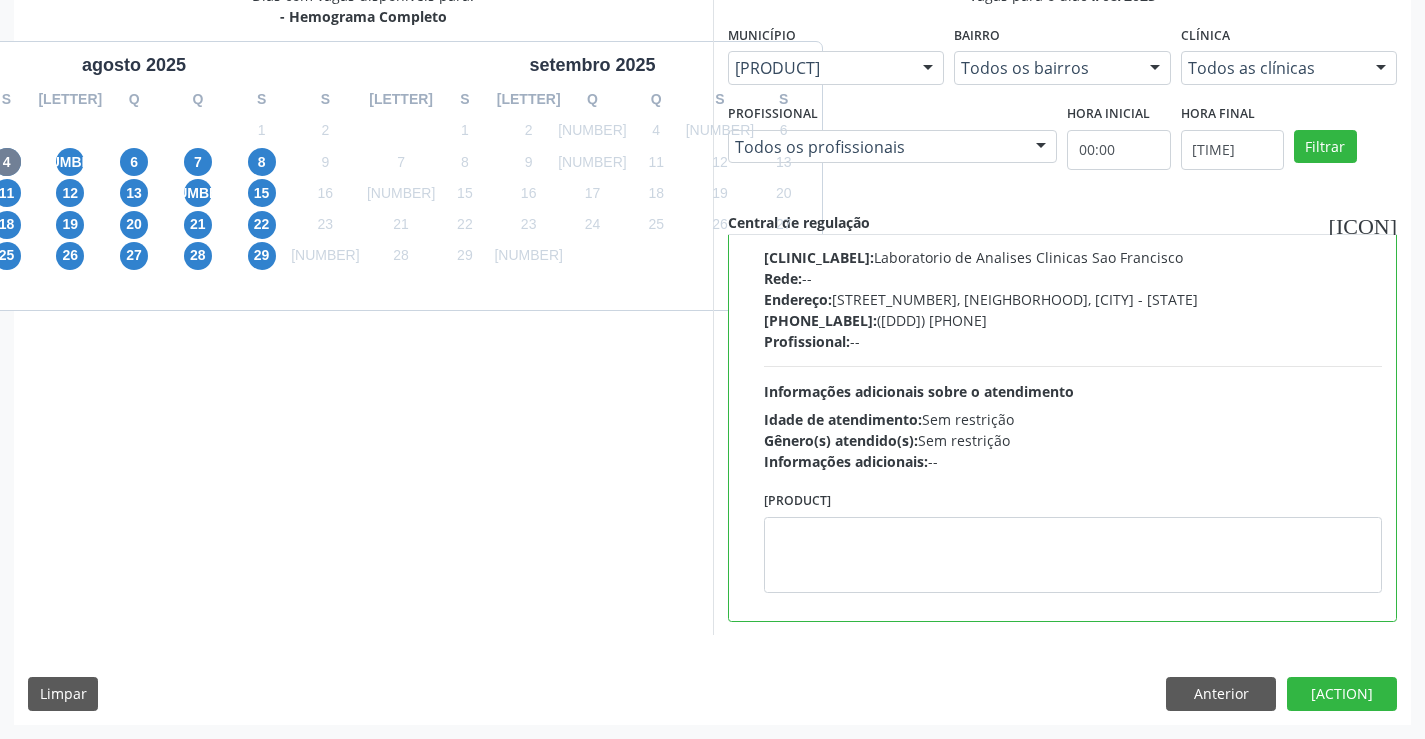 click on "Dias com vagas disponíveis para:
- Hemograma Completo
agosto 2025 D S T Q Q S S 27 28 29 30 31 1 2 3 4 5 6 7 8 9 10 11 12 13 14 15 16 17 18 19 20 21 22 23 24 25 26 27 28 29 30 31 1 2 3 4 5 6 setembro 2025 D S T Q Q S S 31 1 2 3 4 5 6 7 8 9 10 11 12 13 14 15 16 17 18 19 20 21 22 23 24 25 26 27 28 29 30 1 2 3 4 5 6 7 8 9 10 11
Vagas para o dia
04/08/2025
Município
Todos os municípios         Todos os municípios   Campo Formoso - BA
Nenhum resultado encontrado para: "   "
Não há nenhuma opção para ser exibida.
Bairro
Todos os bairros         Todos os bairros   Centro
Nenhum resultado encontrado para: "   "
Não há nenhuma opção para ser exibida.
Clínica
Todos as clínicas         Todos as clínicas   Laboratorio de Analises Clinicas Sao Francisco
Nenhum resultado encontrado para: "   "" at bounding box center (712, 354) 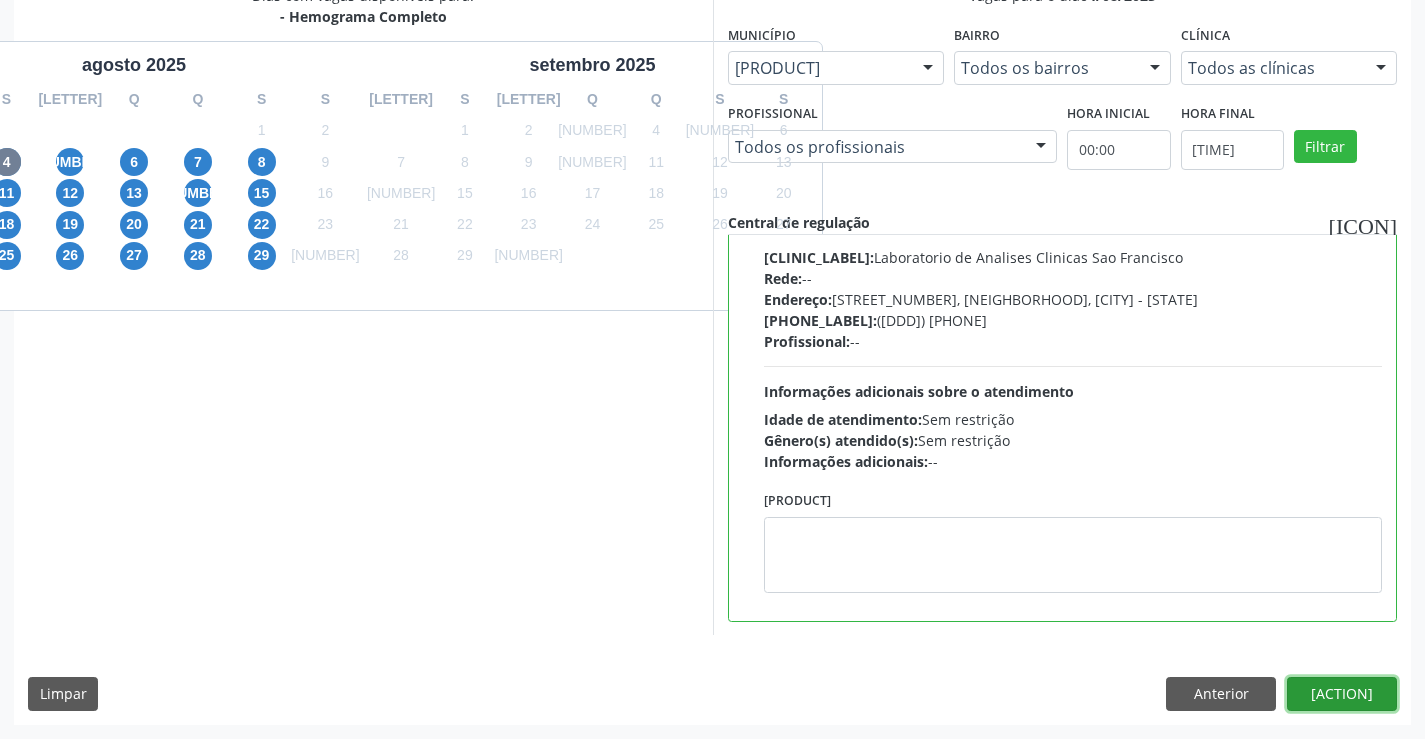 click on "Confirmar" at bounding box center [1342, 694] 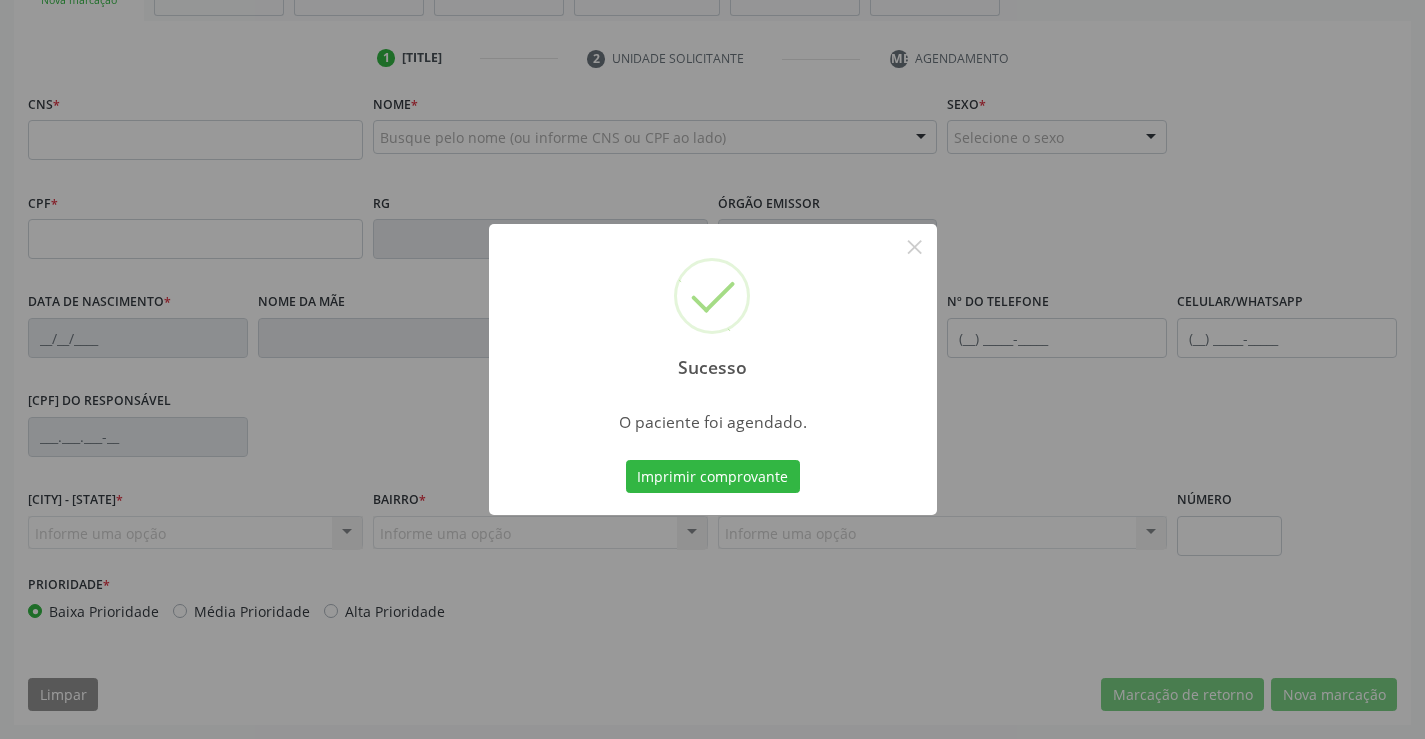 scroll, scrollTop: 345, scrollLeft: 0, axis: vertical 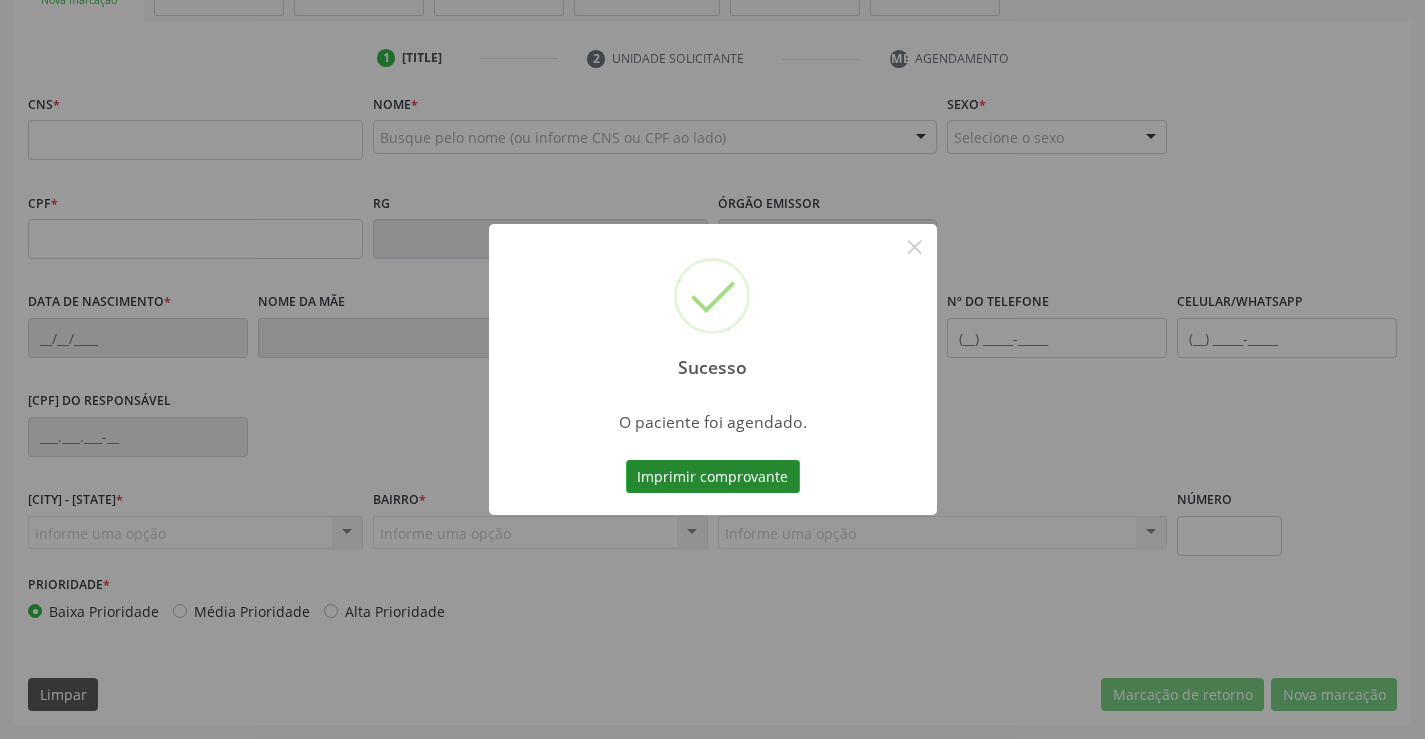 click on "Imprimir comprovante" at bounding box center (713, 477) 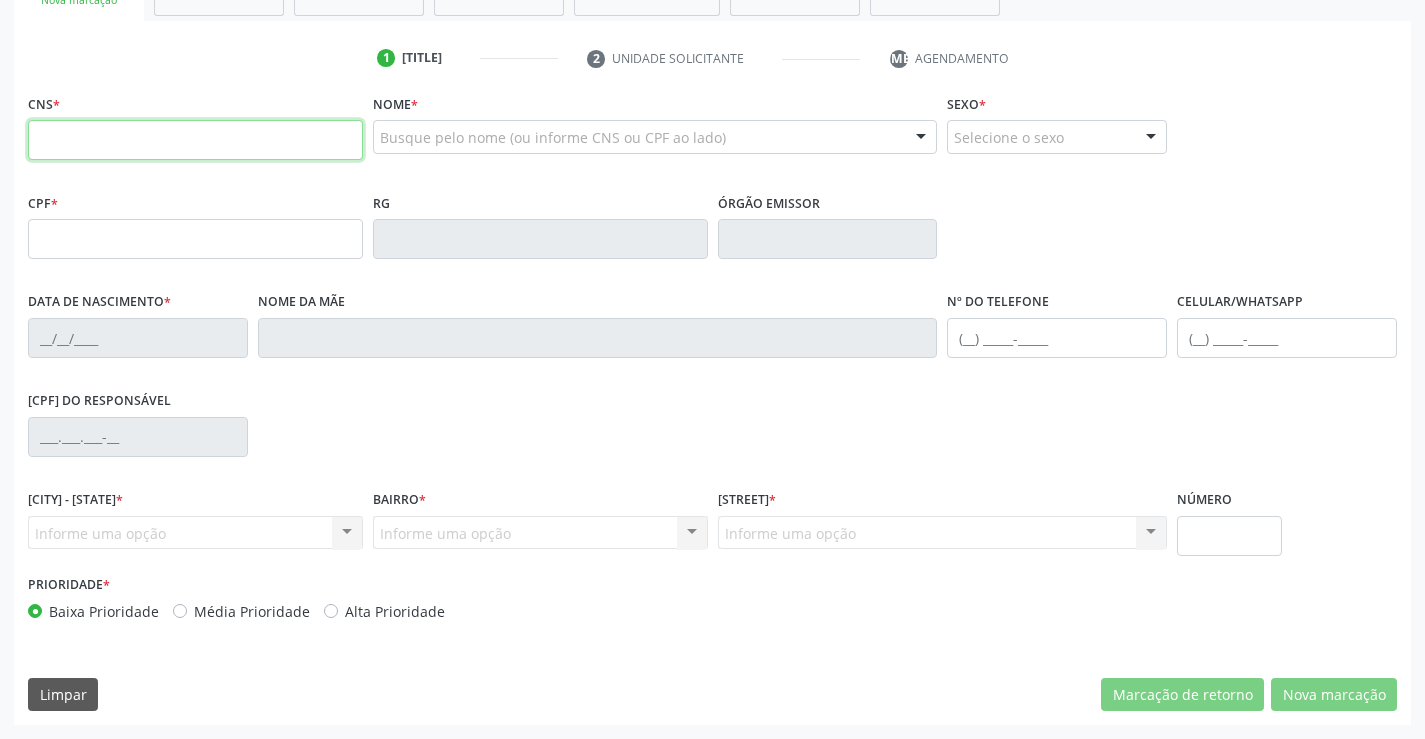 click at bounding box center (195, 140) 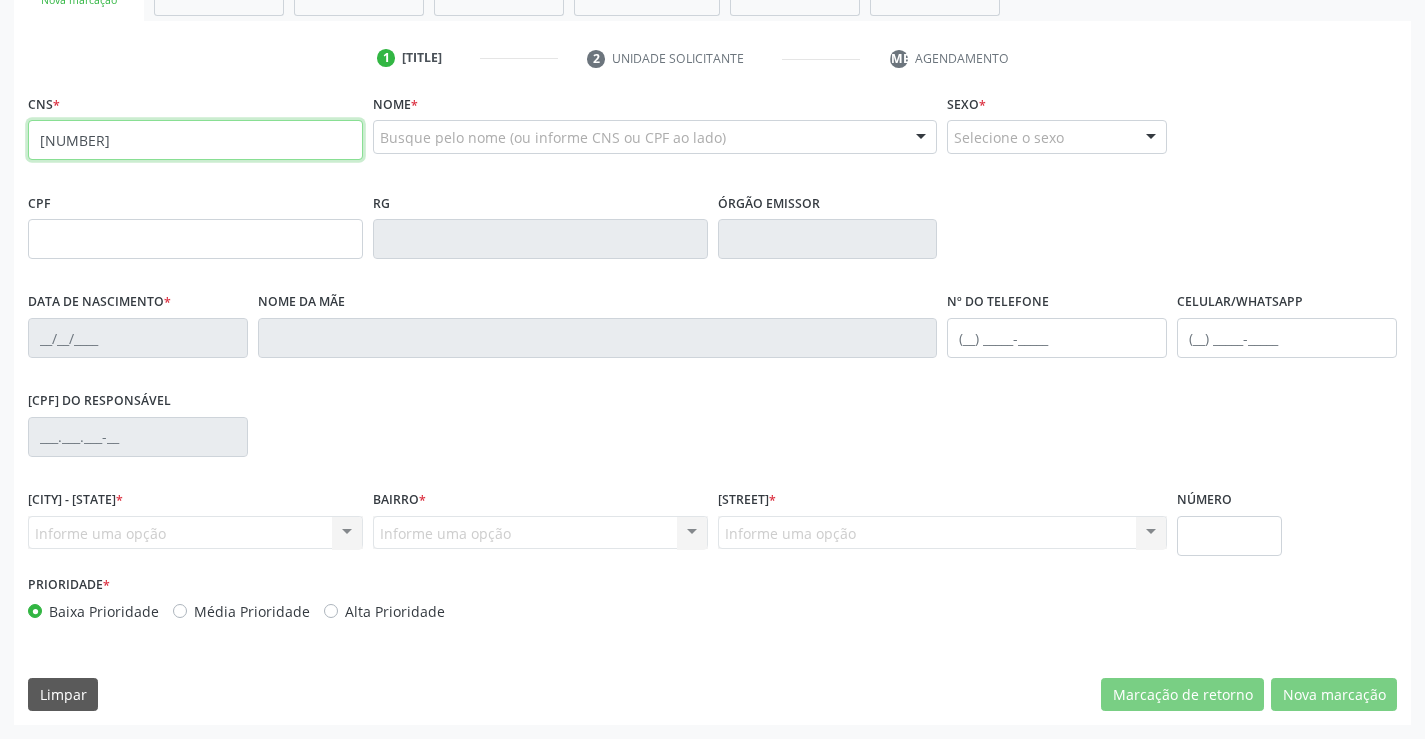 type on "702 6097 2573 7143" 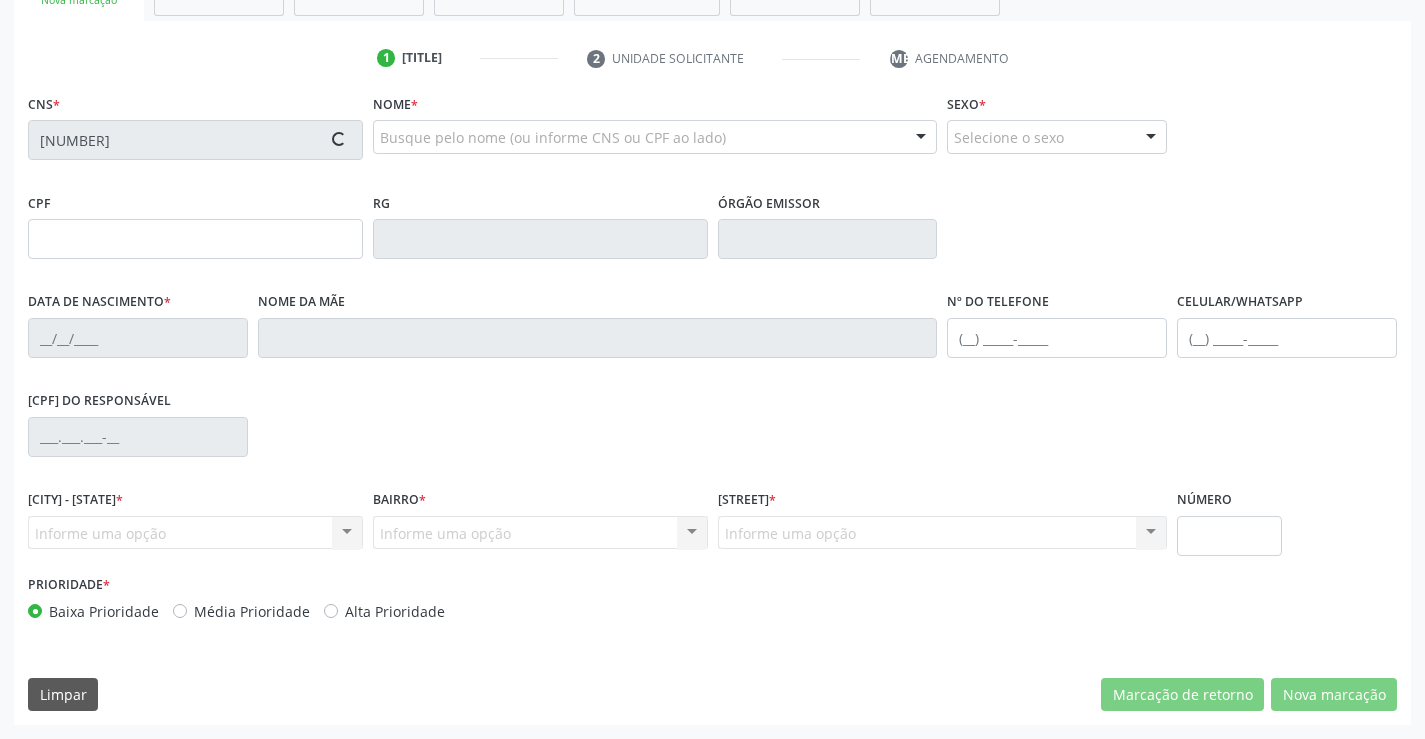 type on "0753373475" 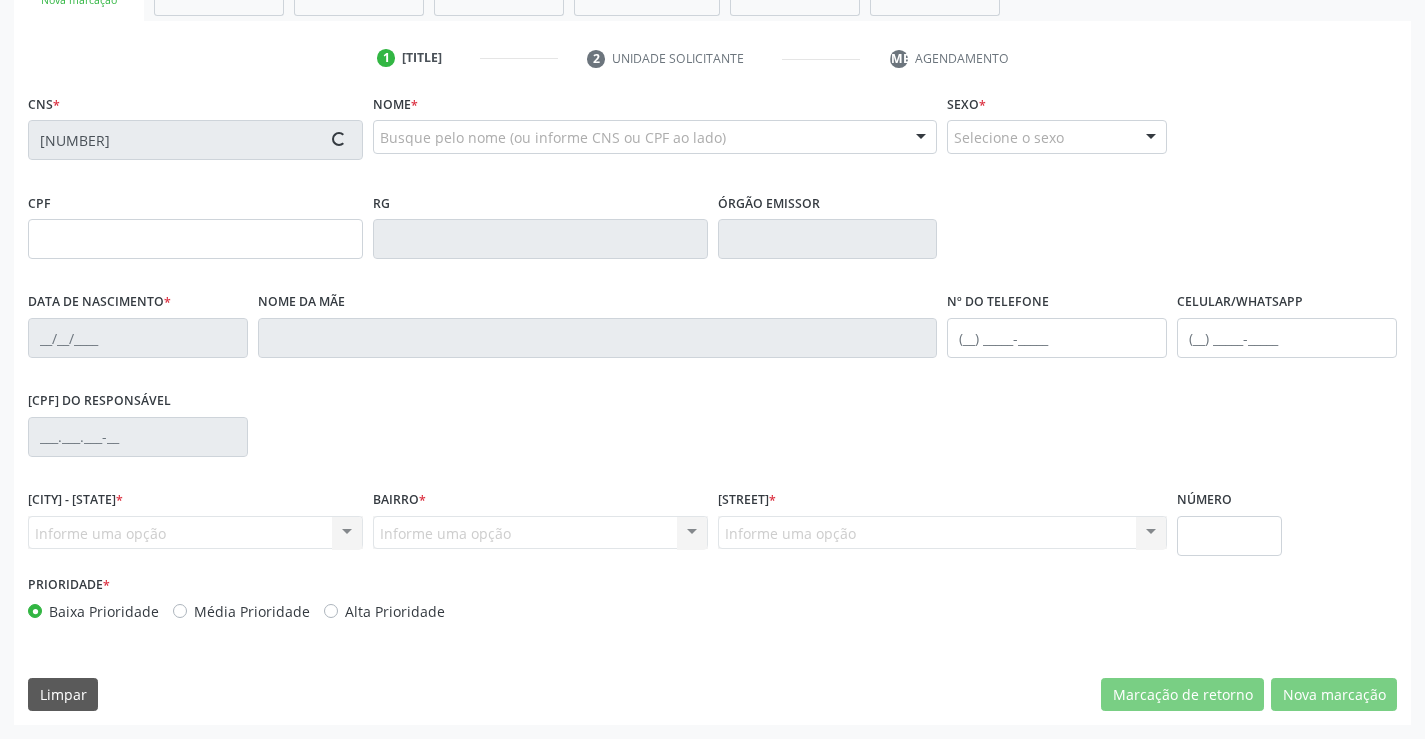 type on "27/04/1980" 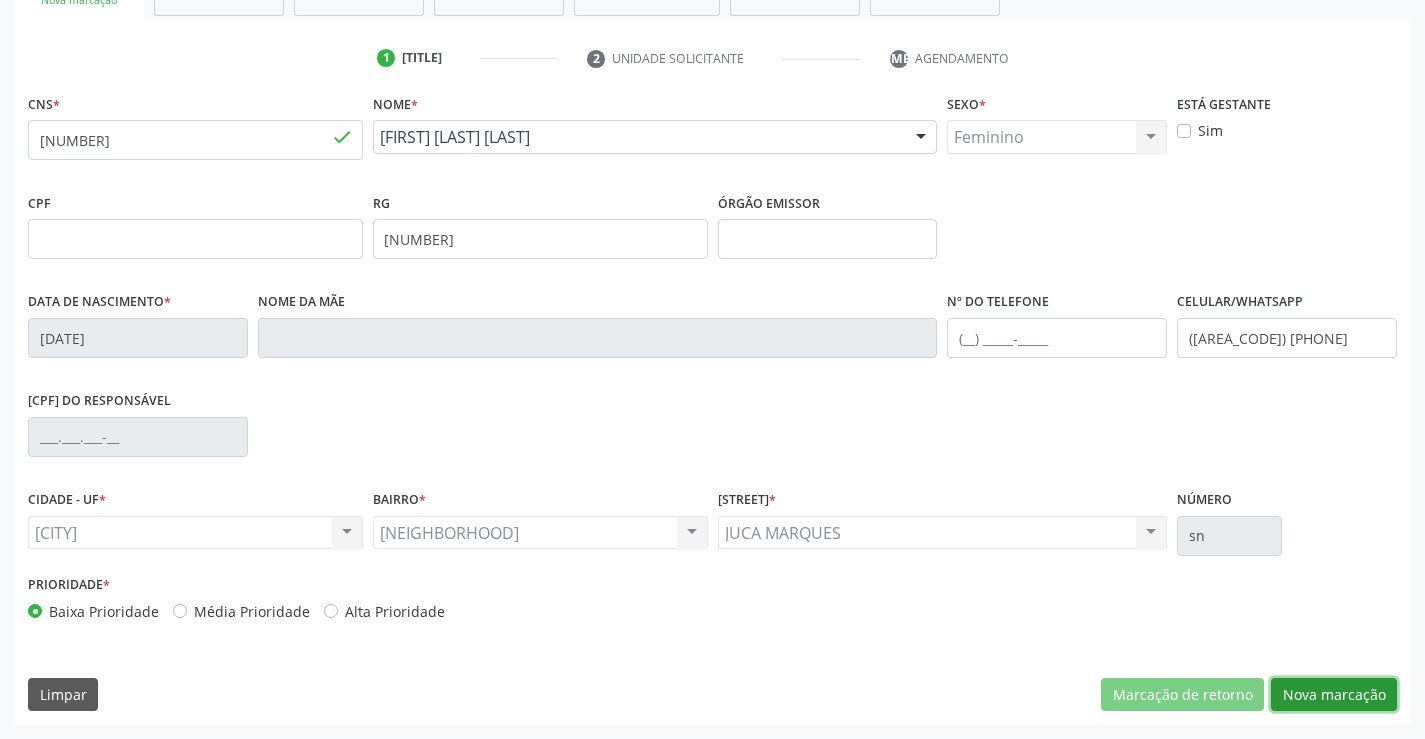 click on "Nova marcação" at bounding box center (1334, 695) 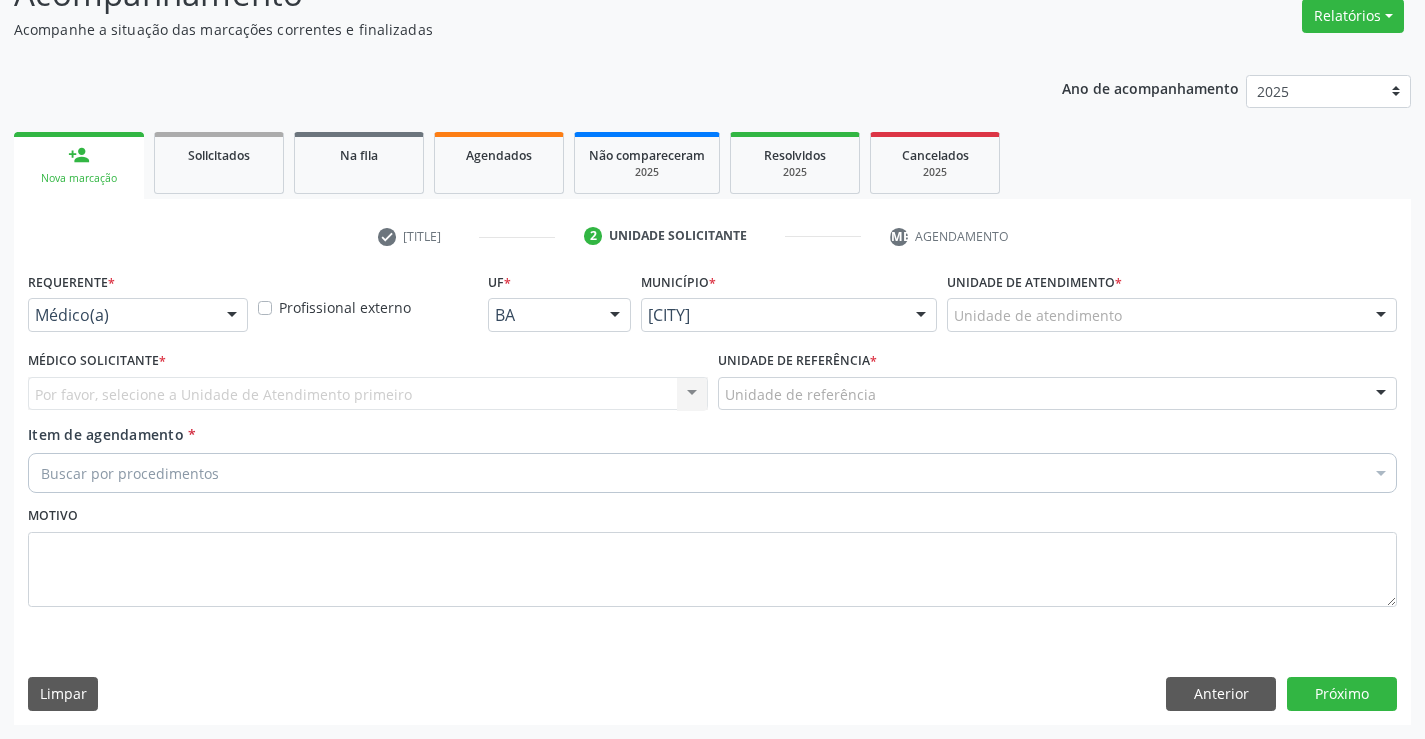 scroll, scrollTop: 167, scrollLeft: 0, axis: vertical 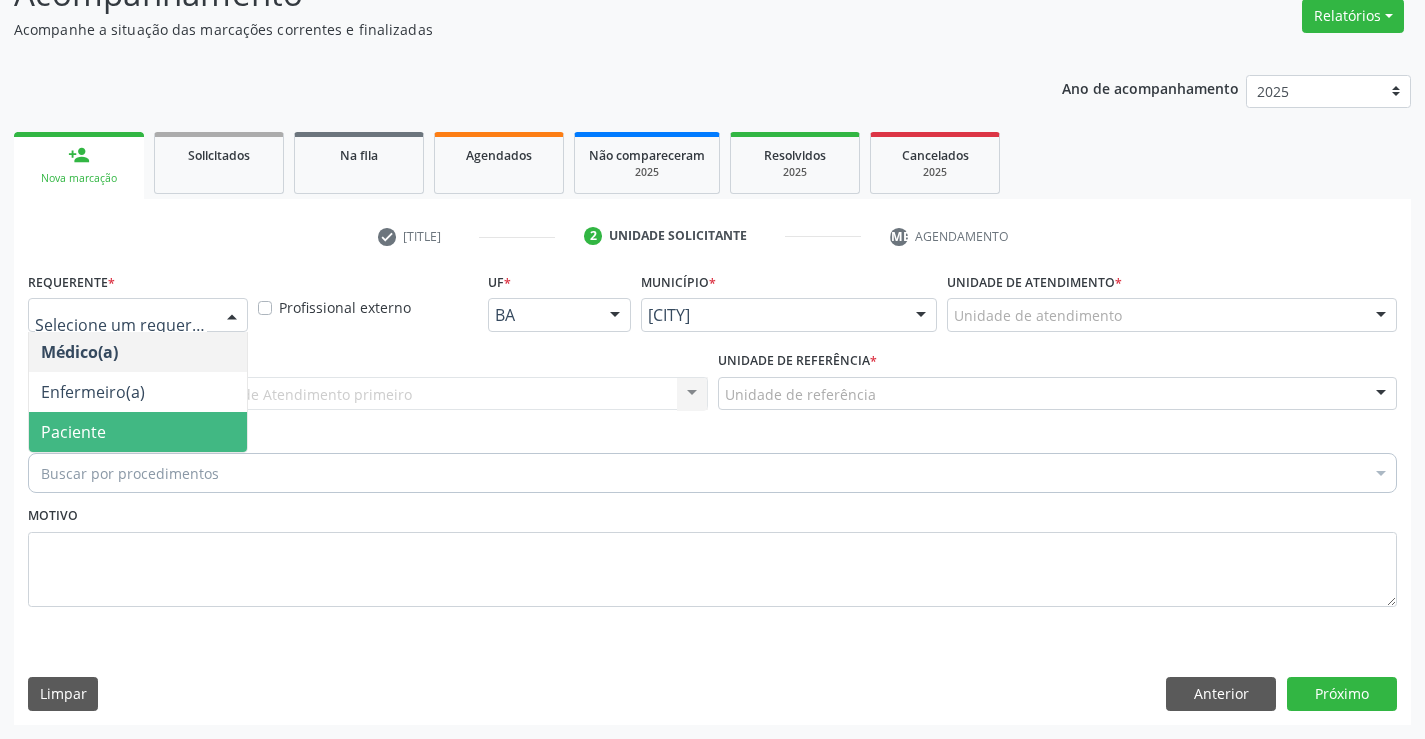 click on "Paciente" at bounding box center [138, 432] 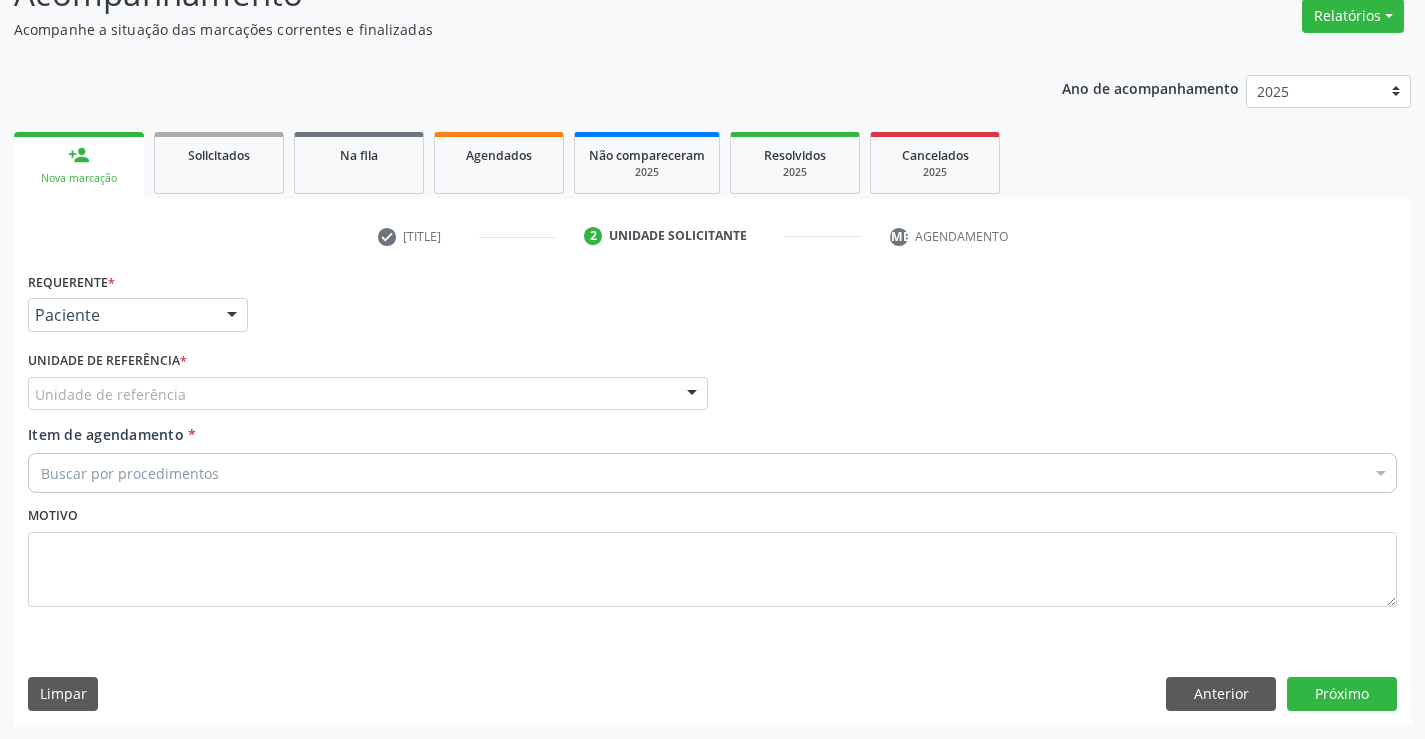 click on "Unidade de referência" at bounding box center [368, 394] 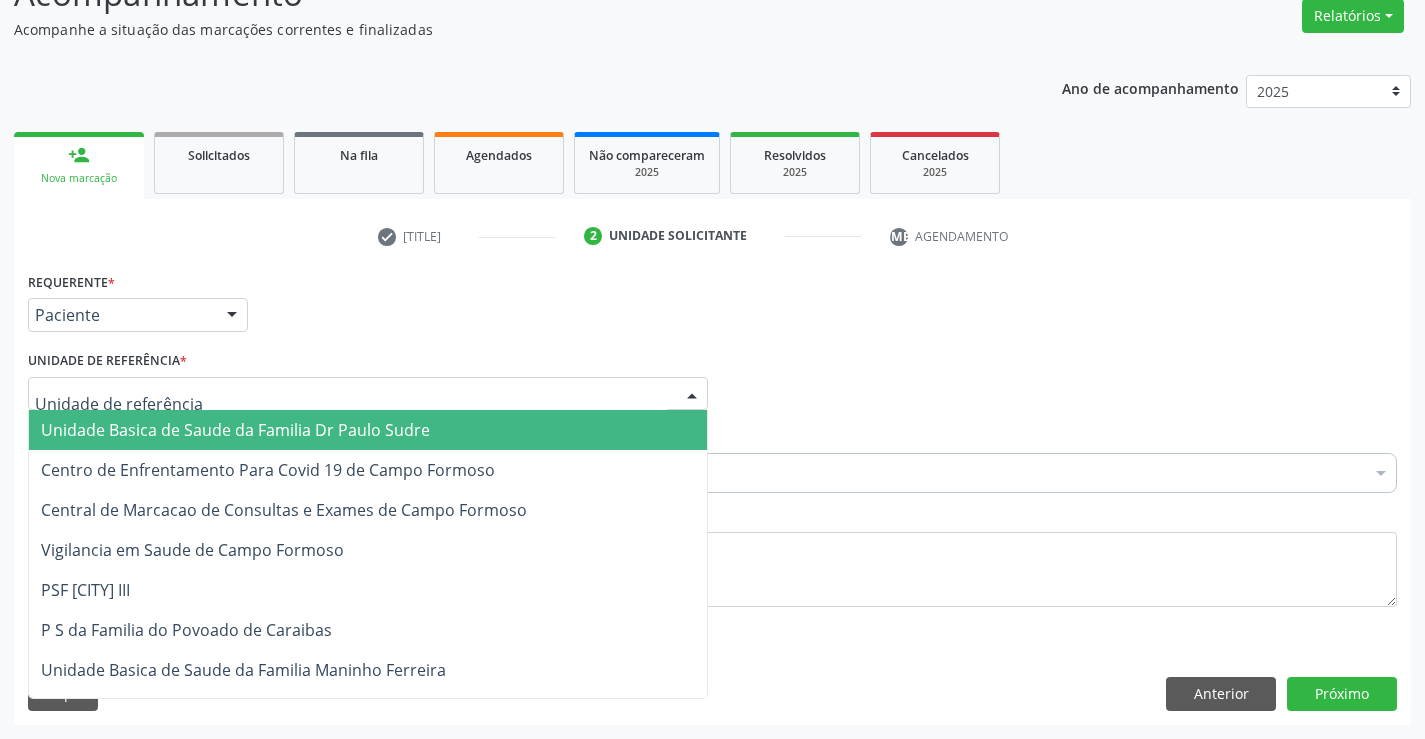 click on "Unidade Basica de Saude da Familia Dr Paulo Sudre" at bounding box center (235, 430) 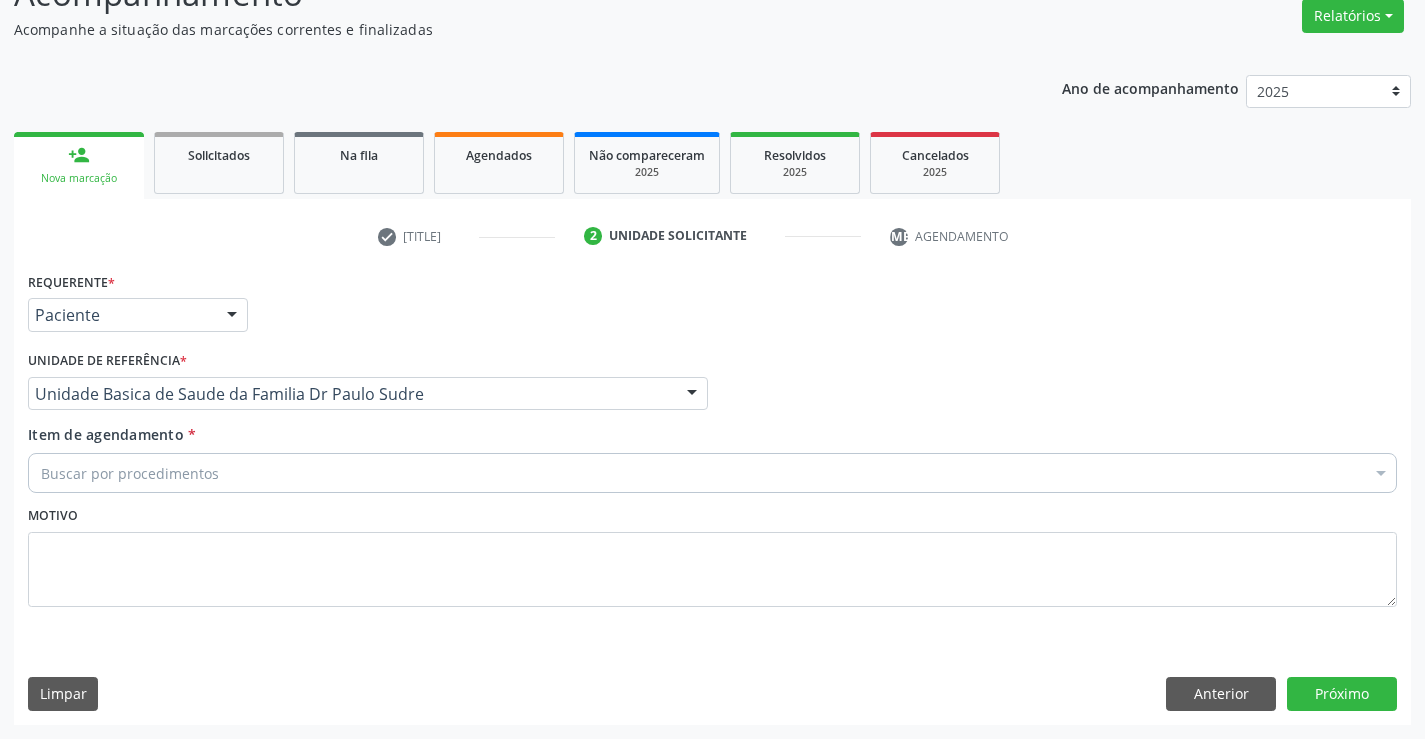 click on "Buscar por procedimentos" at bounding box center (712, 473) 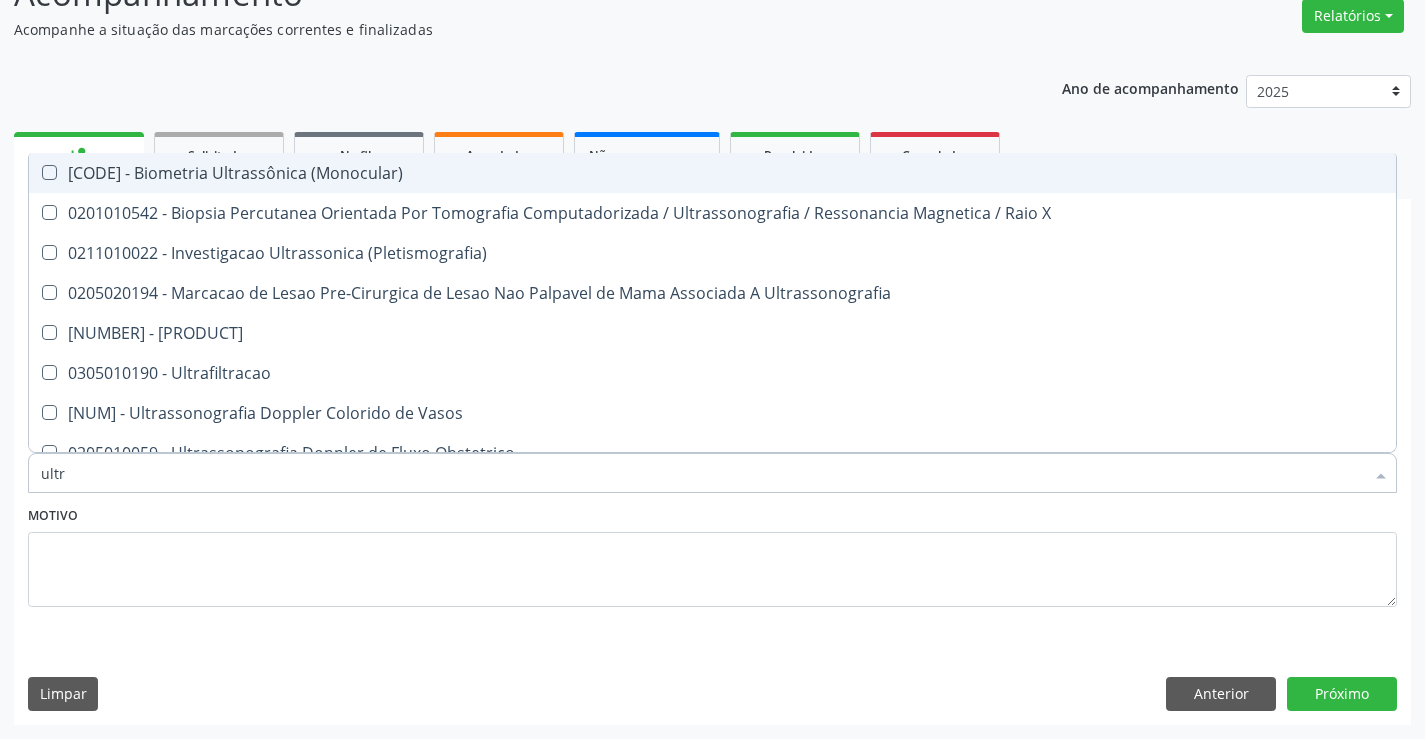 type on "ultra" 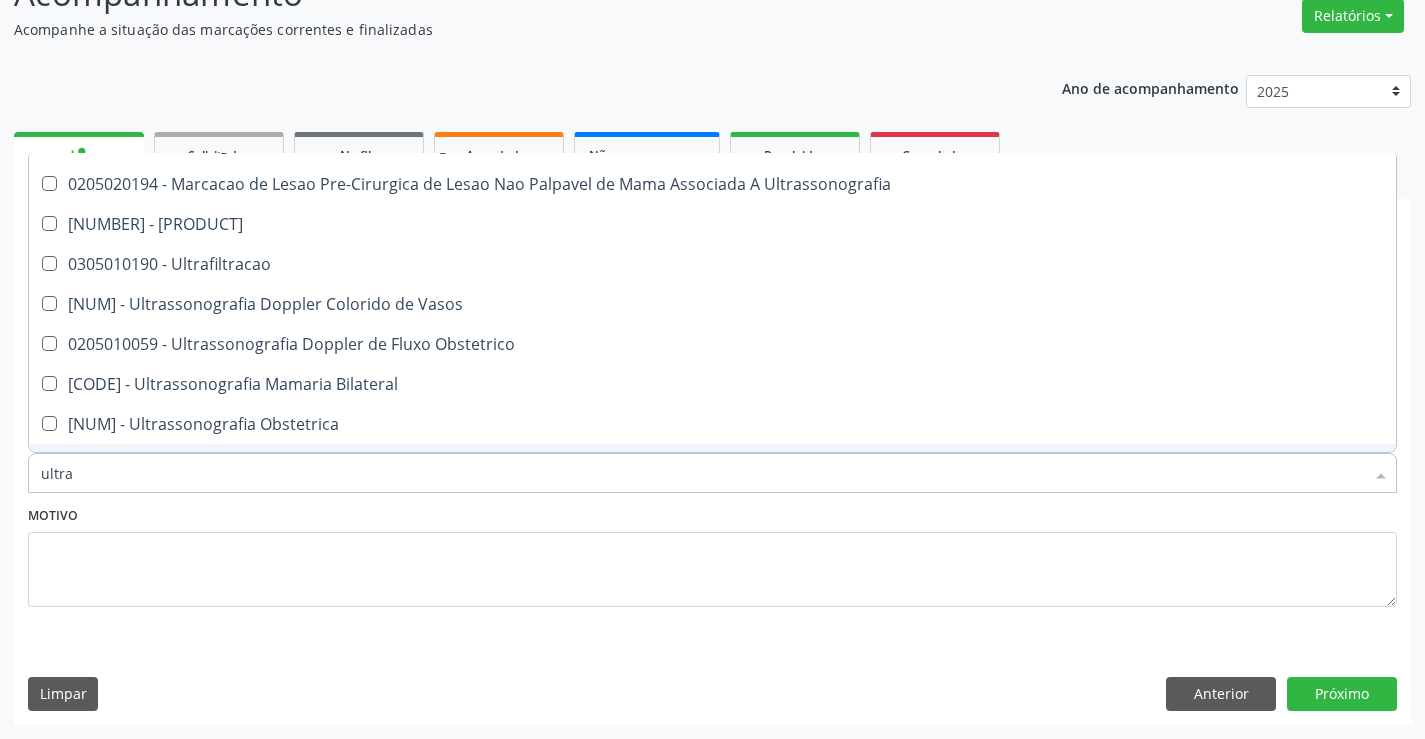 scroll, scrollTop: 100, scrollLeft: 0, axis: vertical 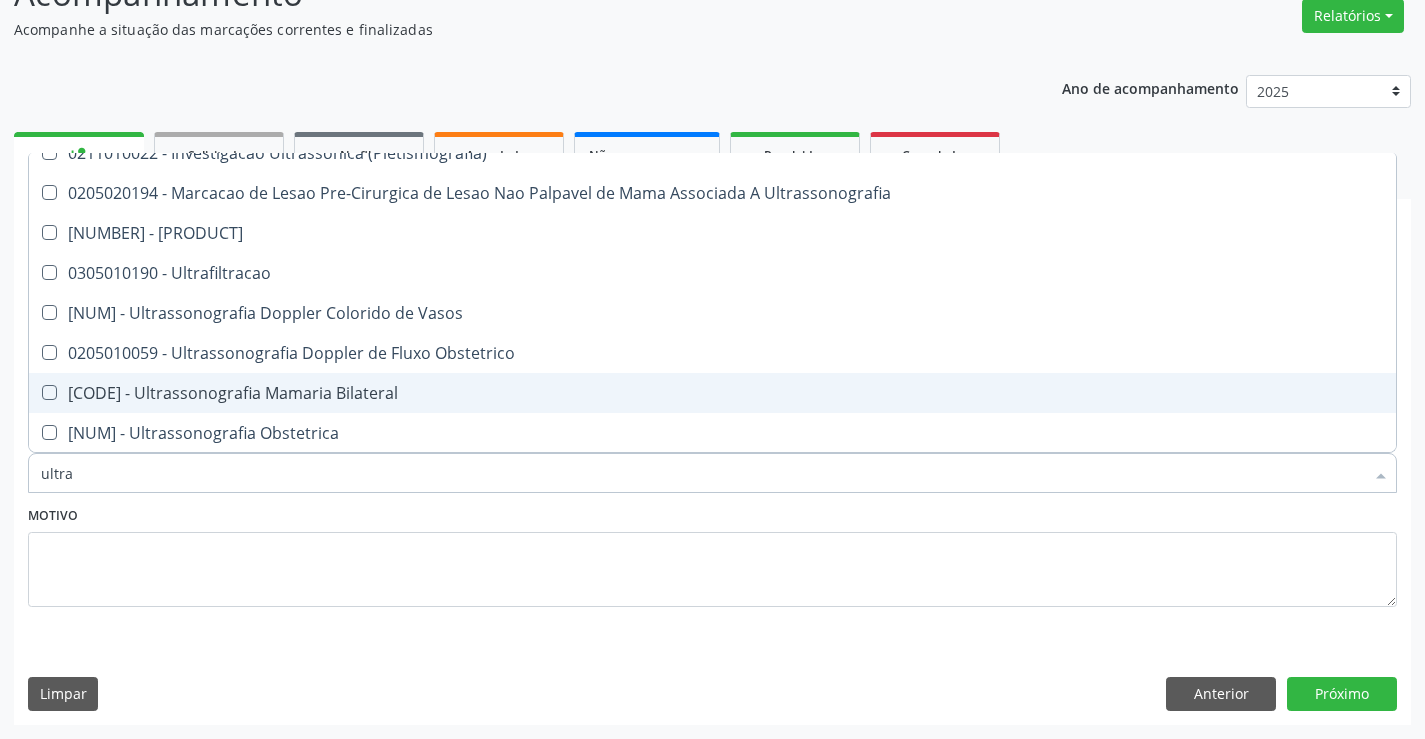 click on "0205020097 - Ultrassonografia Mamaria Bilateral" at bounding box center (712, 393) 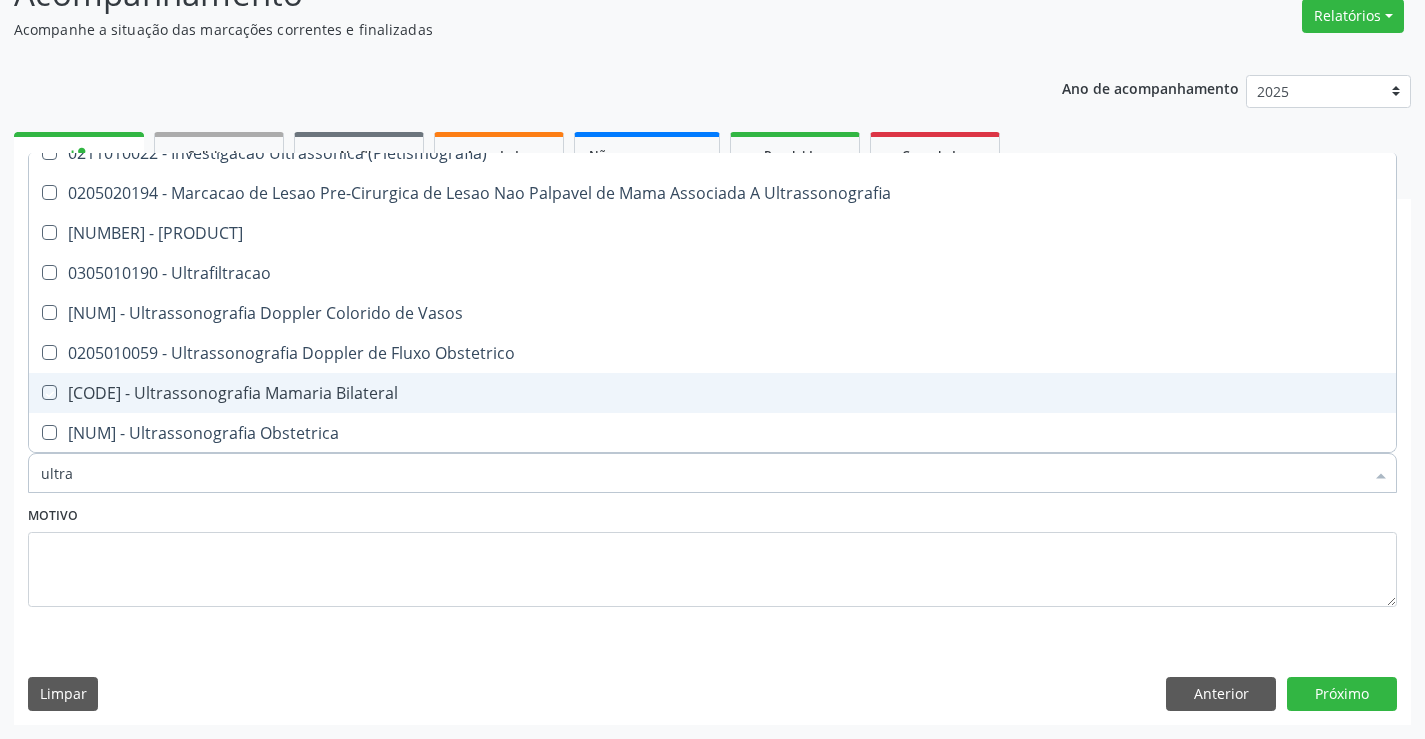 checkbox on "true" 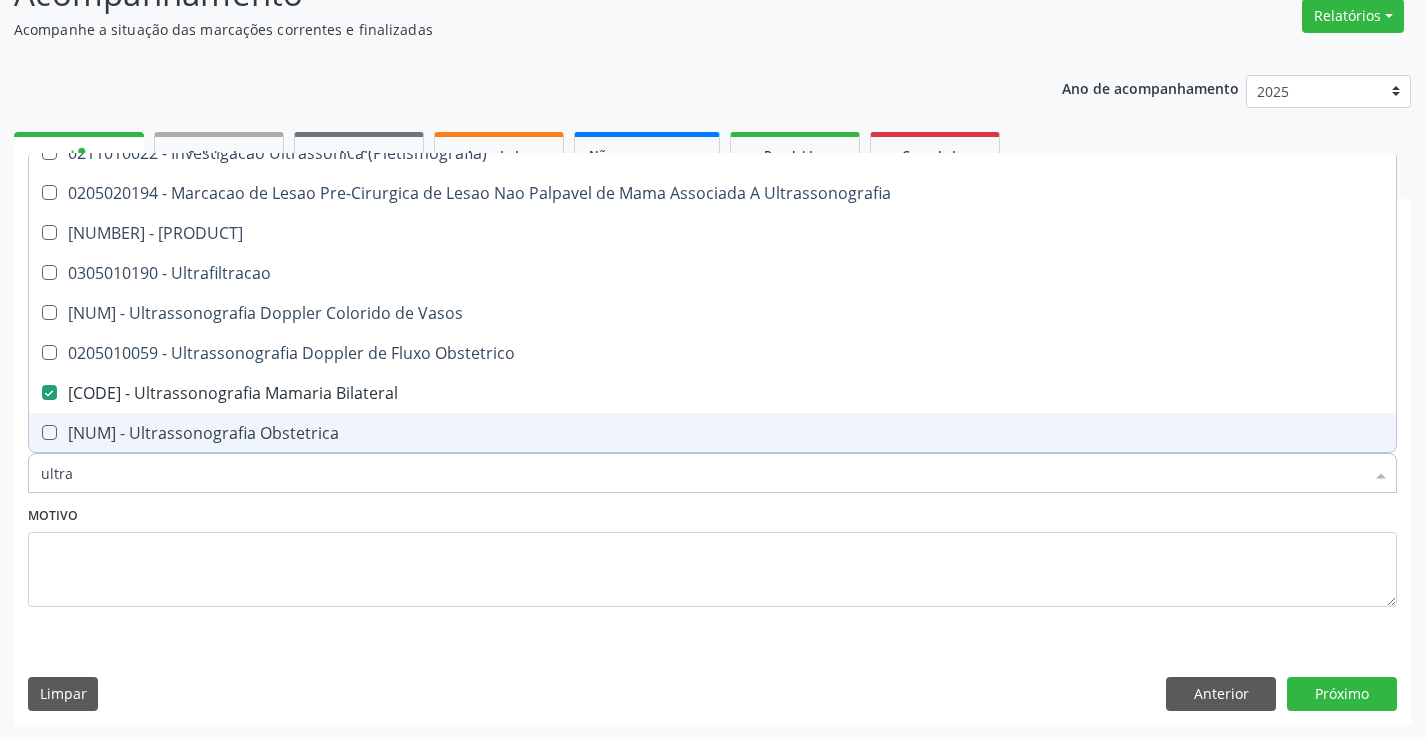 type on "ultra" 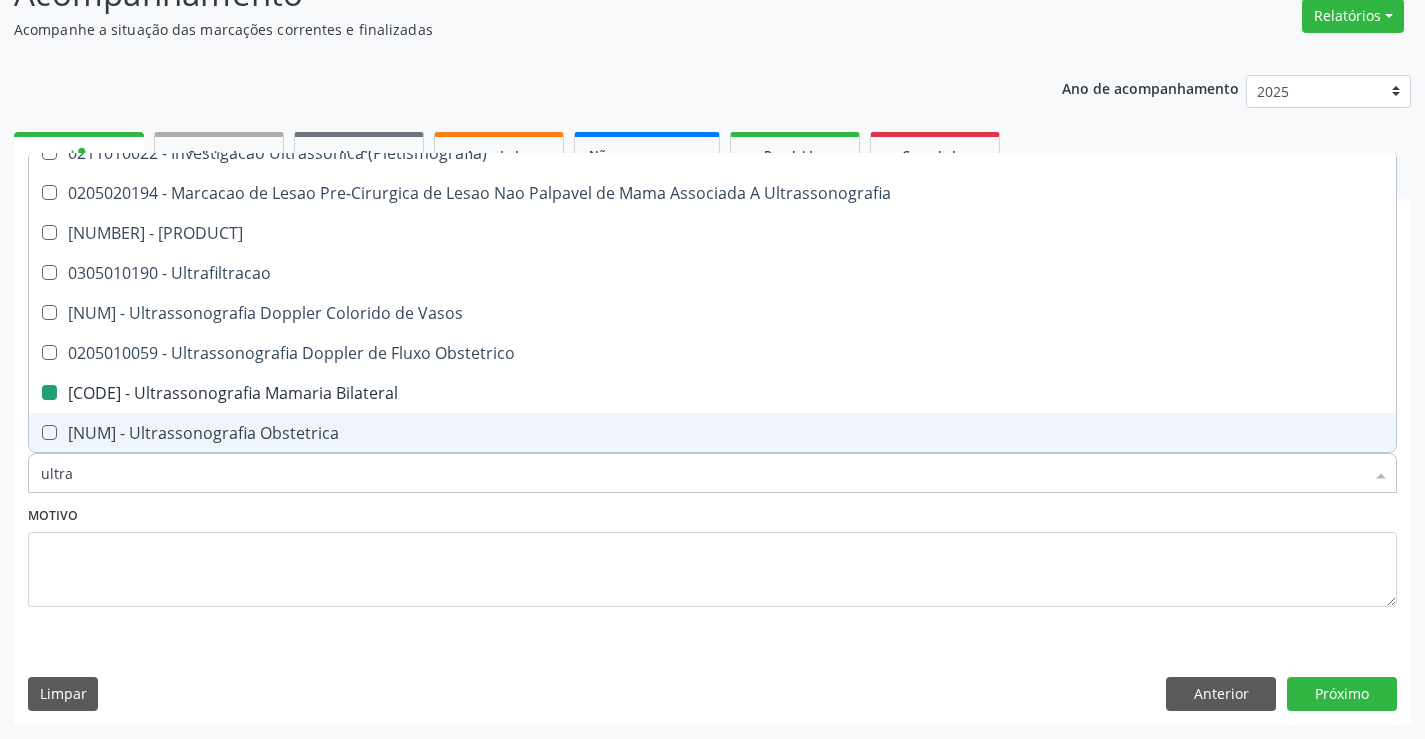 click on "Motivo" at bounding box center [712, 554] 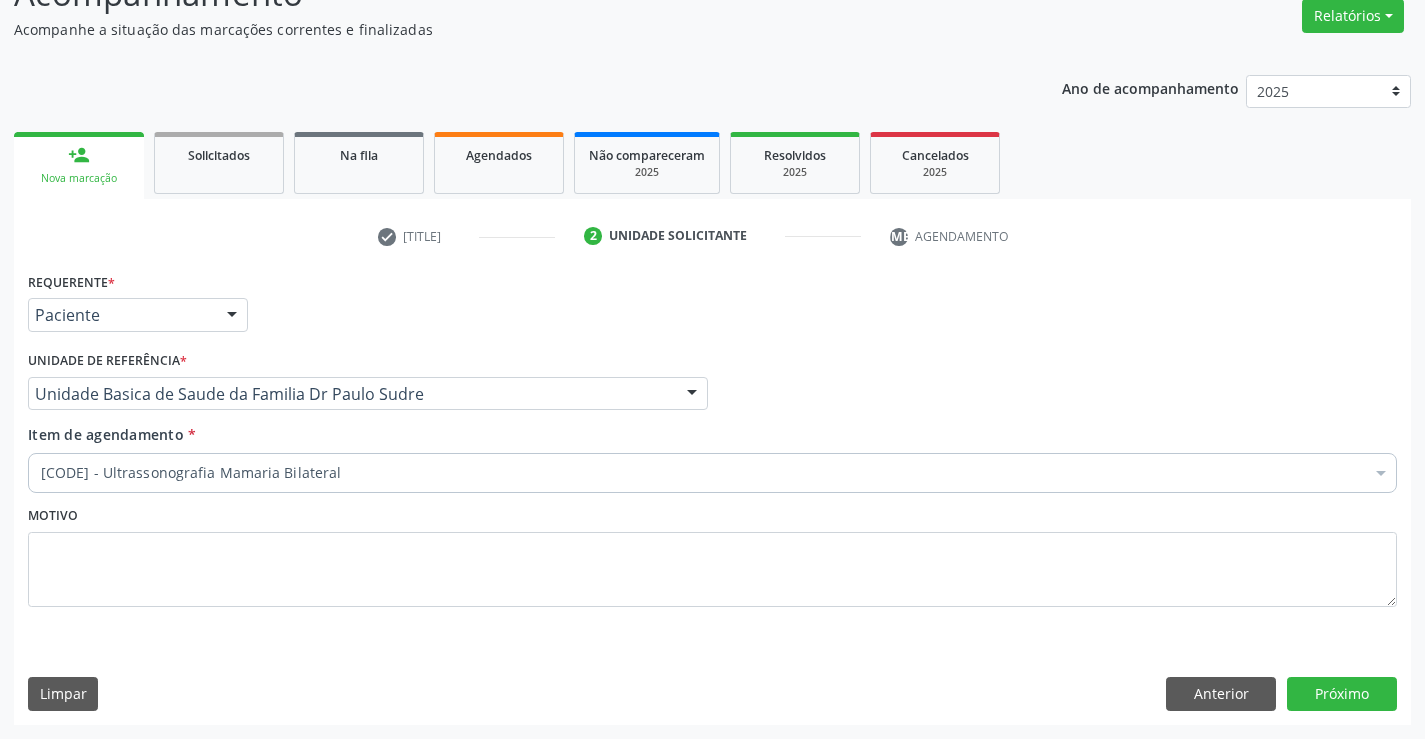 type 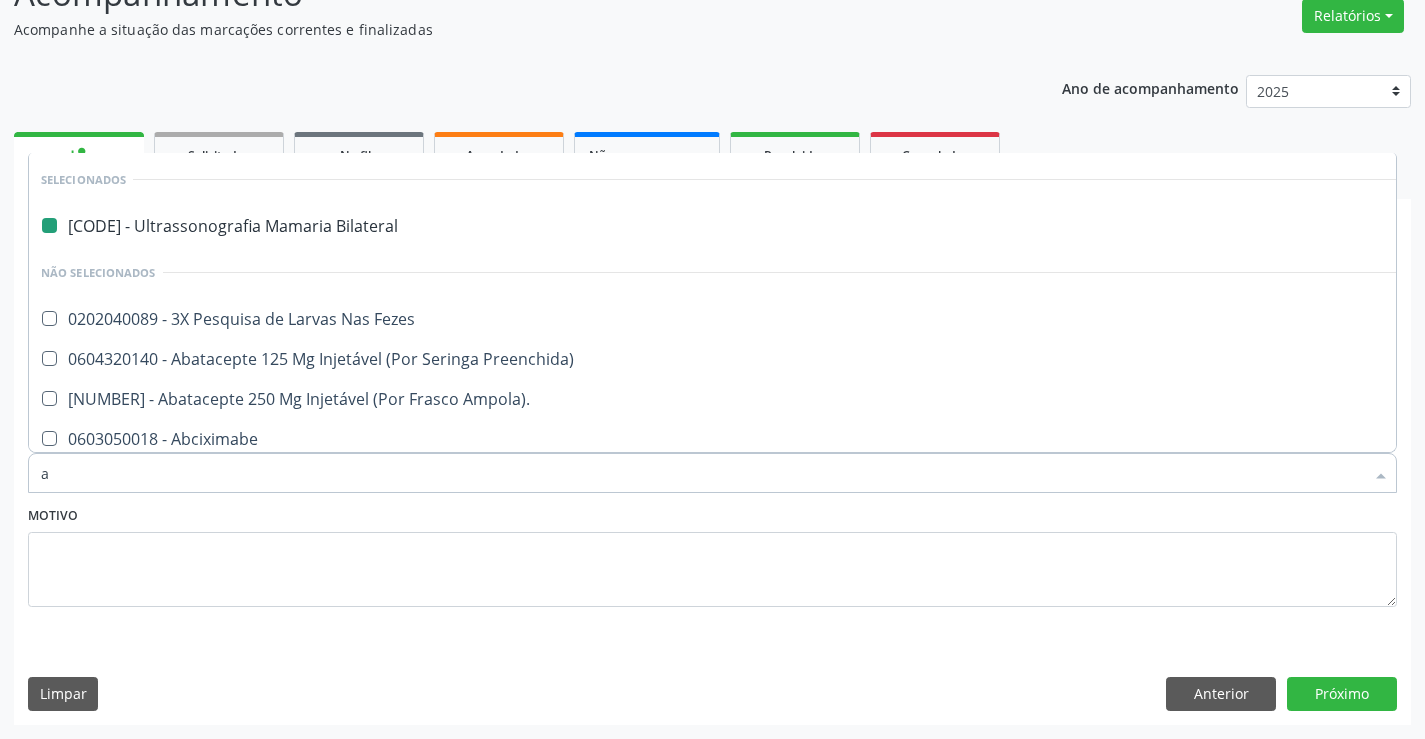 type on "ab" 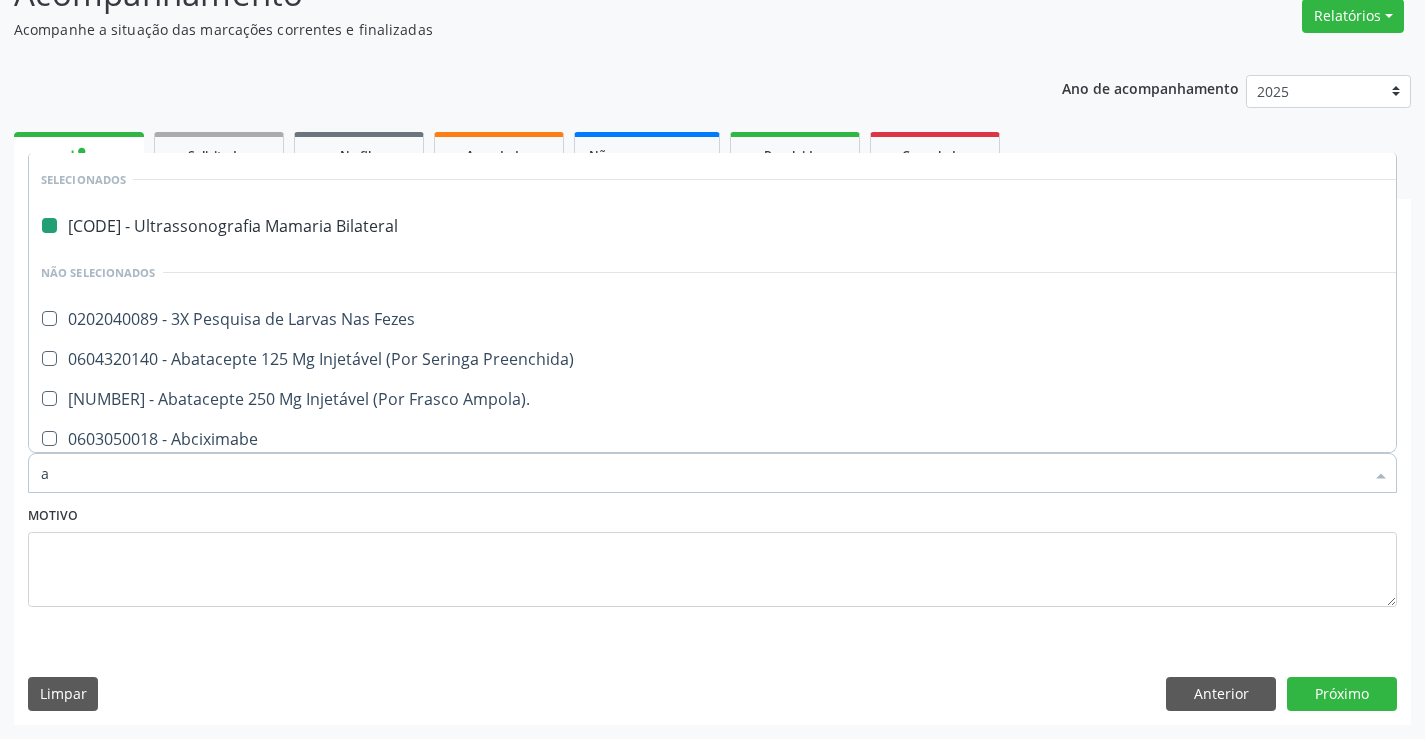 checkbox on "false" 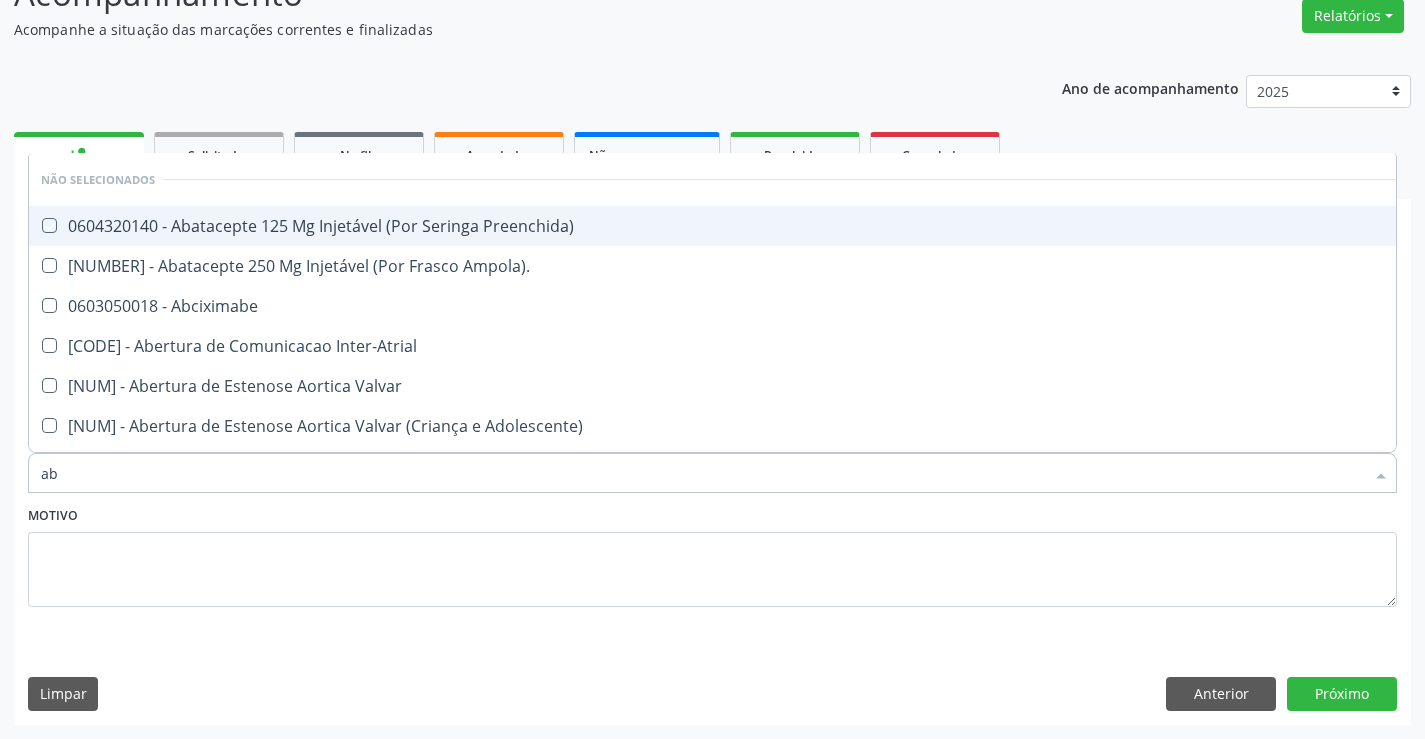 type on "a" 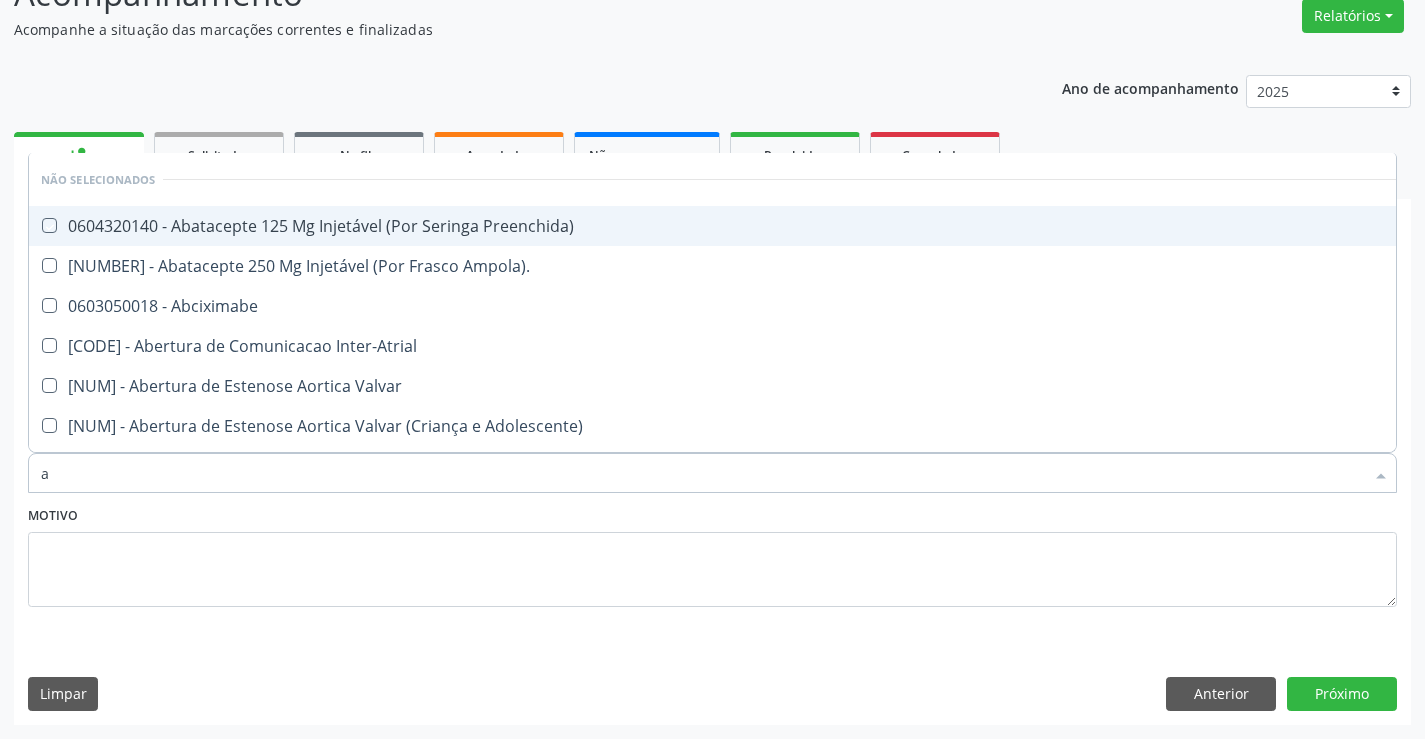 checkbox on "true" 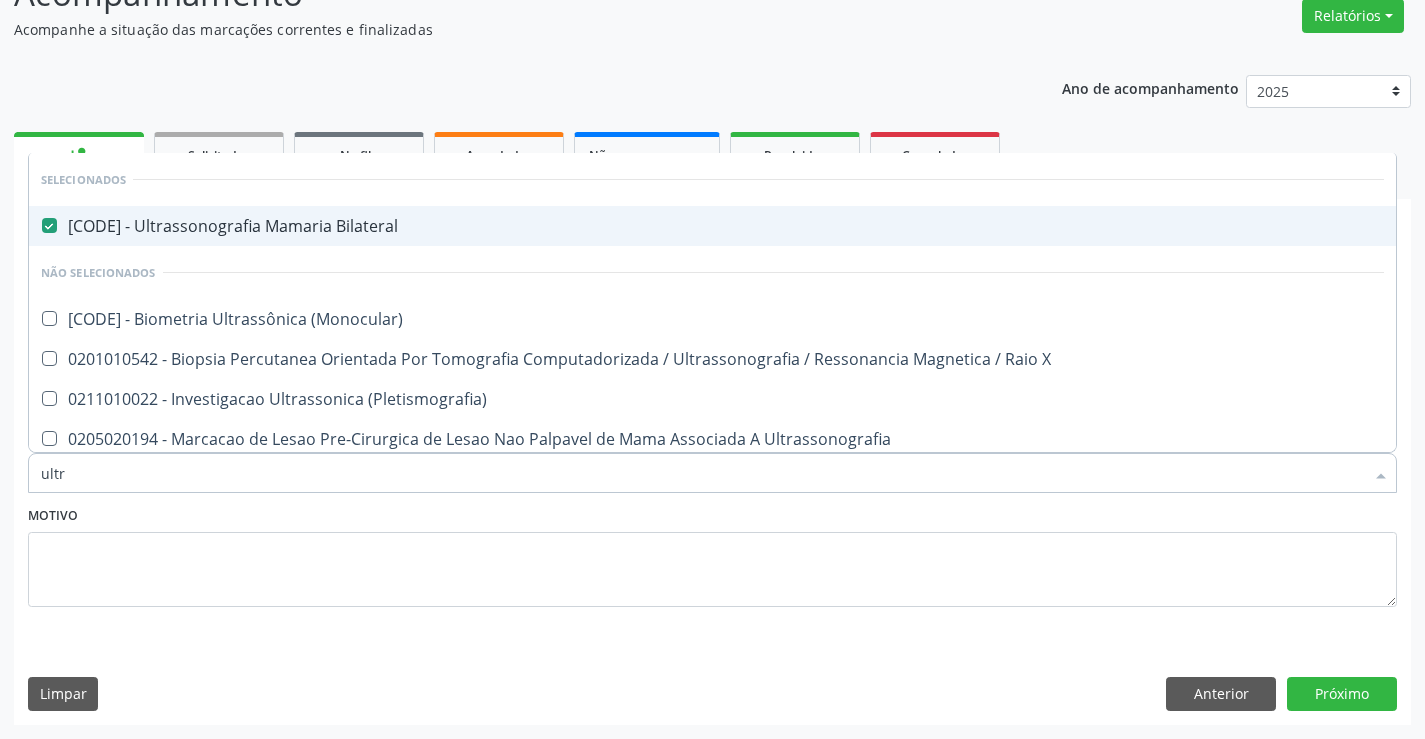 type on "ultra" 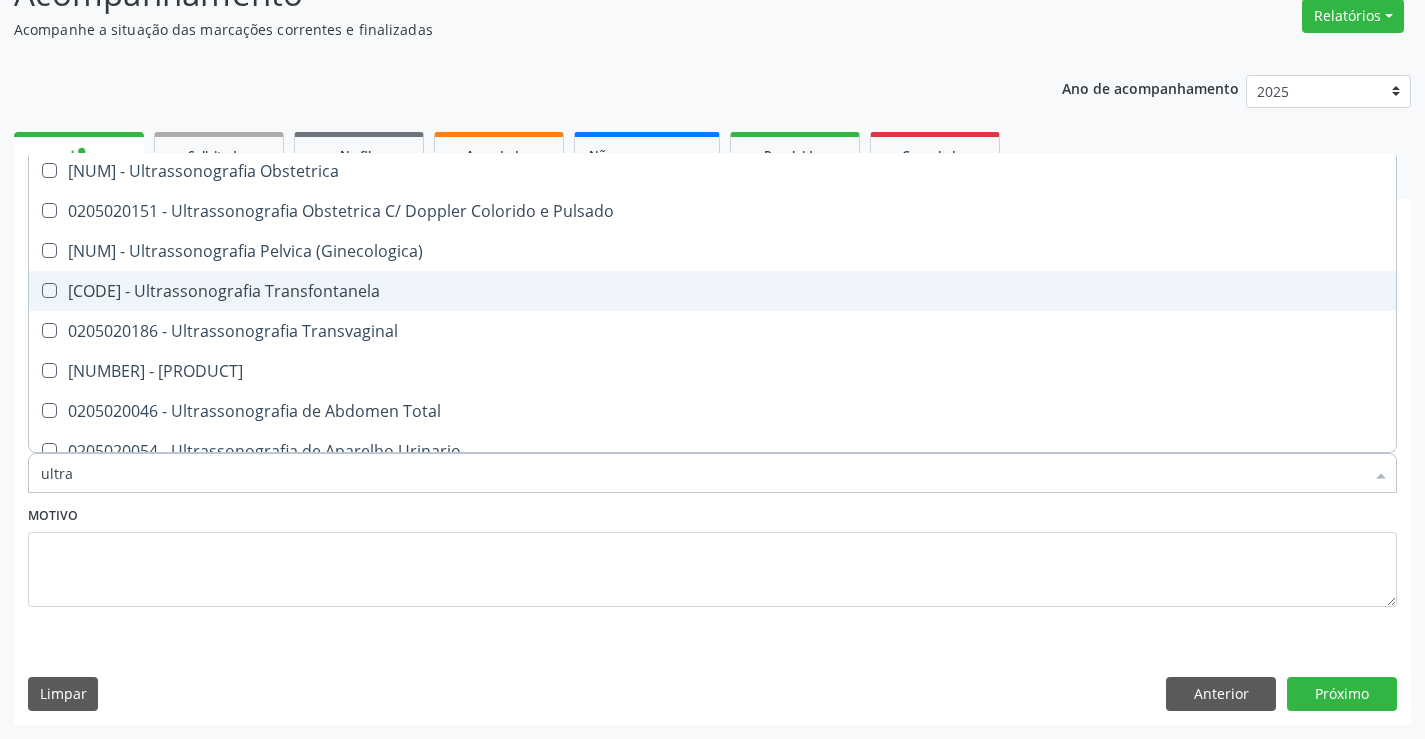 scroll, scrollTop: 500, scrollLeft: 0, axis: vertical 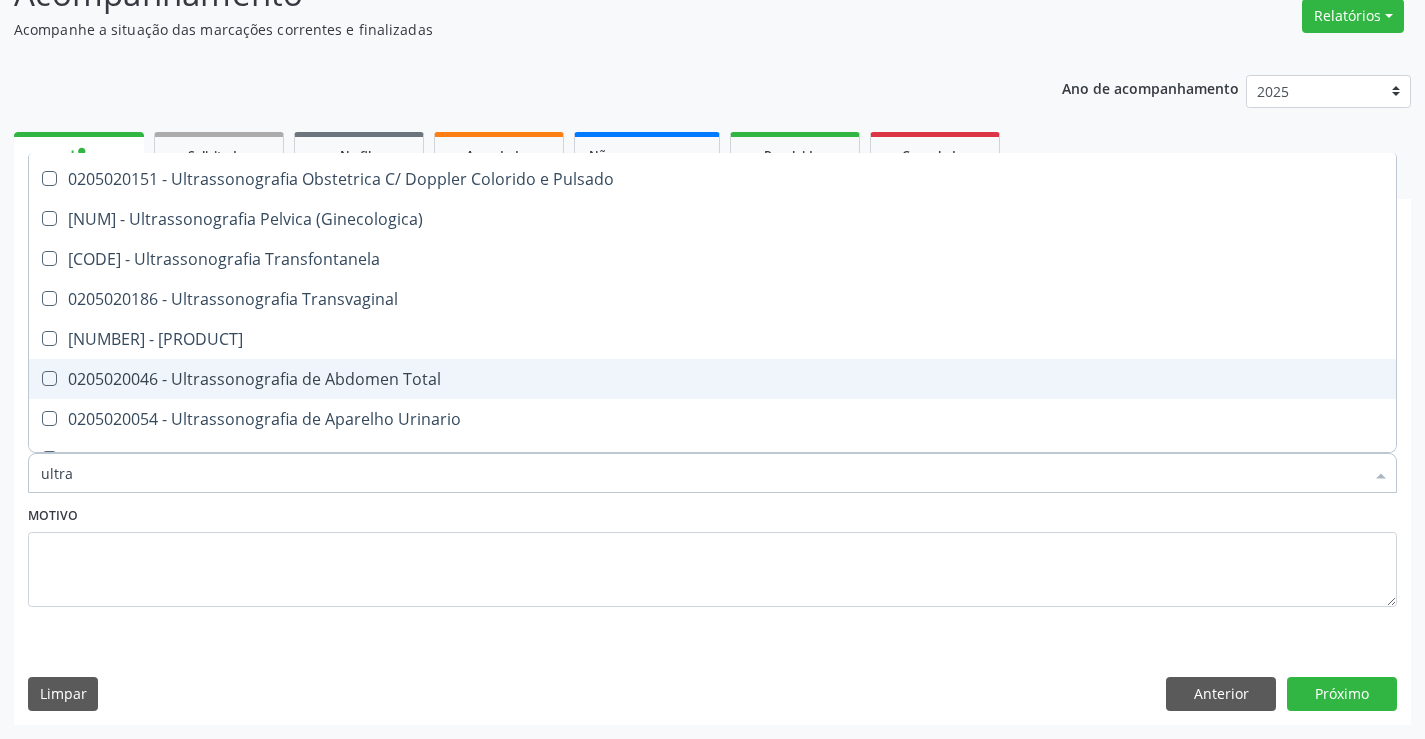 drag, startPoint x: 396, startPoint y: 378, endPoint x: 396, endPoint y: 407, distance: 29 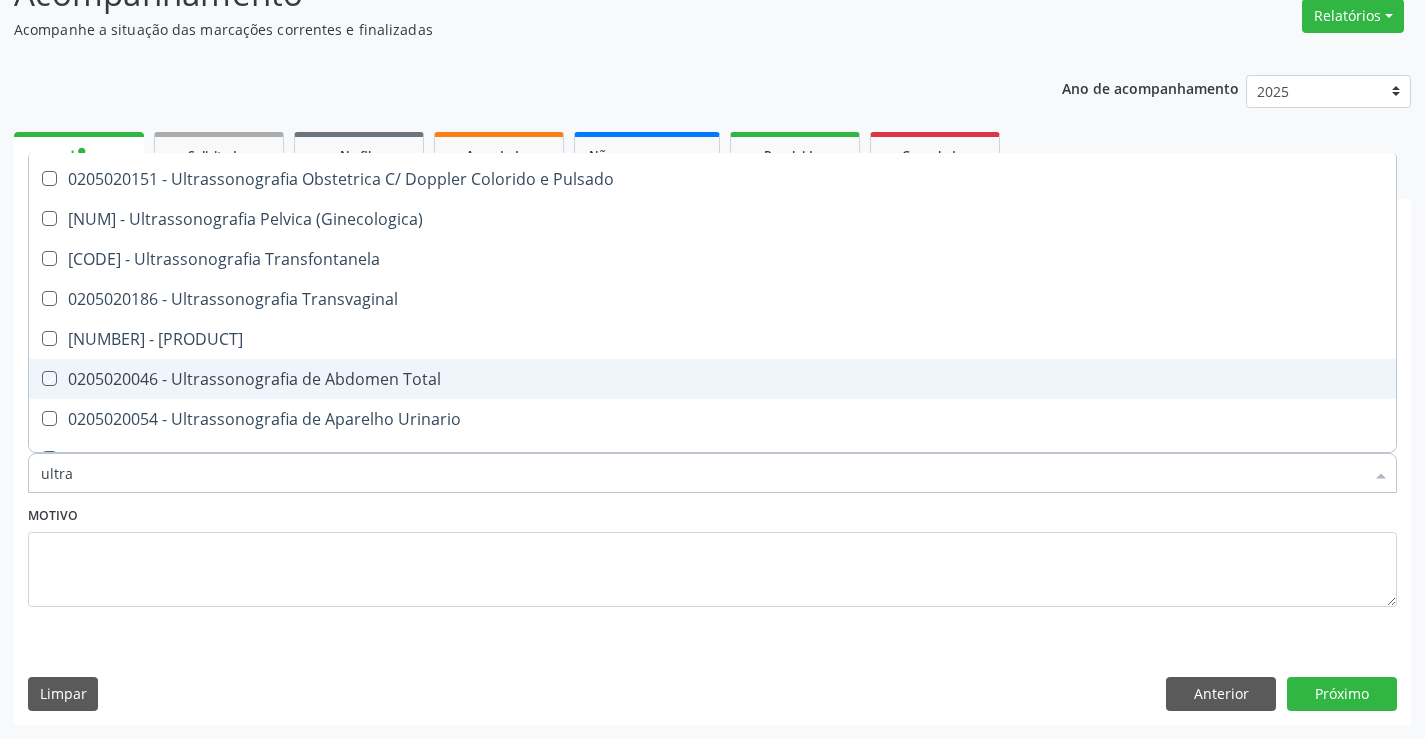 checkbox on "true" 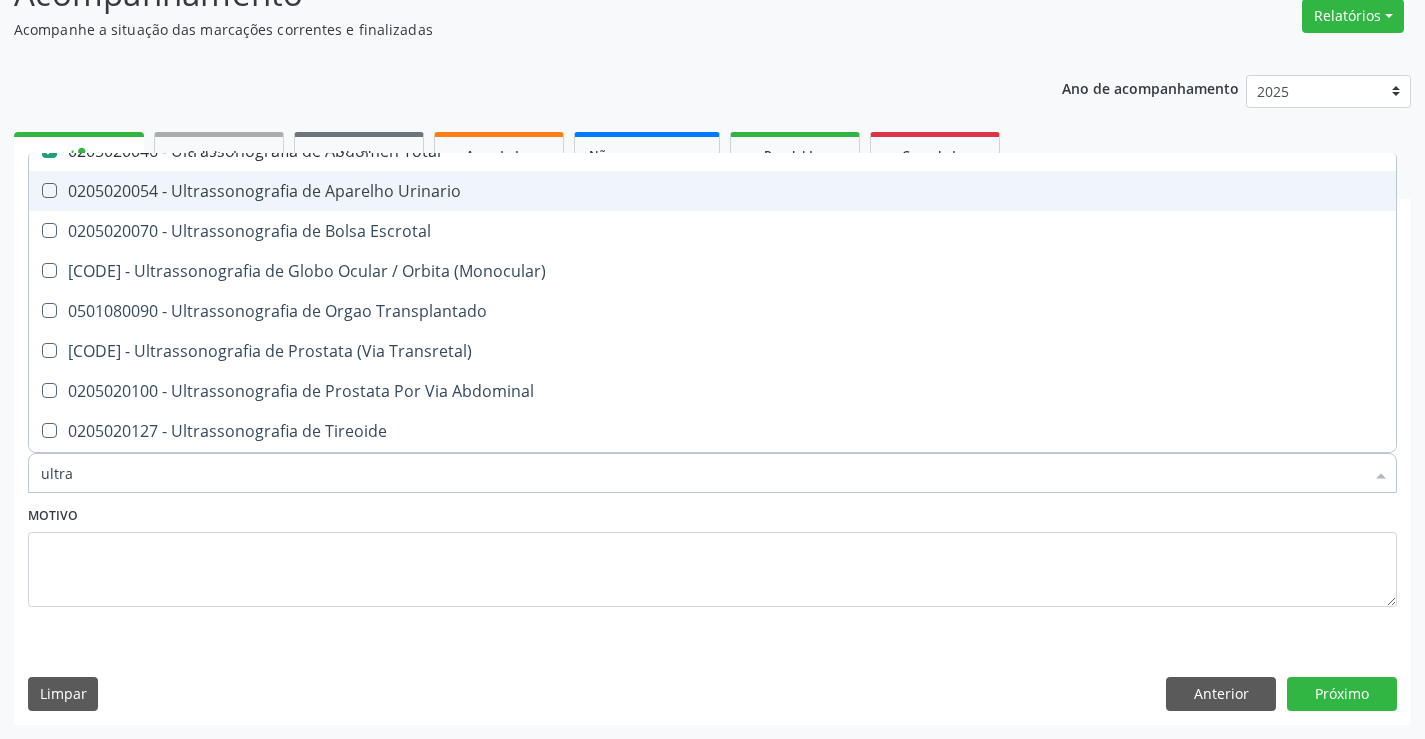 scroll, scrollTop: 767, scrollLeft: 0, axis: vertical 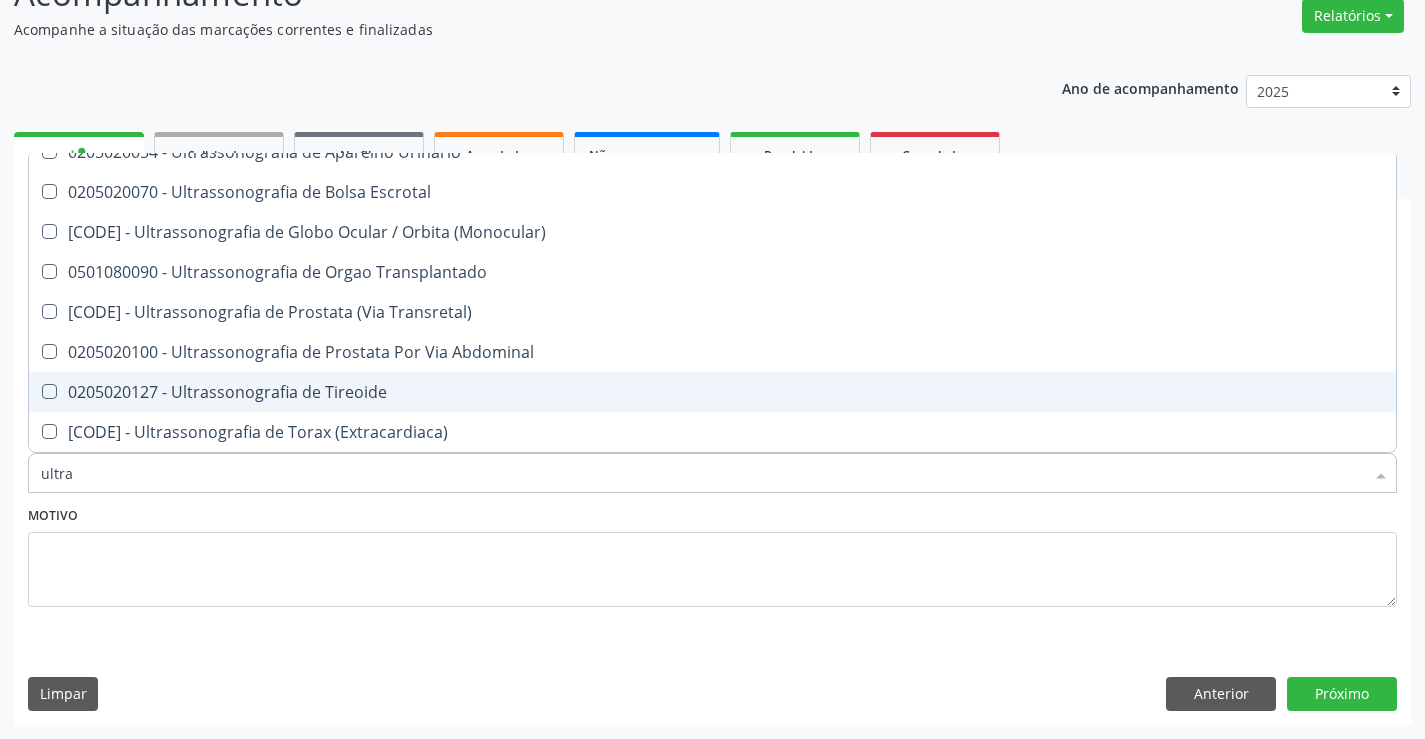 click on "0205020127 - Ultrassonografia de Tireoide" at bounding box center (712, 392) 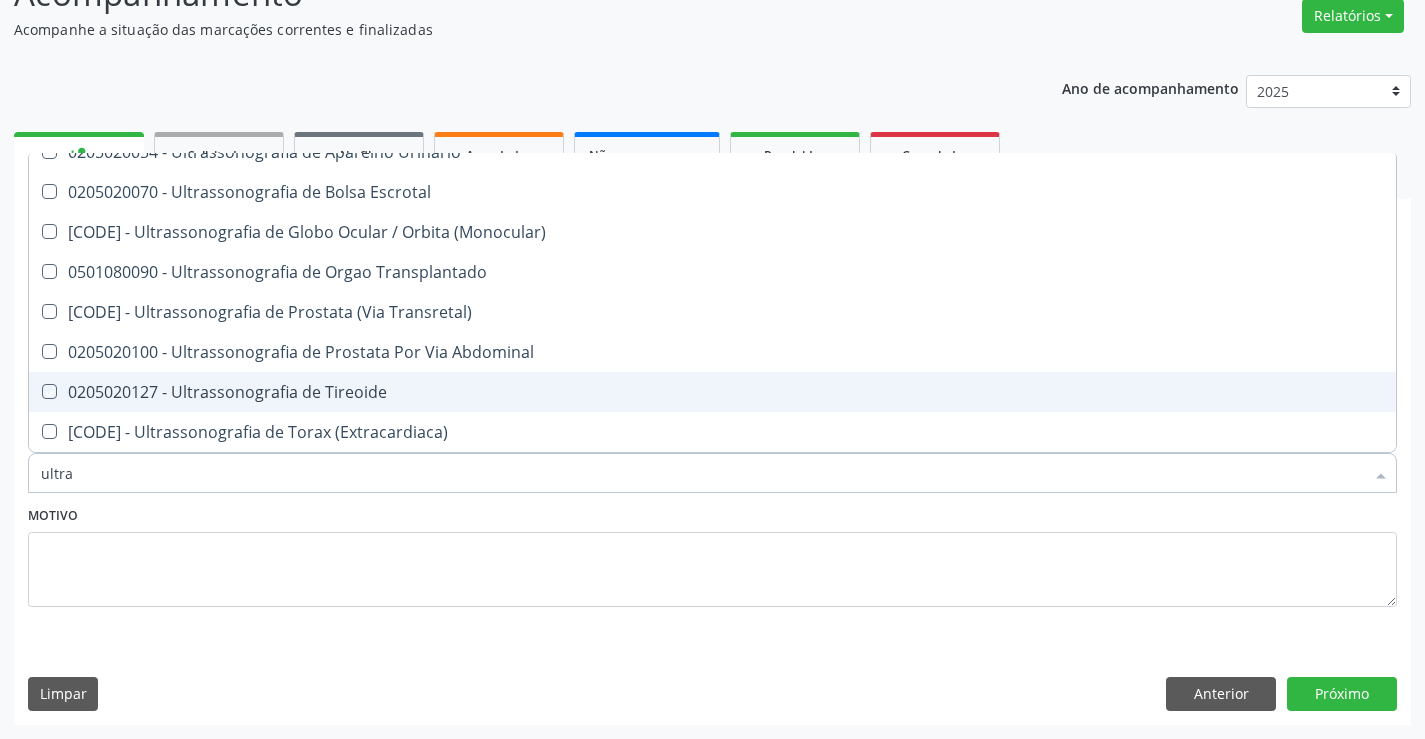 checkbox on "true" 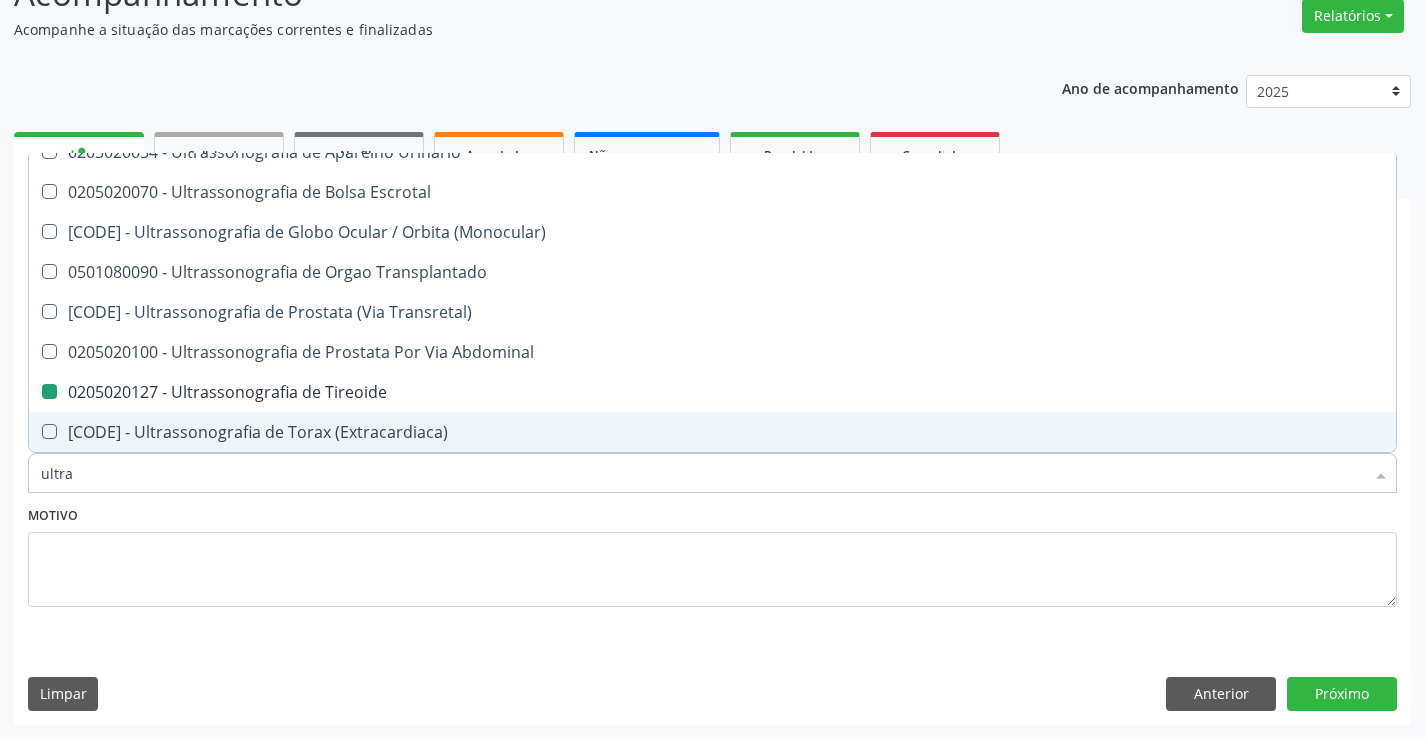click on "Motivo" at bounding box center (712, 554) 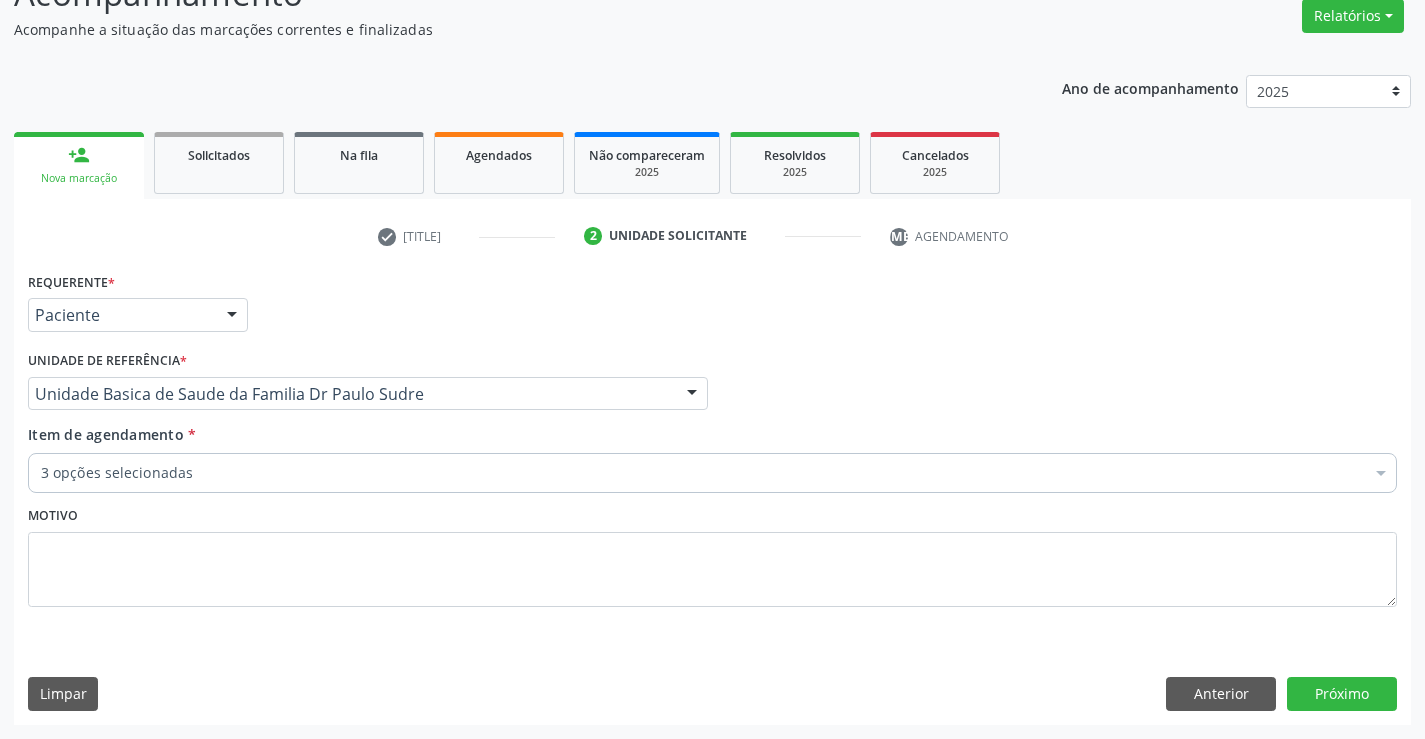 scroll, scrollTop: 0, scrollLeft: 0, axis: both 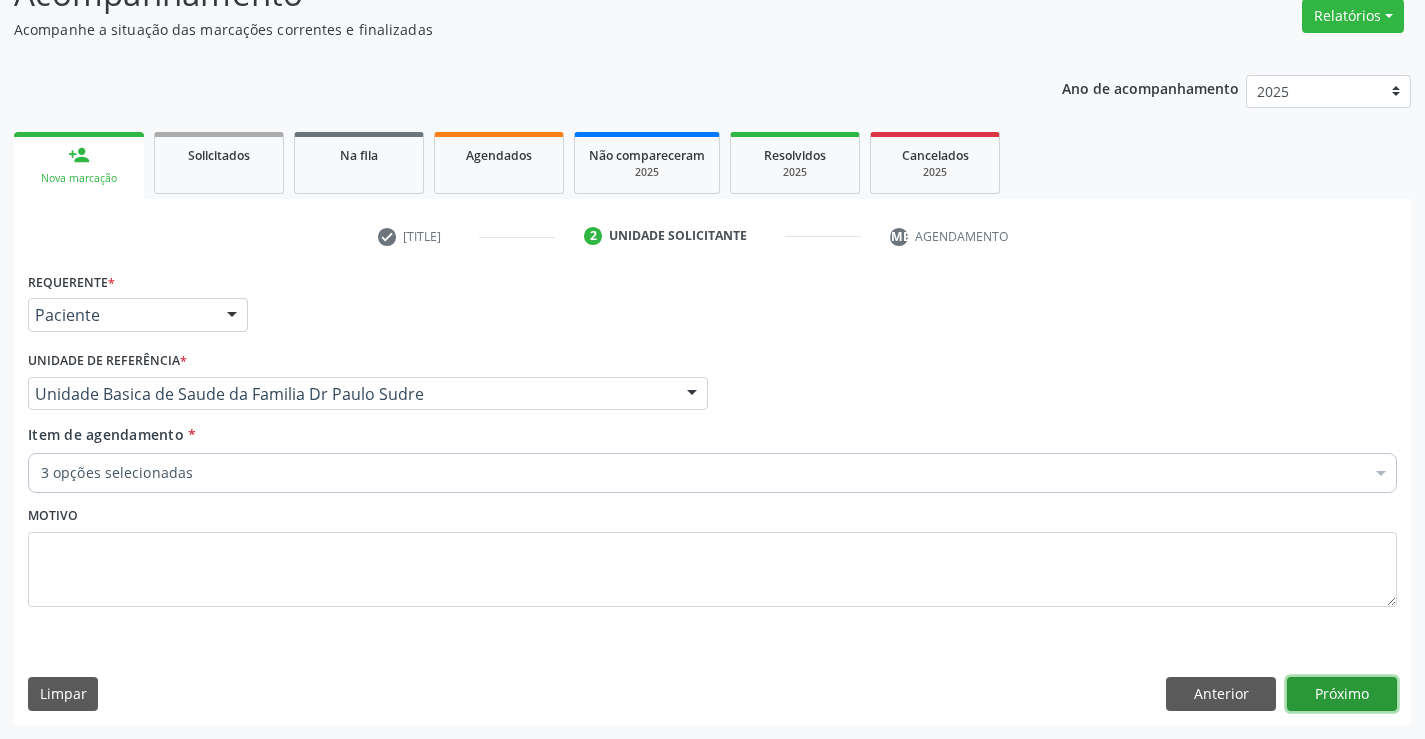 click on "Próximo" at bounding box center [1342, 694] 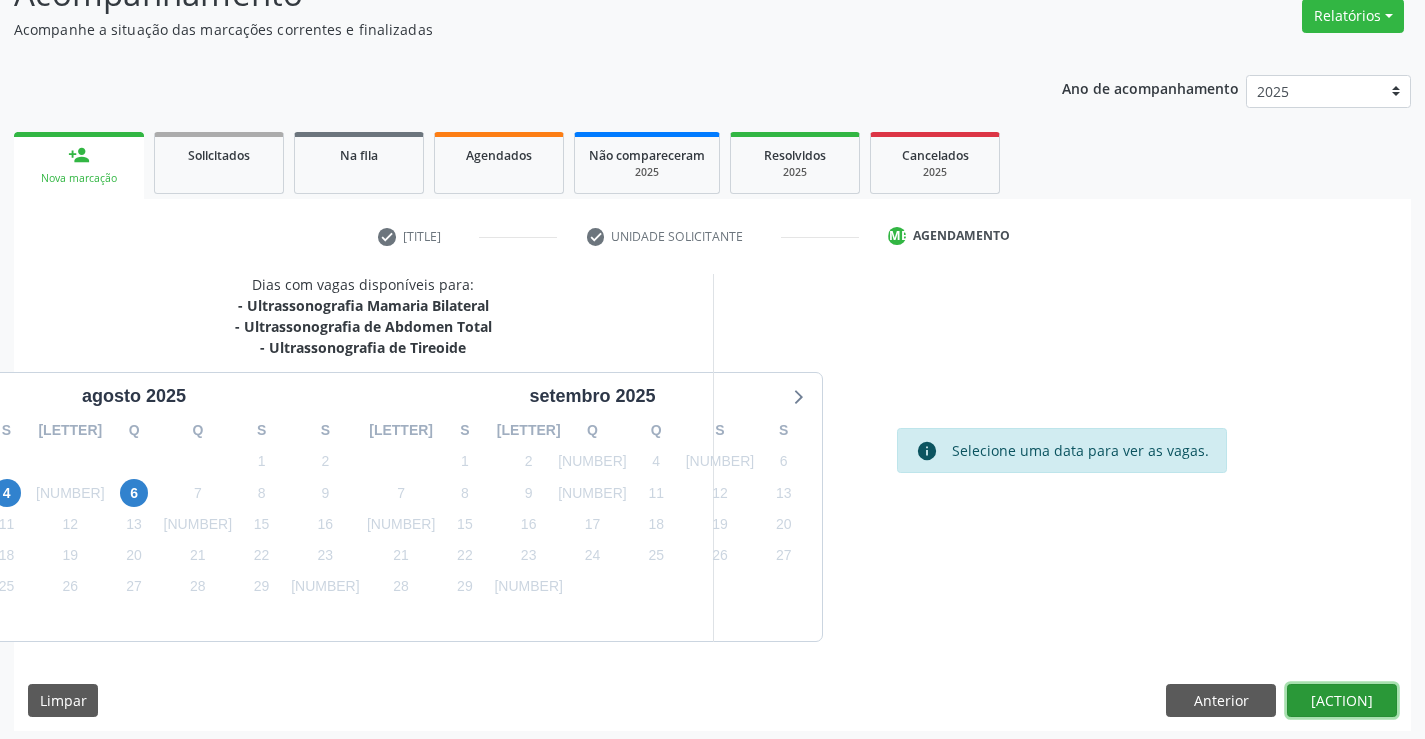 click on "Confirmar" at bounding box center (1342, 701) 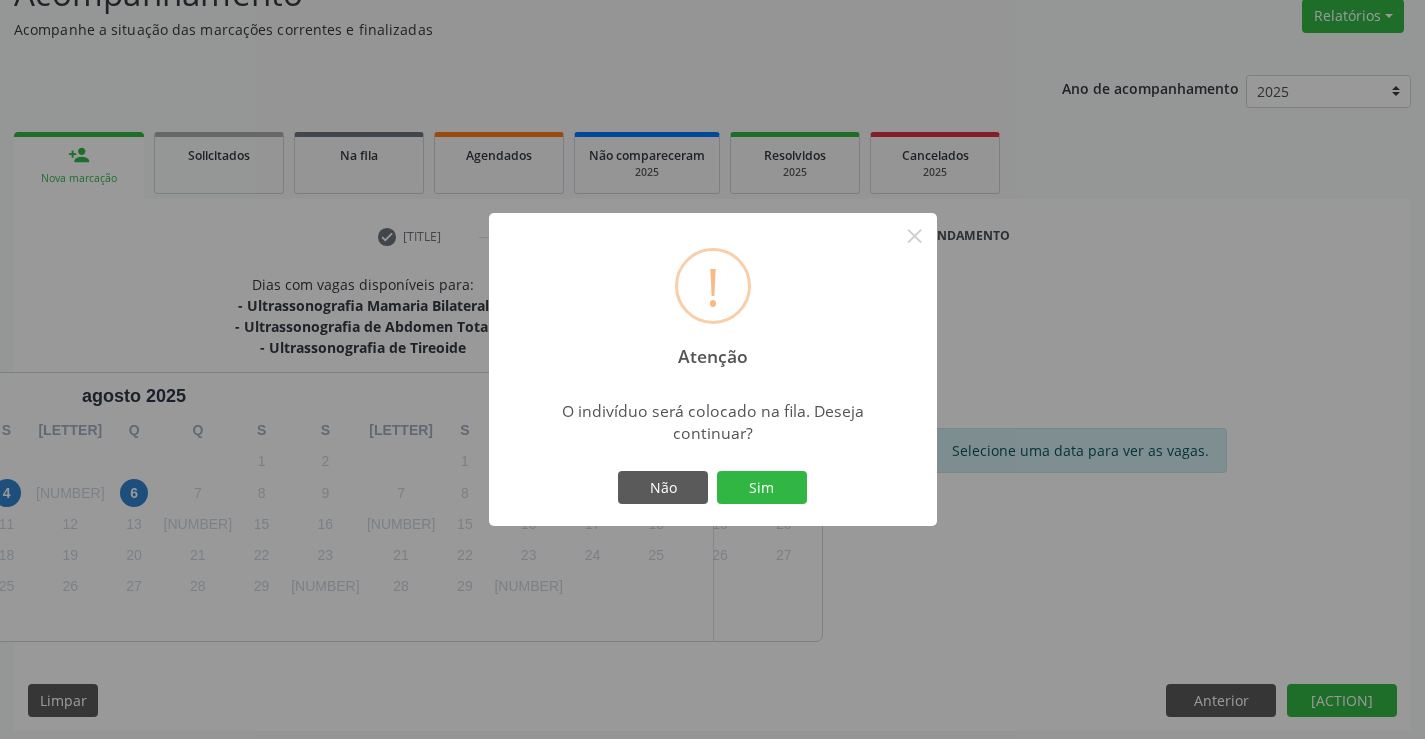 type 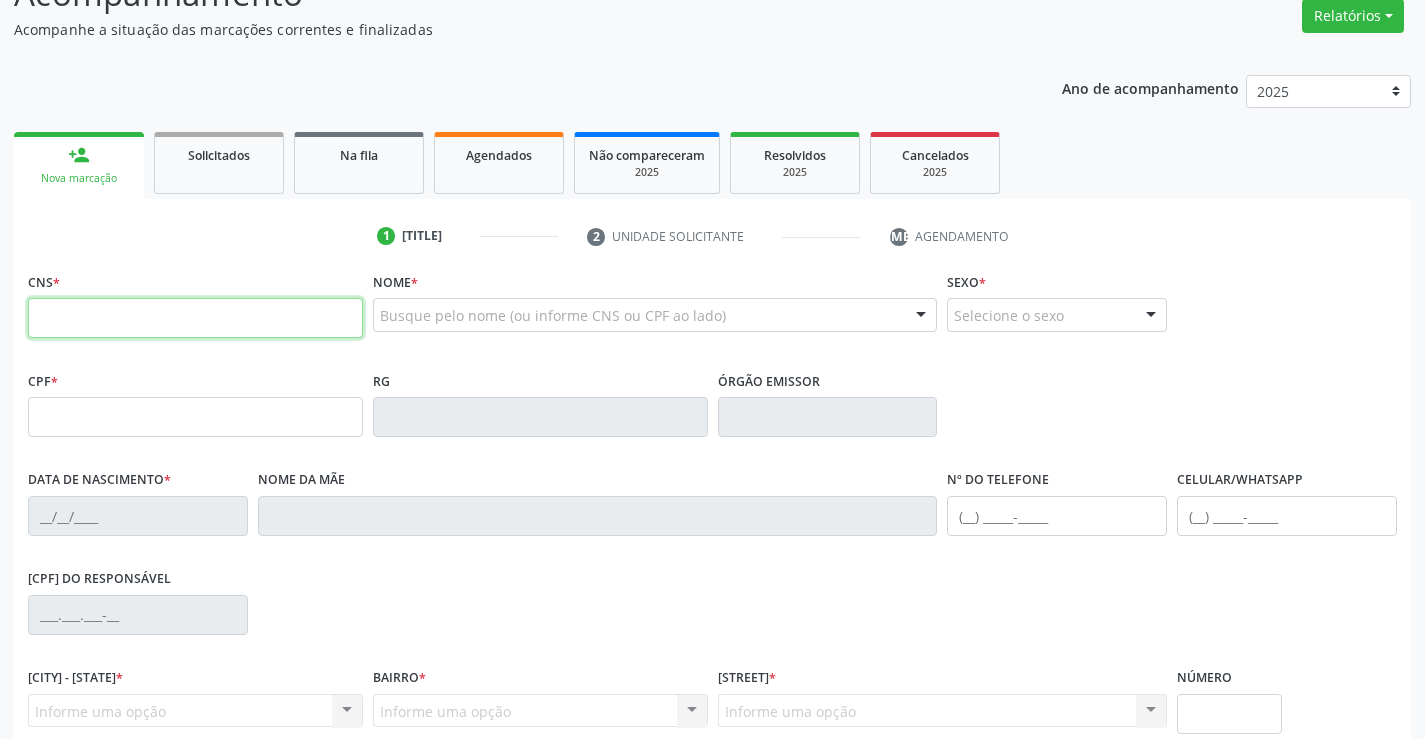 click at bounding box center [195, 318] 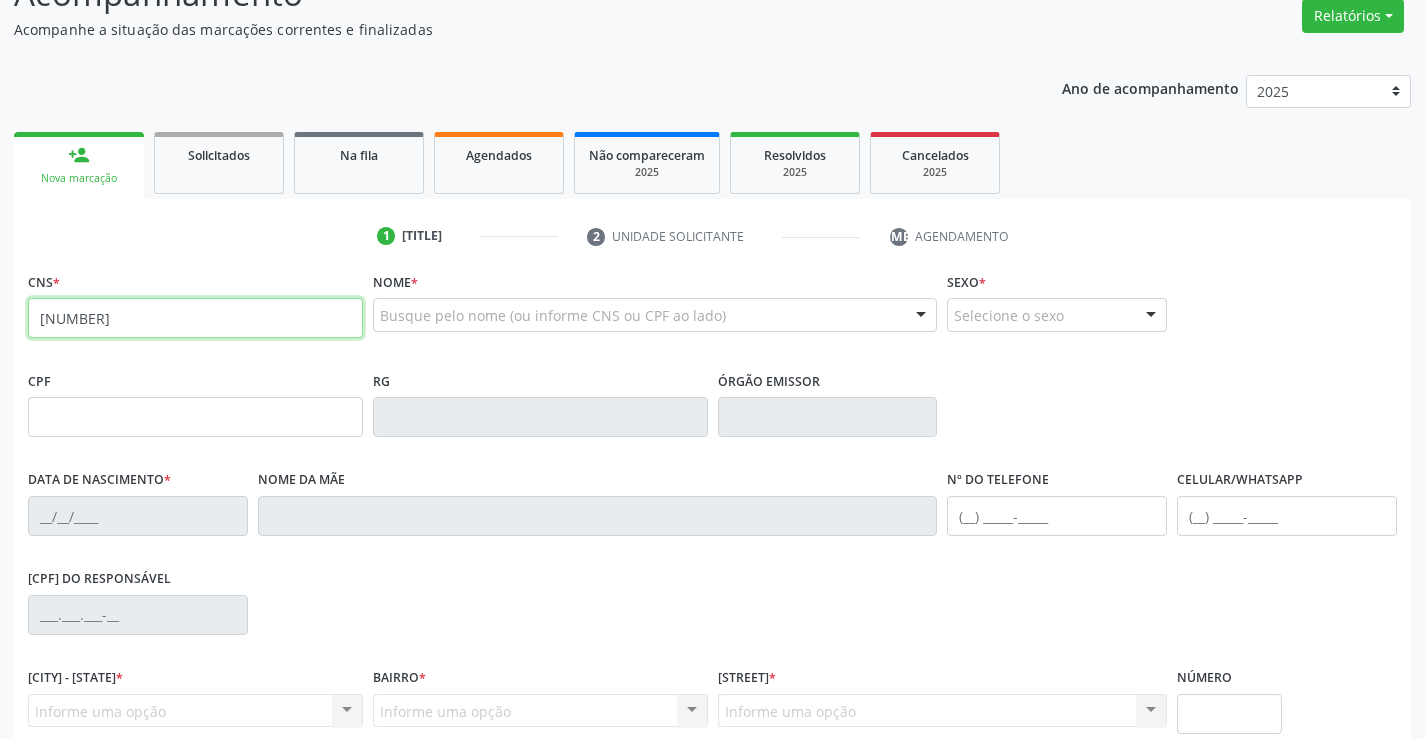 type on "702 6097 2573 7143" 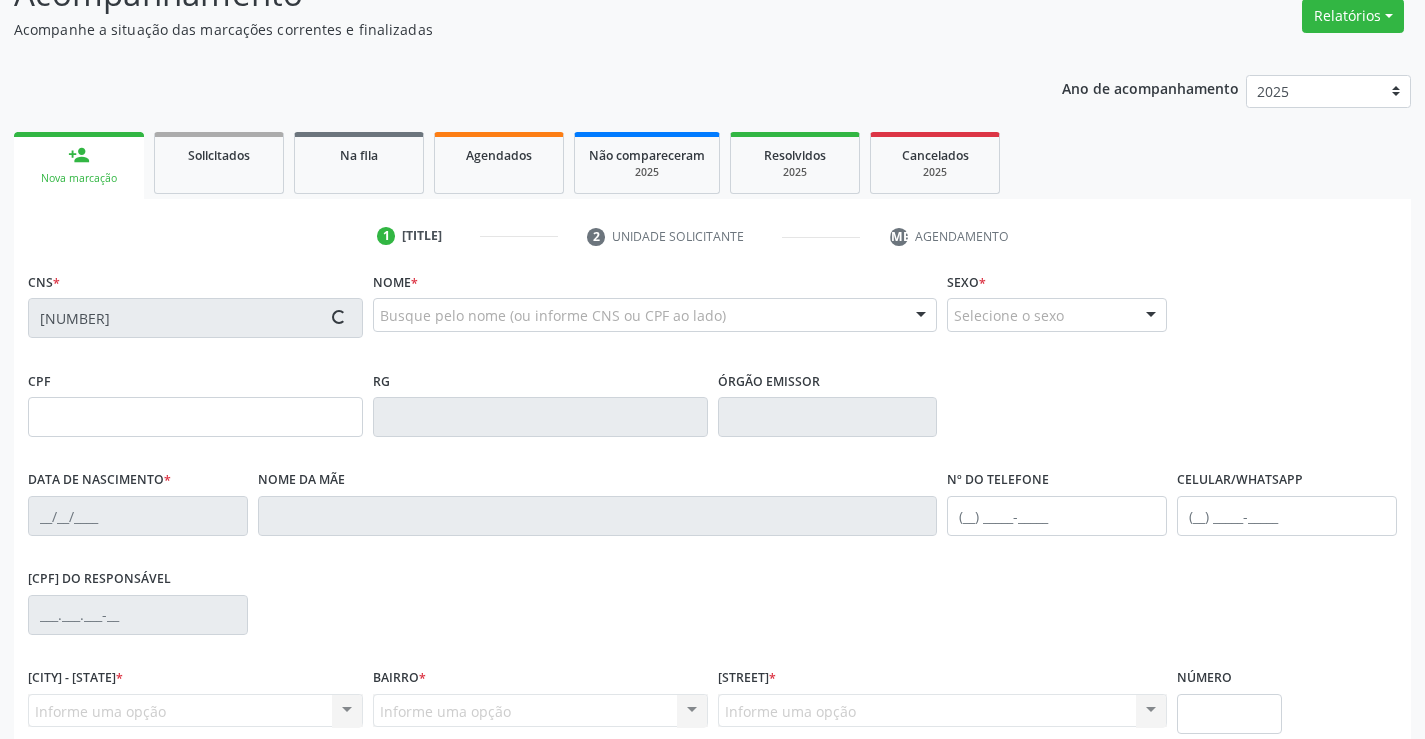 type on "0753373475" 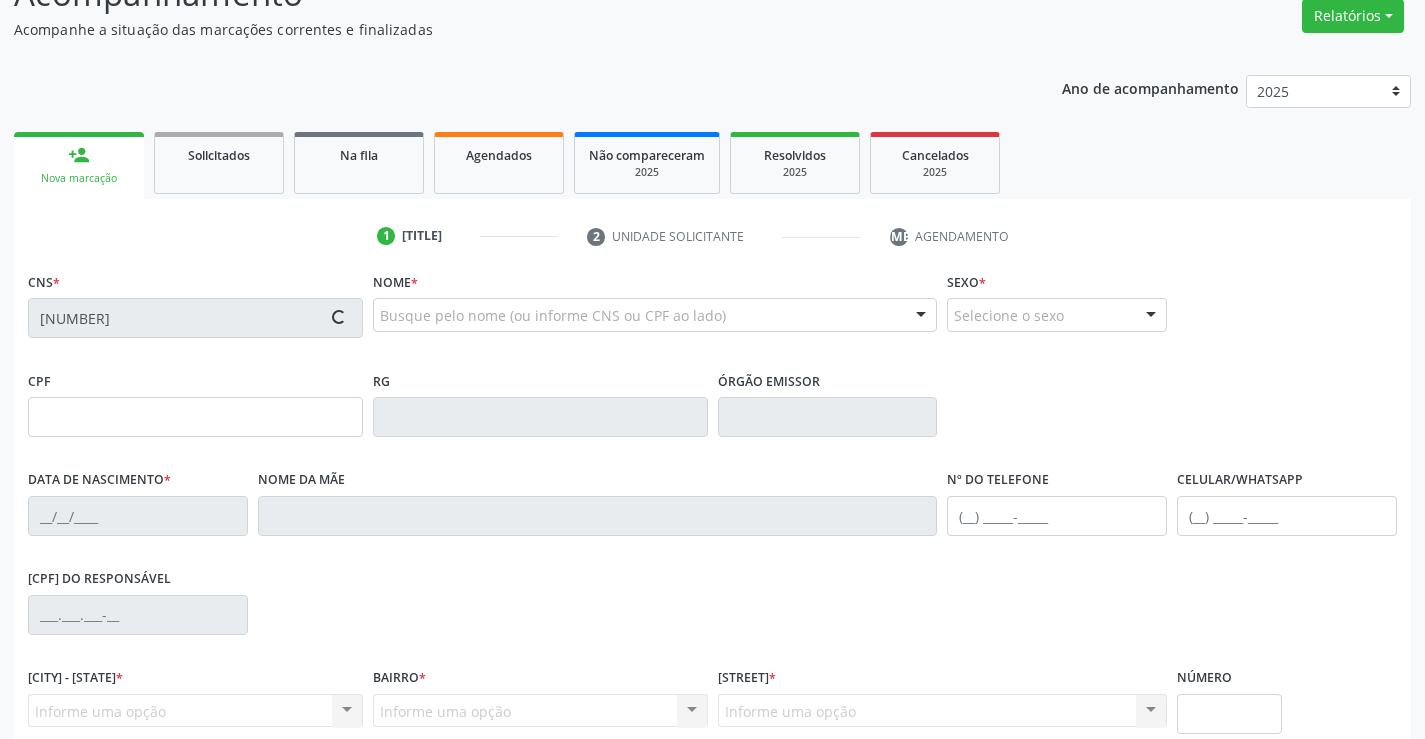 type on "27/04/1980" 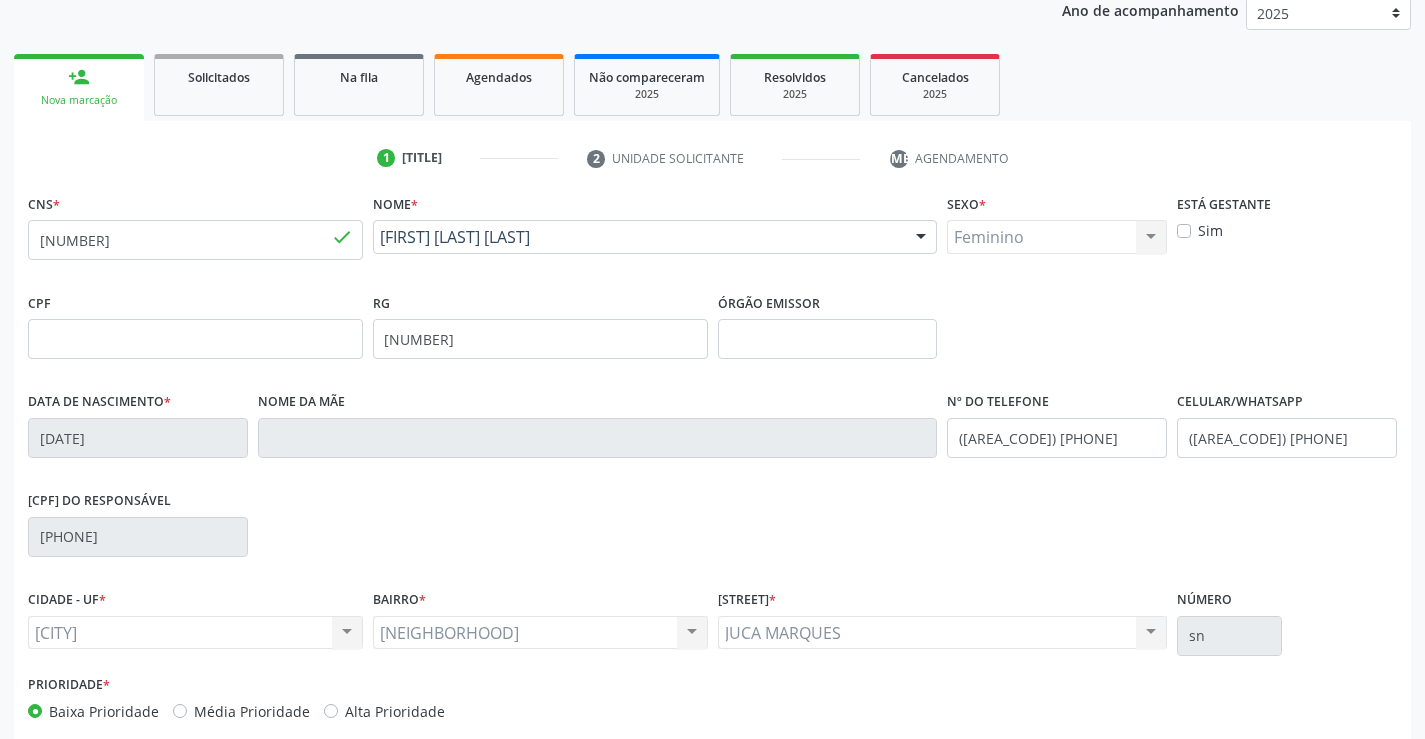 scroll, scrollTop: 345, scrollLeft: 0, axis: vertical 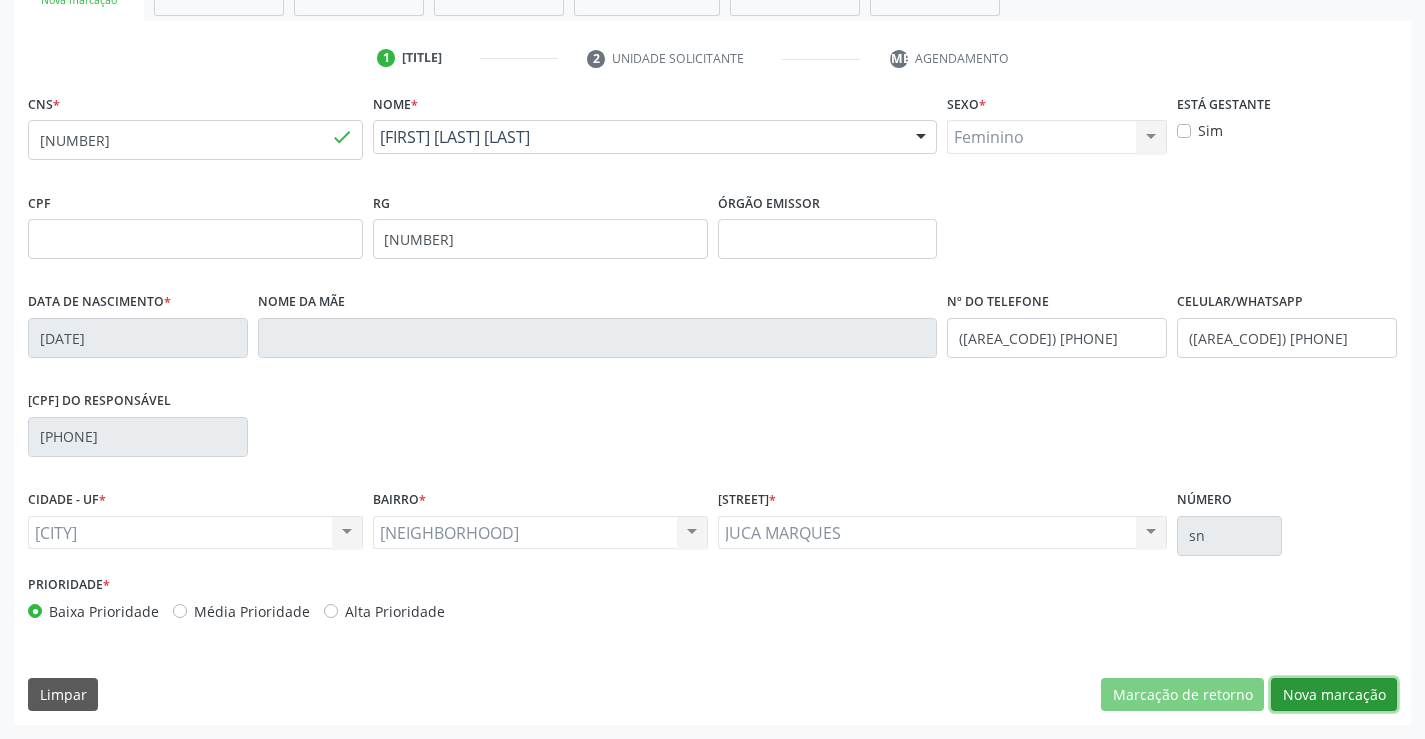 click on "Nova marcação" at bounding box center [1334, 695] 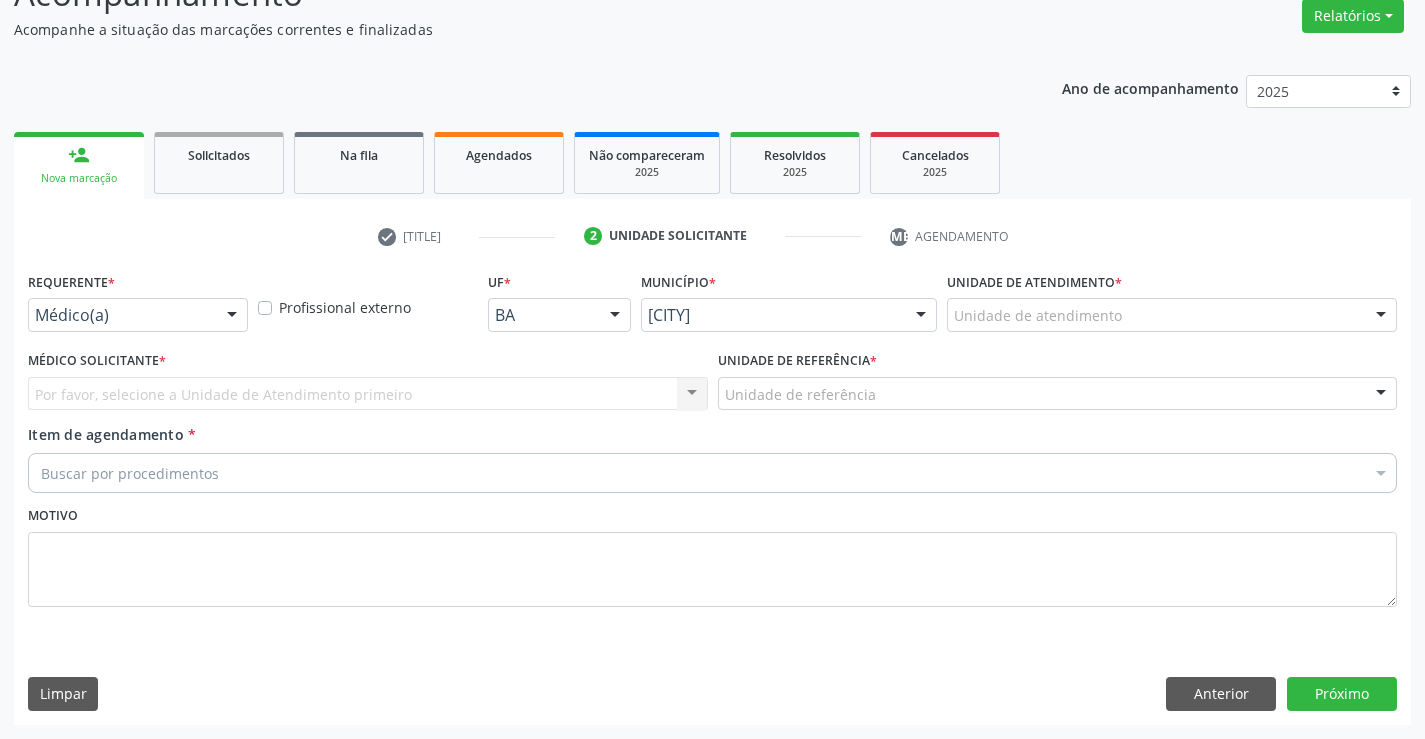 scroll, scrollTop: 167, scrollLeft: 0, axis: vertical 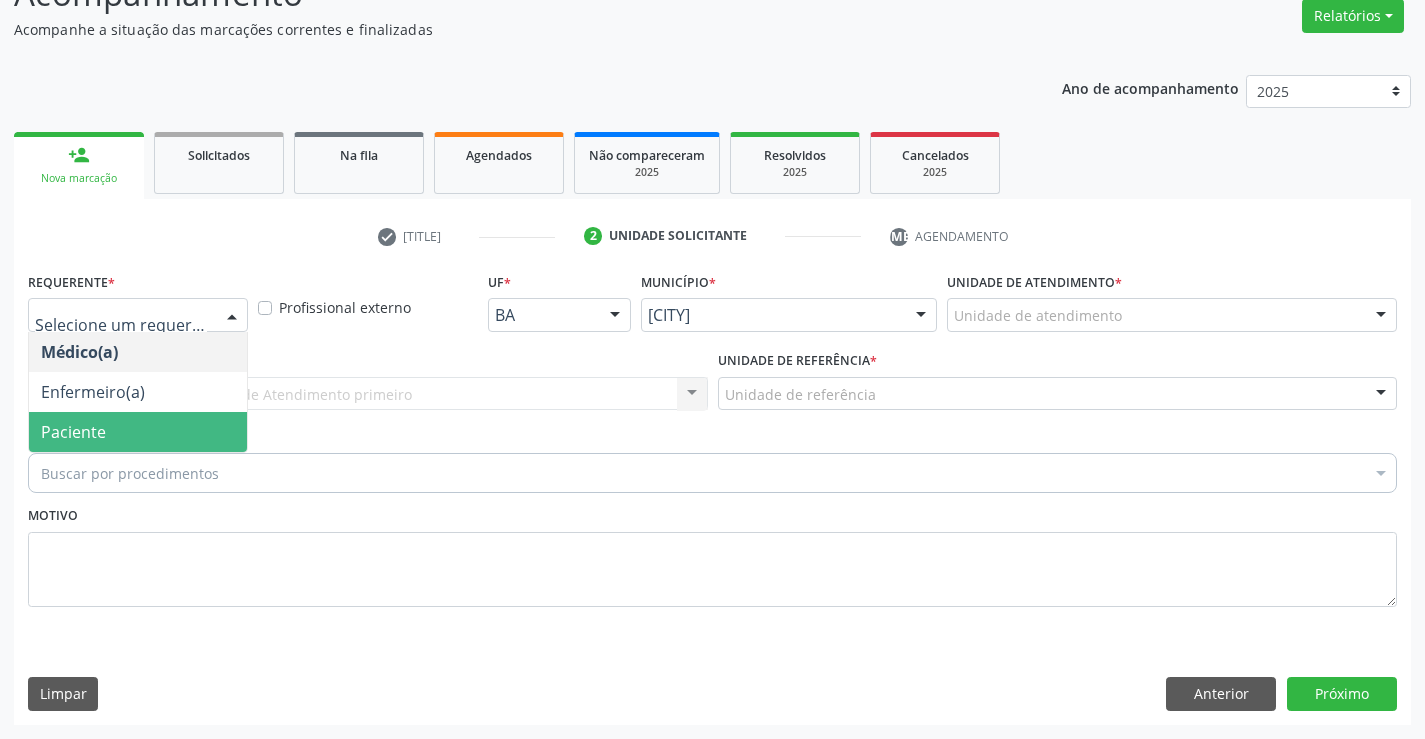 drag, startPoint x: 177, startPoint y: 443, endPoint x: 178, endPoint y: 401, distance: 42.0119 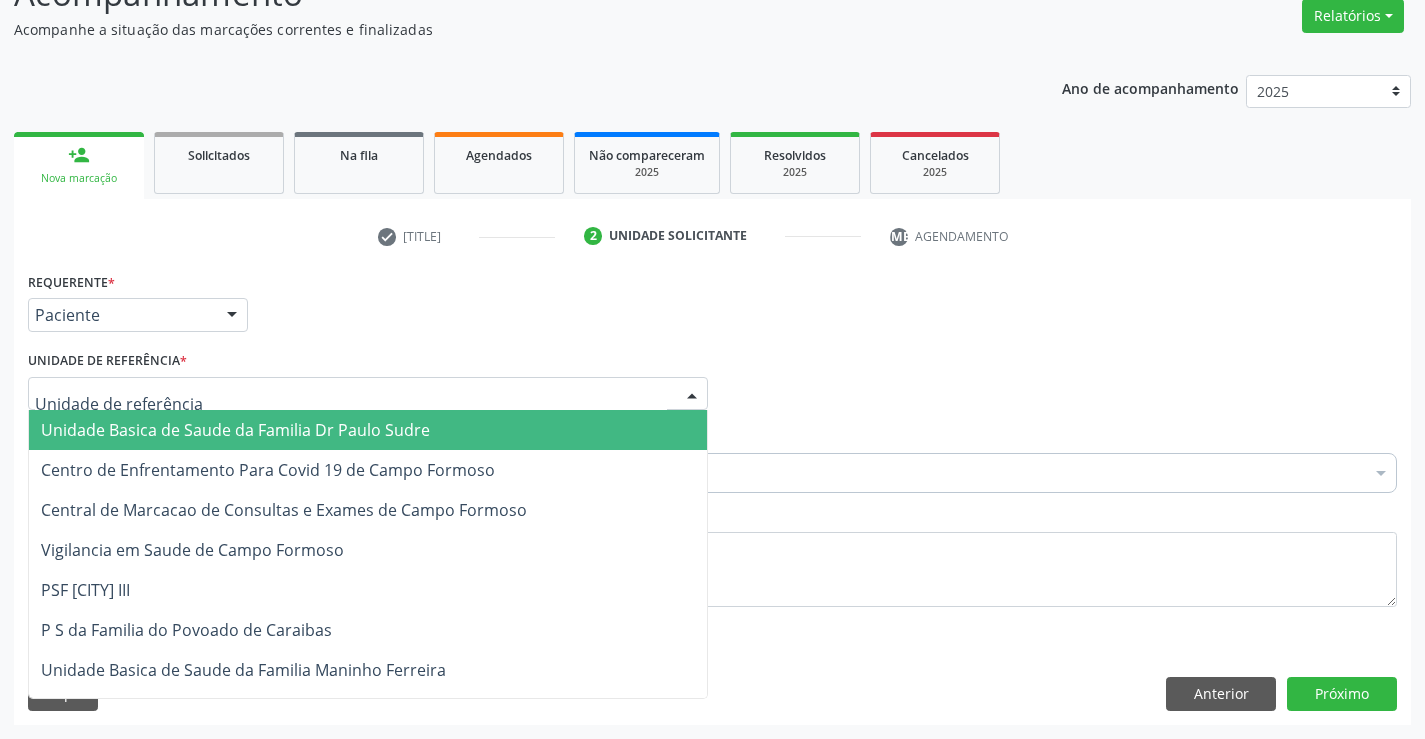 click at bounding box center [368, 394] 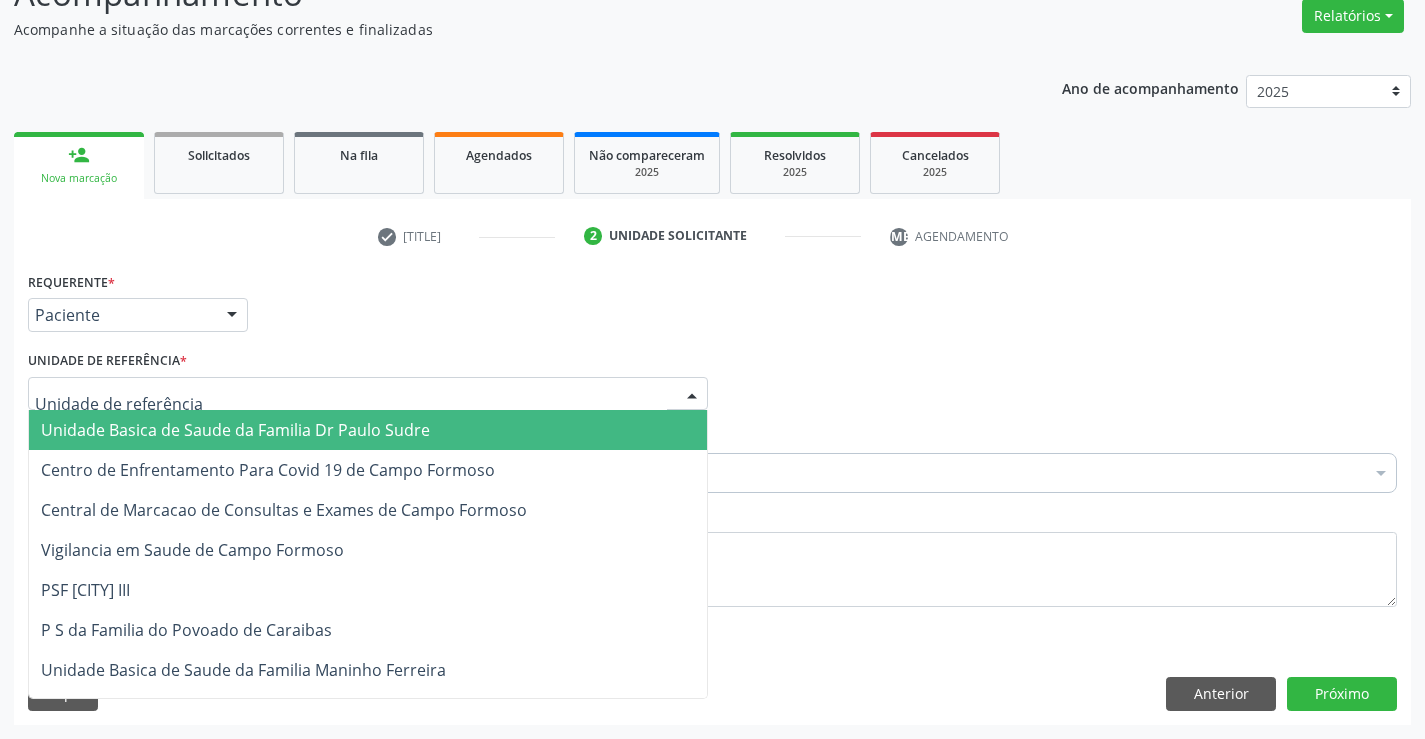 click on "Unidade Basica de Saude da Familia Dr Paulo Sudre" at bounding box center [235, 430] 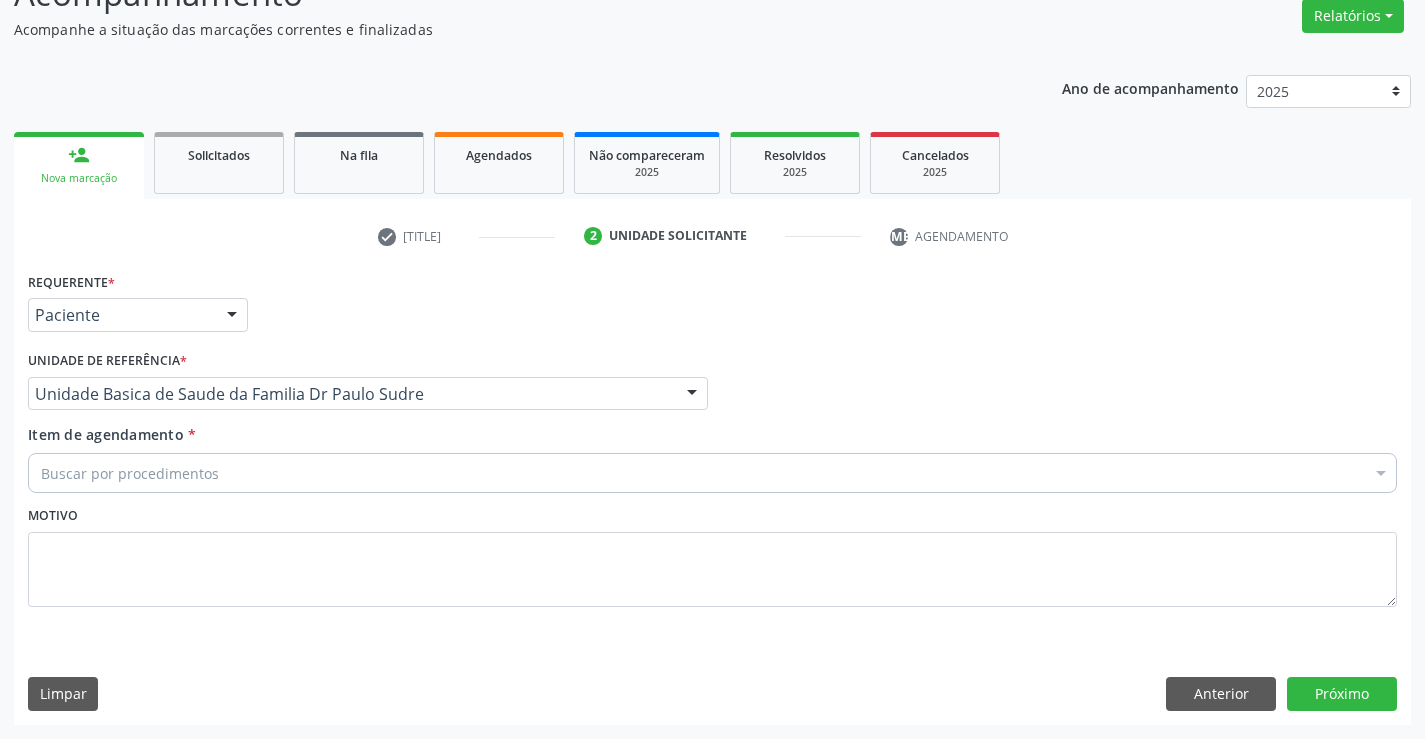 click on "Buscar por procedimentos" at bounding box center [712, 473] 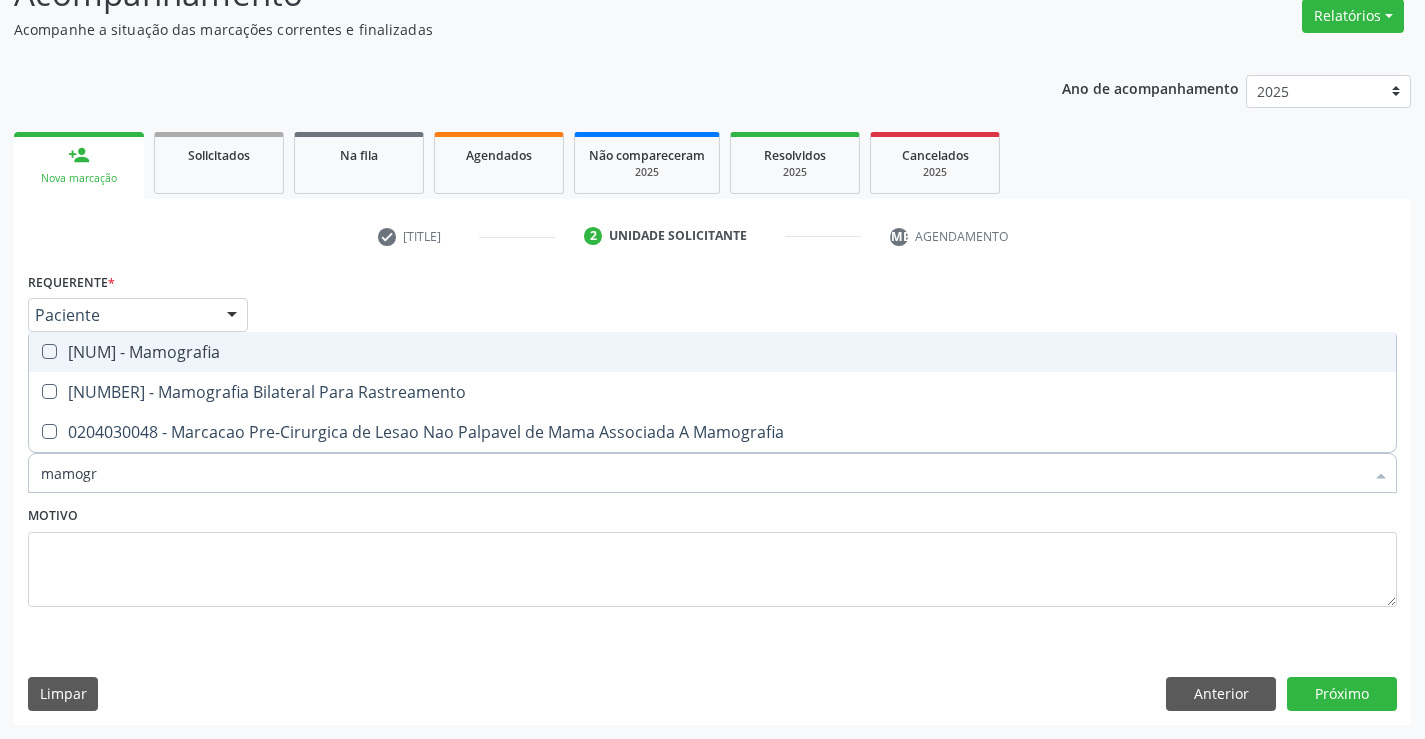 type on "mamogra" 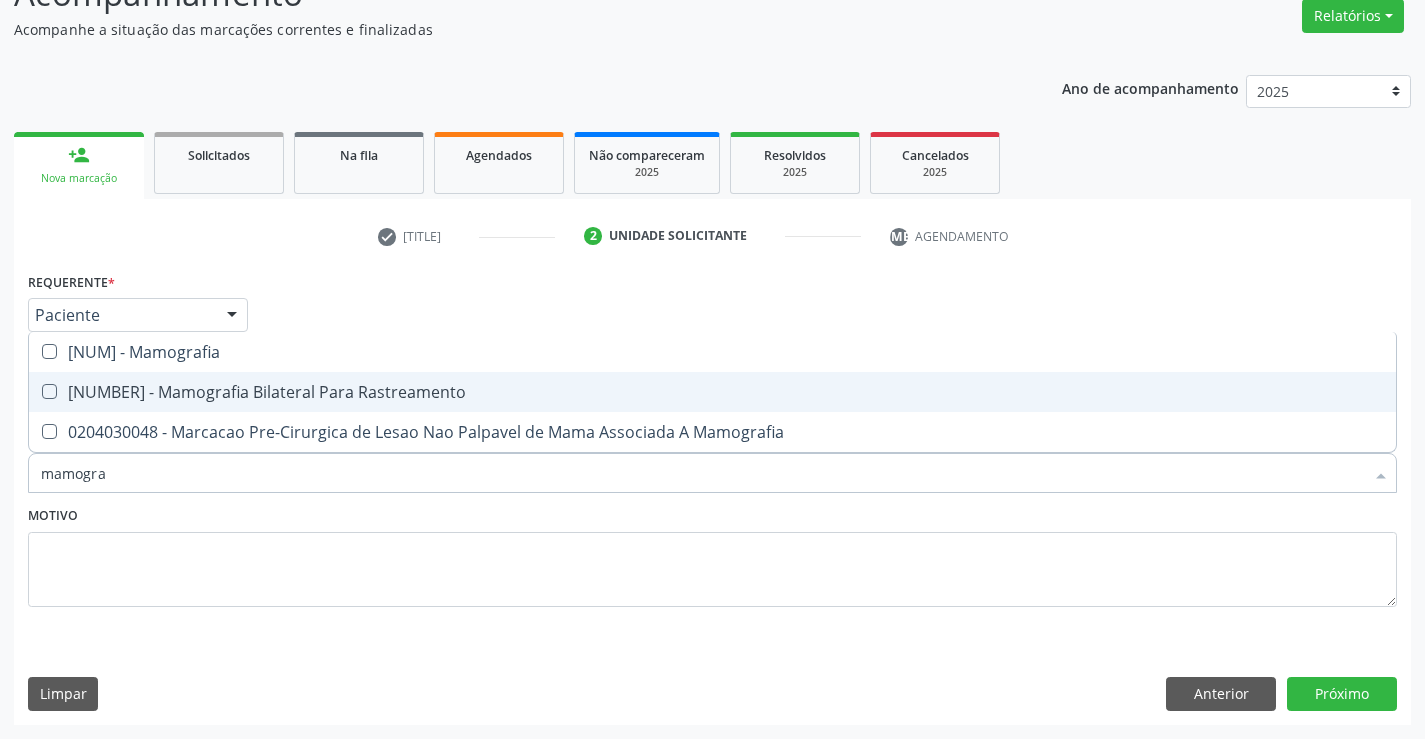click on "[PROCEDURE_CODE] - [PROCEDURE_NAME]" at bounding box center [712, 392] 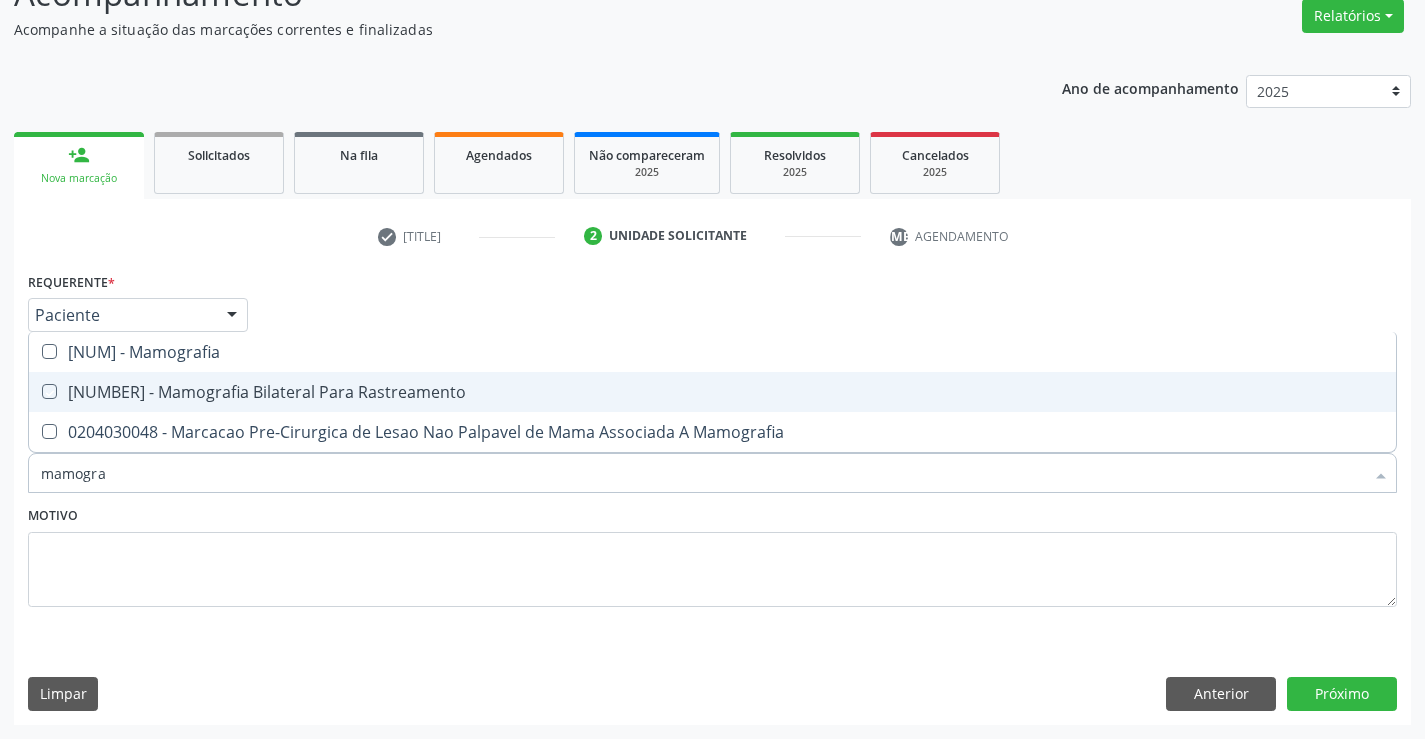 checkbox on "true" 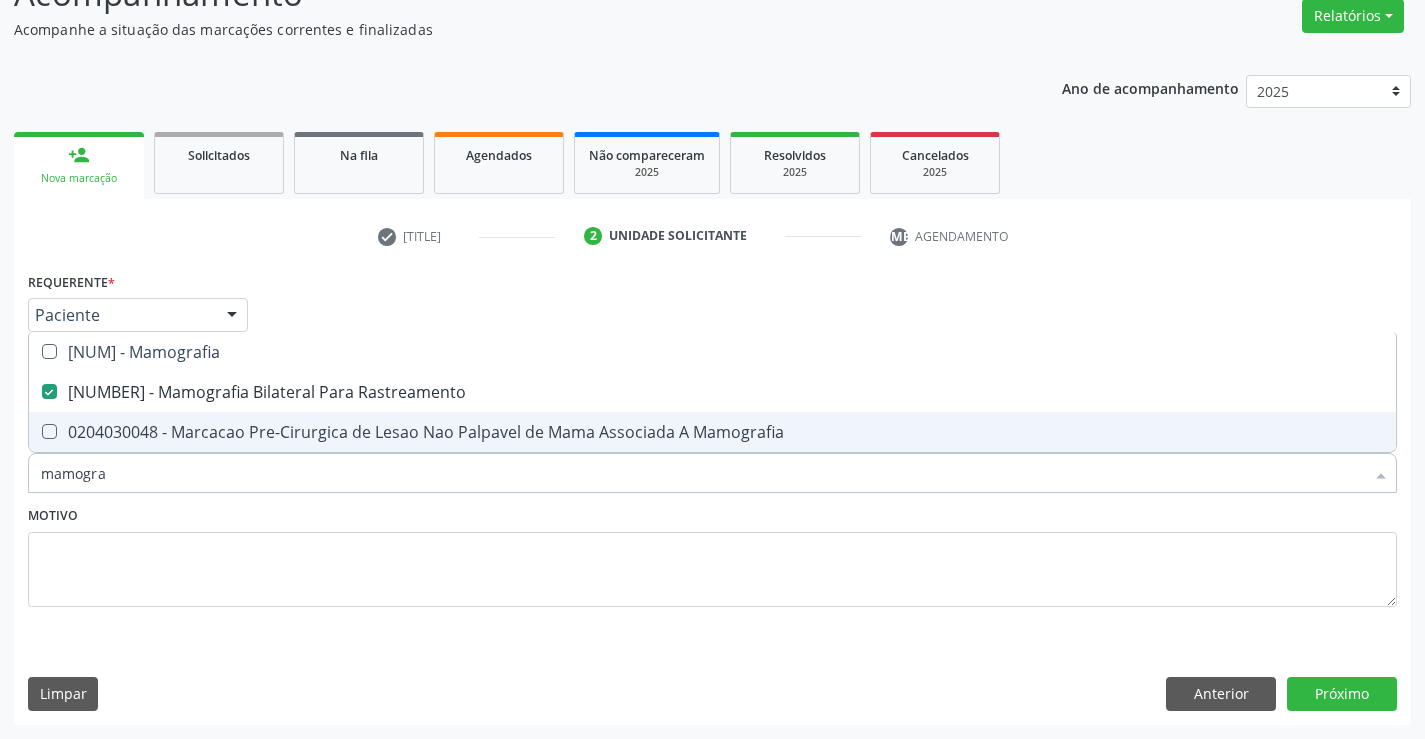 click on "Motivo" at bounding box center [712, 554] 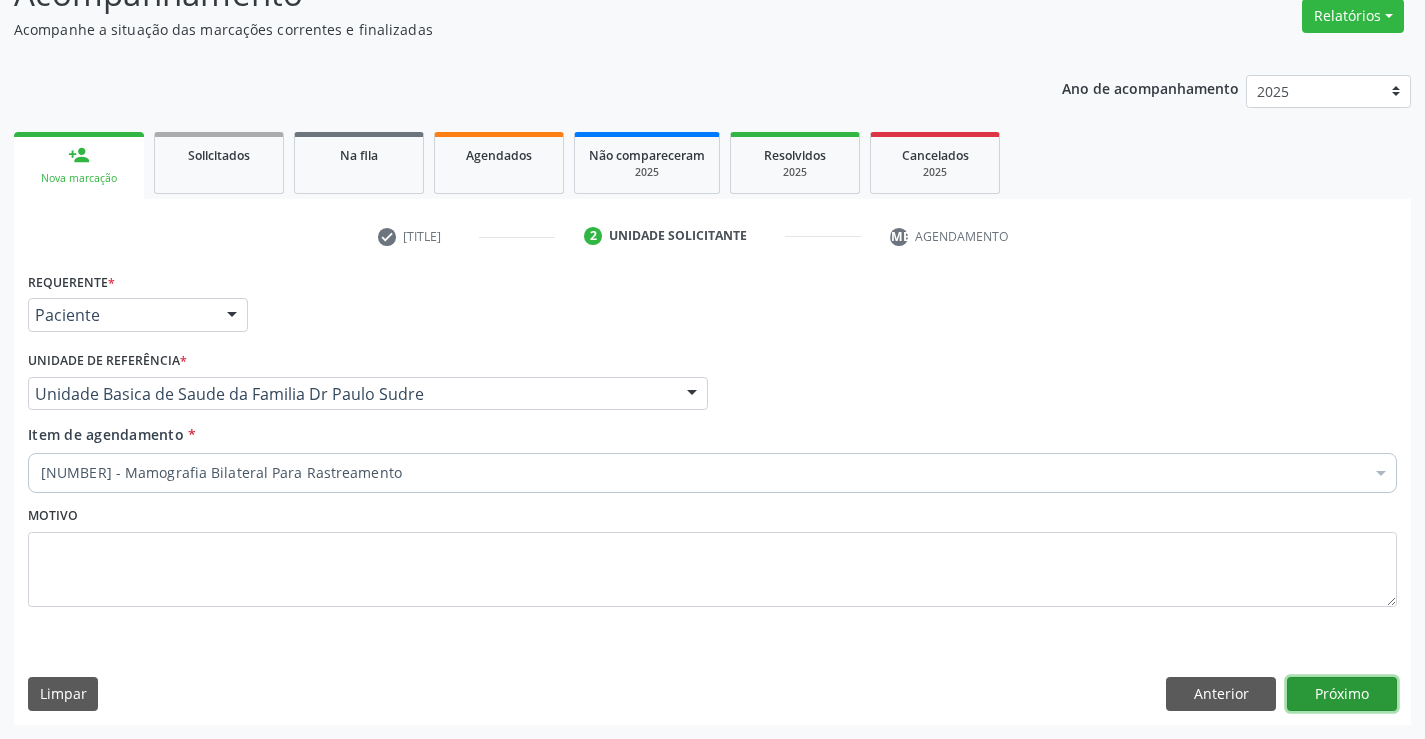 click on "Próximo" at bounding box center (1342, 694) 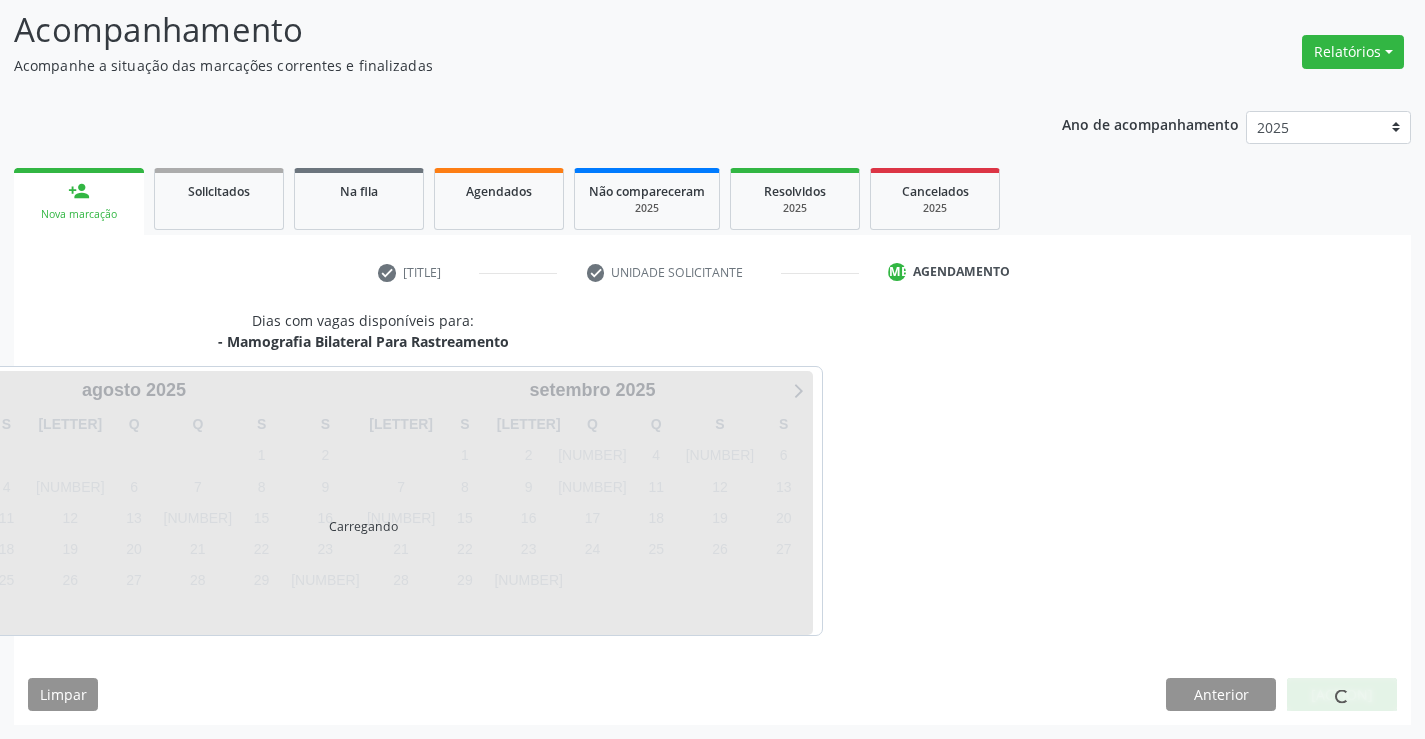 scroll, scrollTop: 131, scrollLeft: 0, axis: vertical 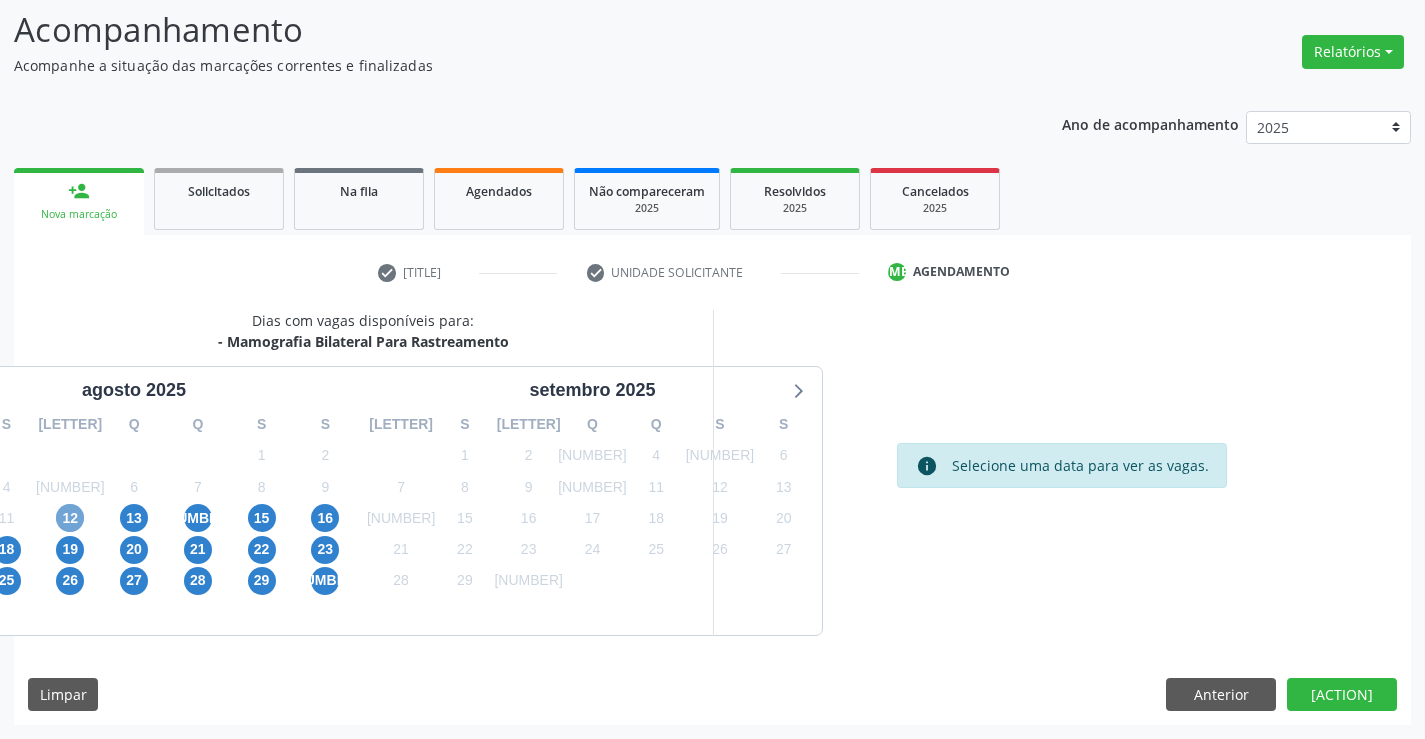 click on "12" at bounding box center (70, 518) 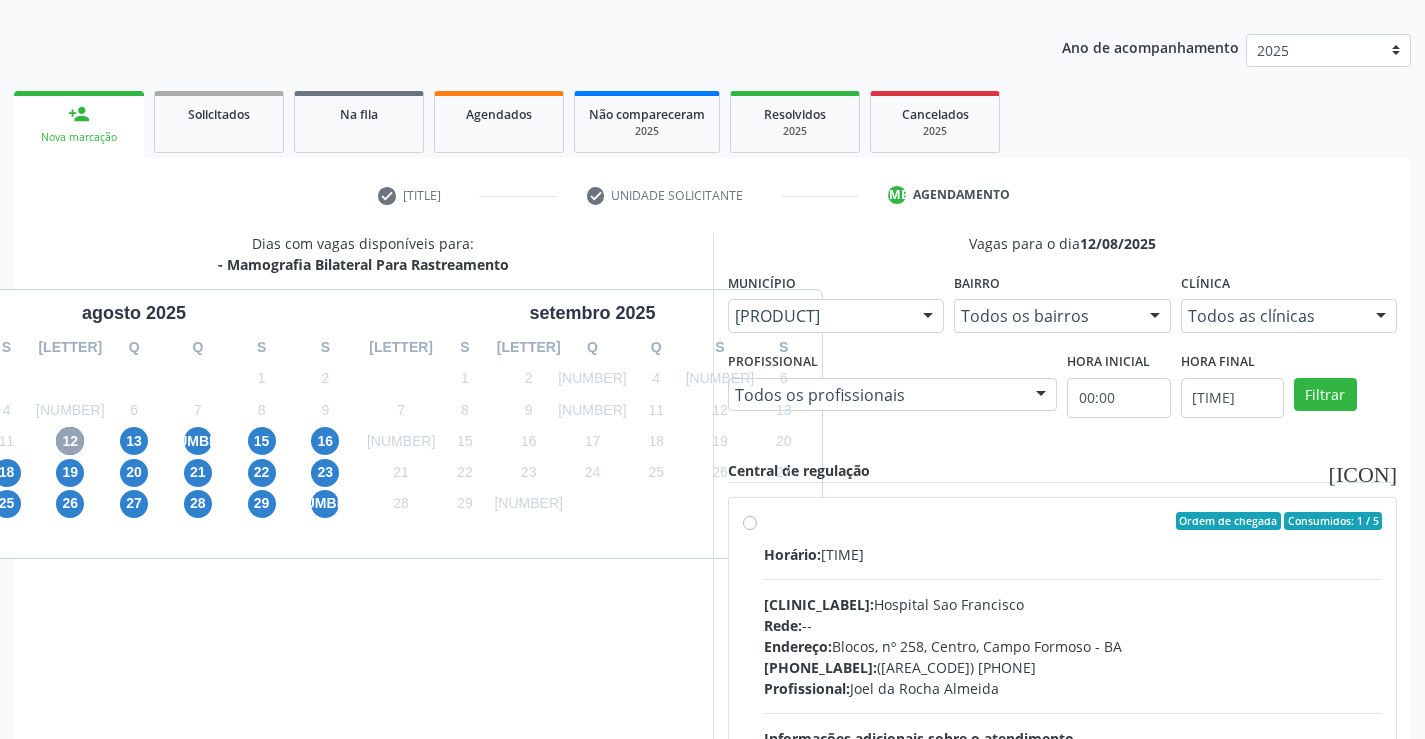 scroll, scrollTop: 231, scrollLeft: 0, axis: vertical 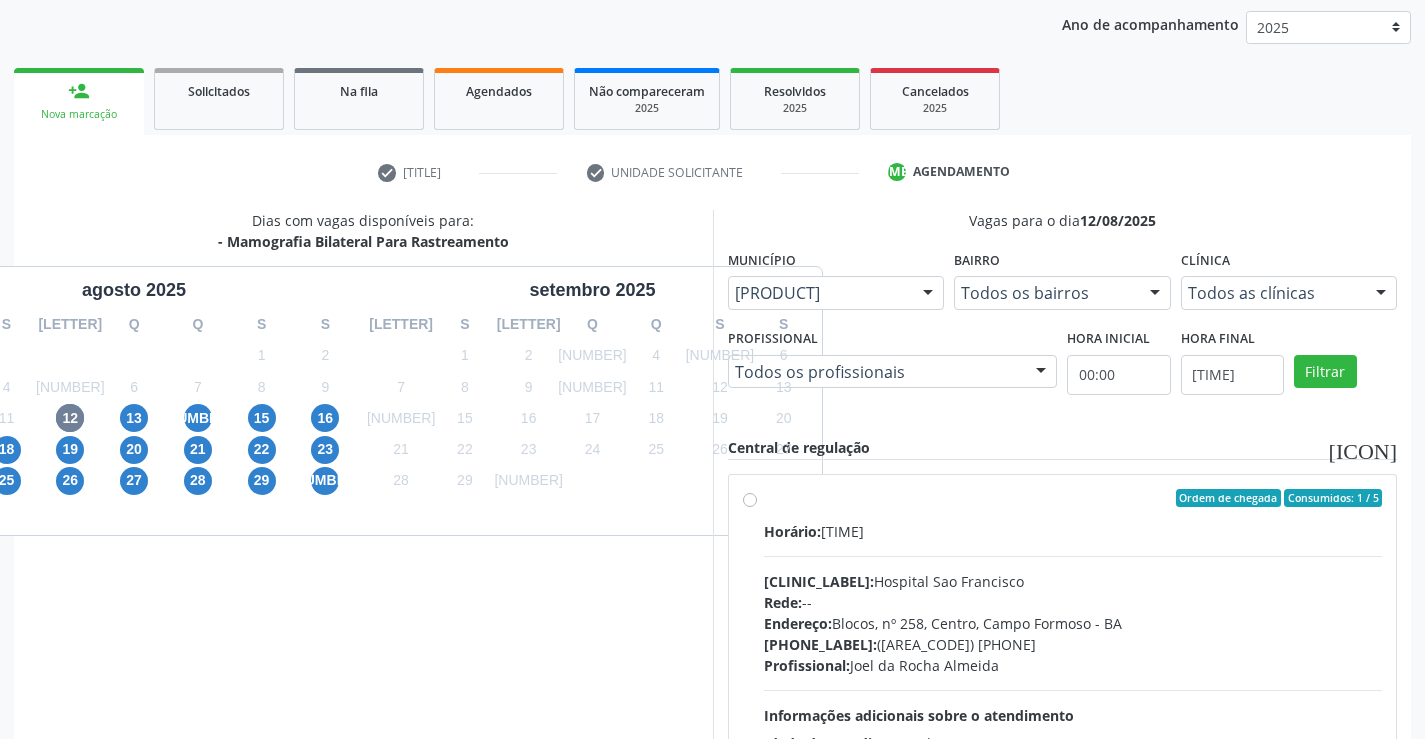 click on "Ordem de chegada
Consumidos: 1 / 5
Horário:   09:00
Clínica:  Hospital Sao Francisco
Rede:
--
Endereço:   Blocos, nº 258, Centro, Campo Formoso - BA
Telefone:   (74) 36451217
Profissional:
Joel da Rocha Almeida
Informações adicionais sobre o atendimento
Idade de atendimento:
de 0 a 120 anos
Gênero(s) atendido(s):
Masculino e Feminino
Informações adicionais:
--" at bounding box center [1073, 642] 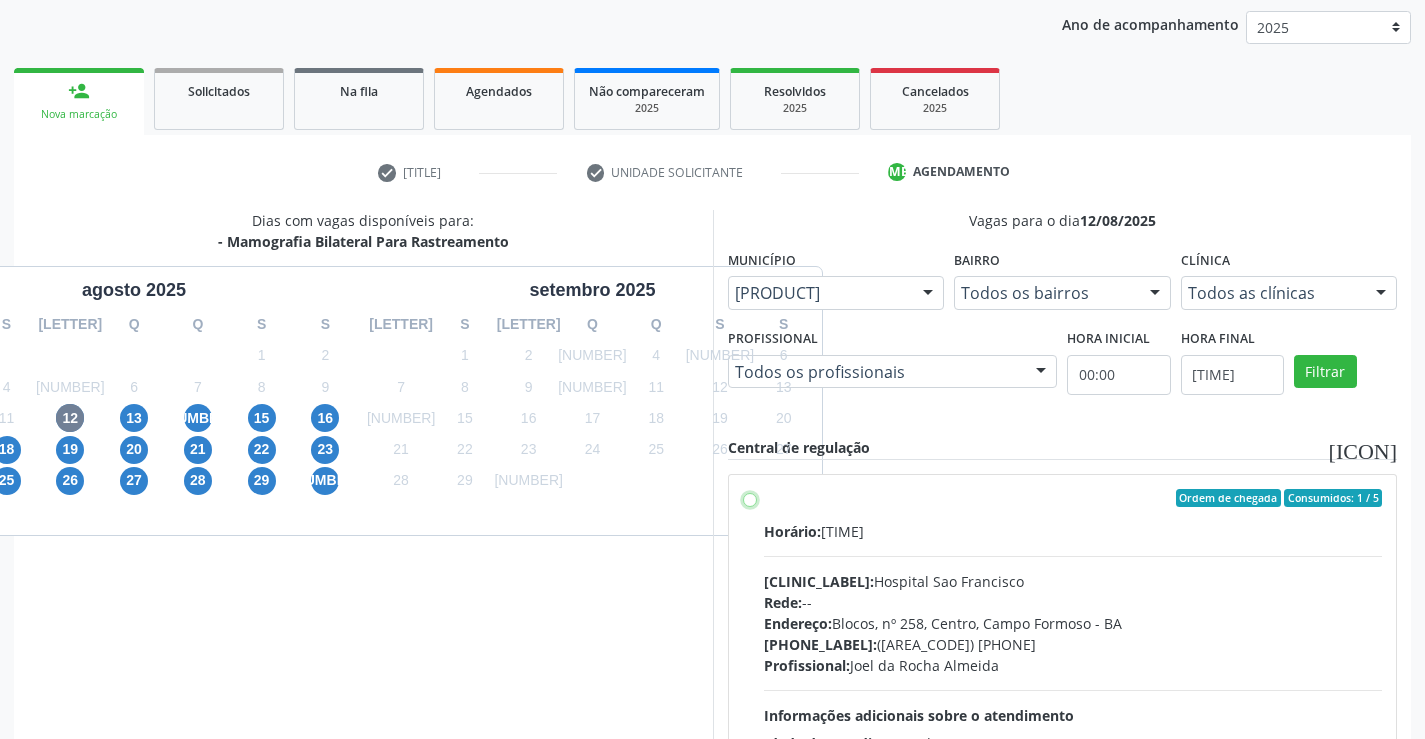 click on "Ordem de chegada
Consumidos: 1 / 5
Horário:   09:00
Clínica:  Hospital Sao Francisco
Rede:
--
Endereço:   Blocos, nº 258, Centro, Campo Formoso - BA
Telefone:   (74) 36451217
Profissional:
Joel da Rocha Almeida
Informações adicionais sobre o atendimento
Idade de atendimento:
de 0 a 120 anos
Gênero(s) atendido(s):
Masculino e Feminino
Informações adicionais:
--" at bounding box center [750, 498] 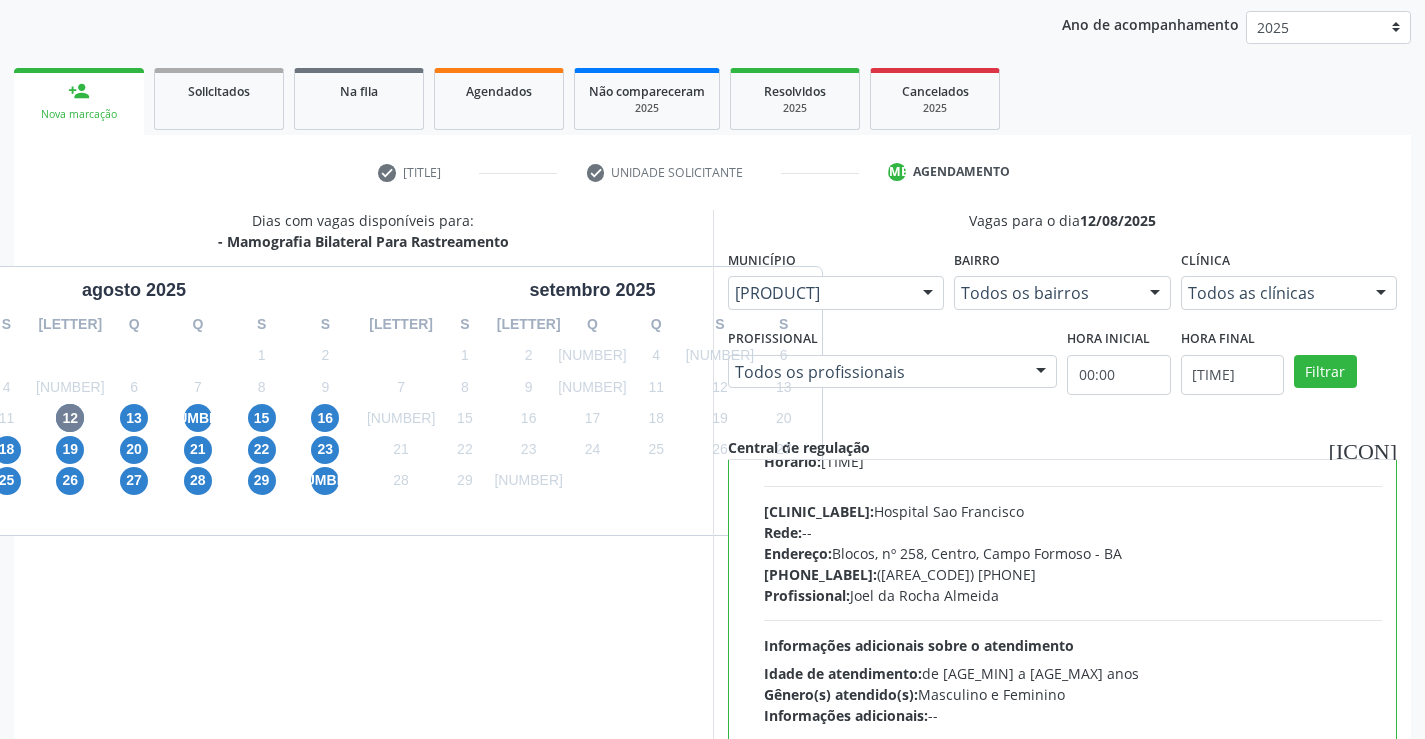 scroll, scrollTop: 99, scrollLeft: 0, axis: vertical 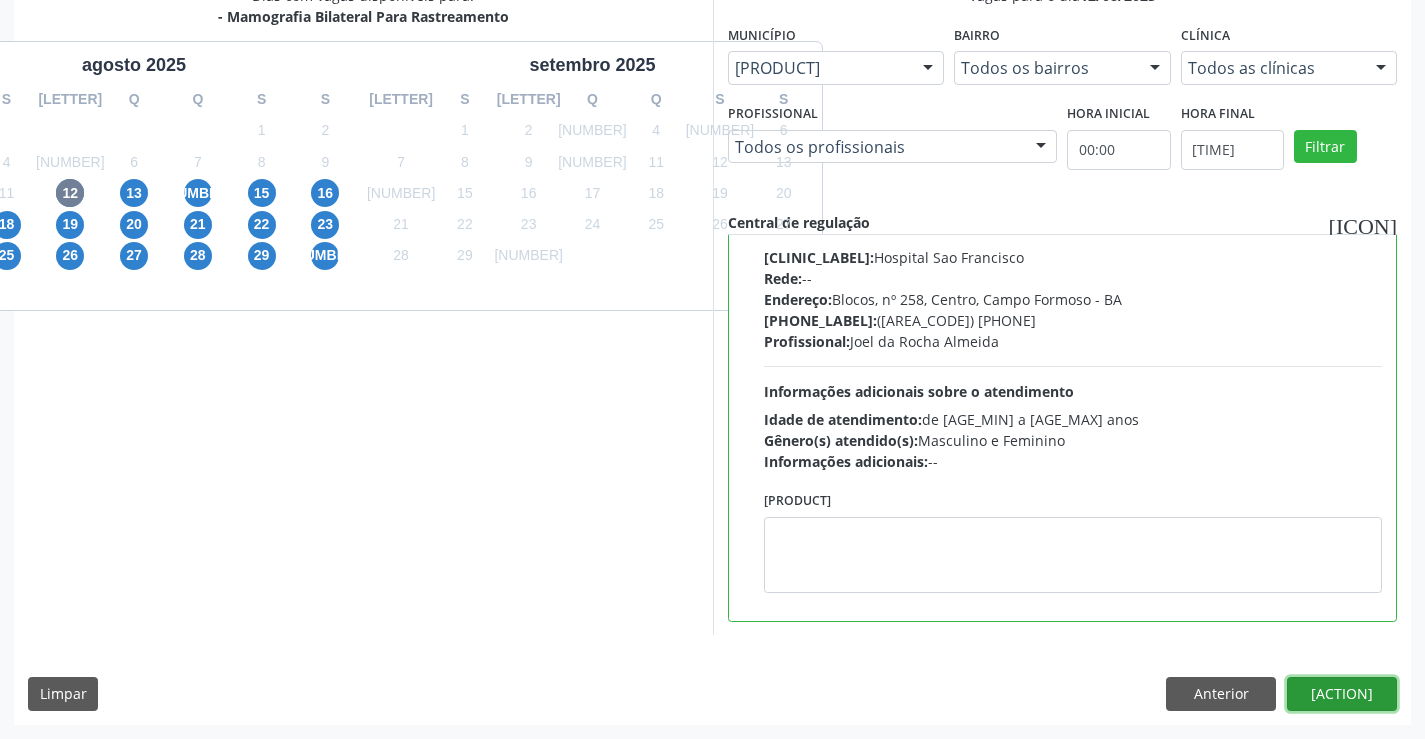 click on "Confirmar" at bounding box center [1342, 694] 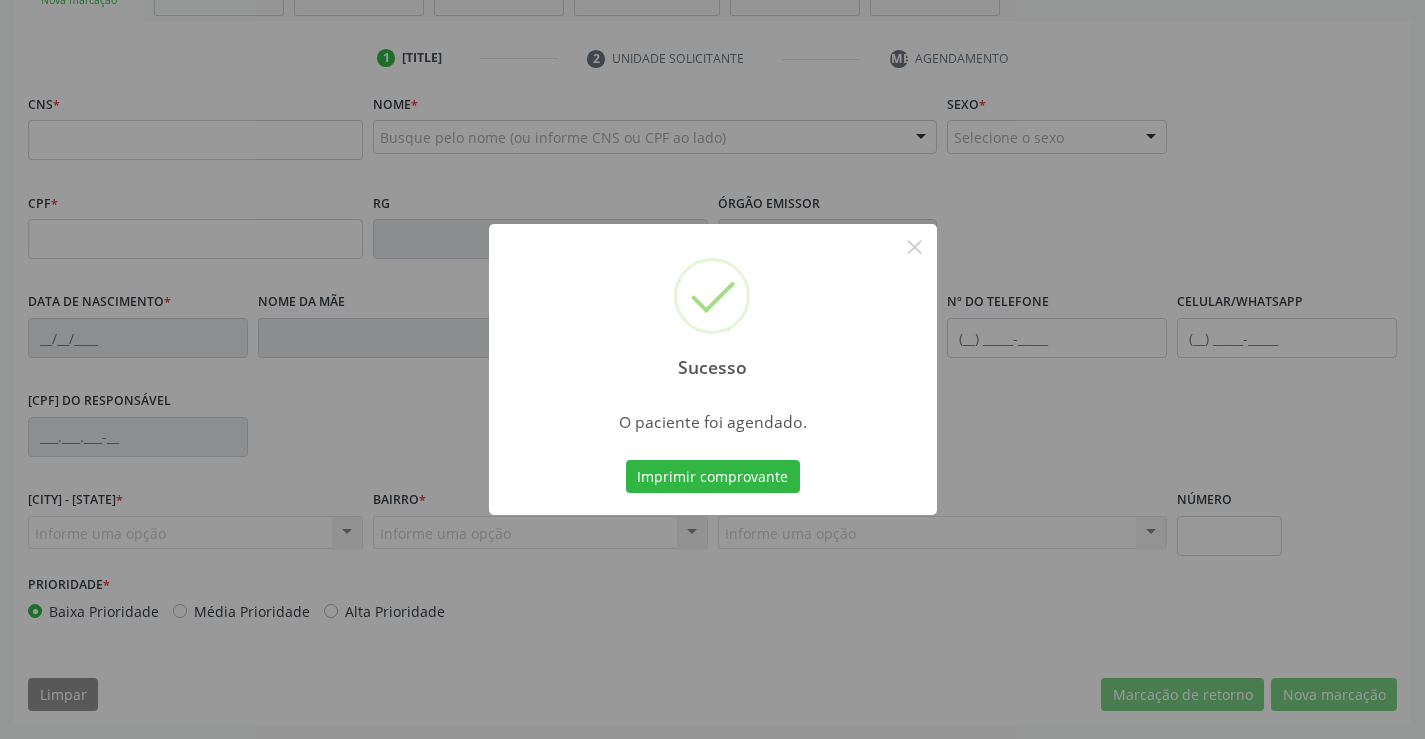 scroll, scrollTop: 345, scrollLeft: 0, axis: vertical 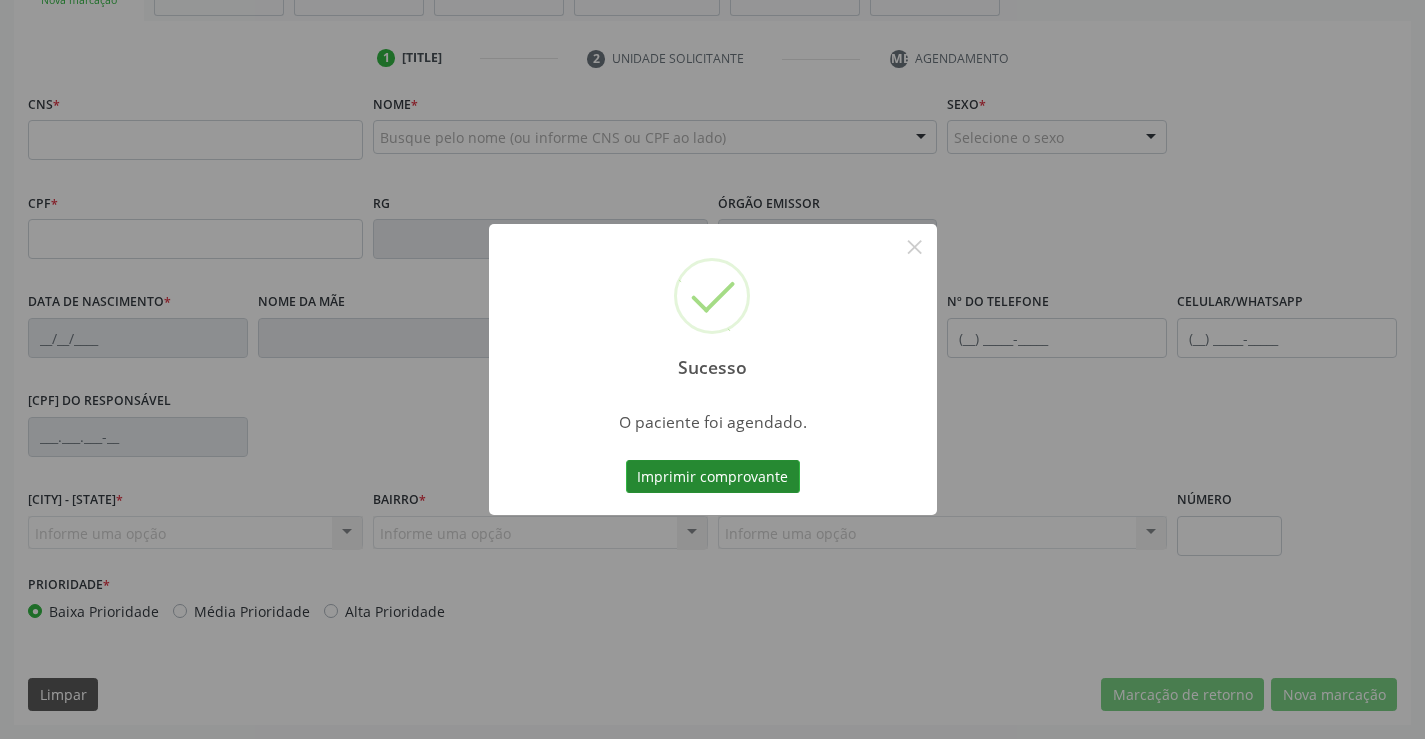 click on "Imprimir comprovante" at bounding box center (713, 477) 